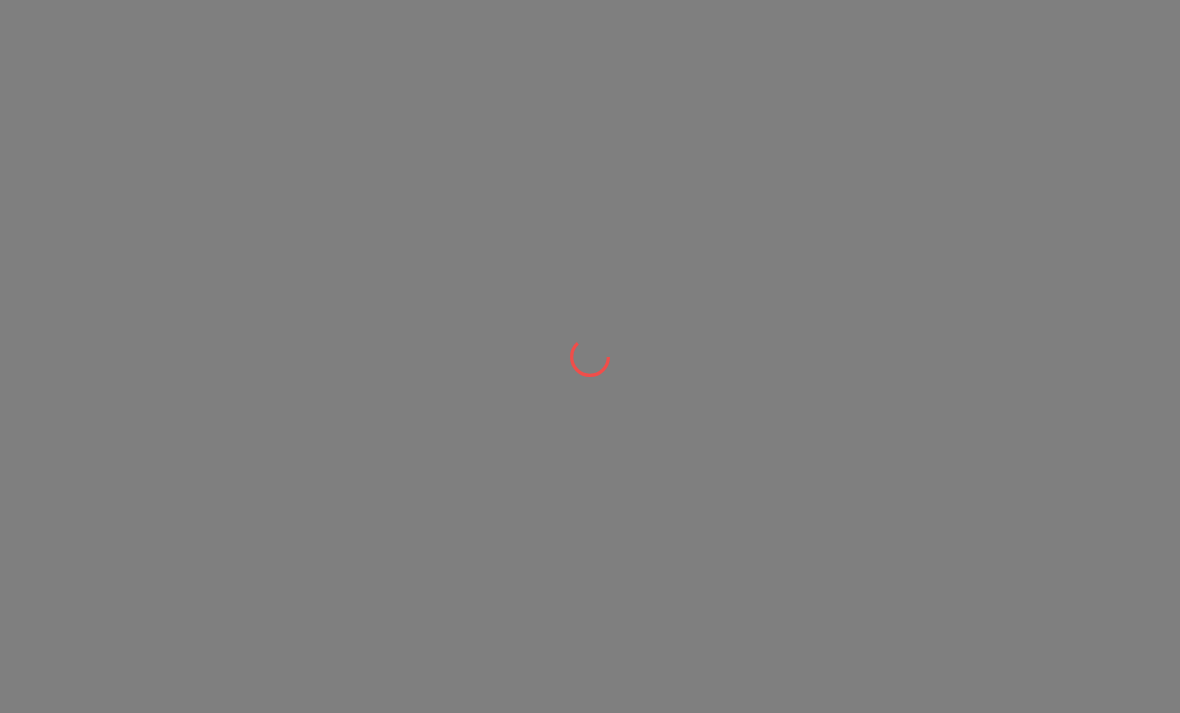 scroll, scrollTop: 0, scrollLeft: 0, axis: both 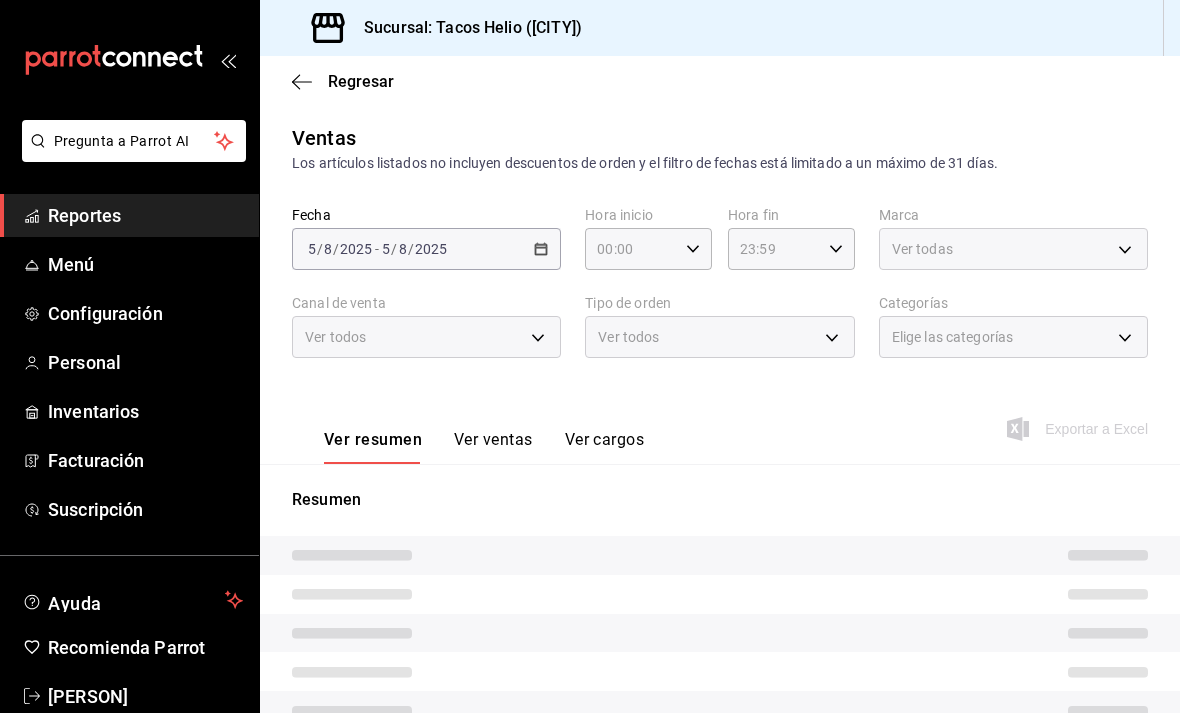 type on "[TIME]" 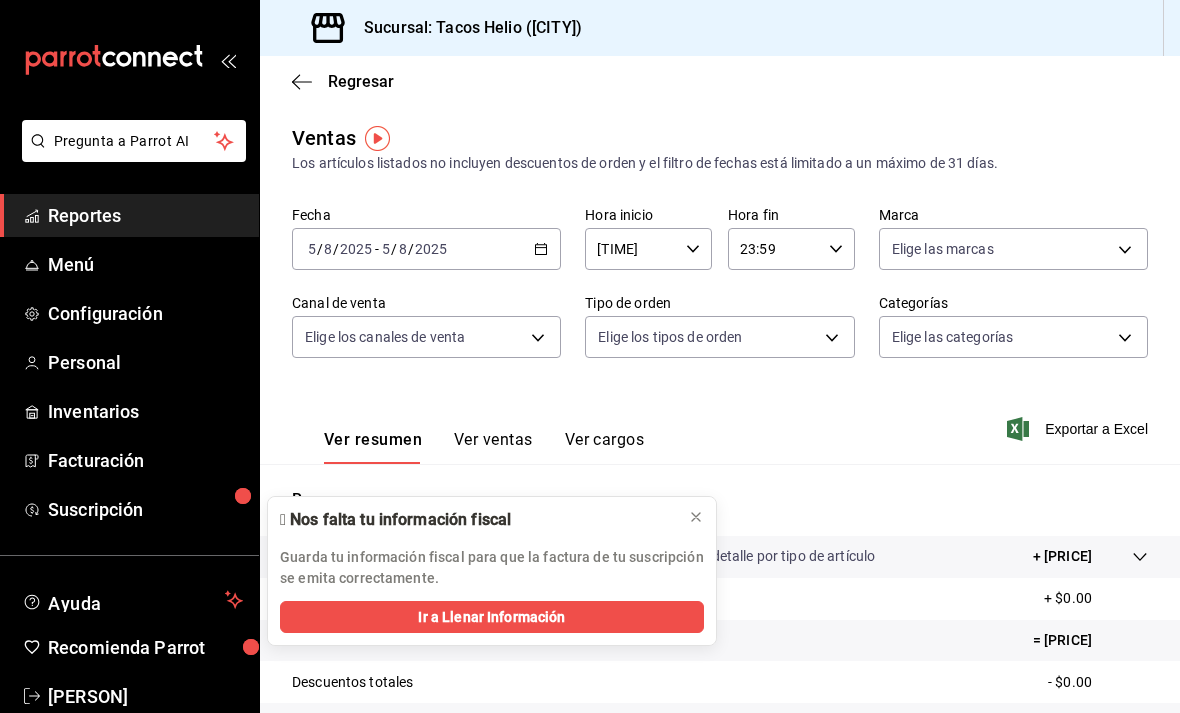 click on "Menú" at bounding box center [145, 264] 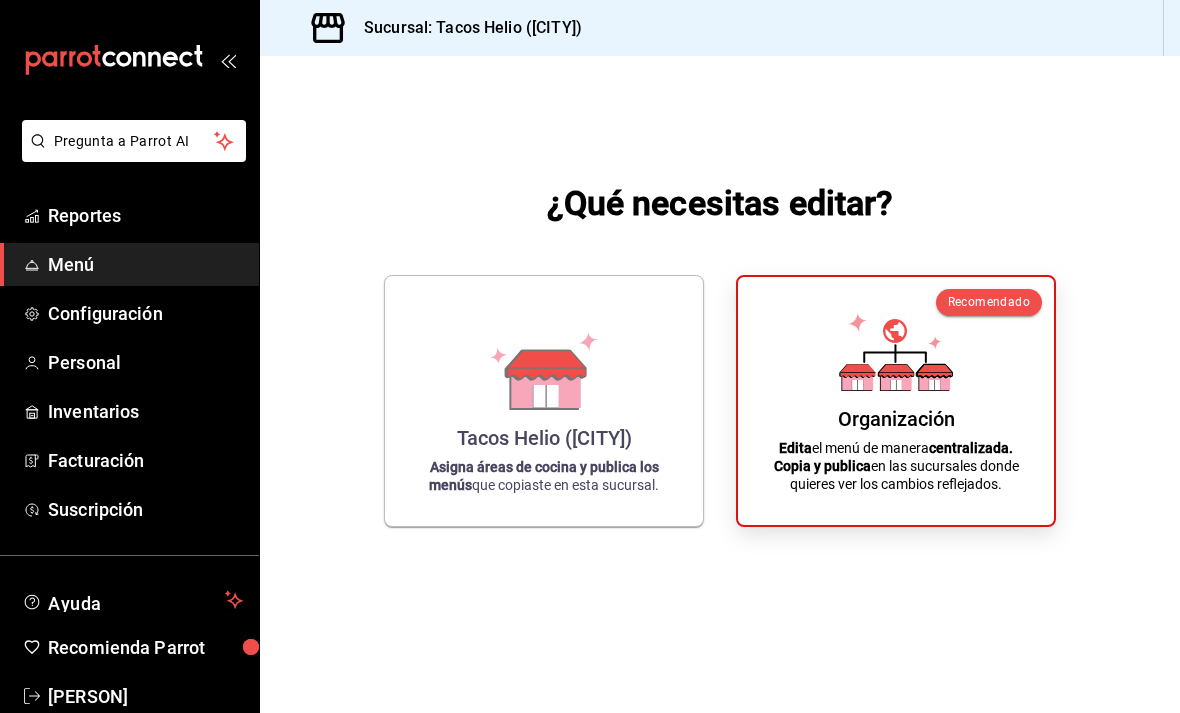click on "Organización Edita  el menú de manera  centralizada.     Copia y publica  en las sucursales donde quieres ver los cambios reflejados." at bounding box center (896, 401) 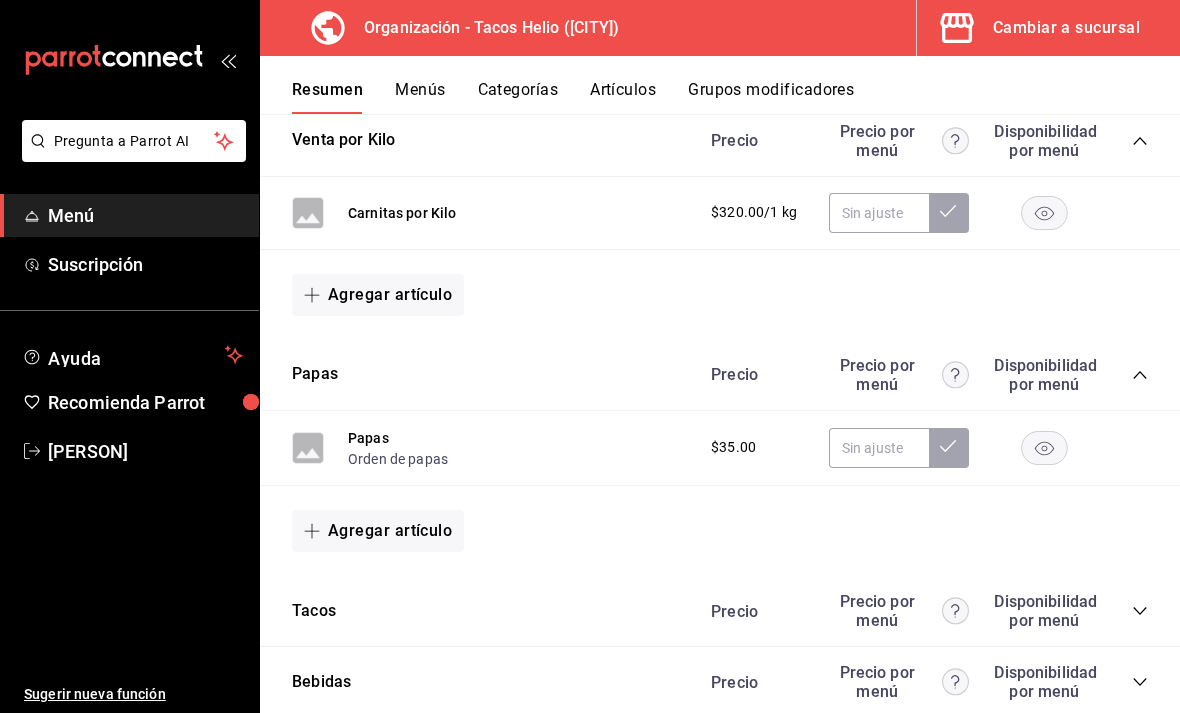 scroll, scrollTop: 347, scrollLeft: 0, axis: vertical 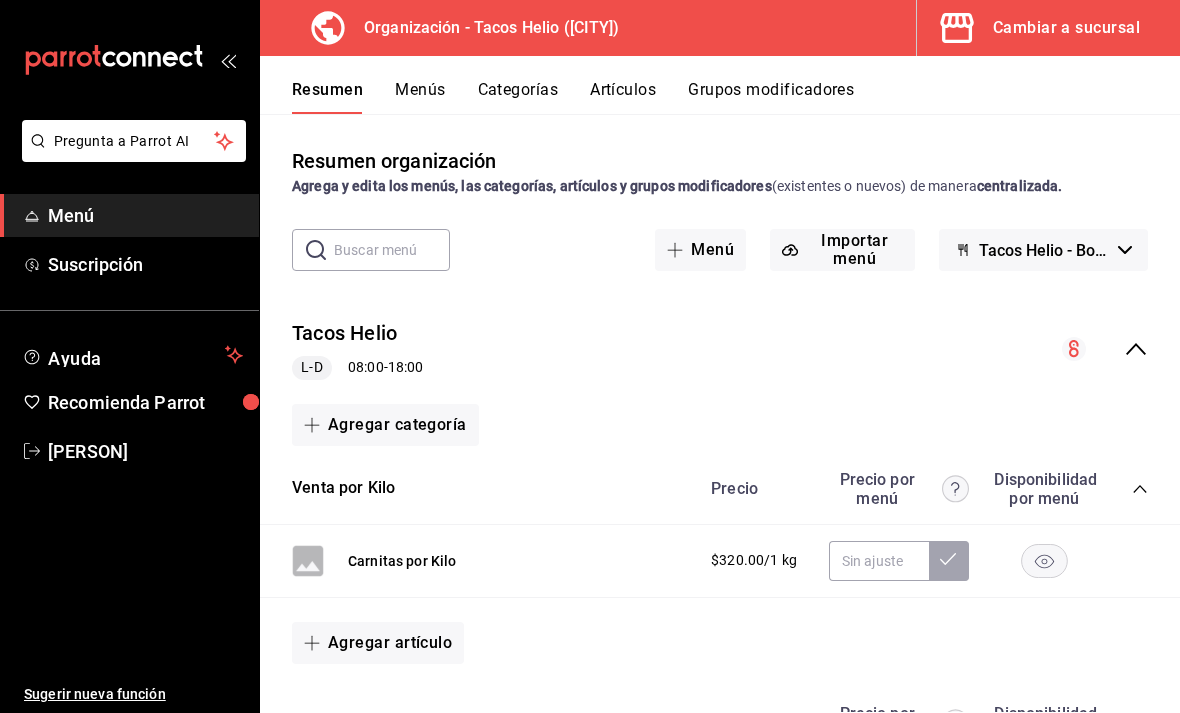 click on "Grupos modificadores" at bounding box center (771, 97) 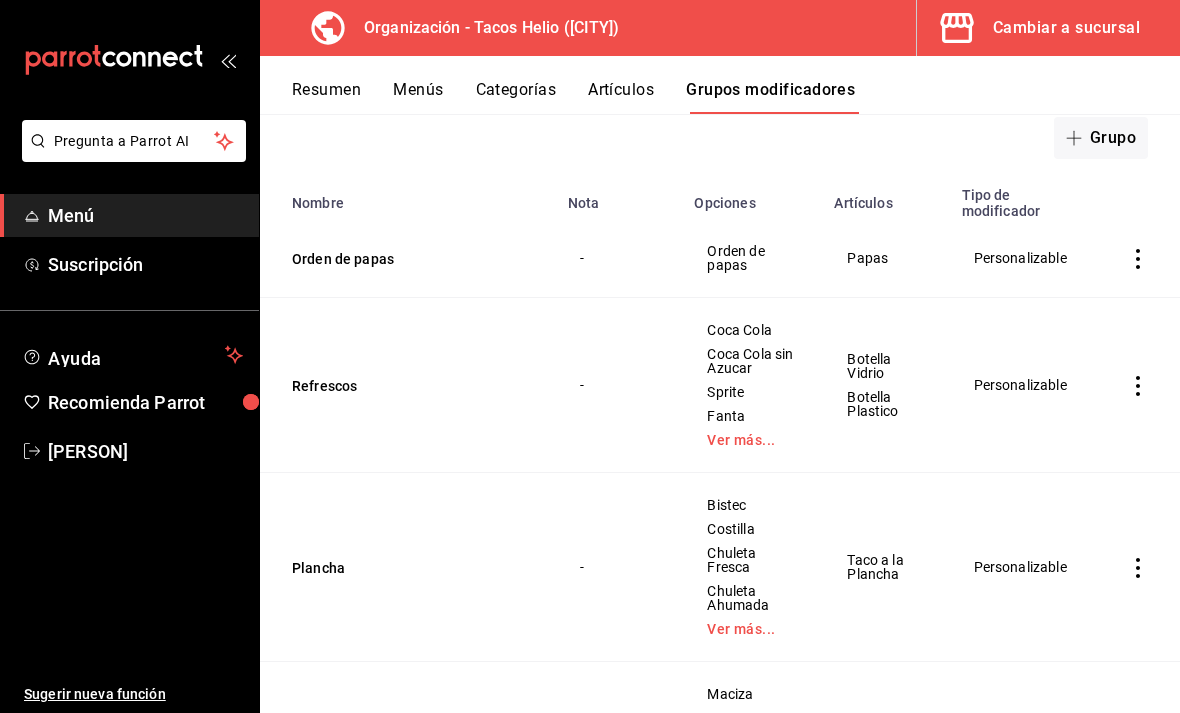 scroll, scrollTop: 218, scrollLeft: 0, axis: vertical 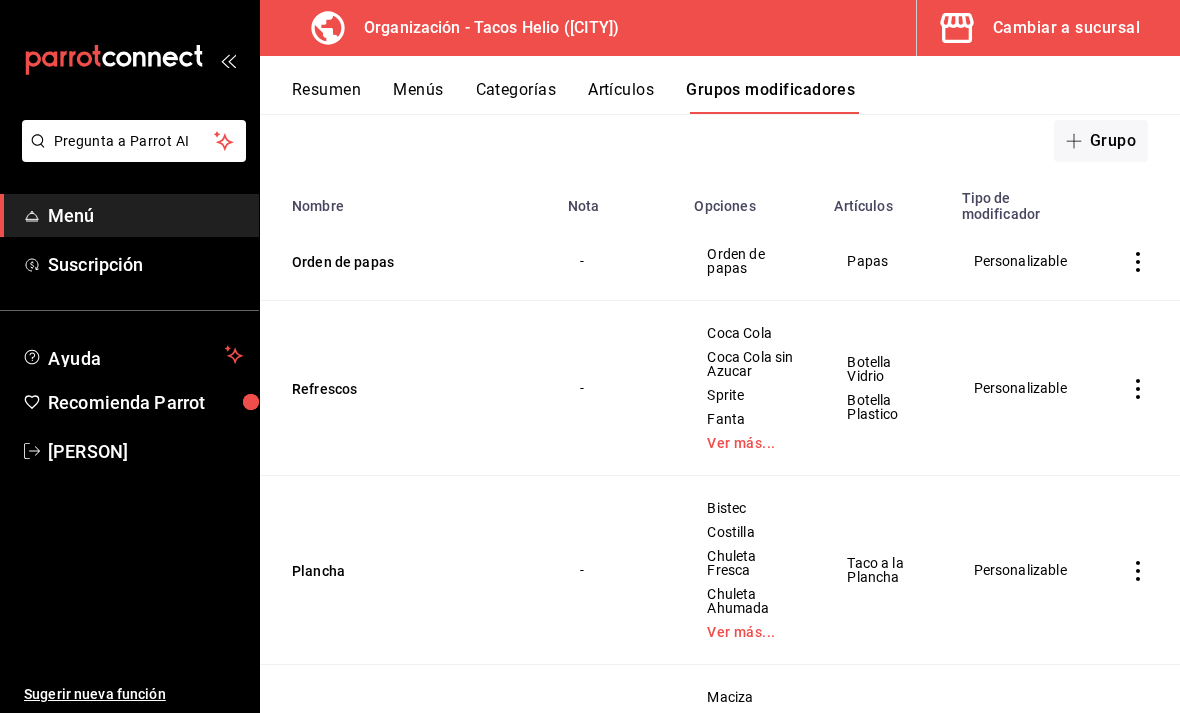click on "Ver más..." at bounding box center [752, 443] 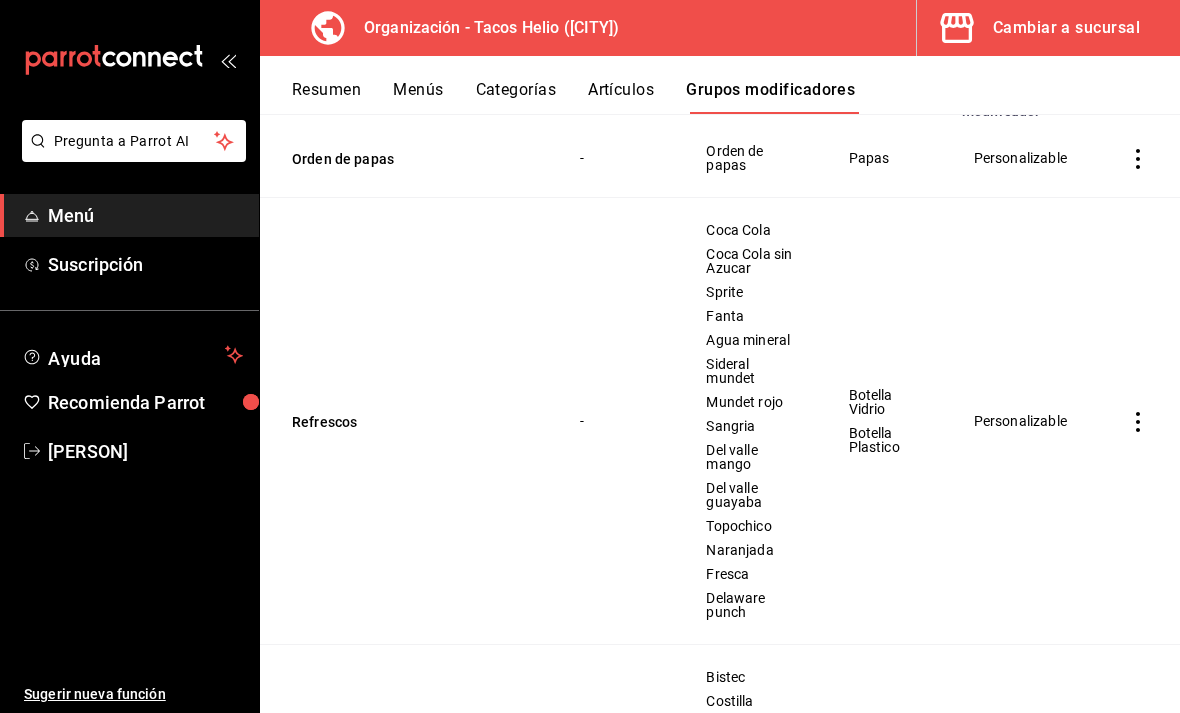 scroll, scrollTop: 320, scrollLeft: 0, axis: vertical 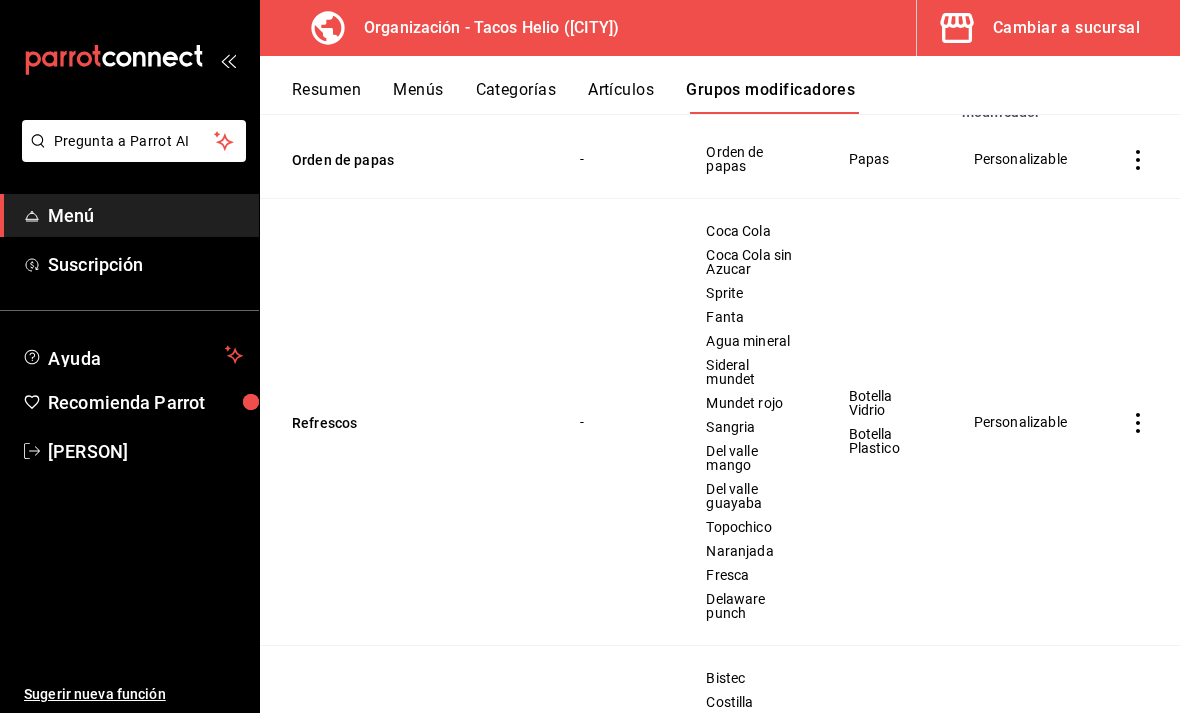 click 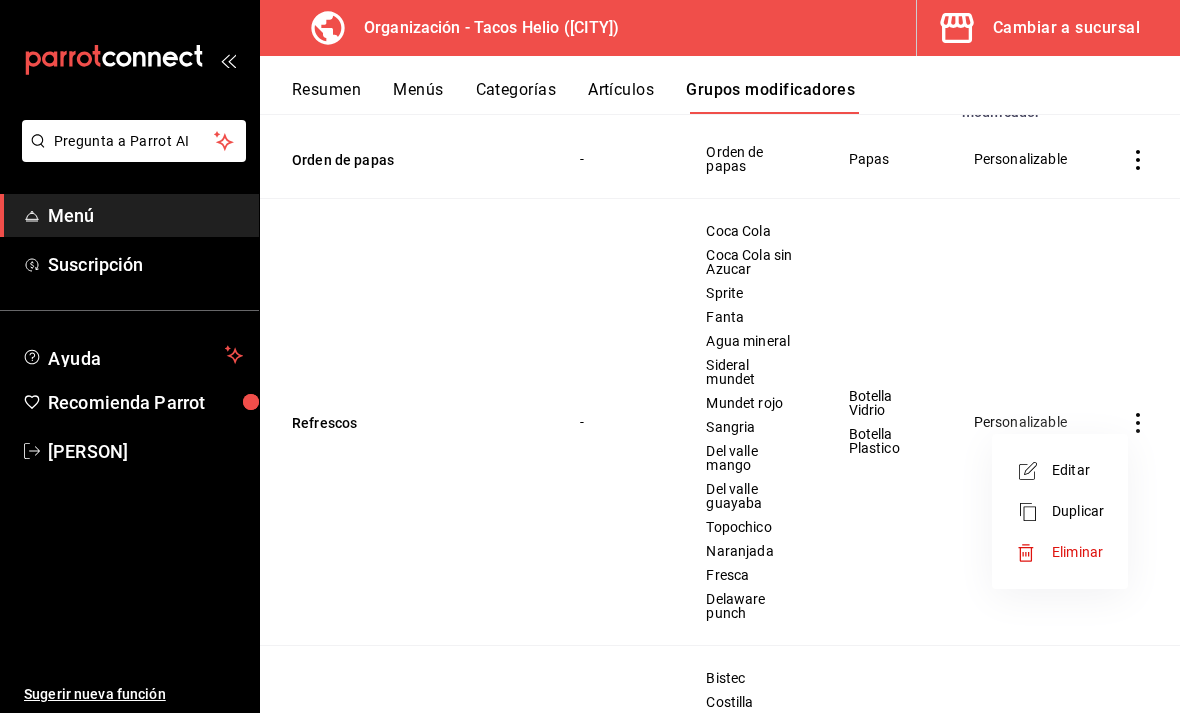 click 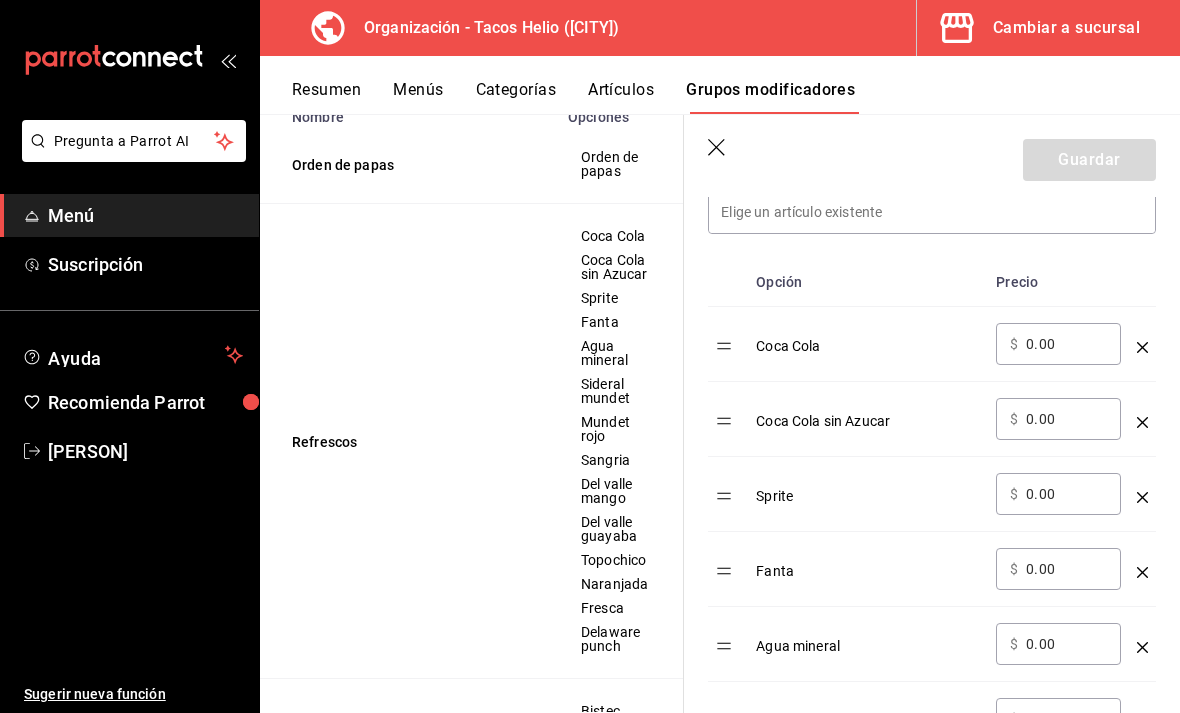 scroll, scrollTop: 595, scrollLeft: 0, axis: vertical 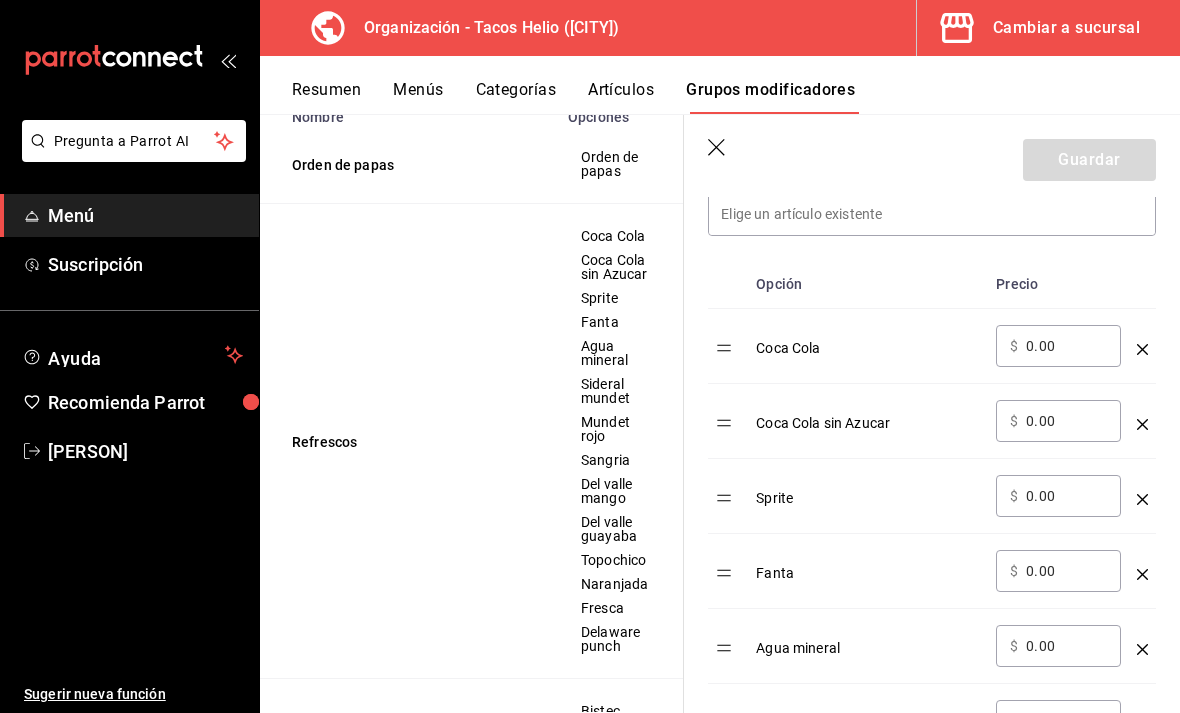 click at bounding box center (1142, 346) 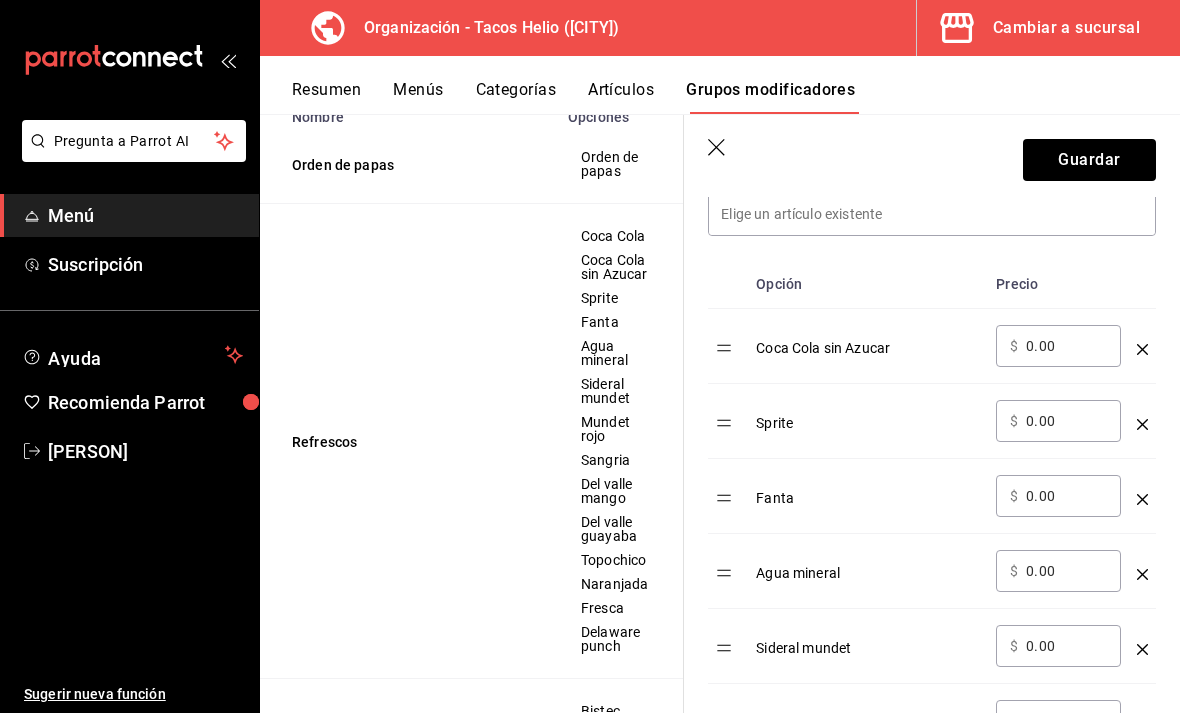 click 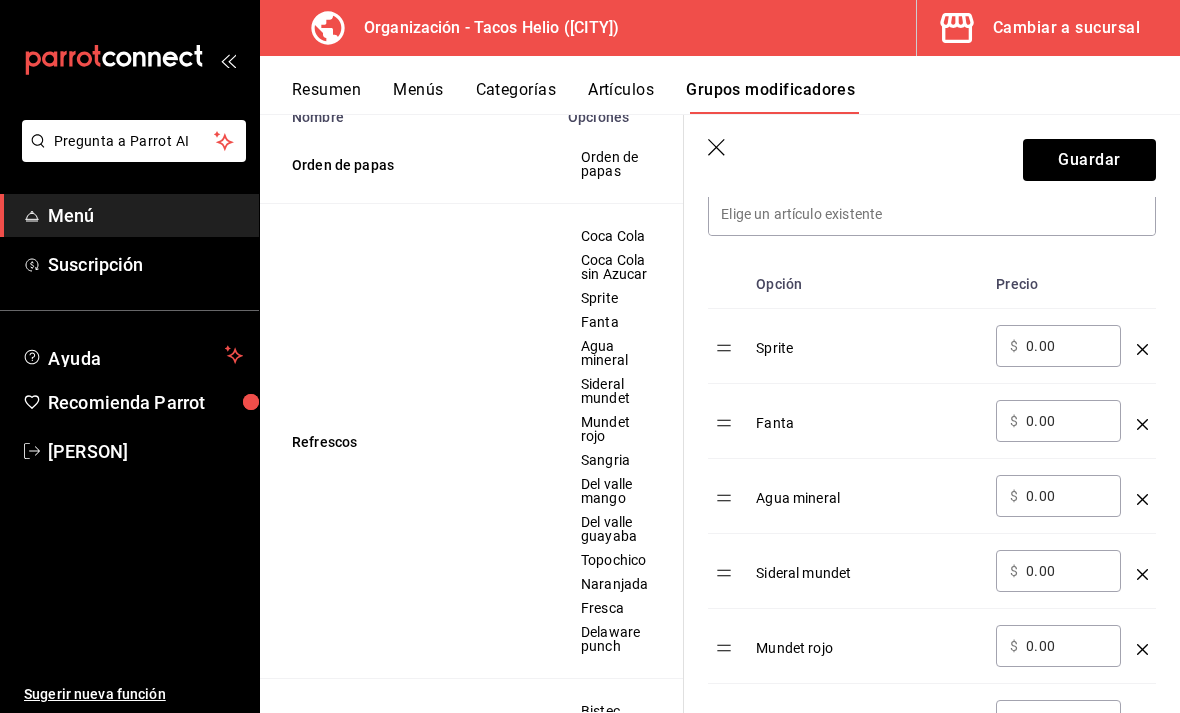 click 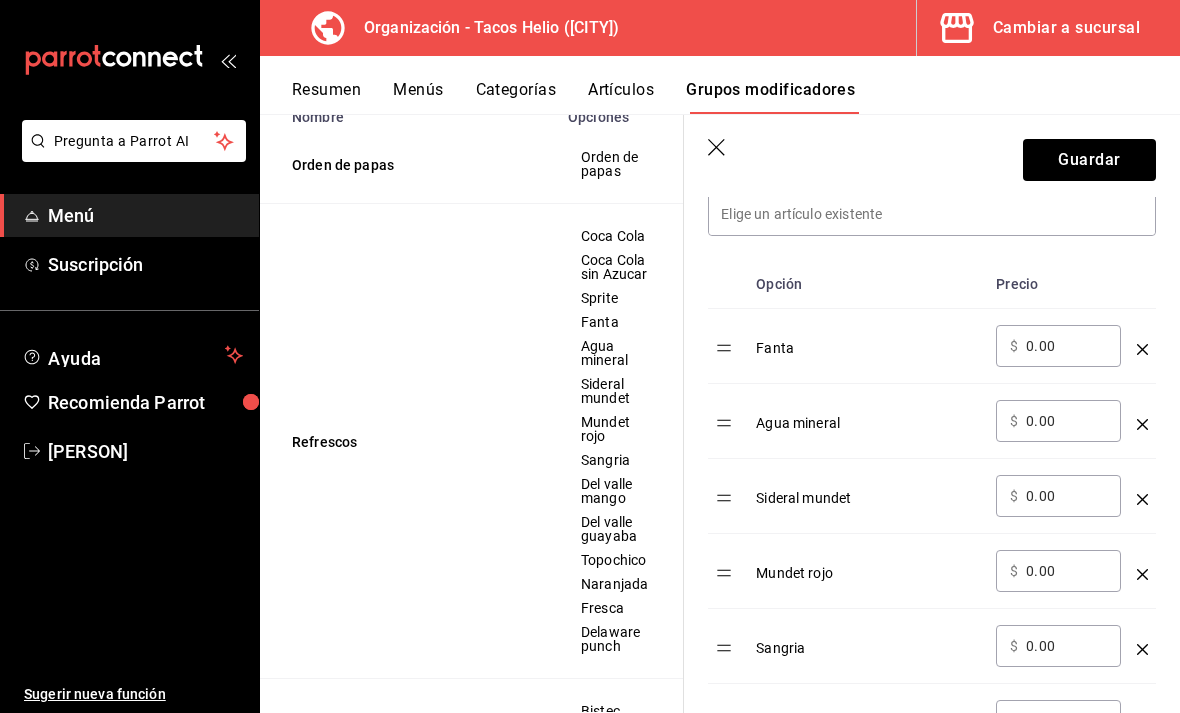 click 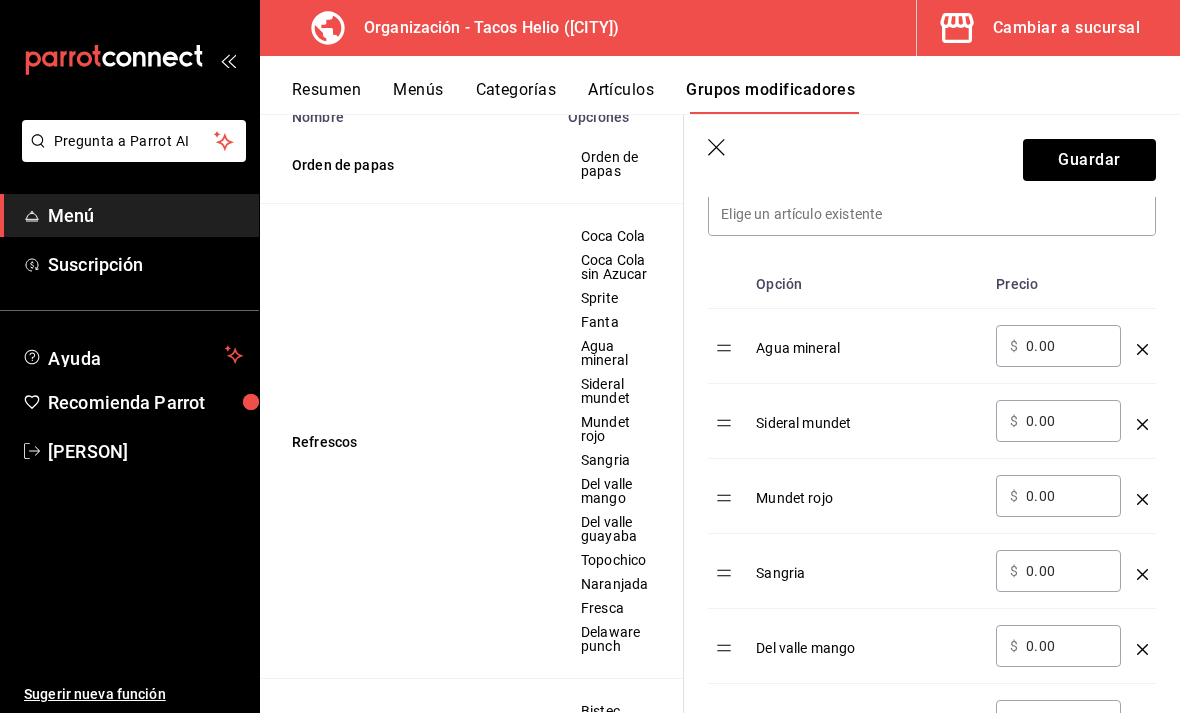 click 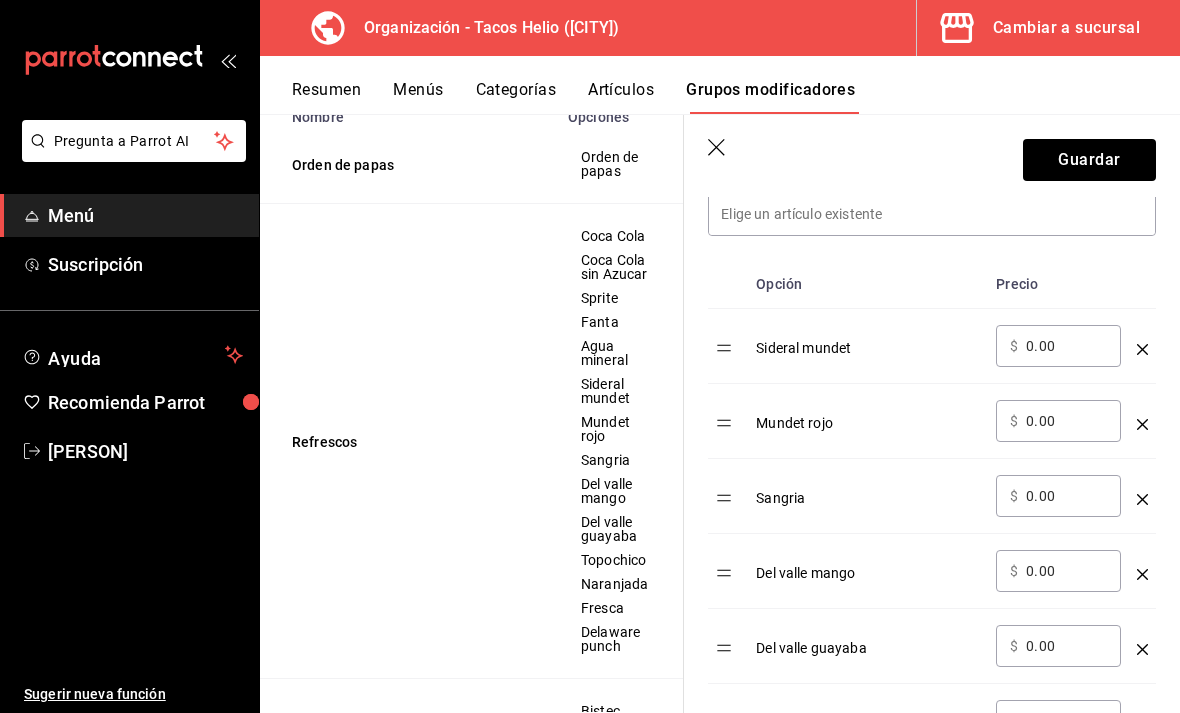 click 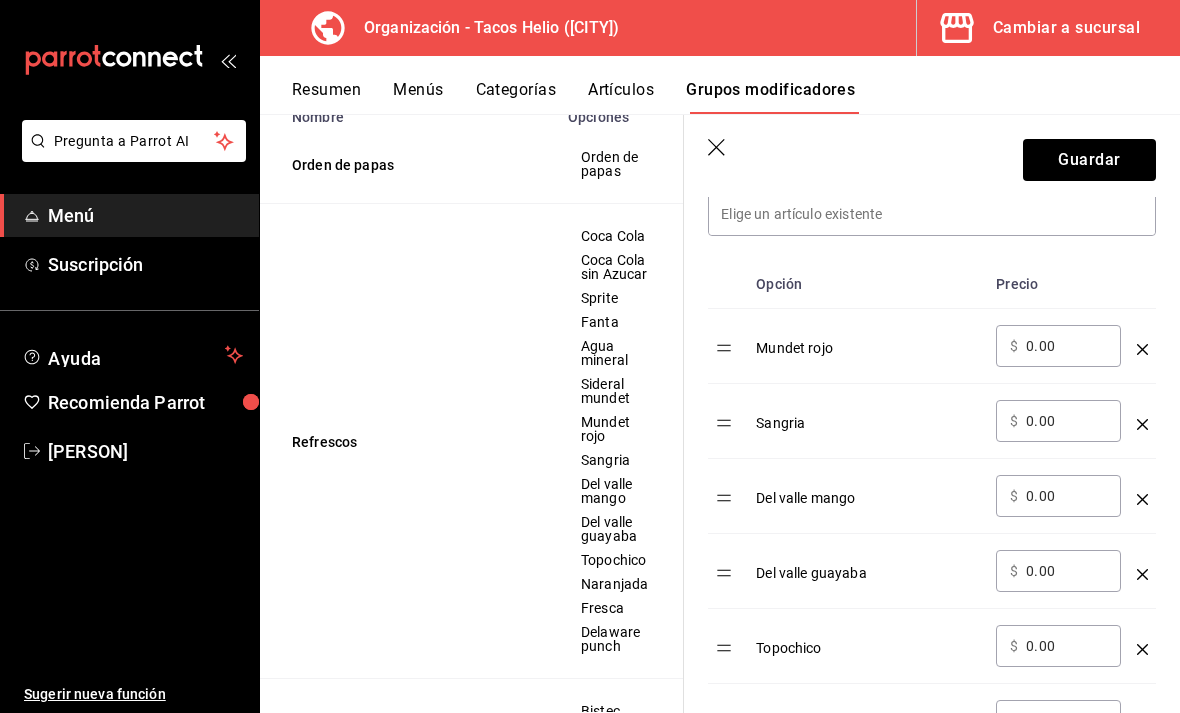click at bounding box center (1142, 346) 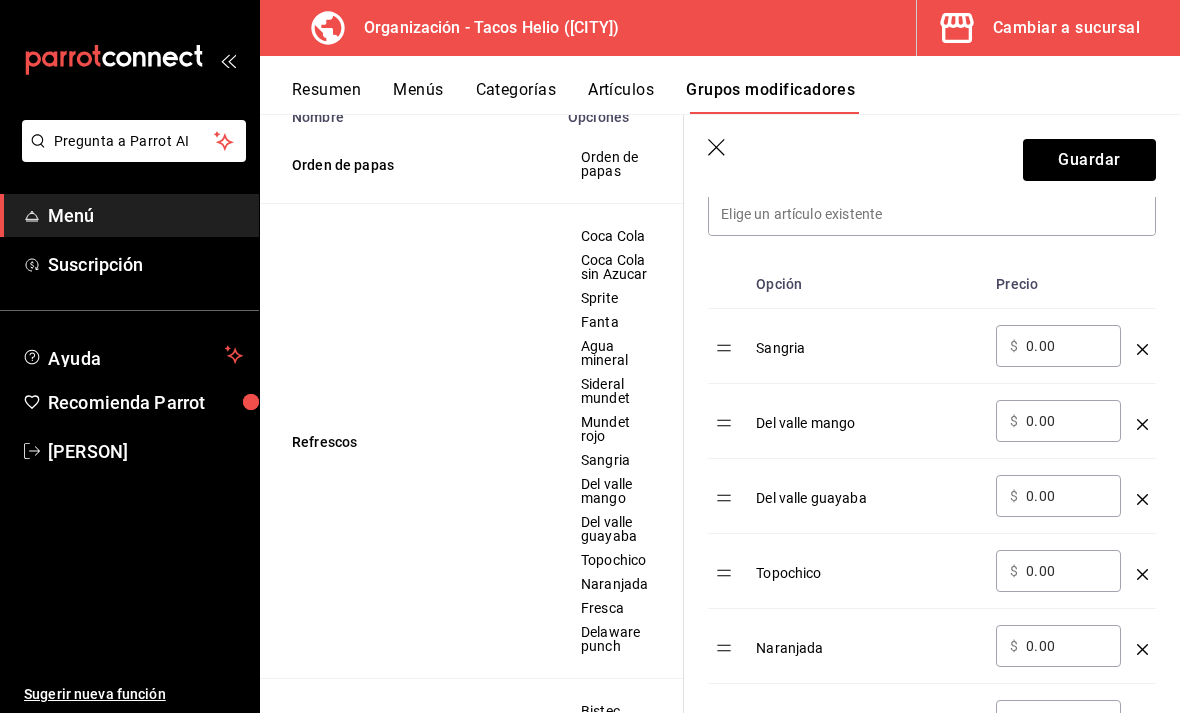 click 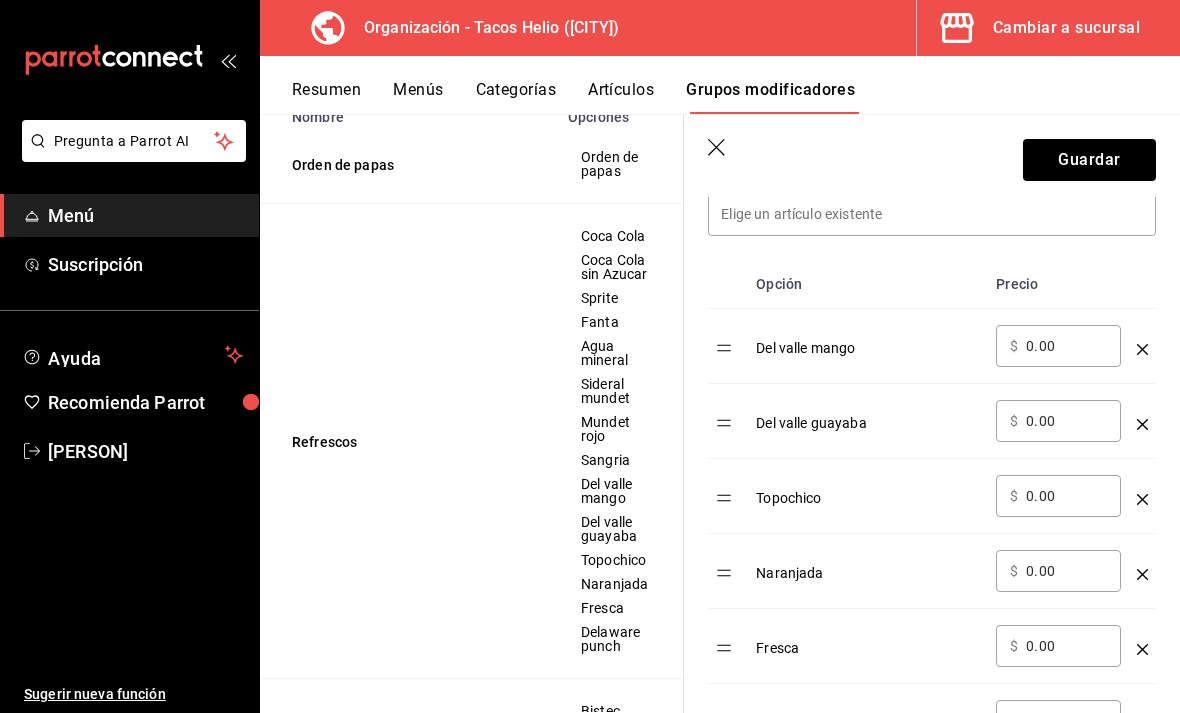 click 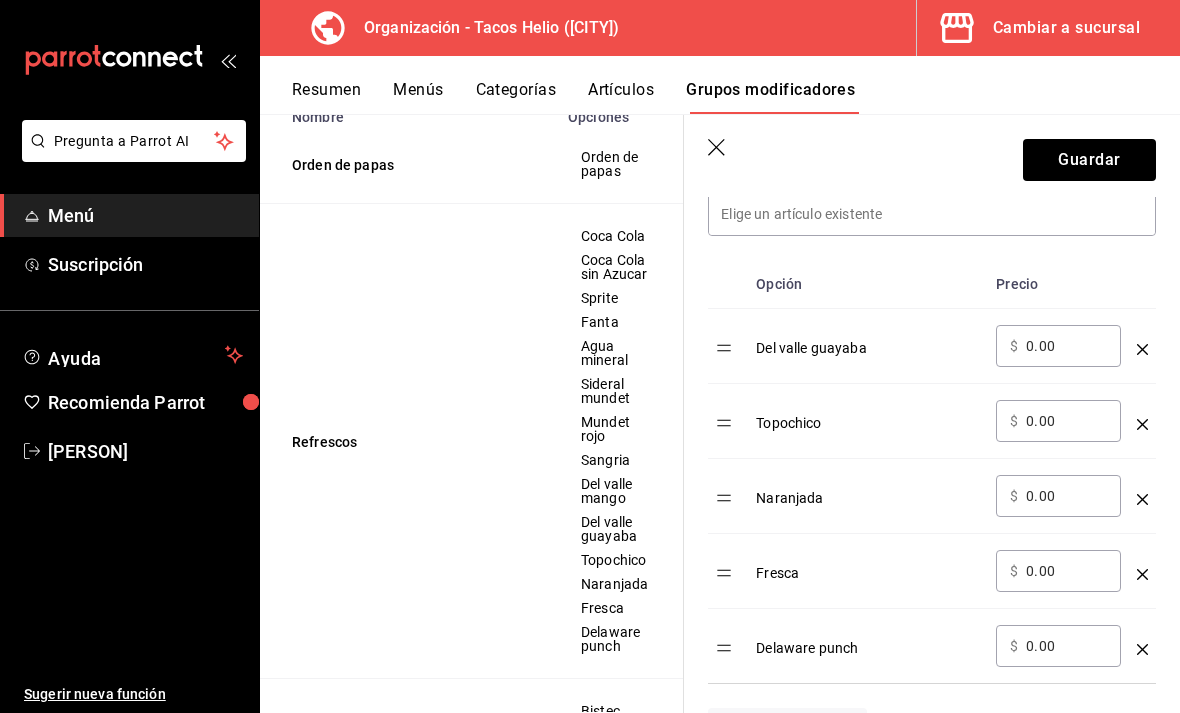 click 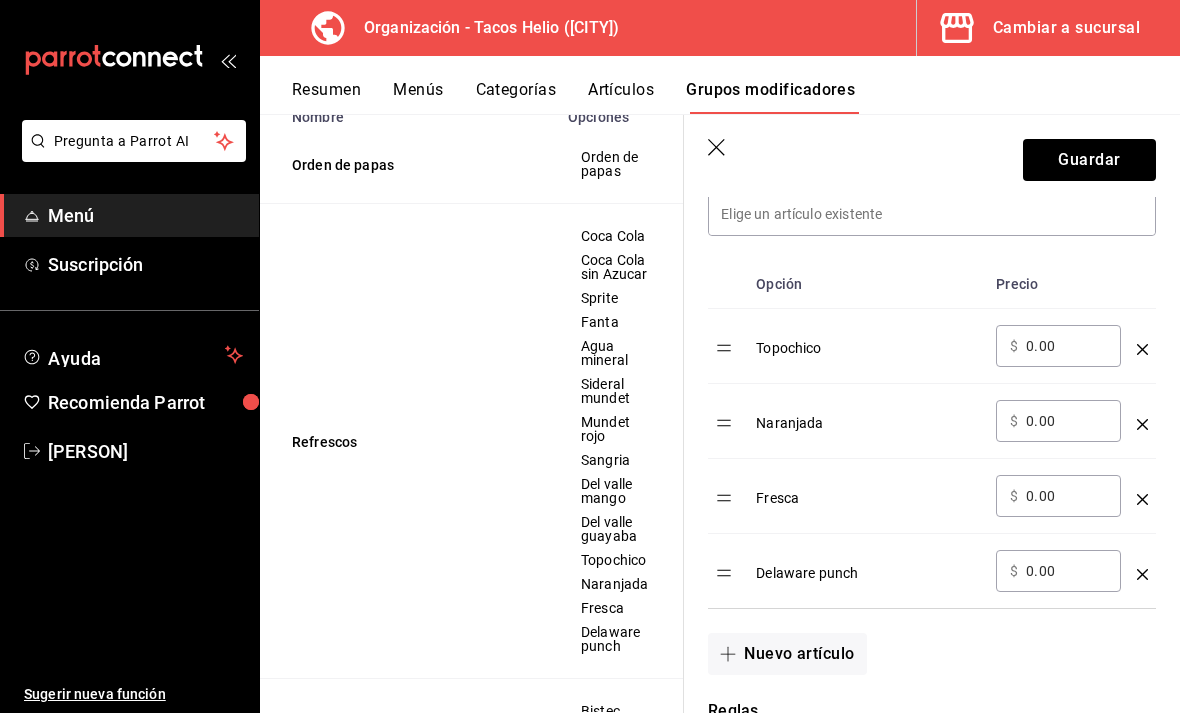 click 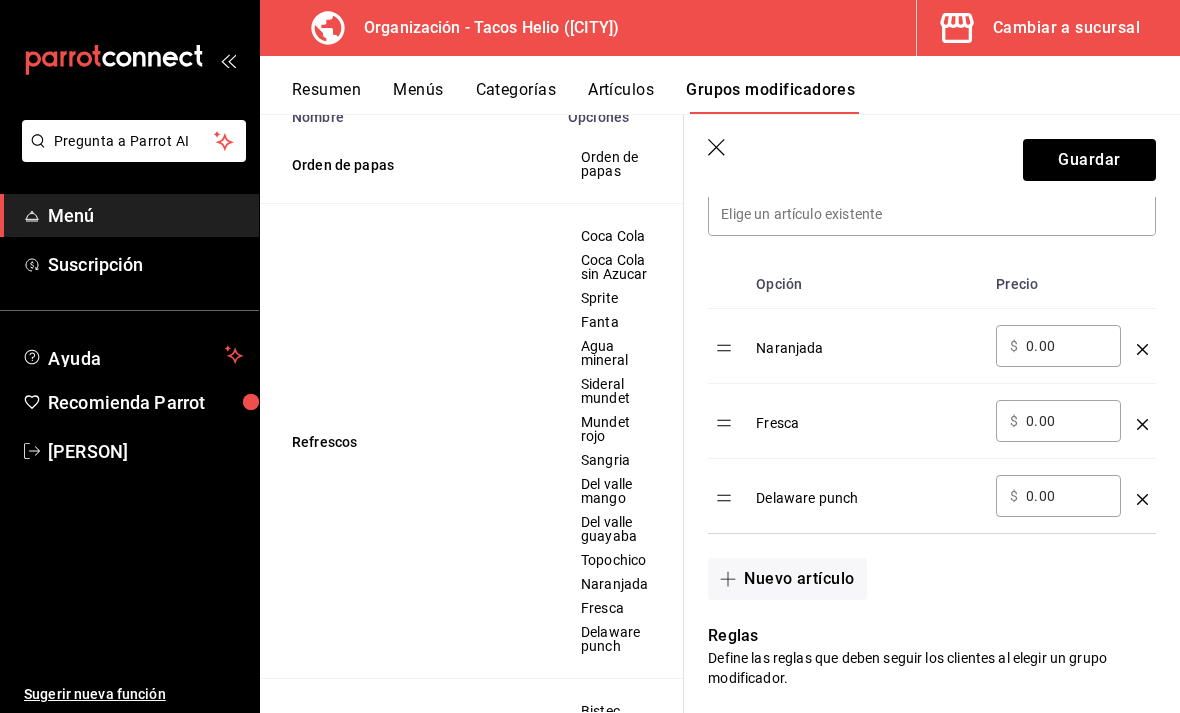 click 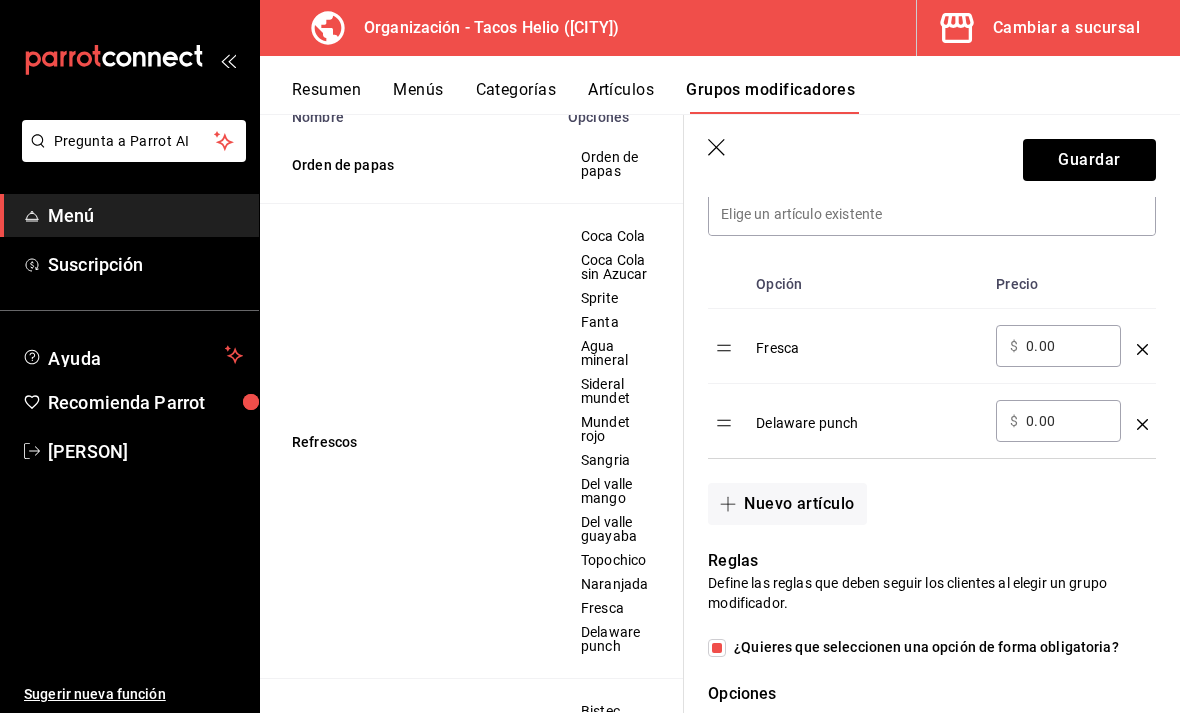click 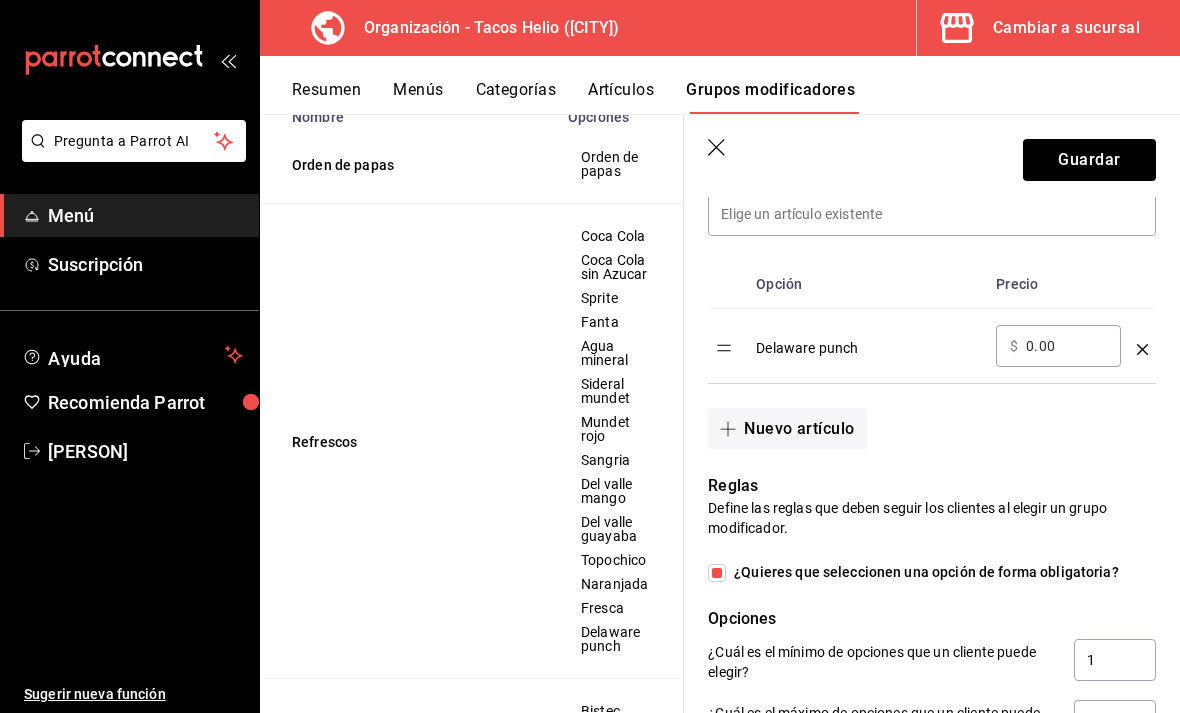 click 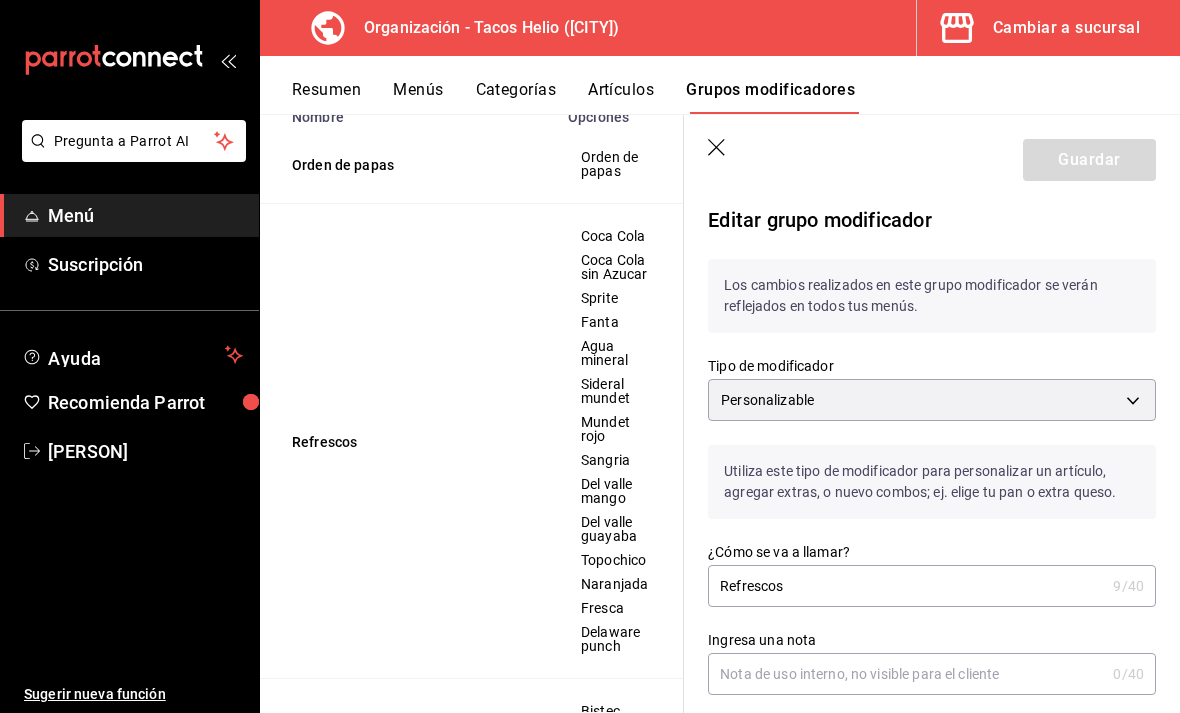 scroll, scrollTop: 0, scrollLeft: 0, axis: both 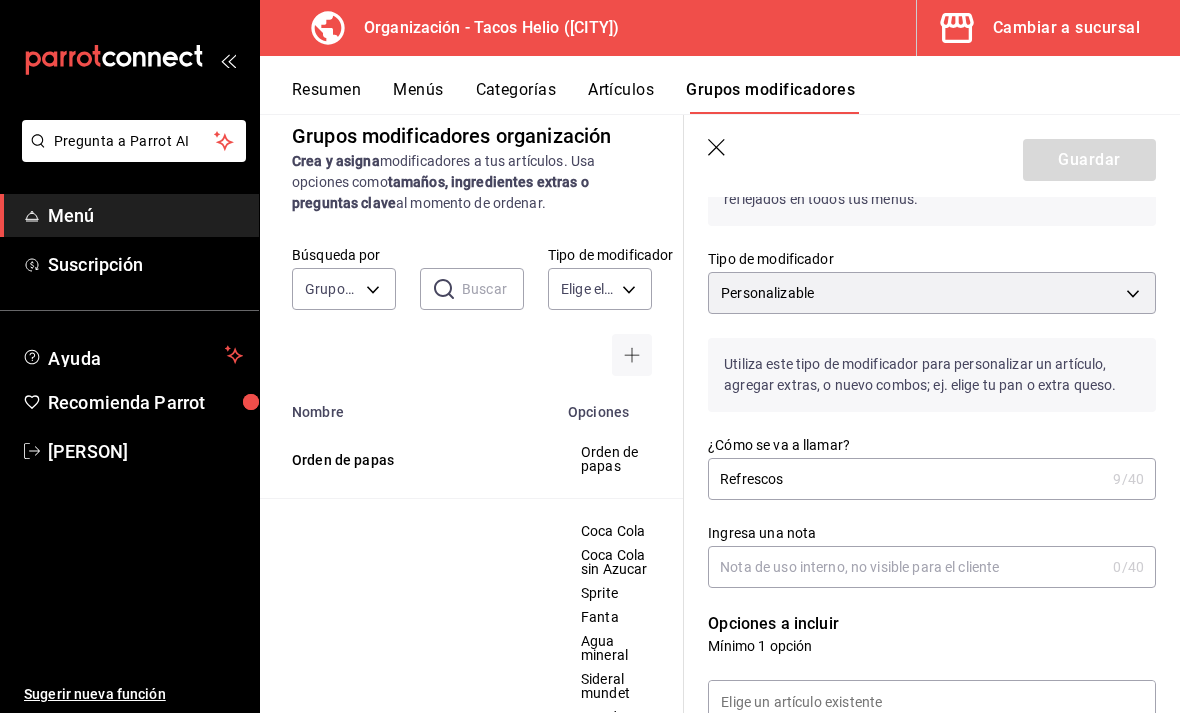 click 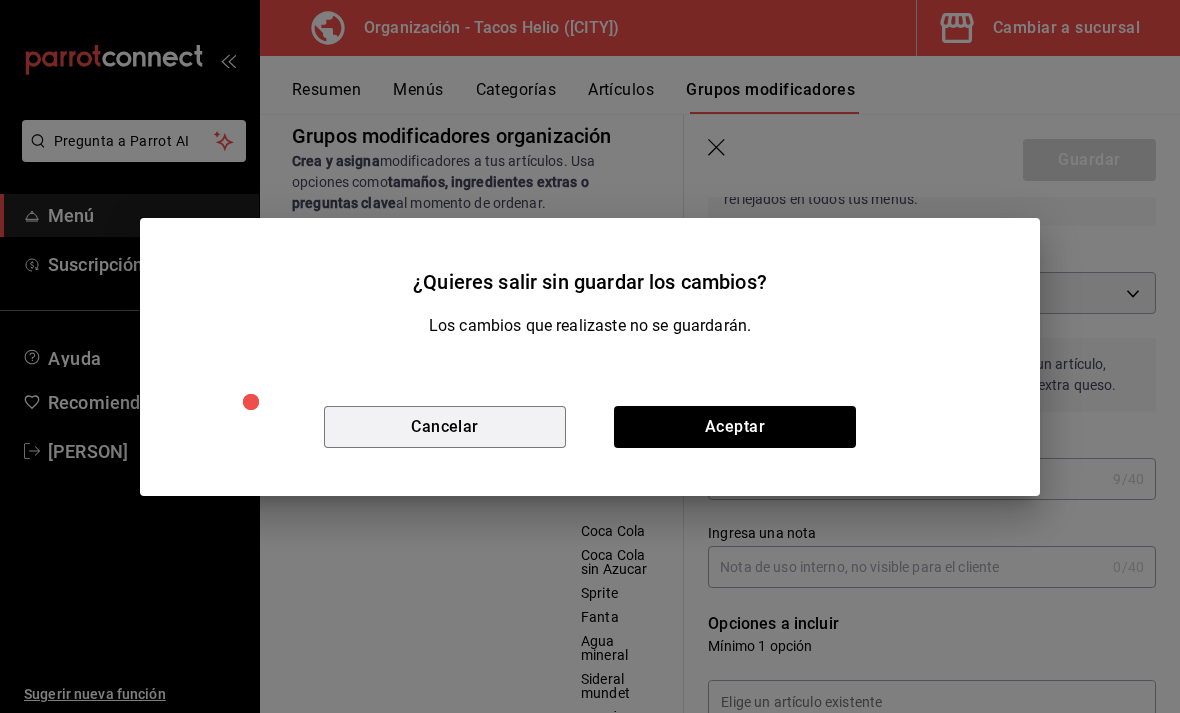 click on "Cancelar" at bounding box center [445, 427] 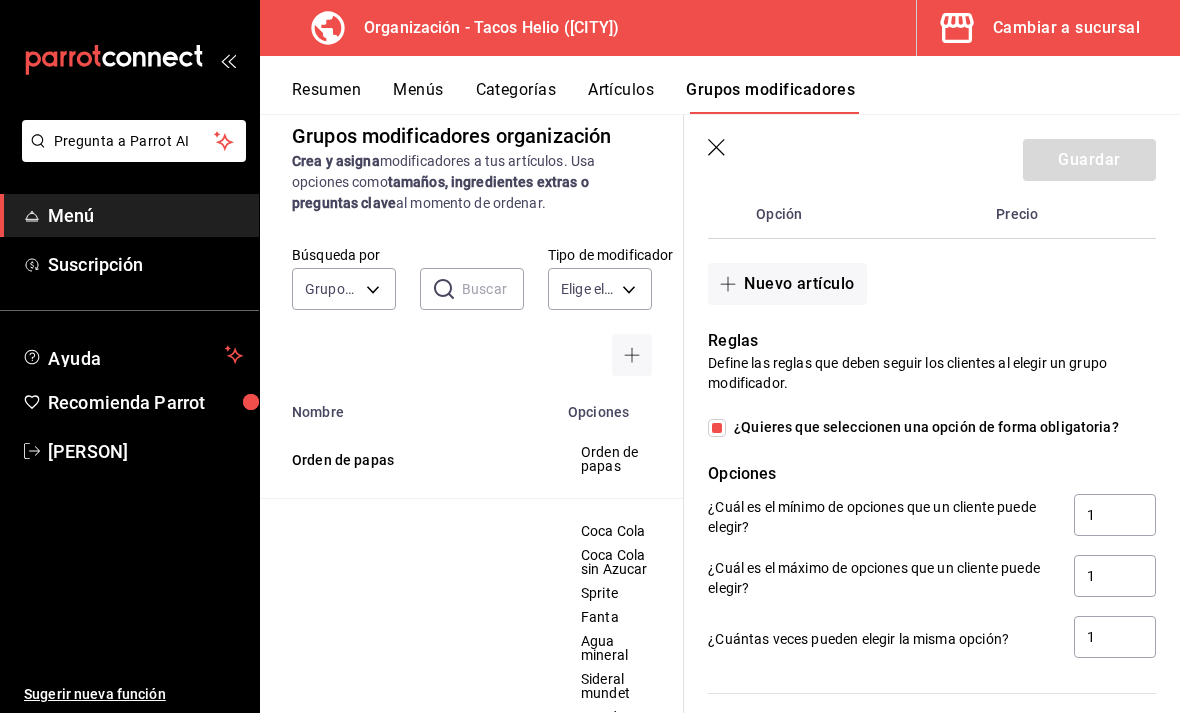 scroll, scrollTop: 666, scrollLeft: 0, axis: vertical 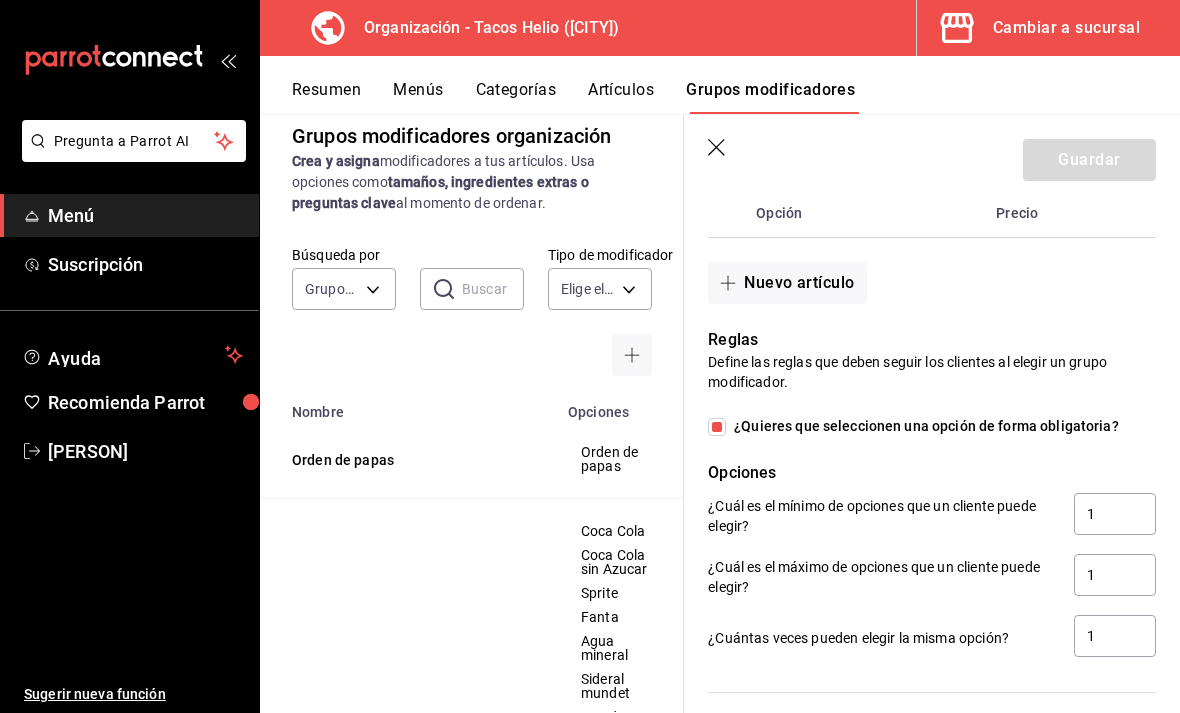 click on "¿Quieres que seleccionen una opción de forma obligatoria?" at bounding box center (717, 427) 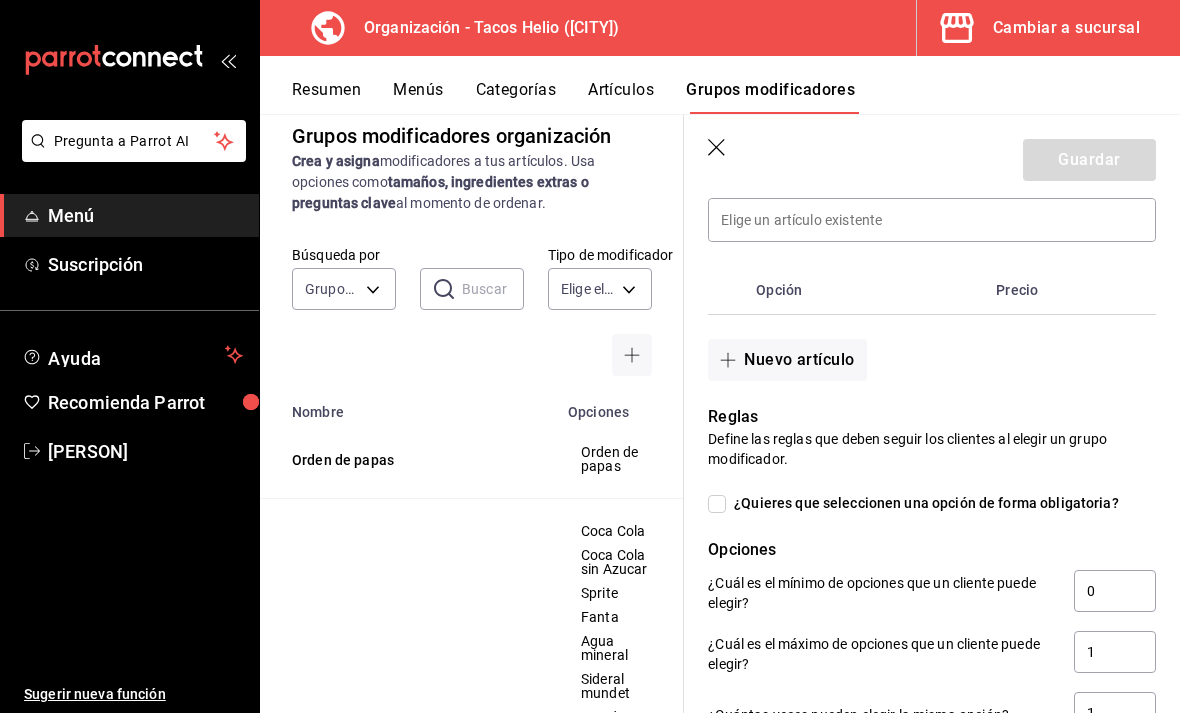 scroll, scrollTop: 587, scrollLeft: 0, axis: vertical 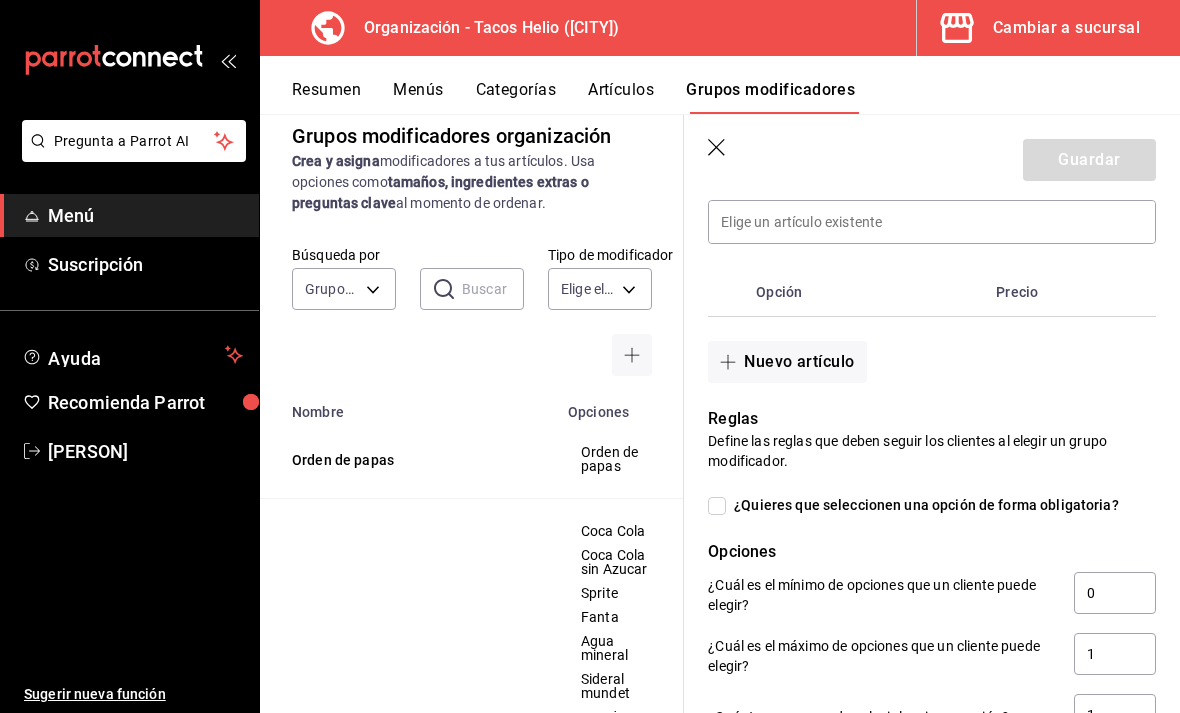click on "Nuevo artículo" at bounding box center [787, 362] 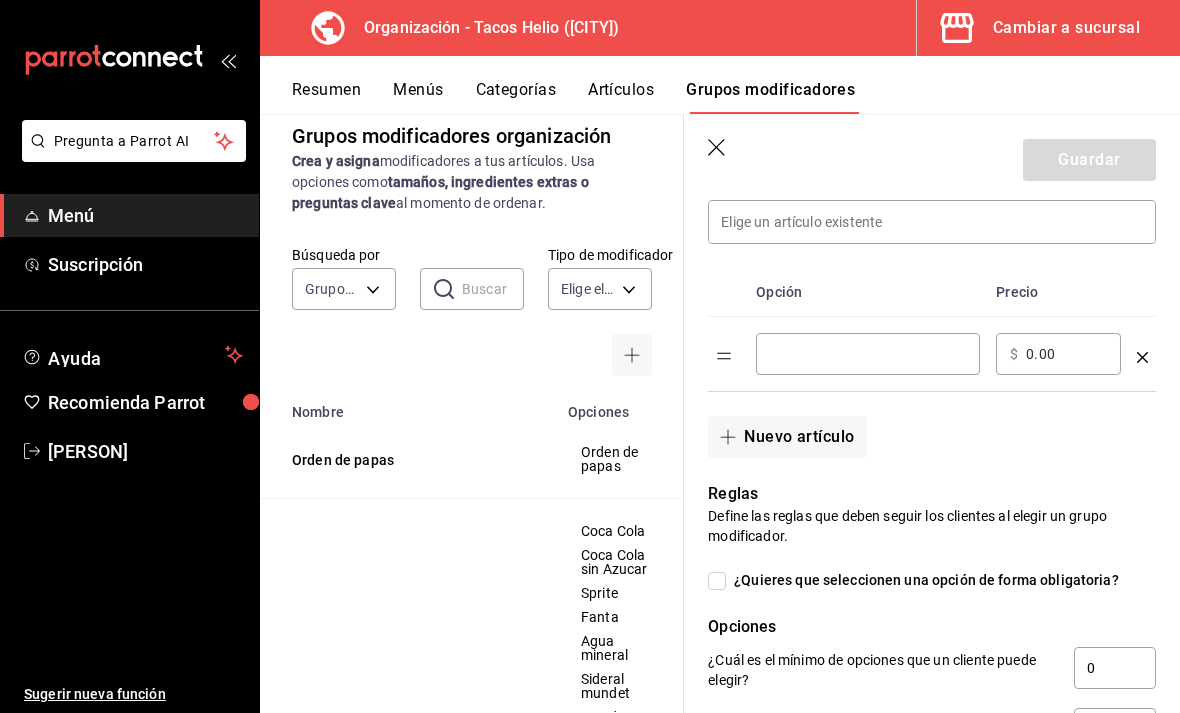 click at bounding box center (868, 354) 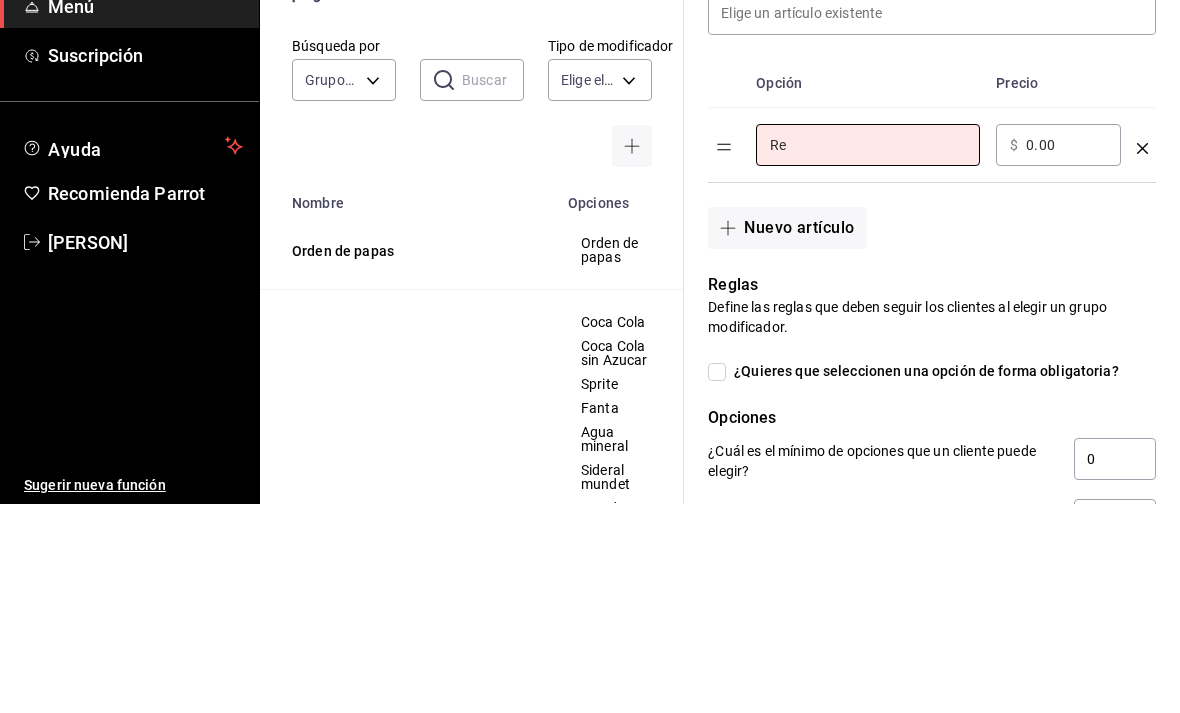 type on "R" 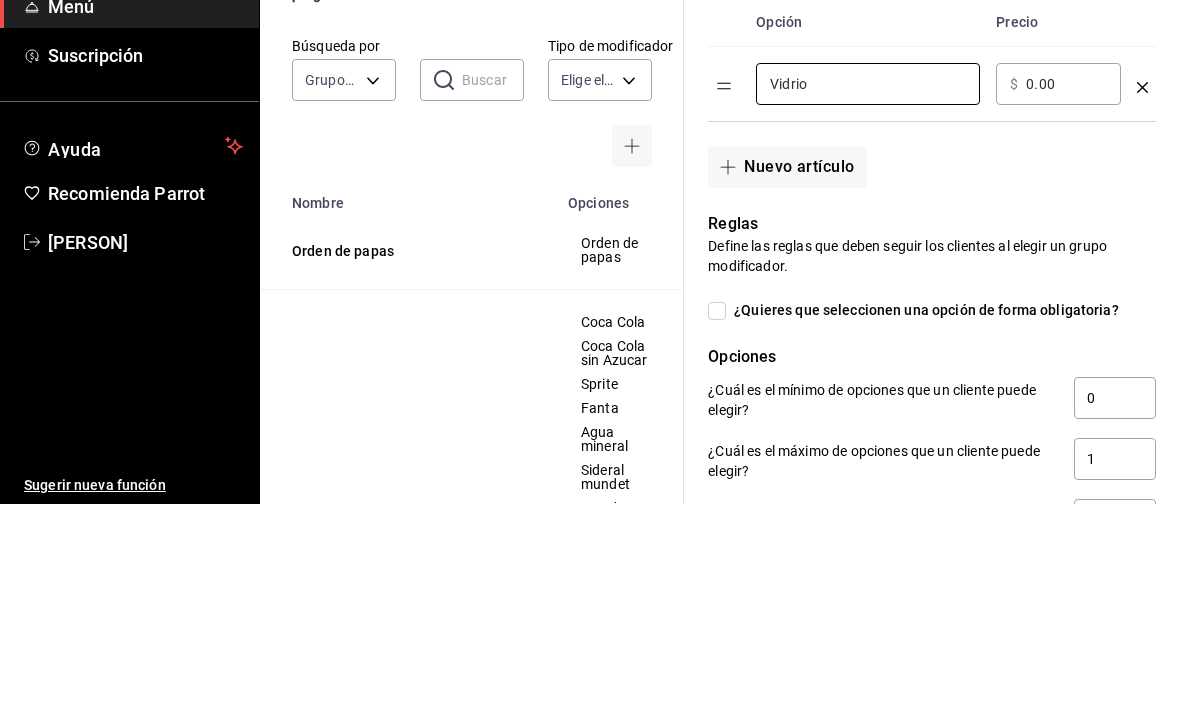 scroll, scrollTop: 643, scrollLeft: 0, axis: vertical 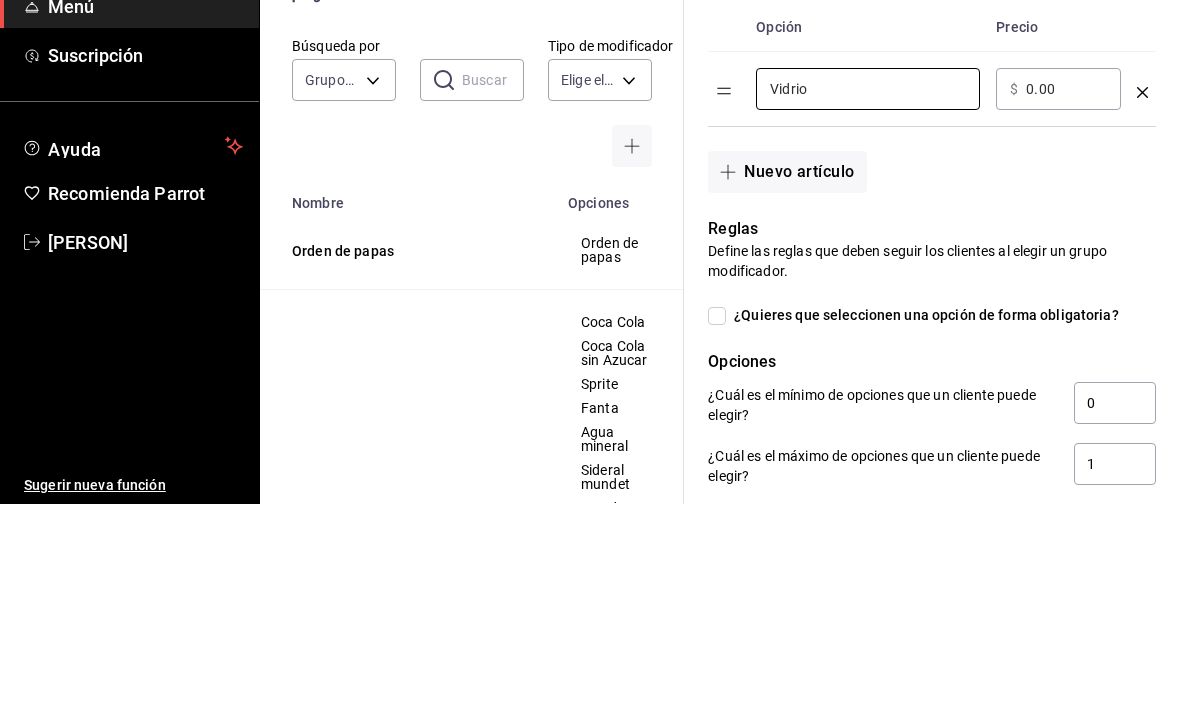 type on "Vidrio" 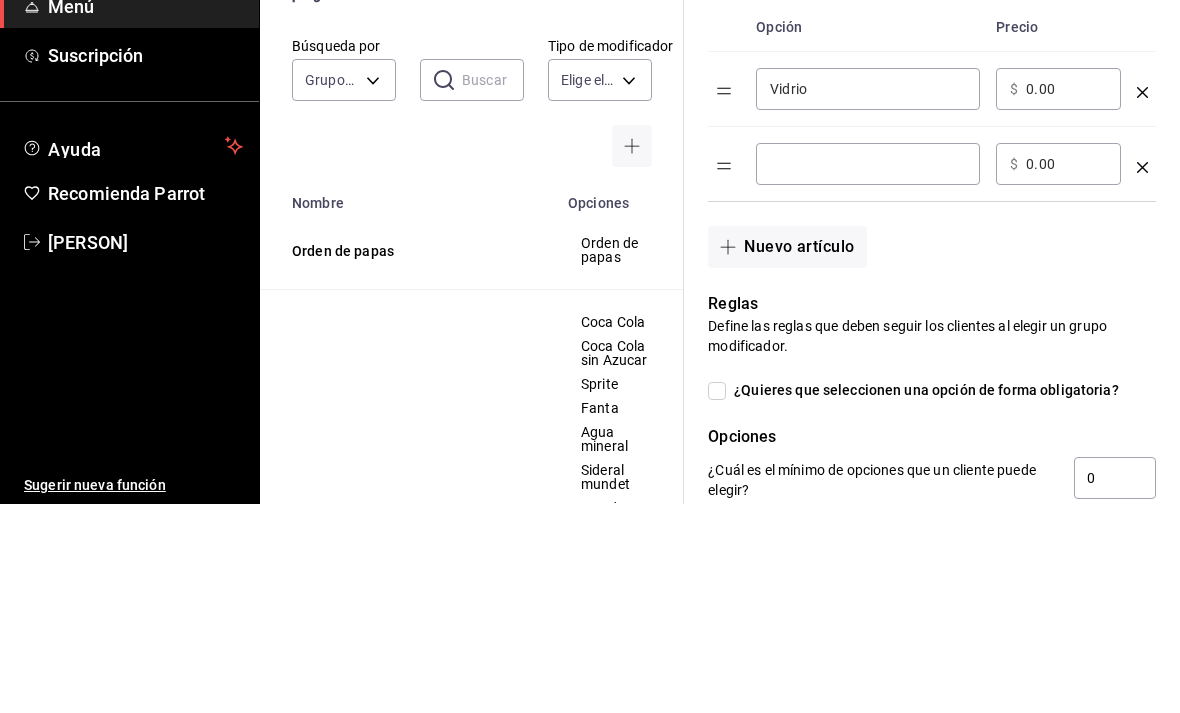 scroll, scrollTop: 64, scrollLeft: 0, axis: vertical 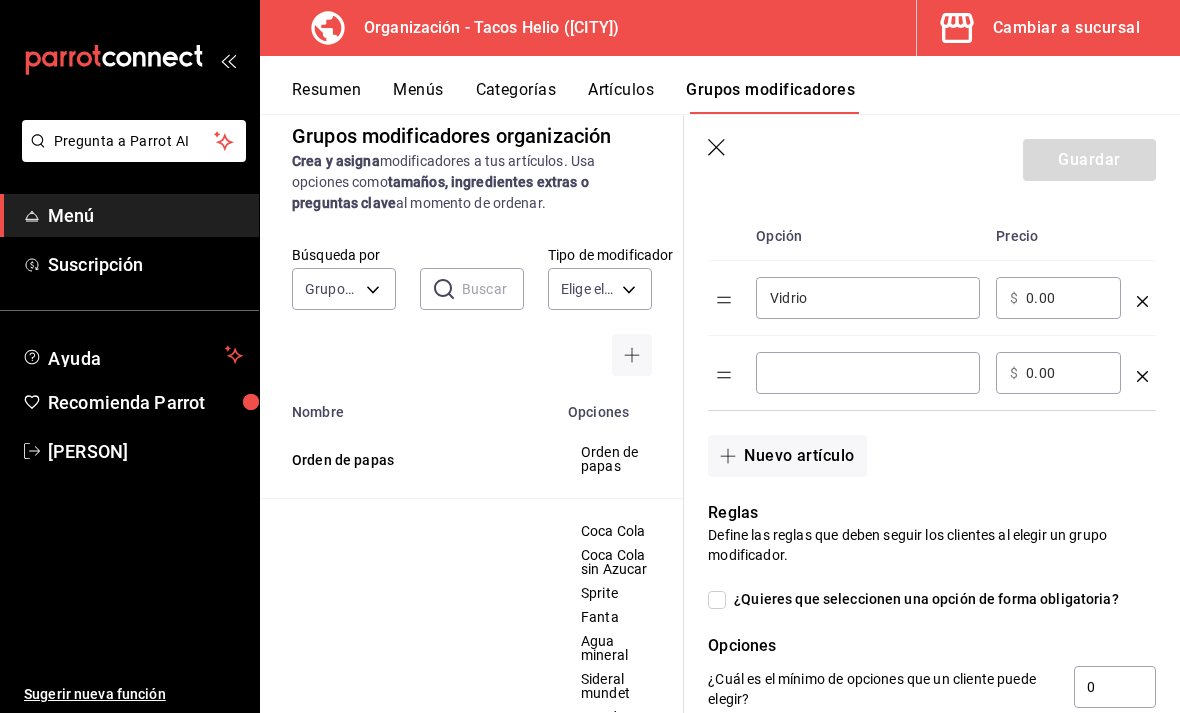 click at bounding box center (868, 373) 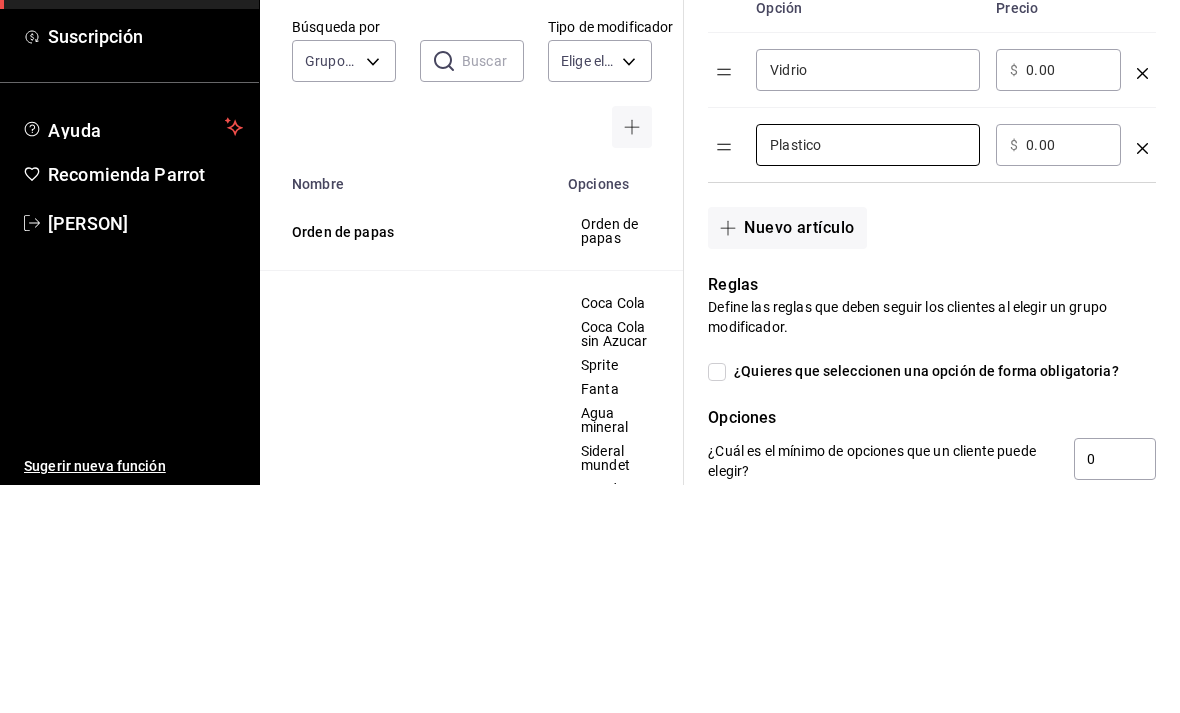 type on "Plastico" 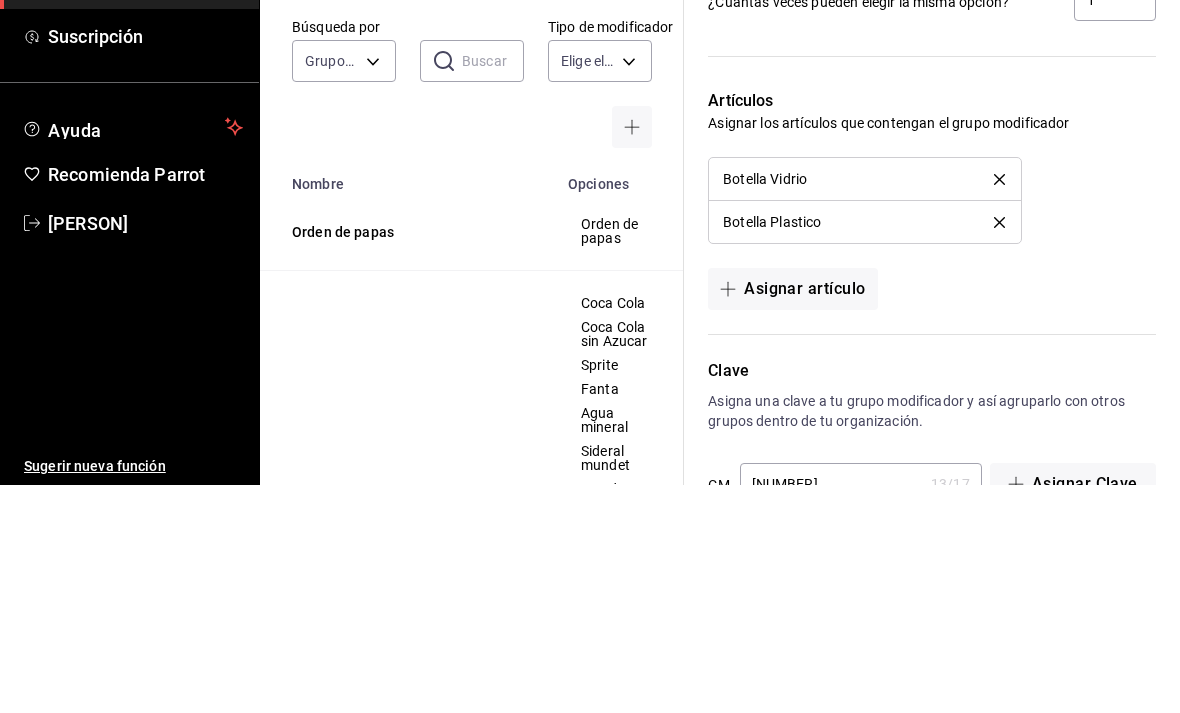scroll, scrollTop: 1223, scrollLeft: 0, axis: vertical 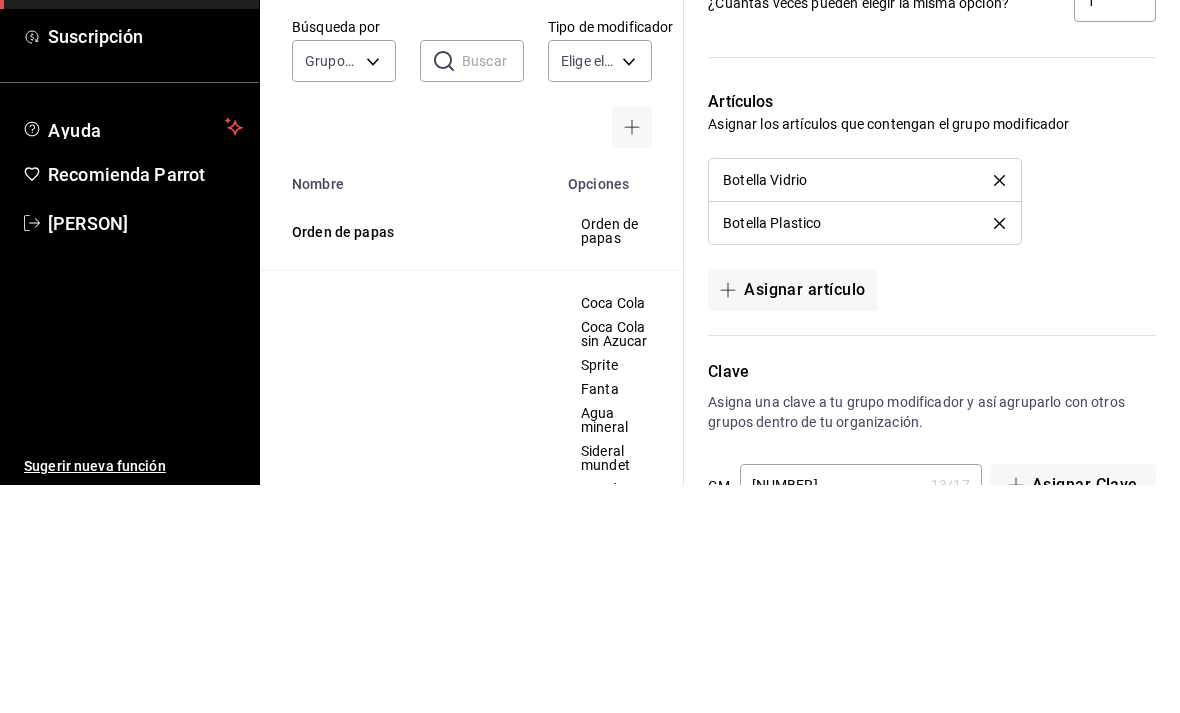 click at bounding box center [999, 408] 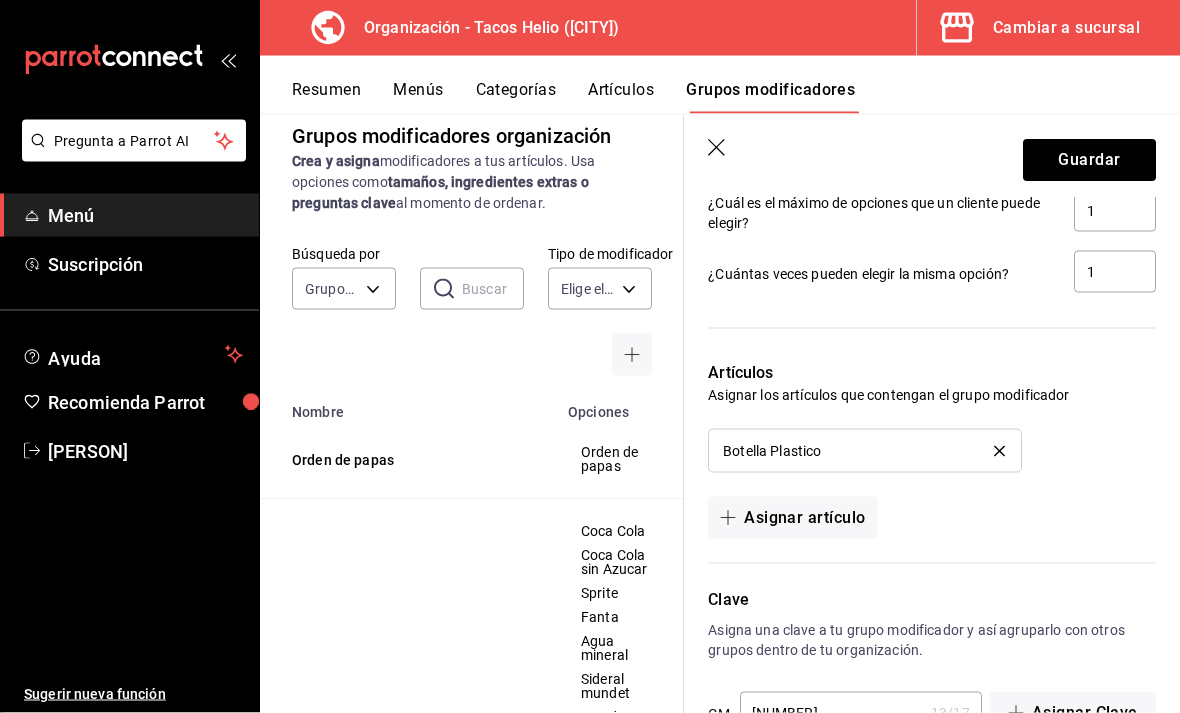 scroll, scrollTop: 64, scrollLeft: 0, axis: vertical 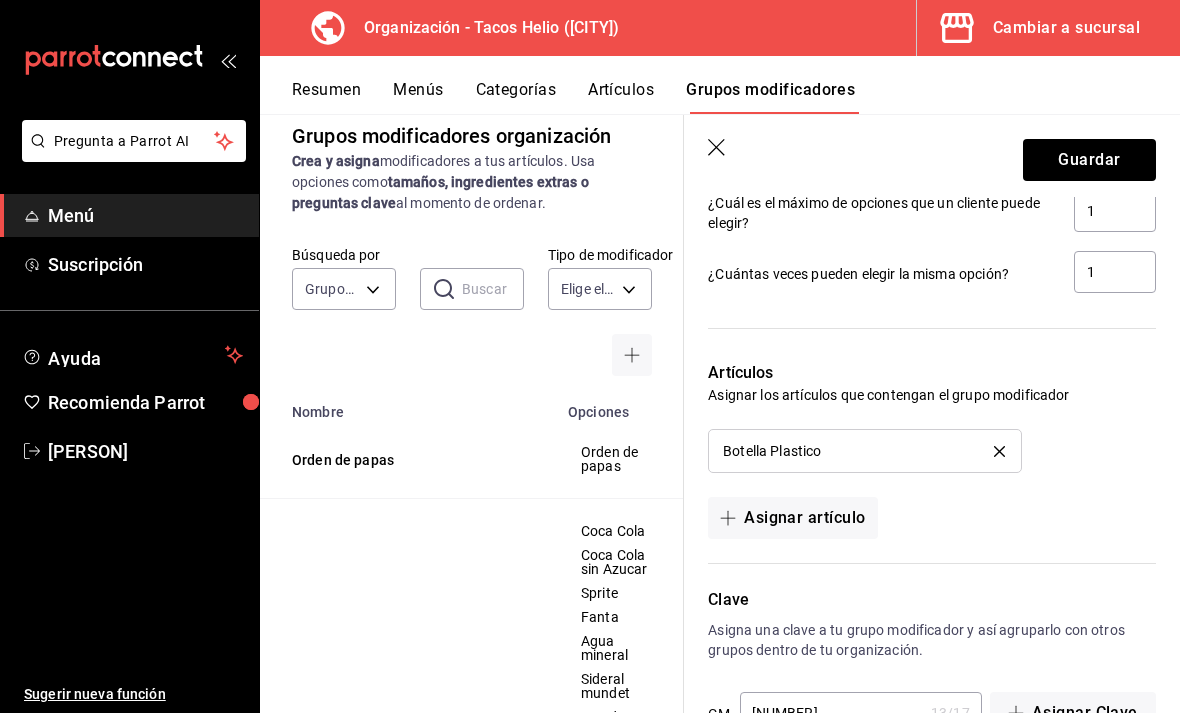 click at bounding box center [999, 451] 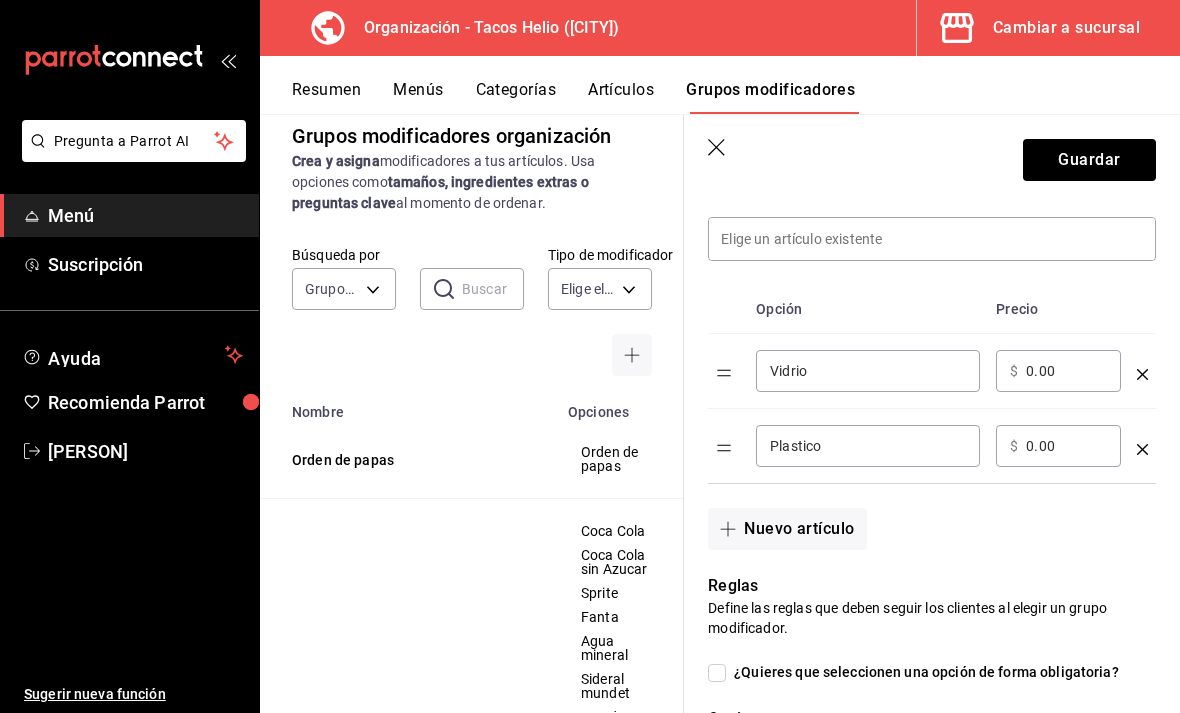scroll, scrollTop: 561, scrollLeft: 0, axis: vertical 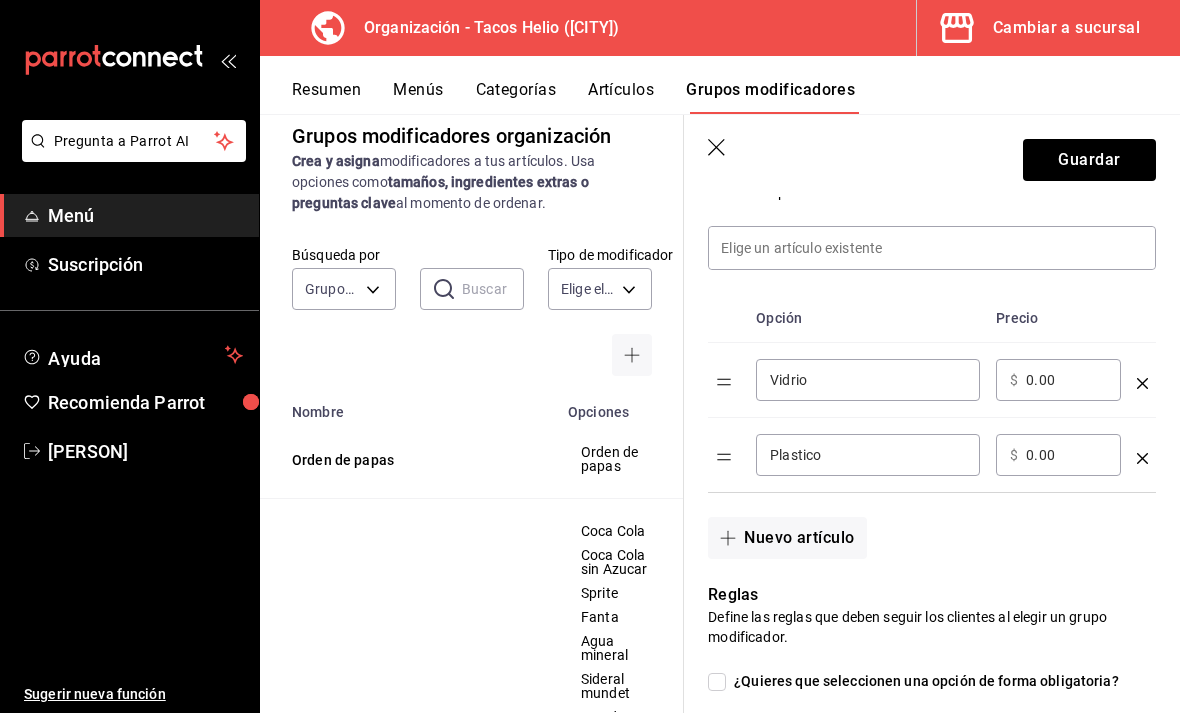 click on "0.00" at bounding box center [1066, 380] 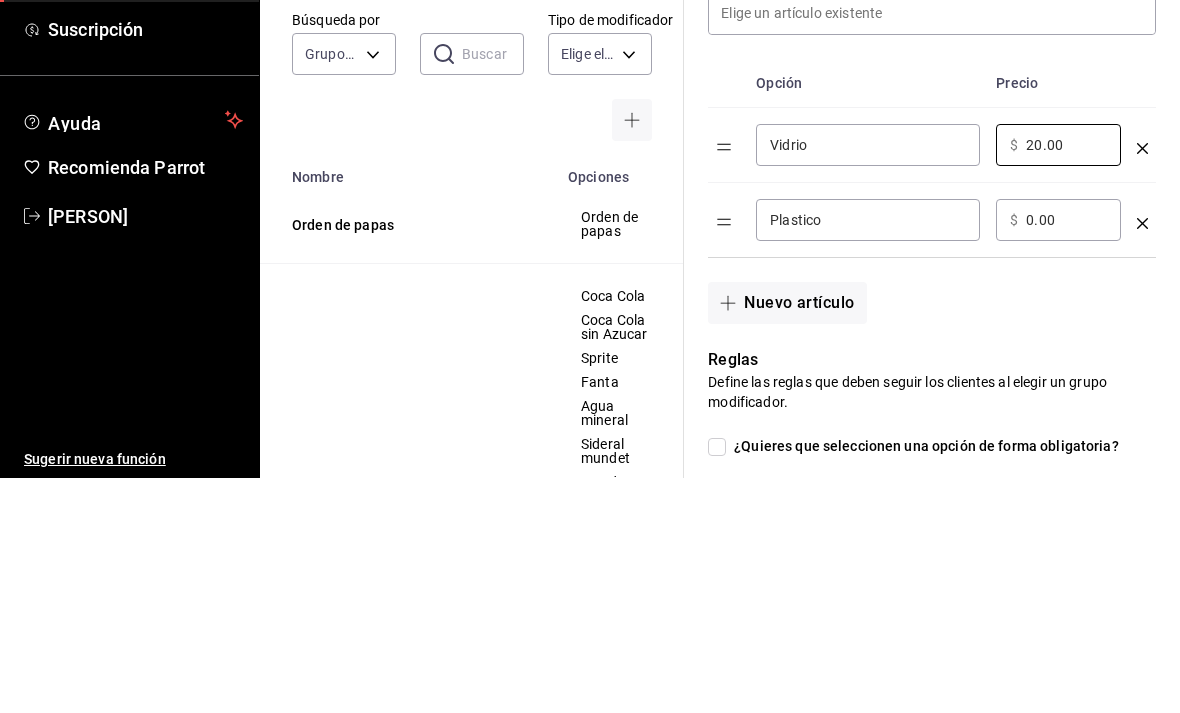 type on "20.00" 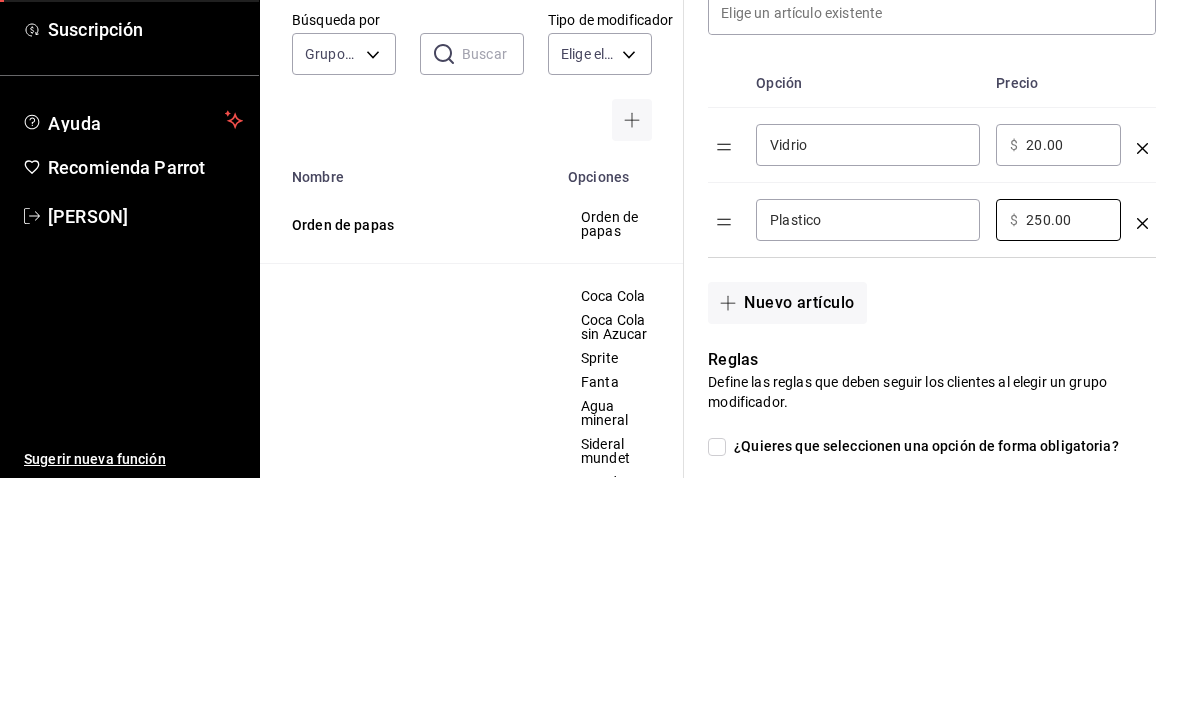 click on "250.00" at bounding box center (1066, 455) 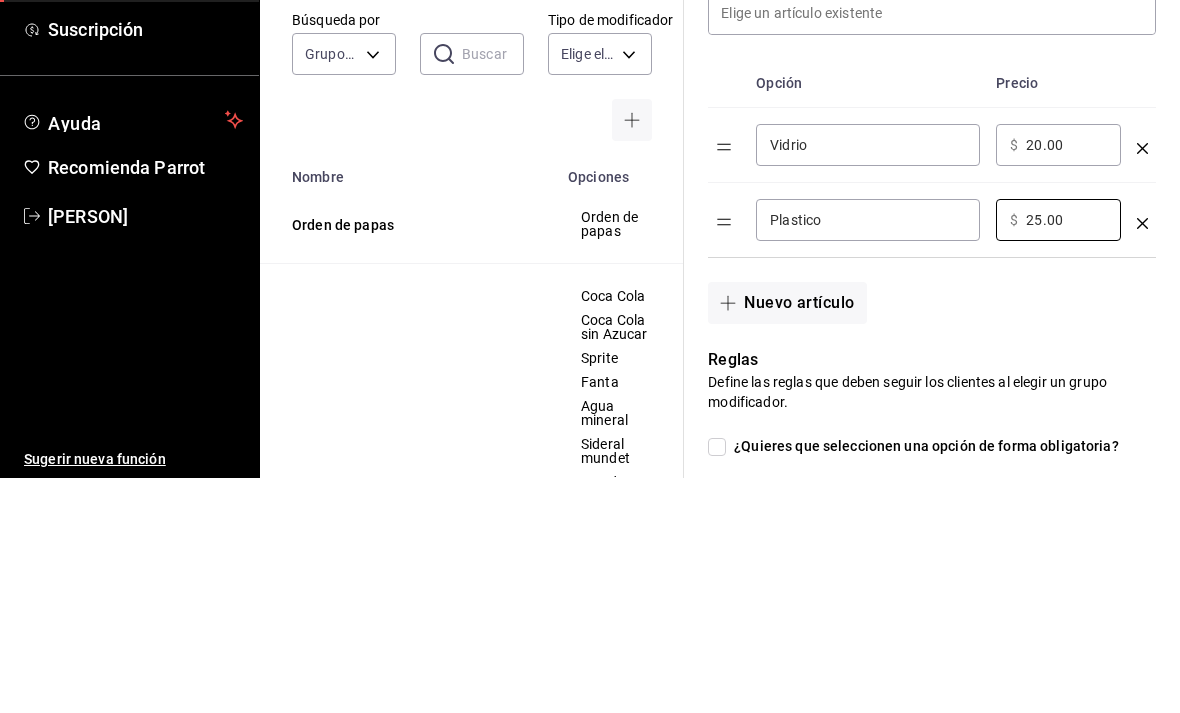 type on "25.00" 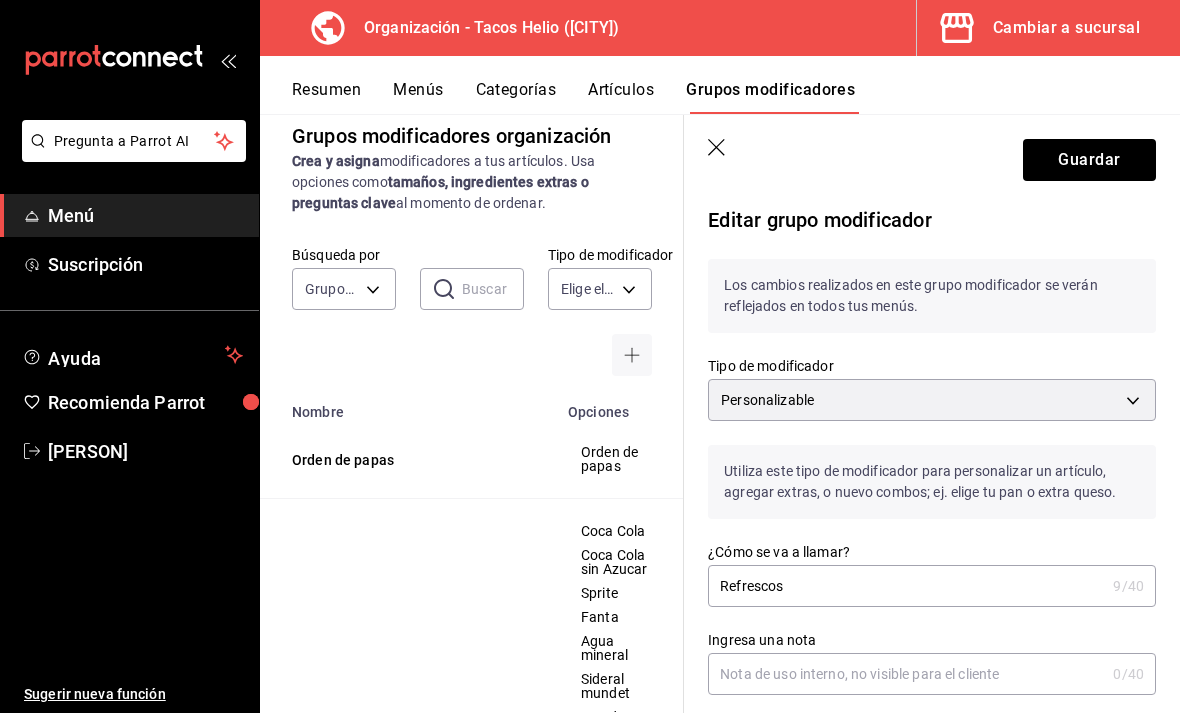 scroll, scrollTop: 0, scrollLeft: 0, axis: both 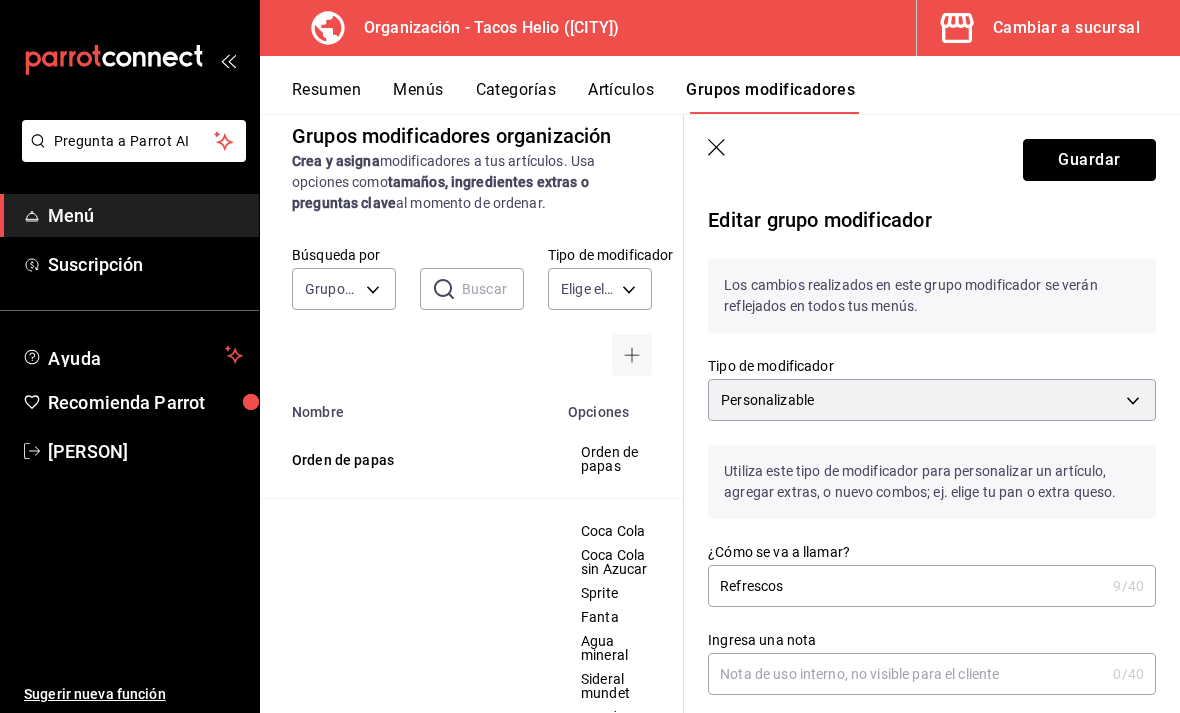 click on "Guardar" at bounding box center (1089, 160) 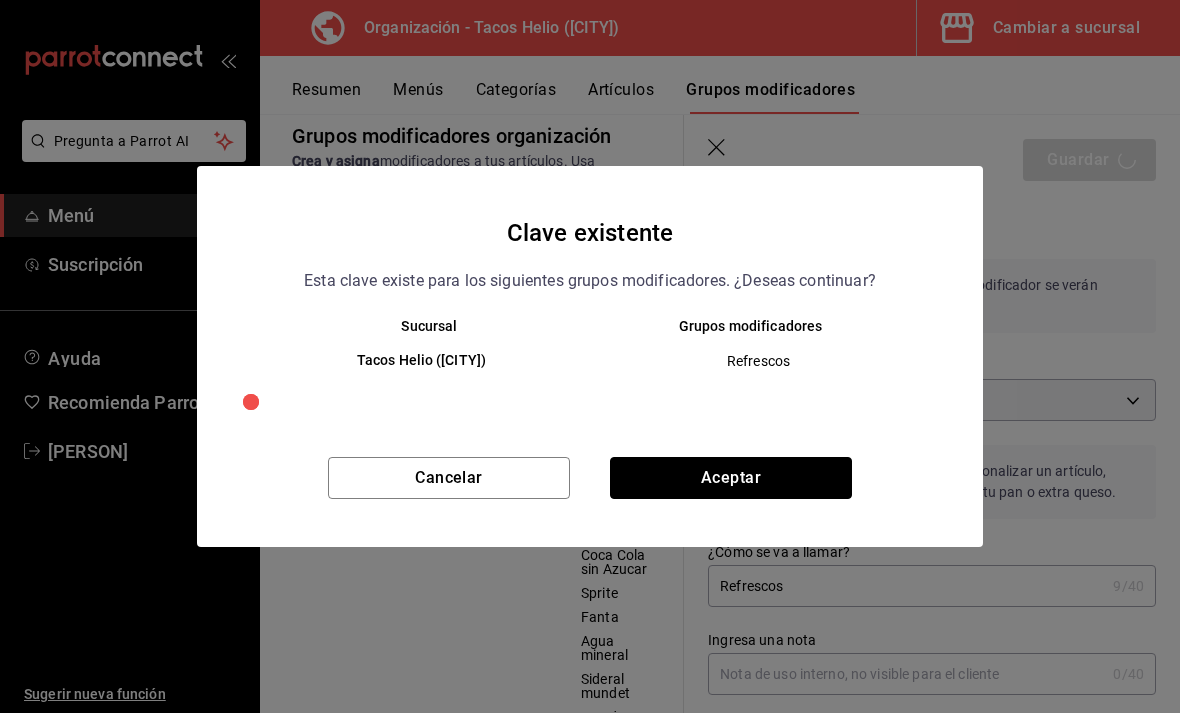 click on "Aceptar" at bounding box center (731, 478) 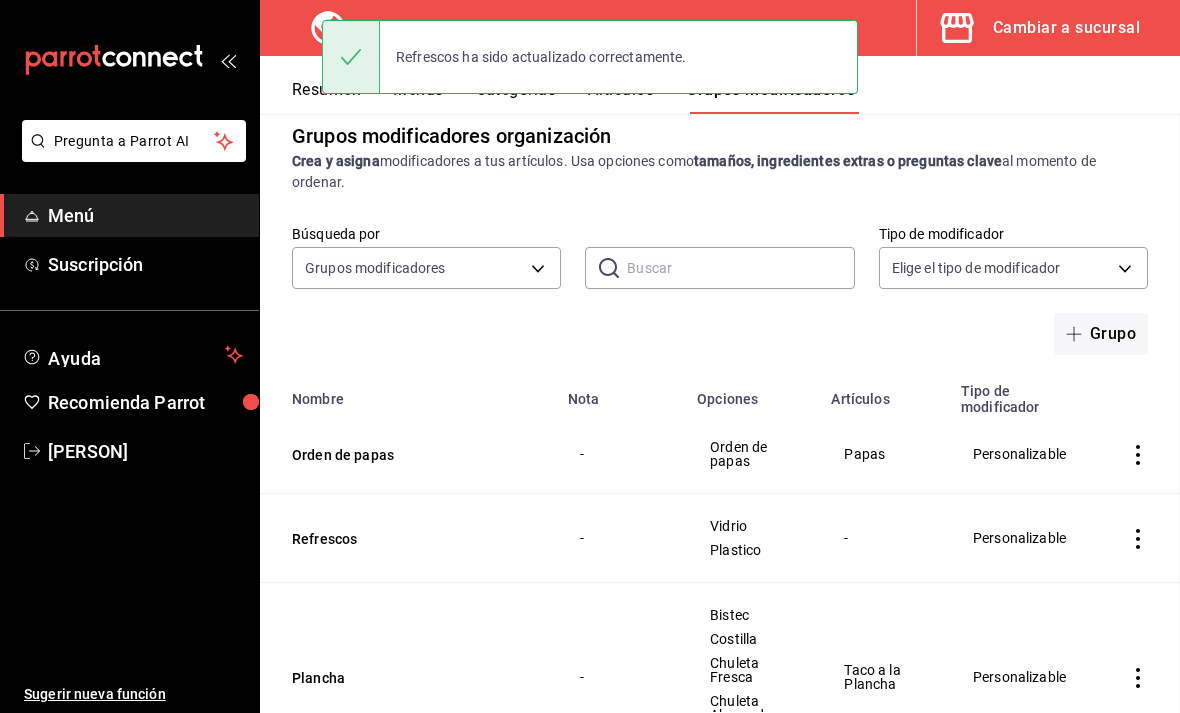 scroll, scrollTop: 0, scrollLeft: 0, axis: both 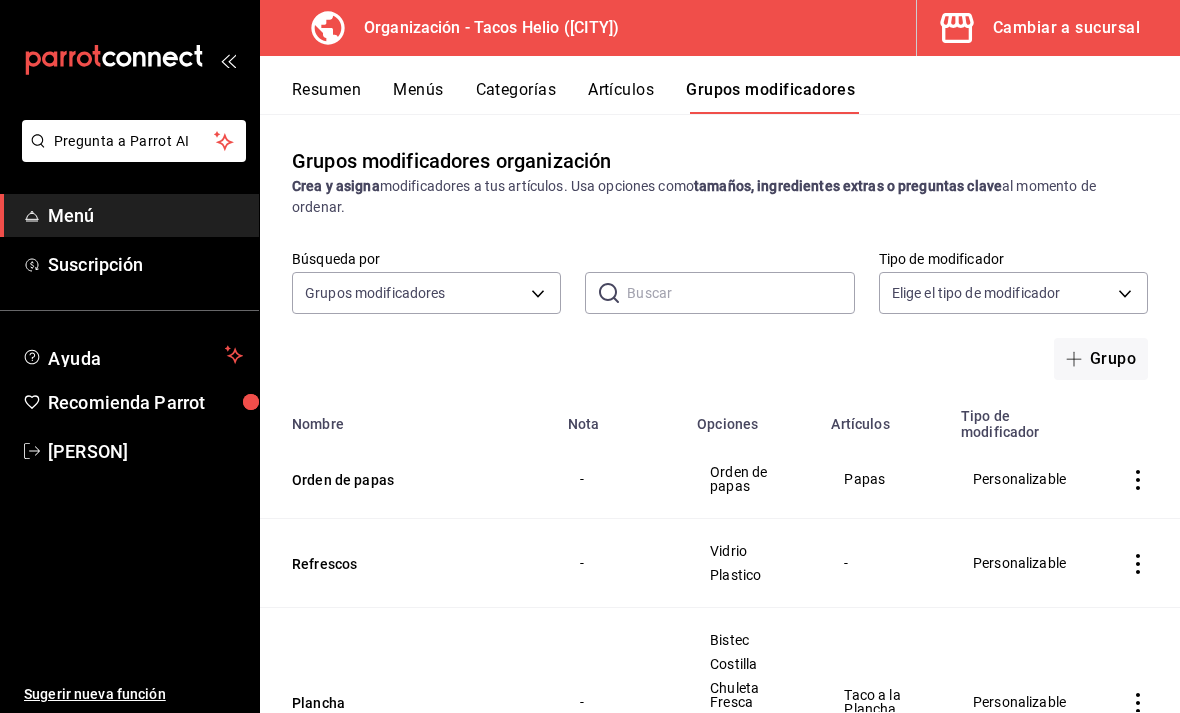 click on "Menús" at bounding box center [418, 97] 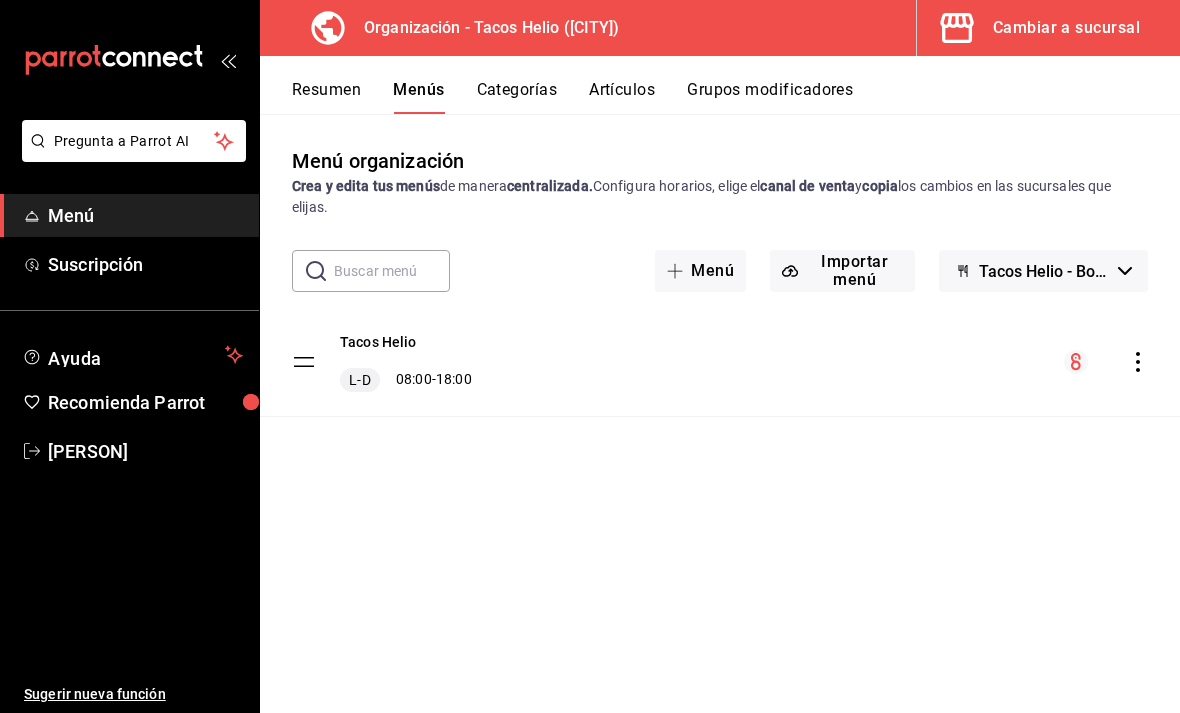 click on "Tacos Helio" at bounding box center [378, 342] 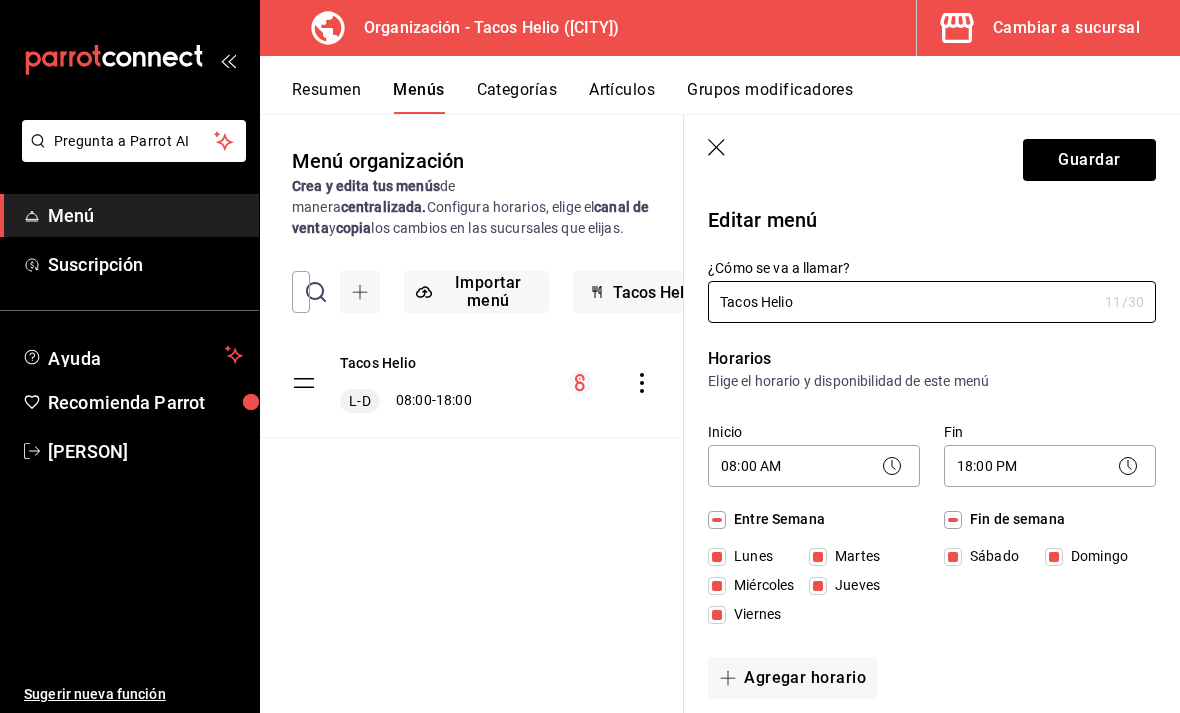 click on "Menú organización Crea y edita tus menús  de manera  centralizada.  Configura horarios, elige el  canal de venta  y  copia  los cambios en las sucursales que elijas. ​ ​ Importar menú Tacos Helio - Borrador Tacos Helio L-D 08:00  -  18:00" at bounding box center [472, 429] 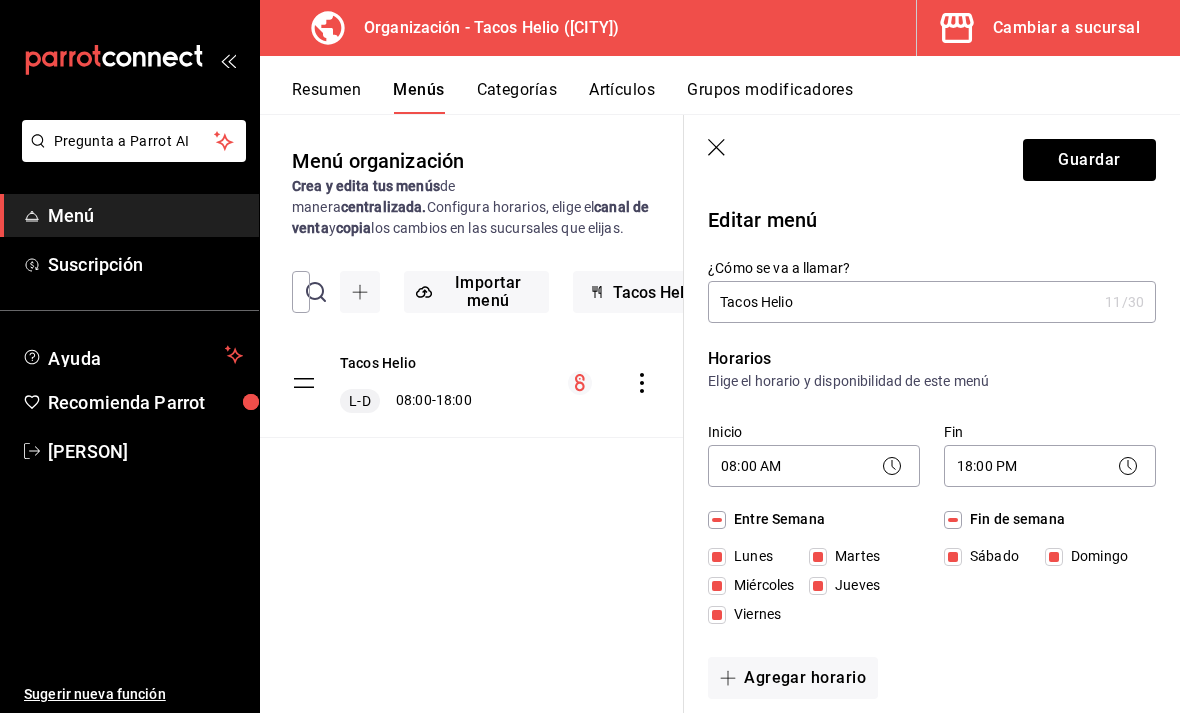 click on "Resumen" at bounding box center (326, 97) 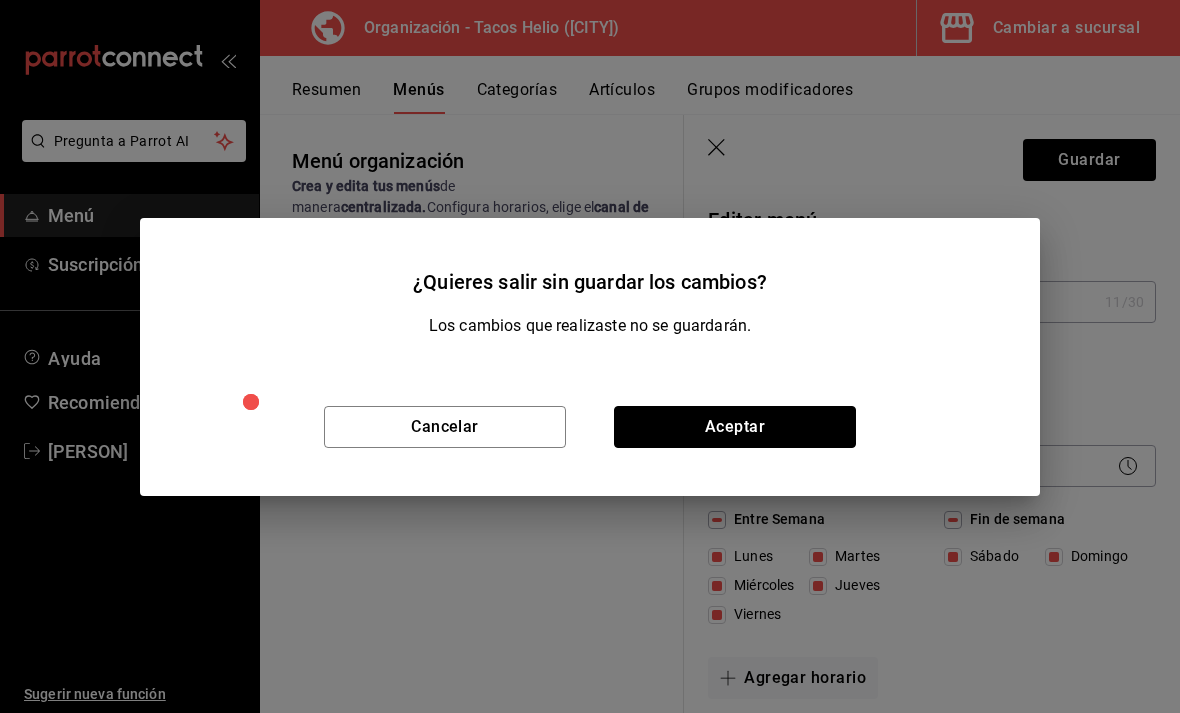 click on "Aceptar" at bounding box center [735, 427] 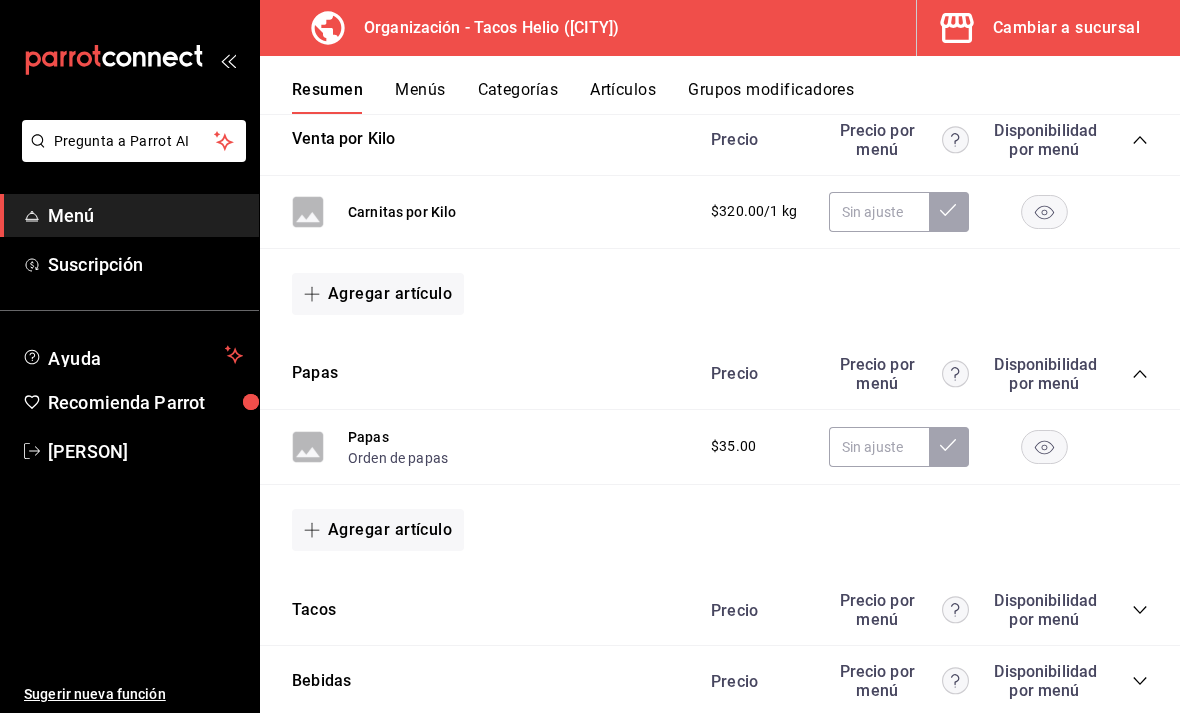 scroll, scrollTop: 347, scrollLeft: 0, axis: vertical 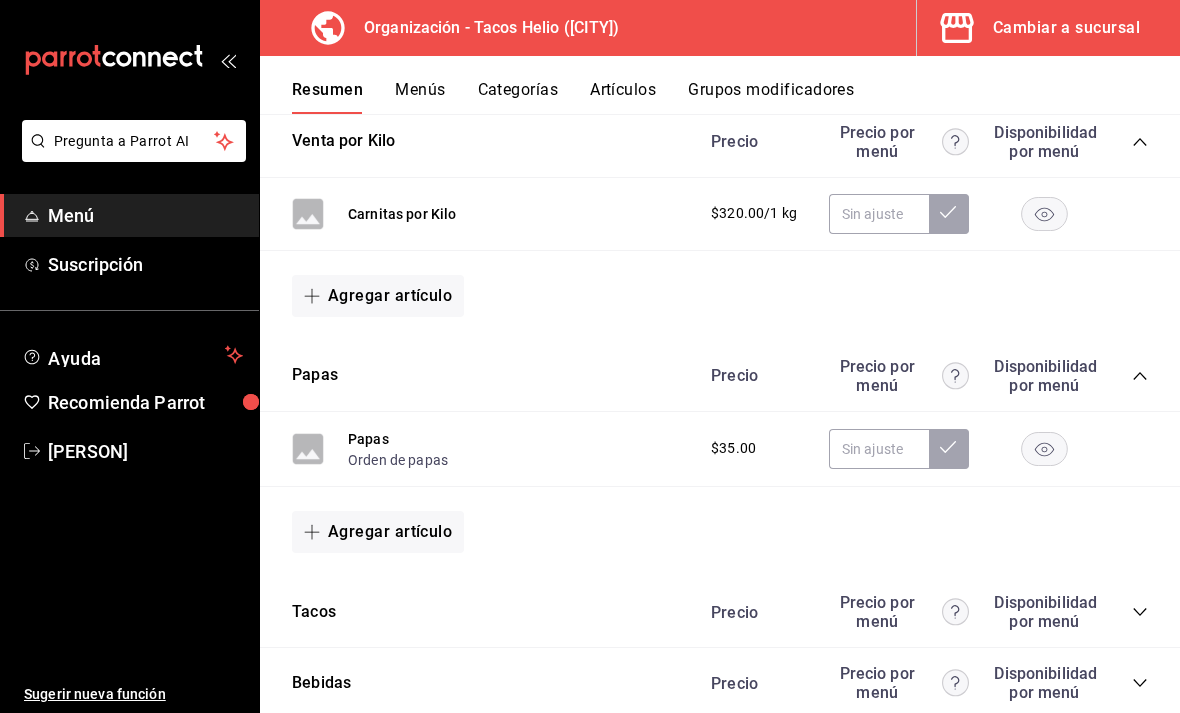 click 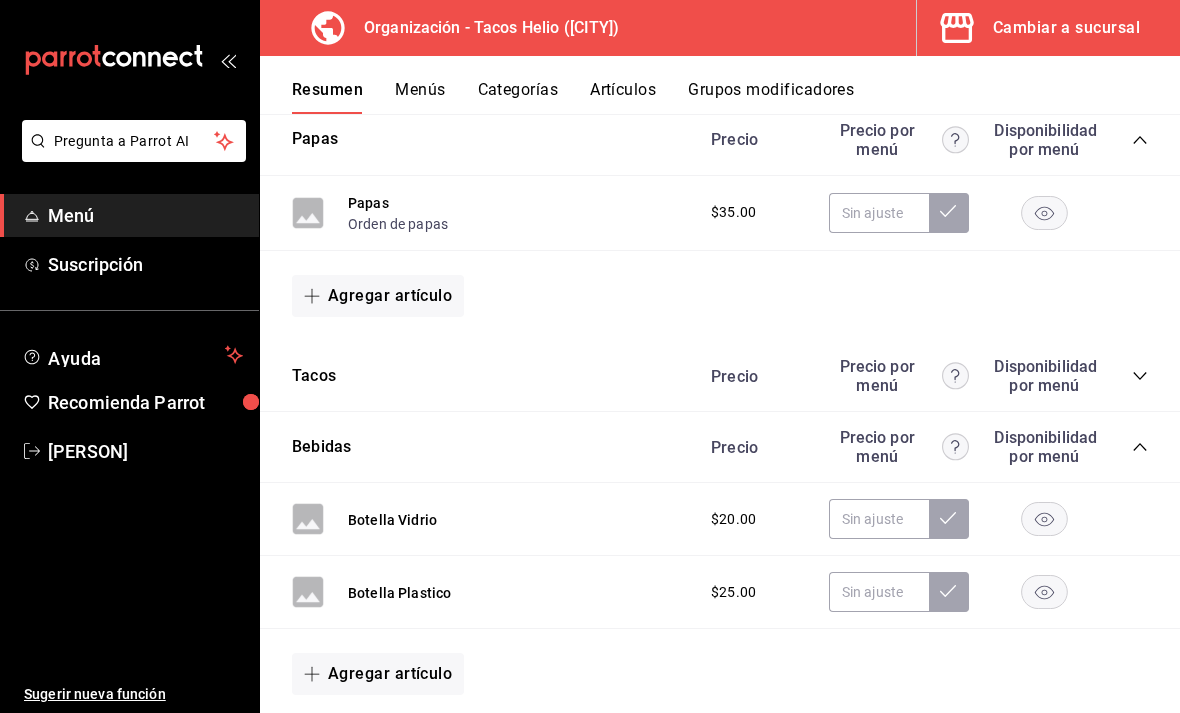 scroll, scrollTop: 583, scrollLeft: 0, axis: vertical 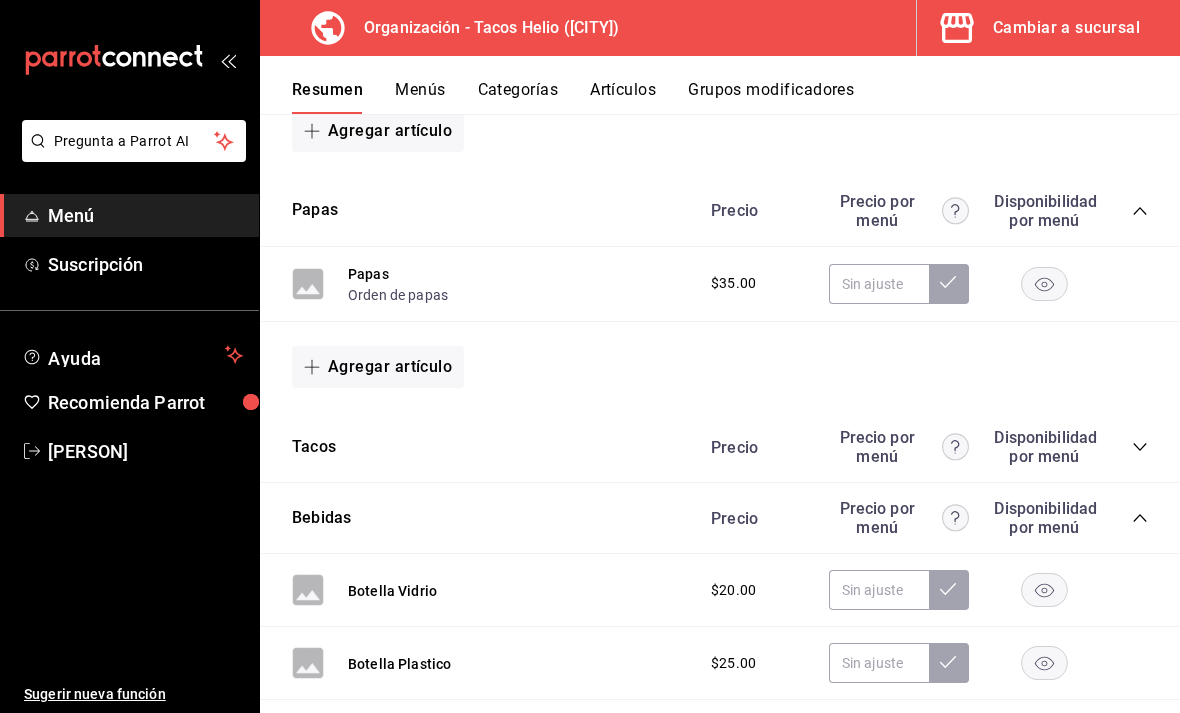 click on "Organización - Tacos Helio ([CITY]) Cambiar a sucursal" at bounding box center (720, 28) 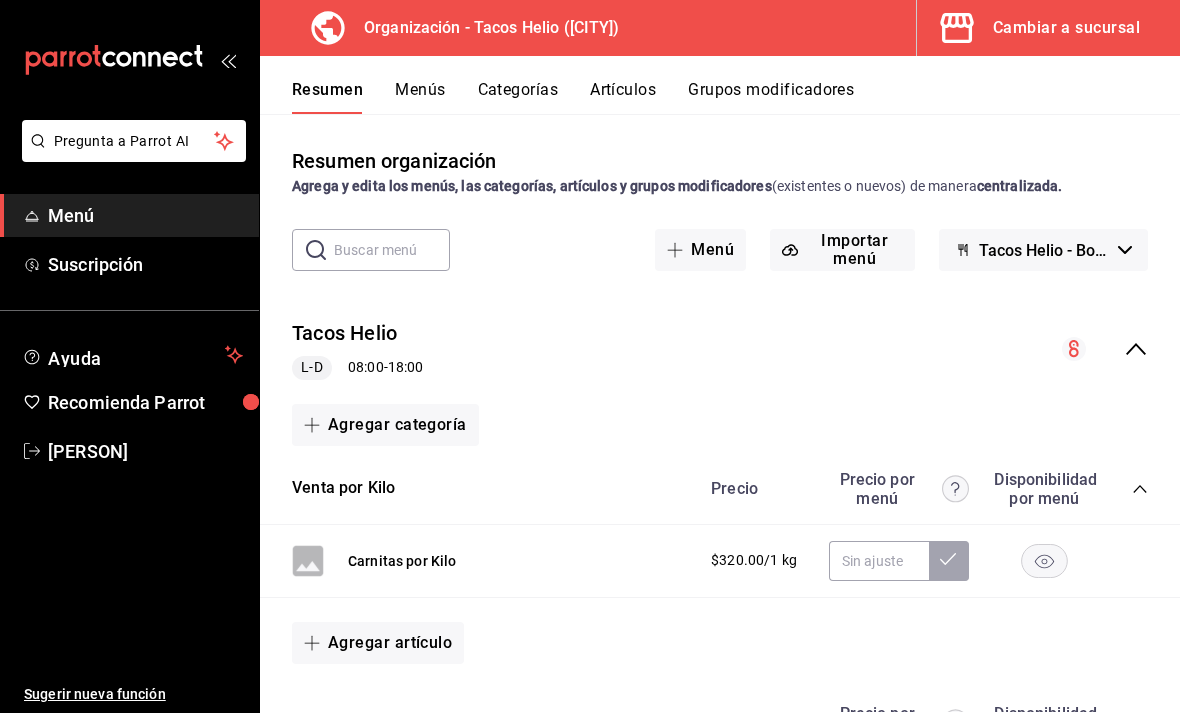 scroll, scrollTop: 0, scrollLeft: 0, axis: both 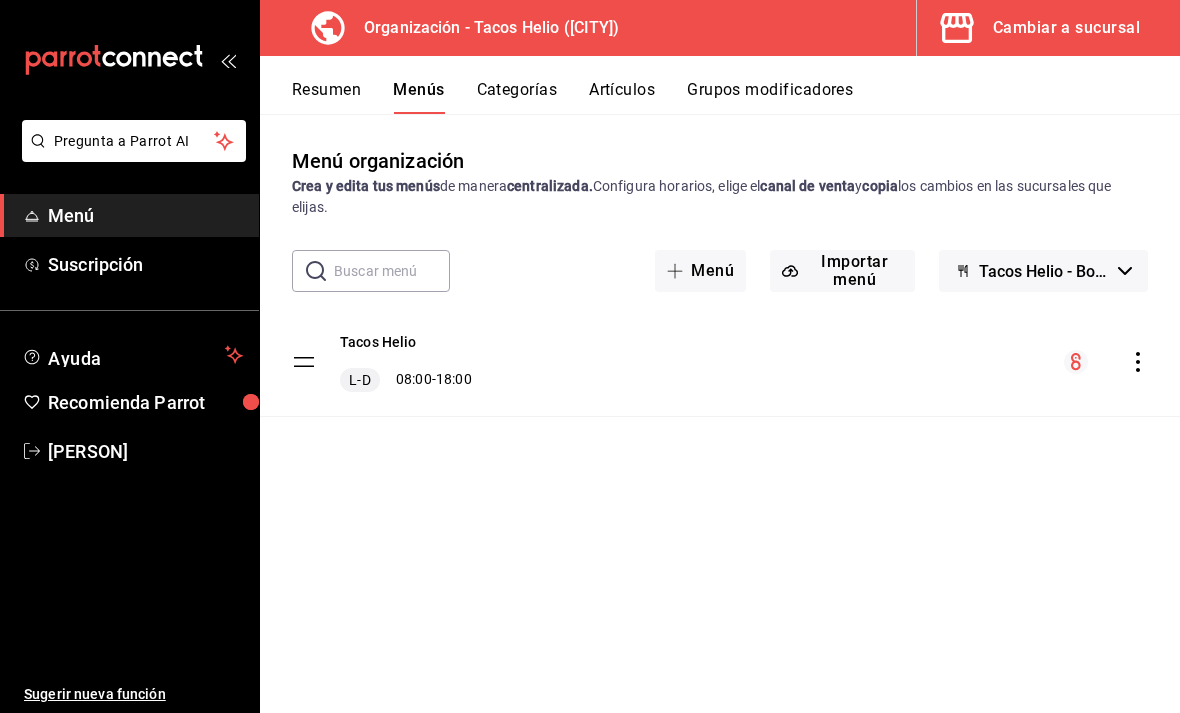 click on "Tacos Helio" at bounding box center [378, 342] 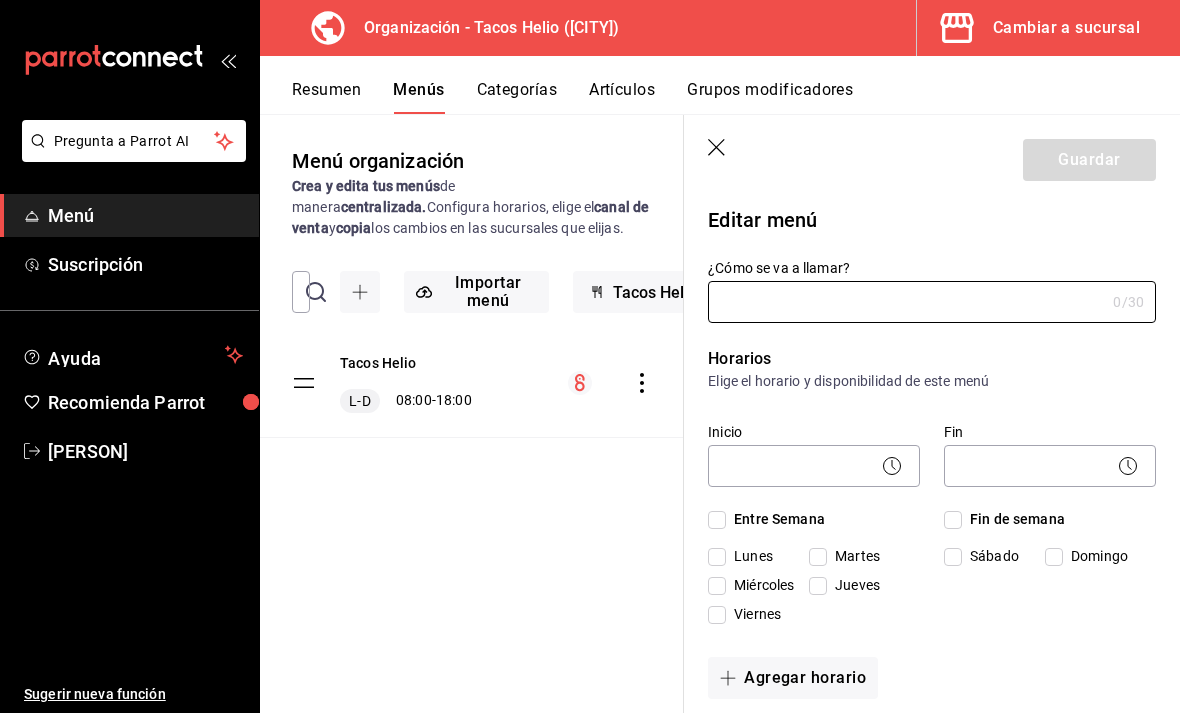 type on "Tacos Helio" 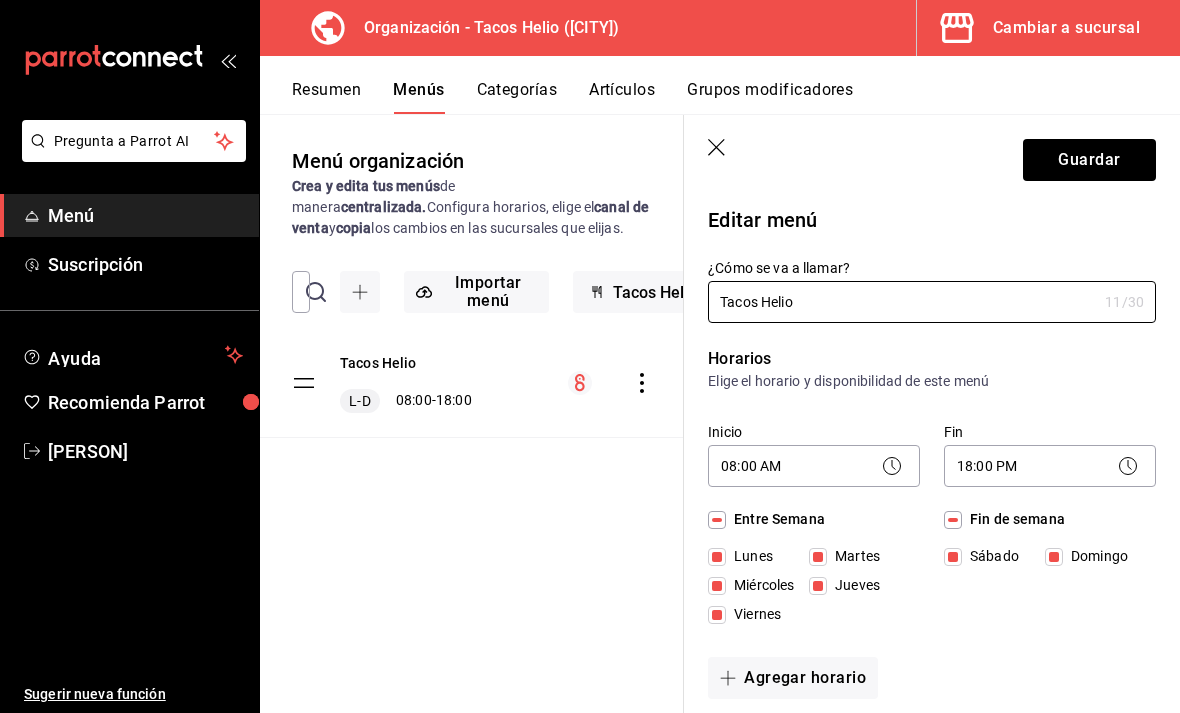 click on "Tacos Helio L-D 08:00  -  18:00" at bounding box center (472, 411) 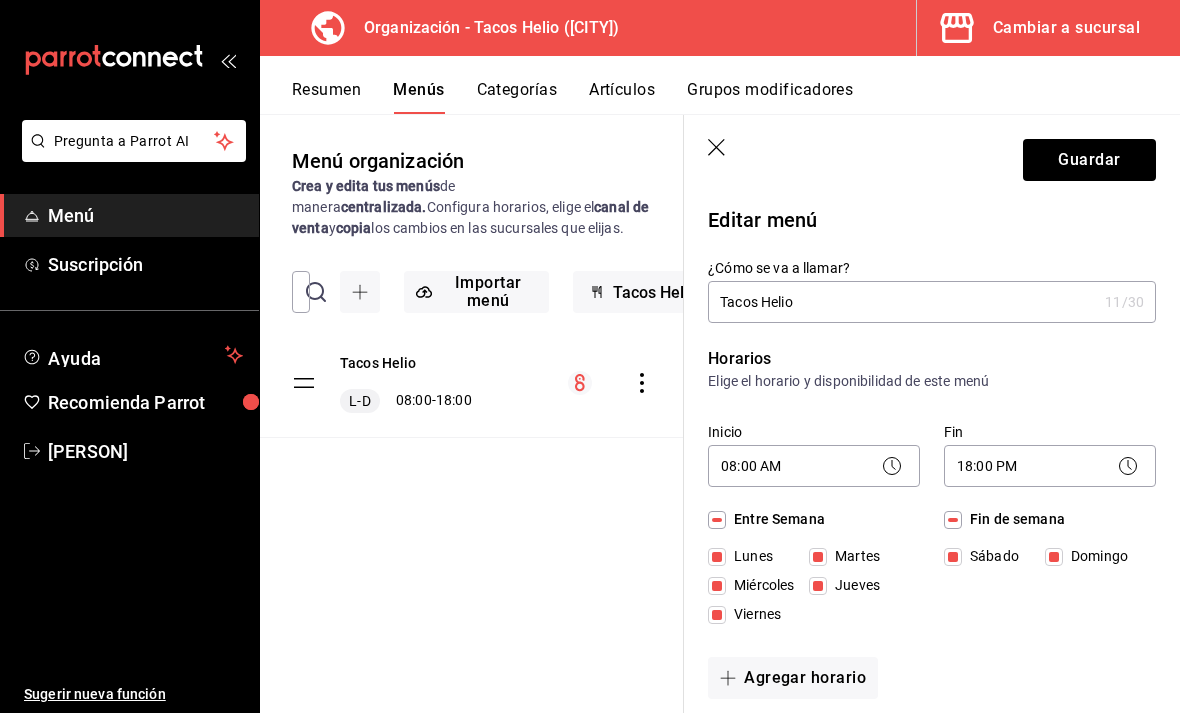 click on "Resumen" at bounding box center [326, 97] 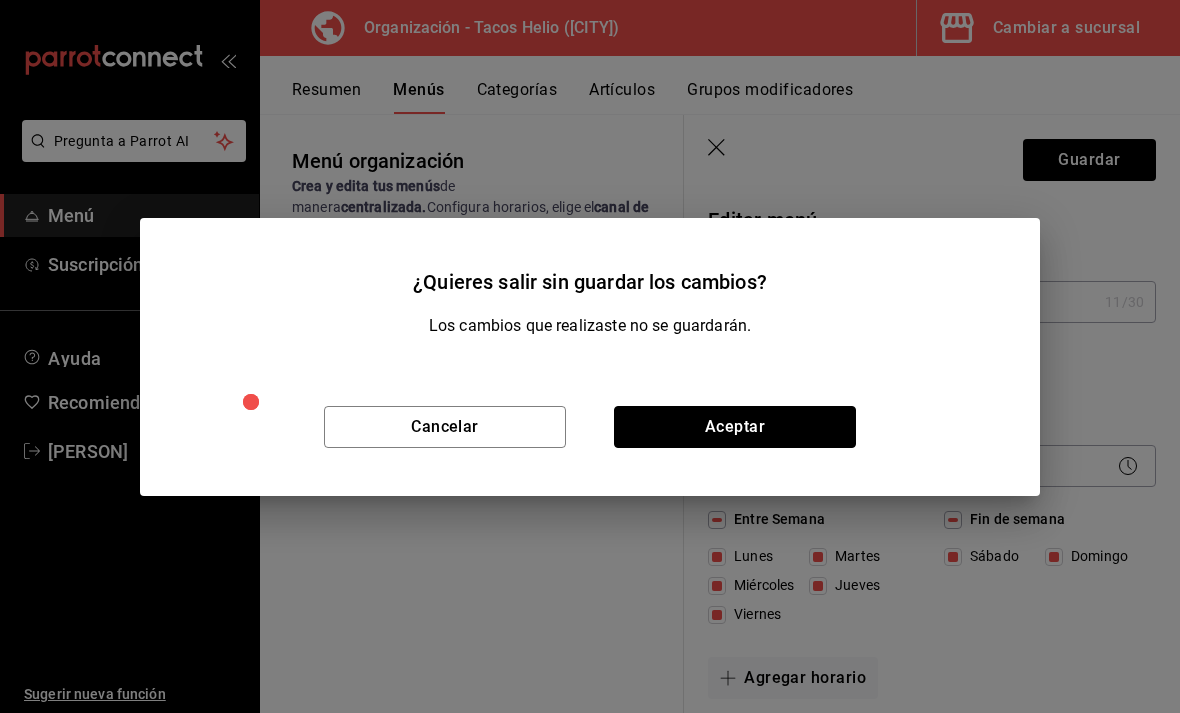 click on "Aceptar" at bounding box center (735, 427) 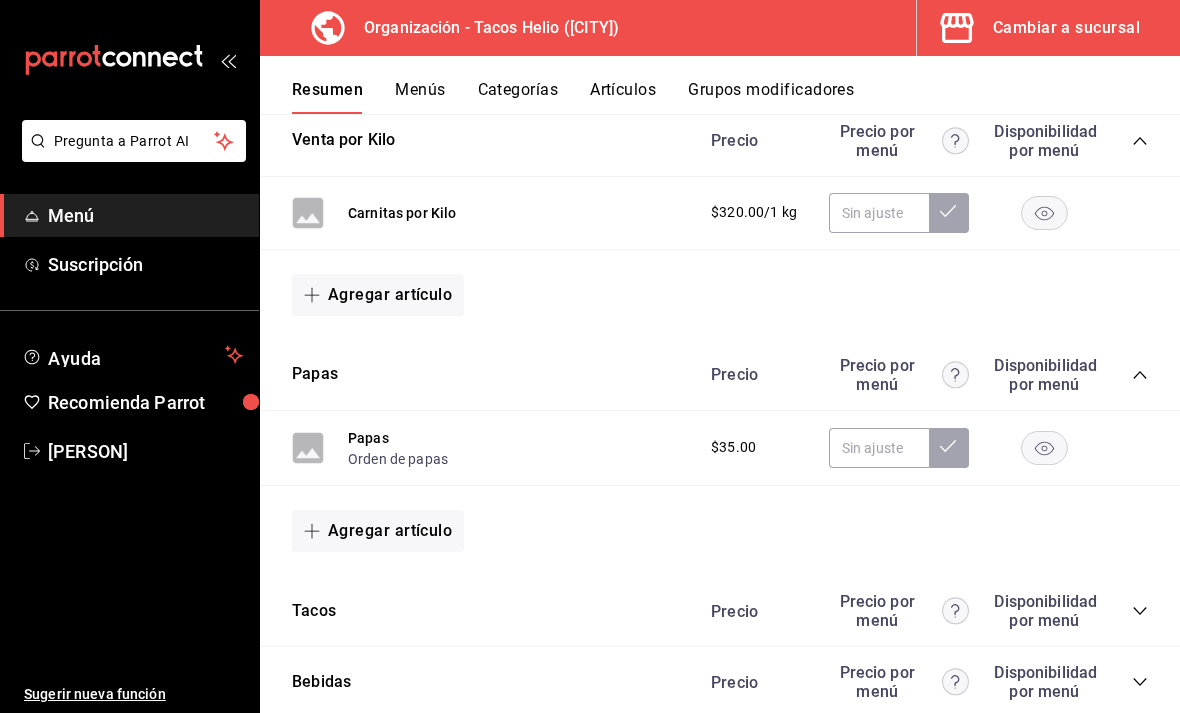 scroll, scrollTop: 347, scrollLeft: 0, axis: vertical 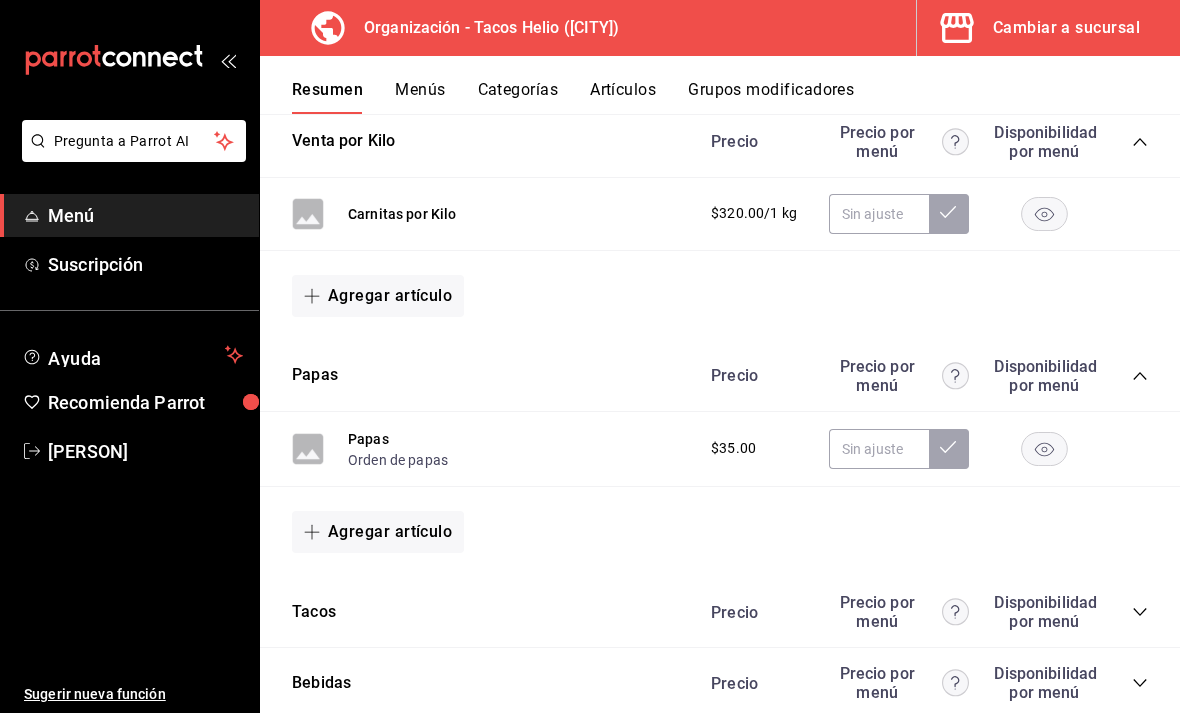 click 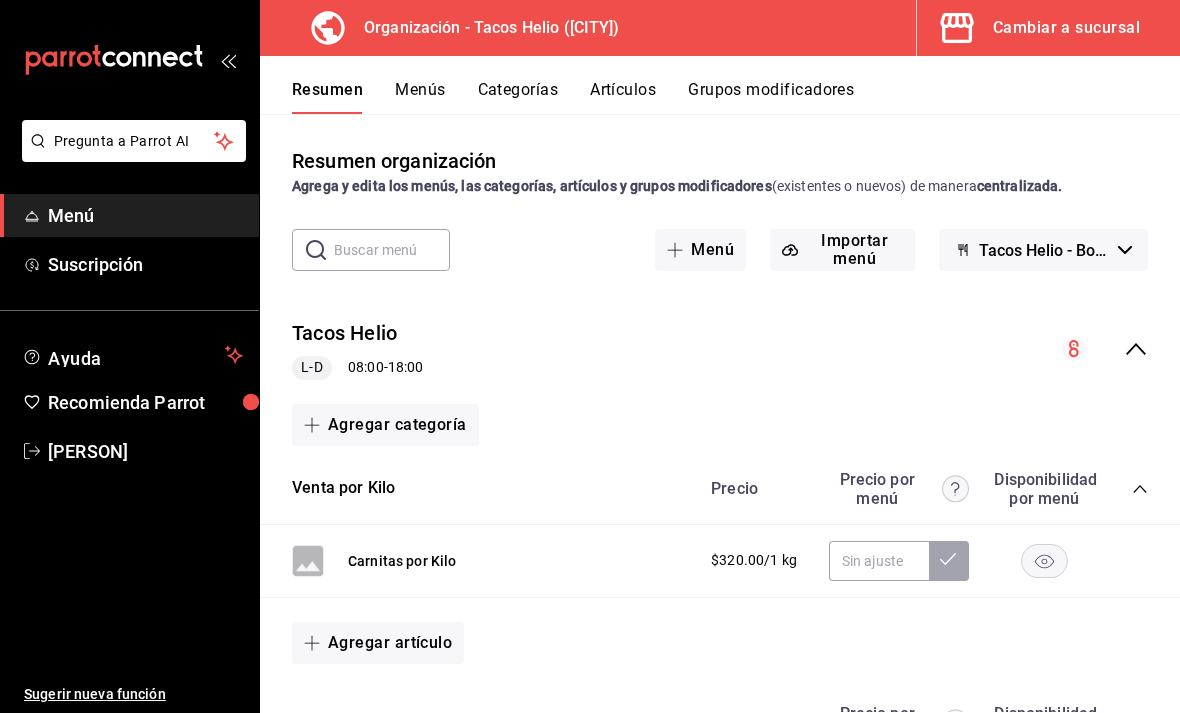 scroll, scrollTop: 0, scrollLeft: 0, axis: both 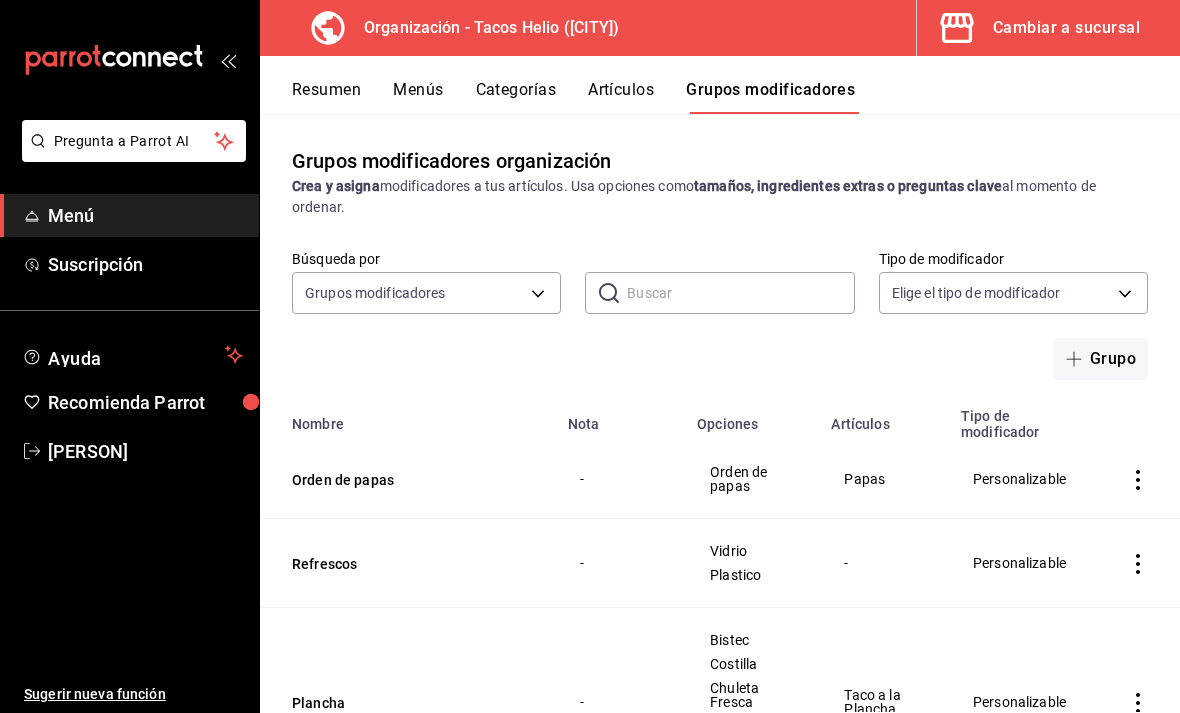 click on "Grupos modificadores" at bounding box center [770, 97] 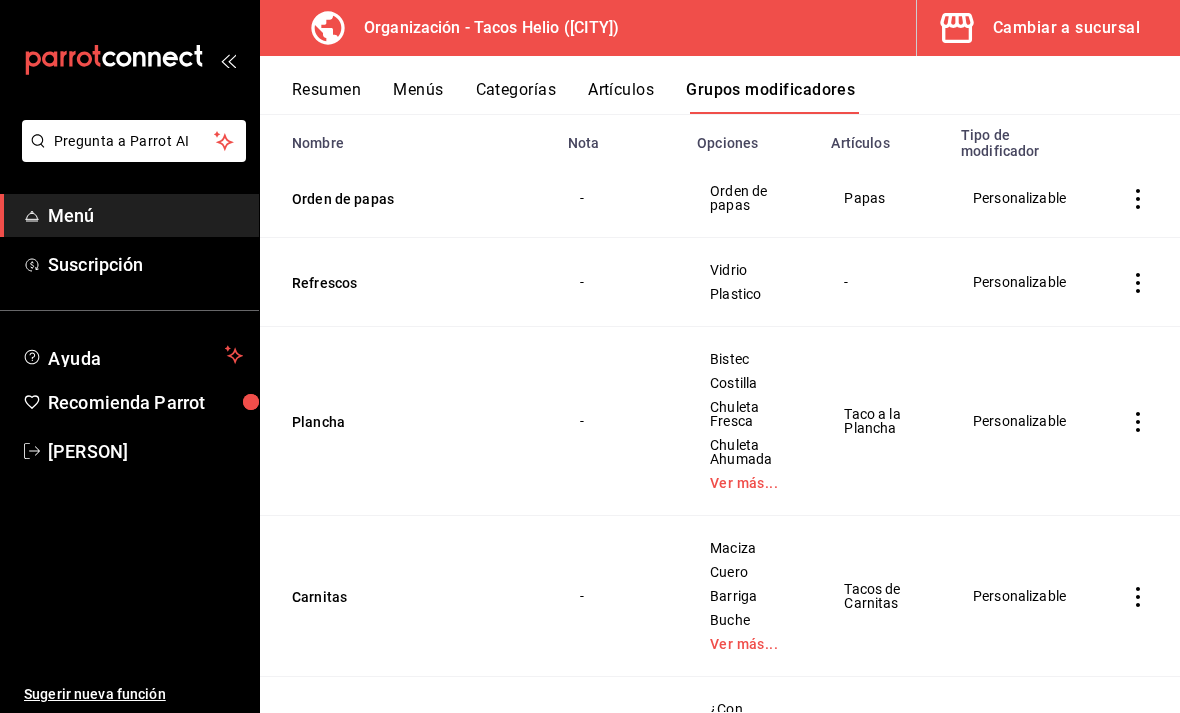 scroll, scrollTop: 301, scrollLeft: 0, axis: vertical 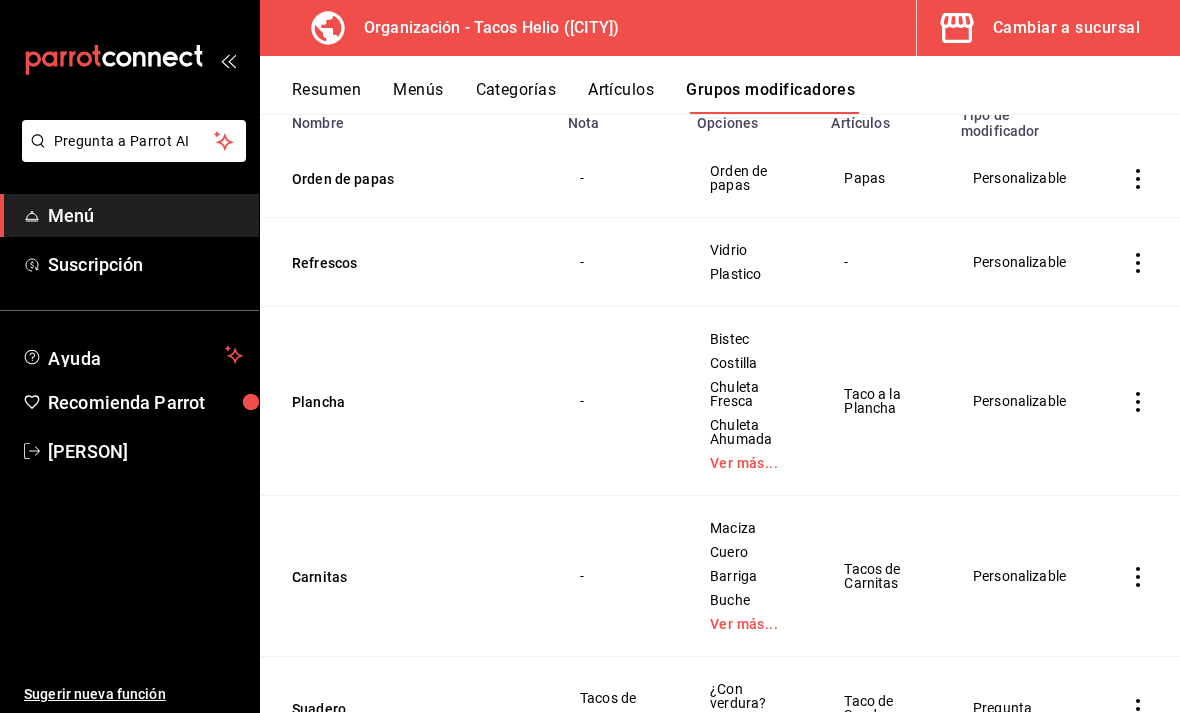 click on "Ver más..." at bounding box center (752, 463) 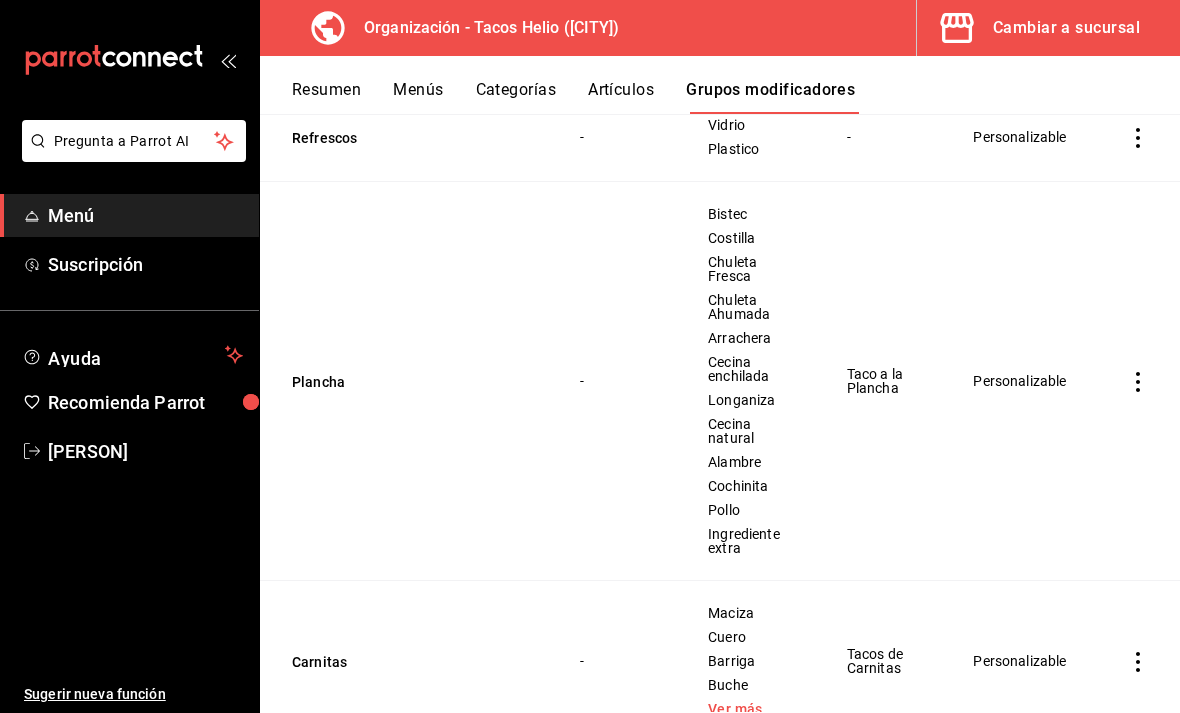 scroll, scrollTop: 425, scrollLeft: 0, axis: vertical 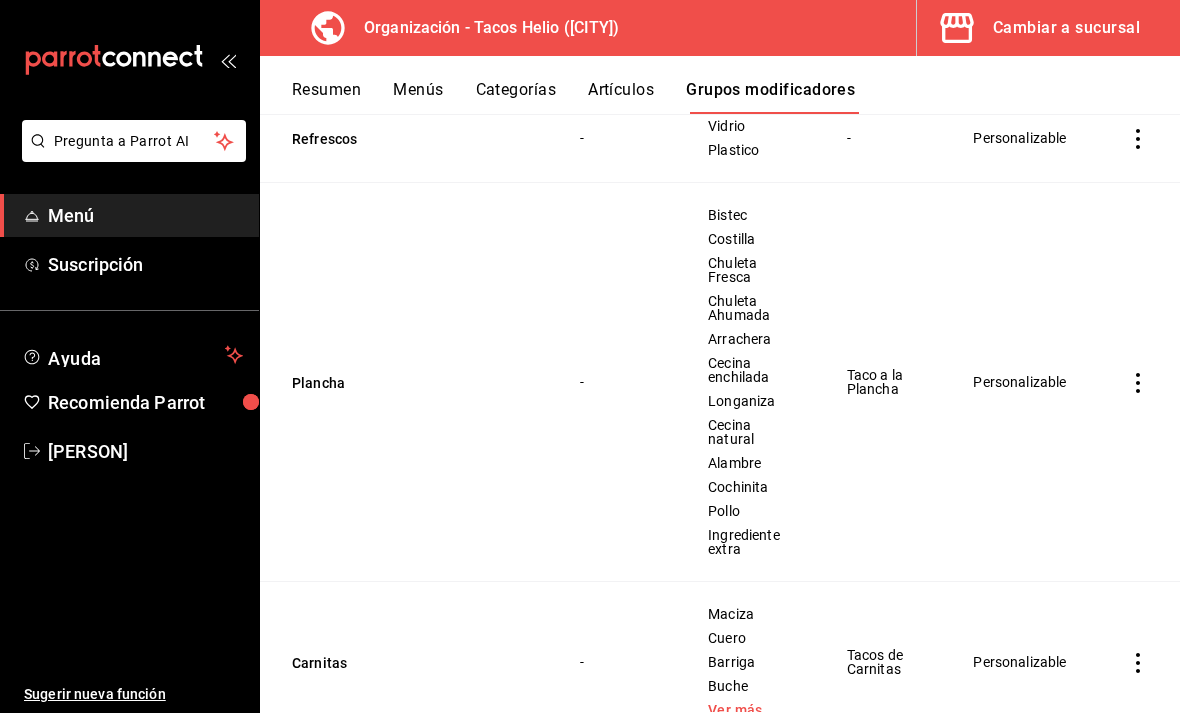 click 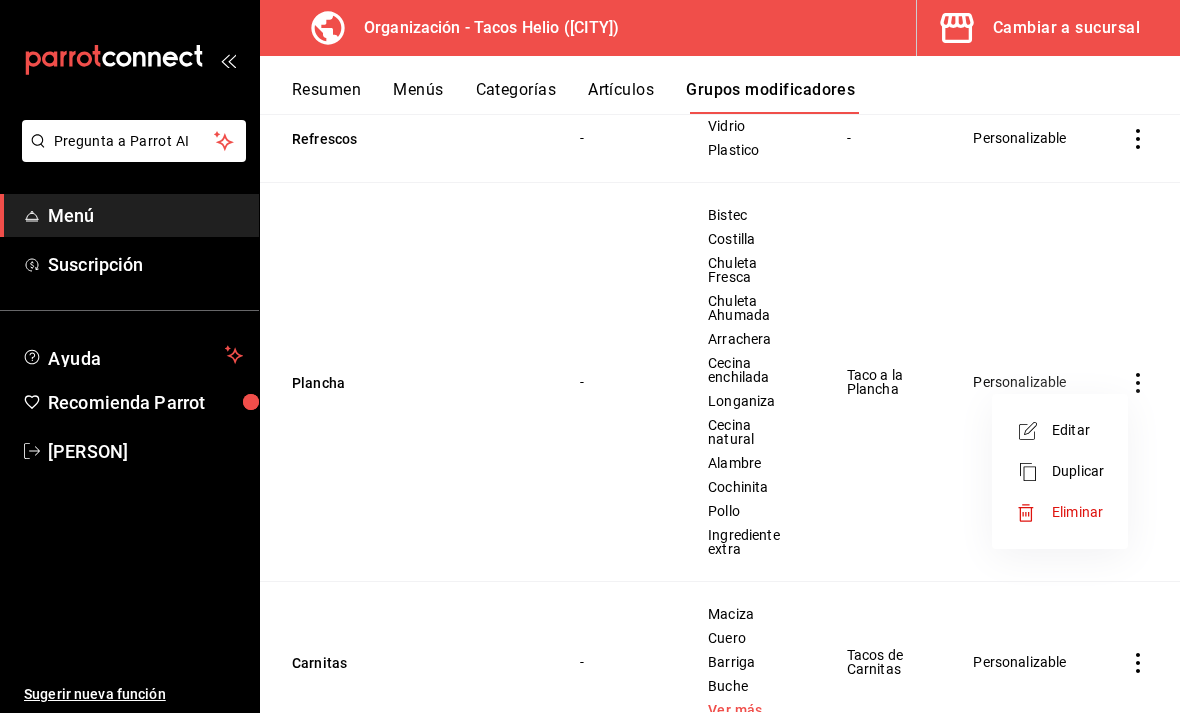 click on "Editar" at bounding box center (1078, 430) 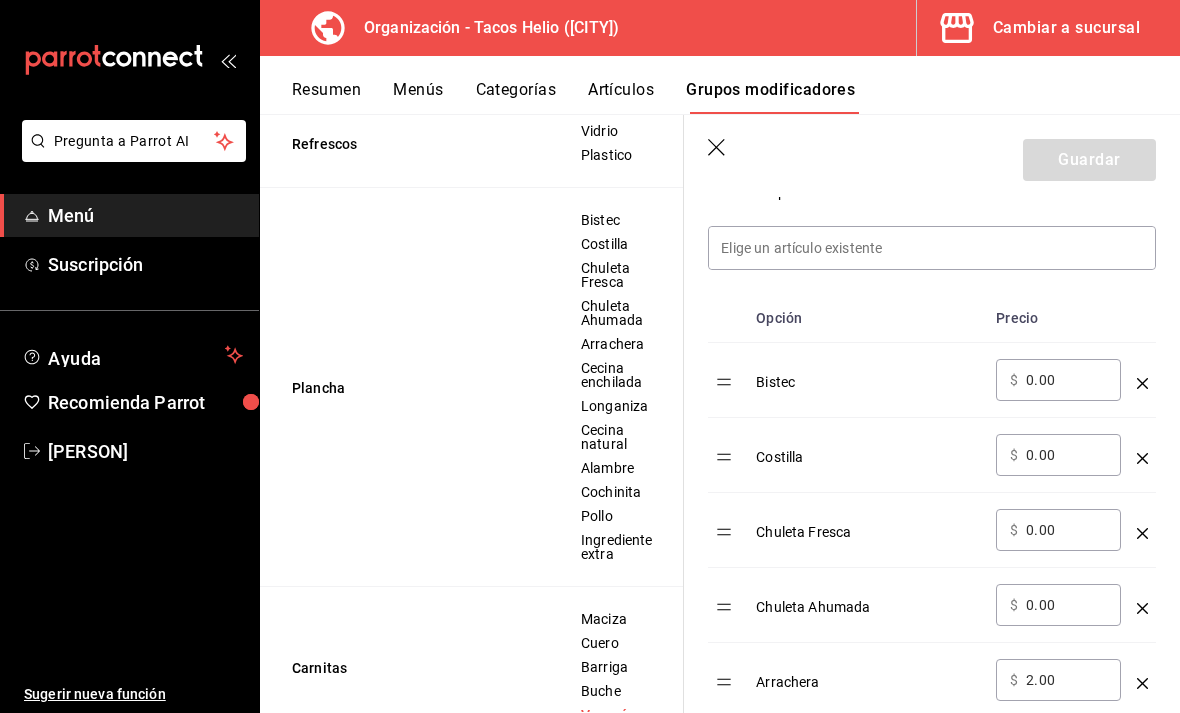 scroll, scrollTop: 555, scrollLeft: 0, axis: vertical 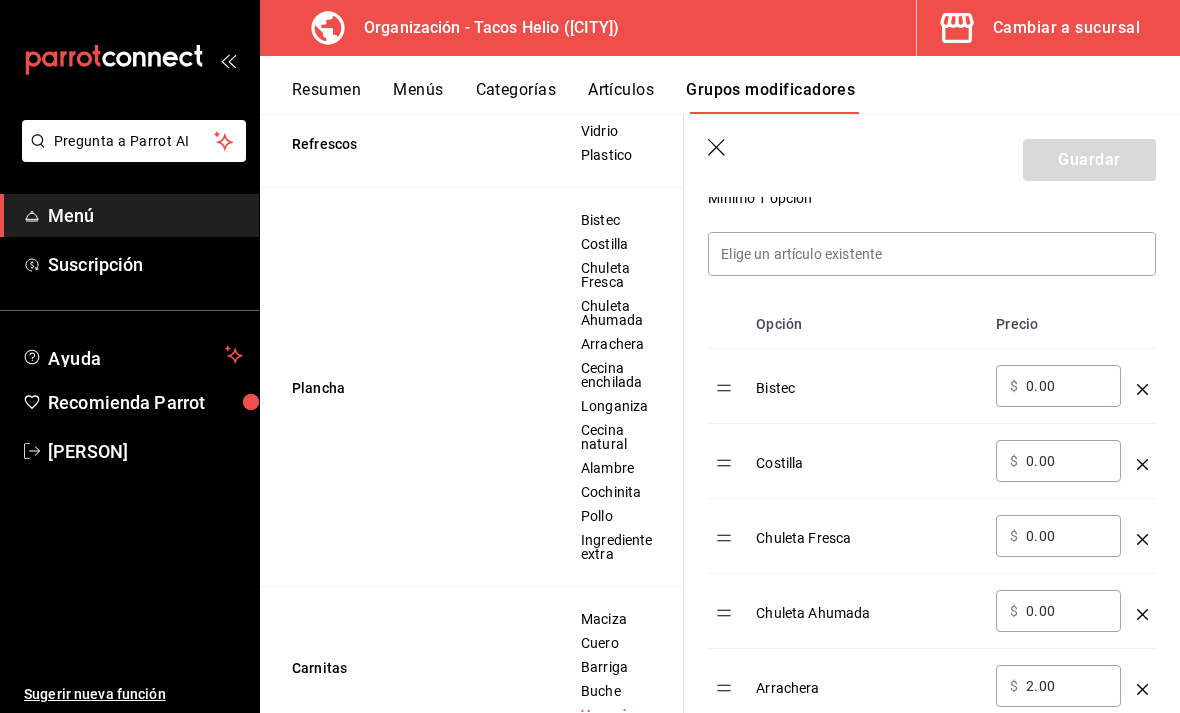 click 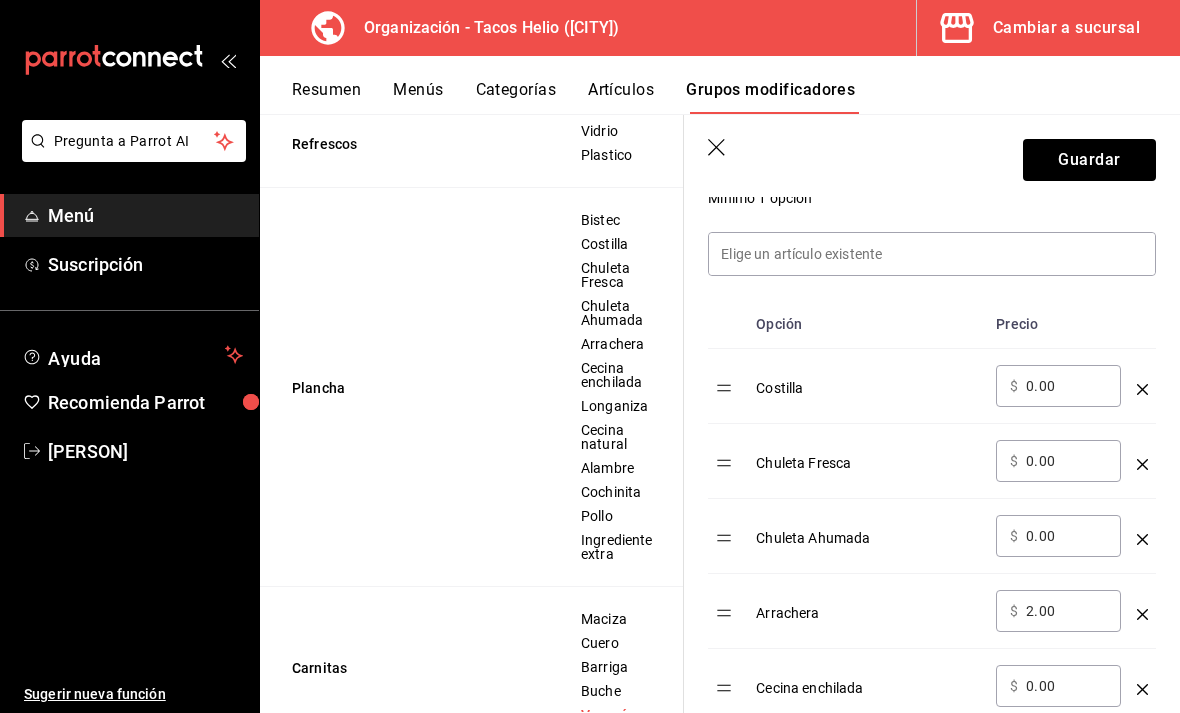 click 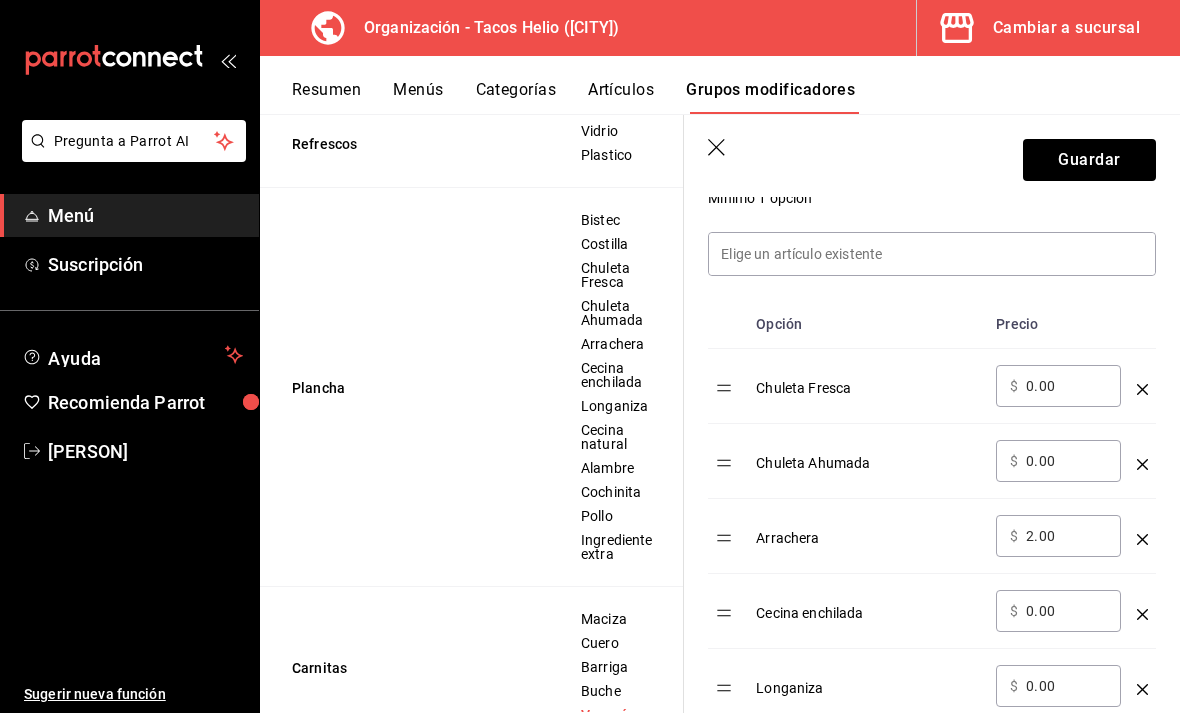 click 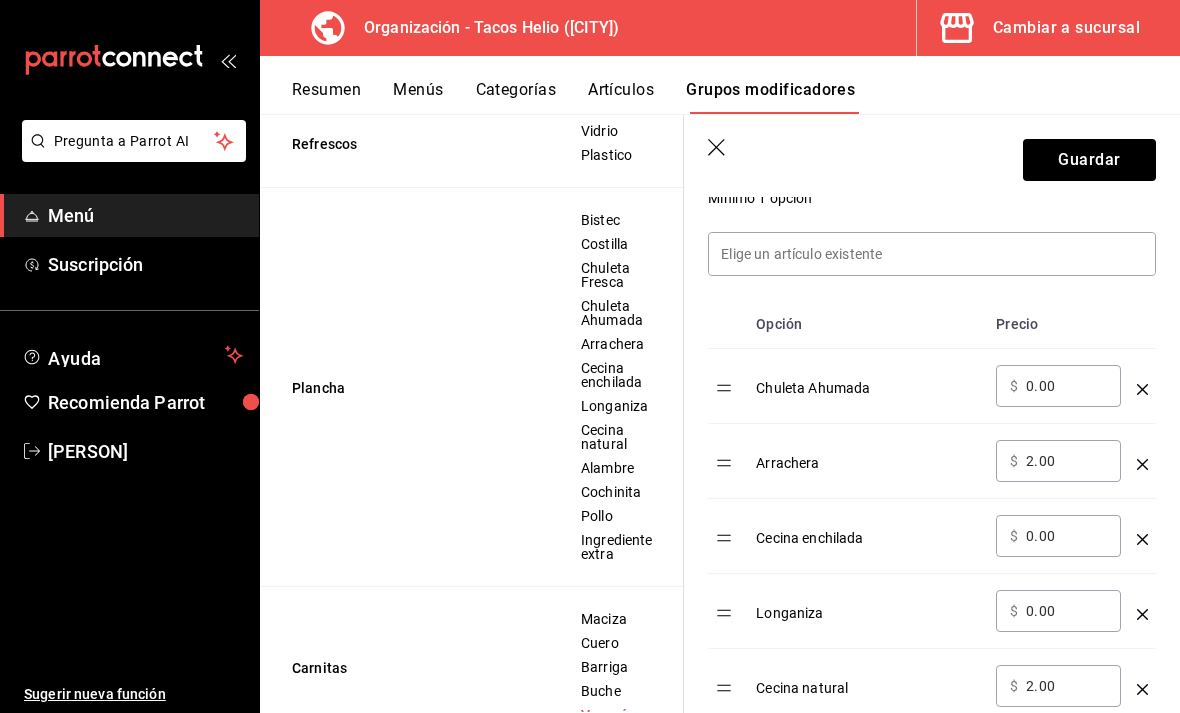 click 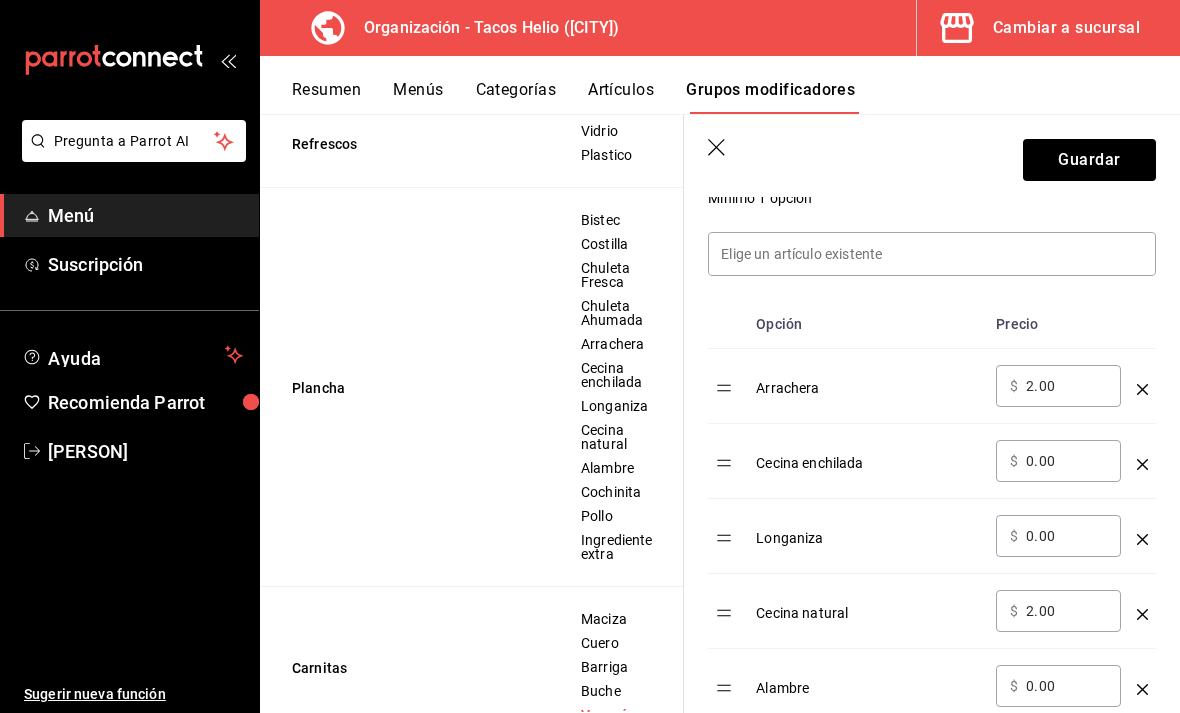 click at bounding box center [1142, 456] 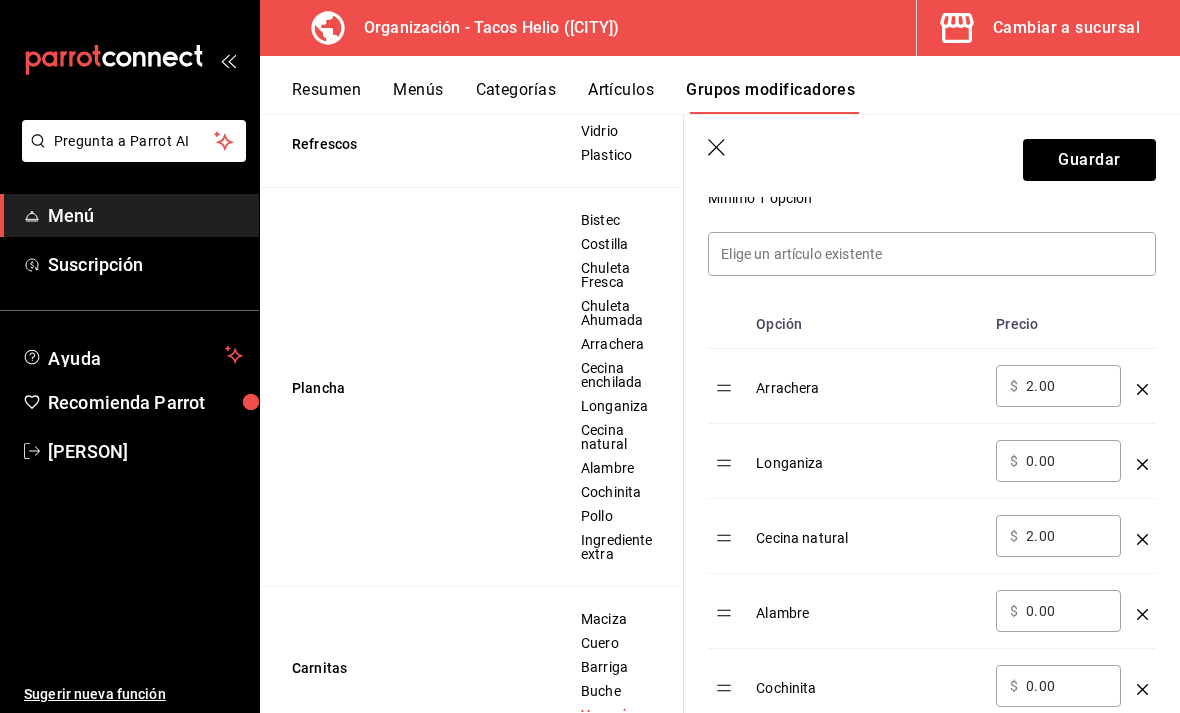 click 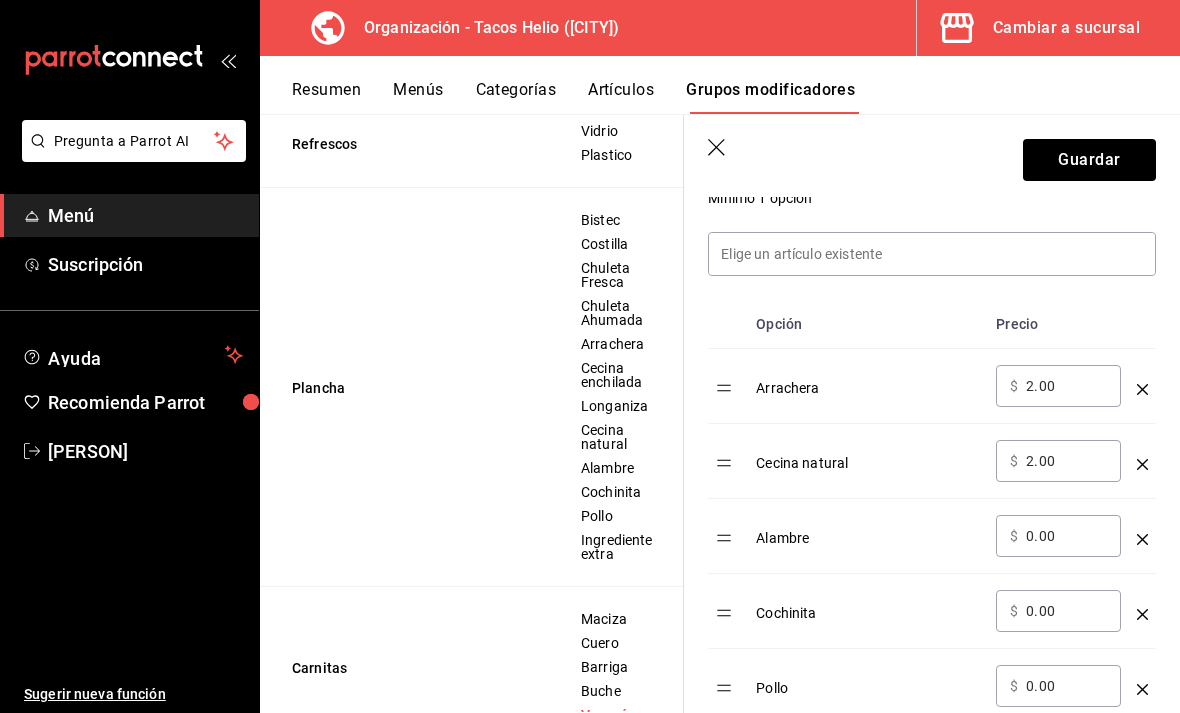 click 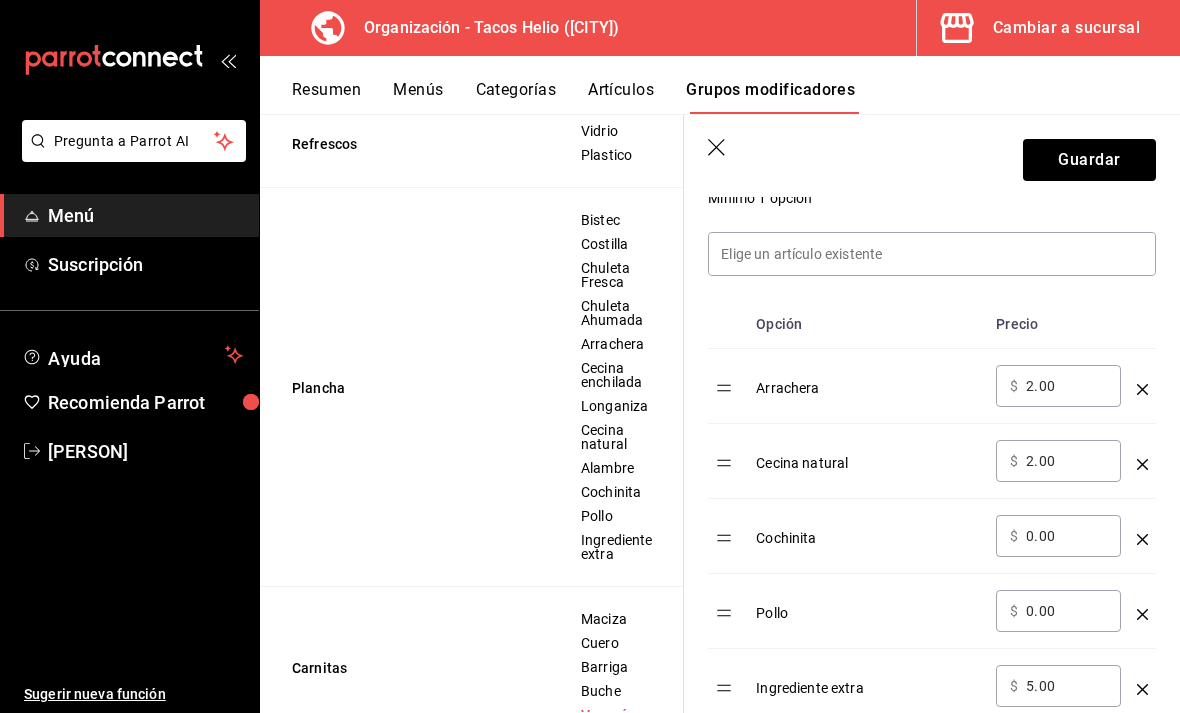 click 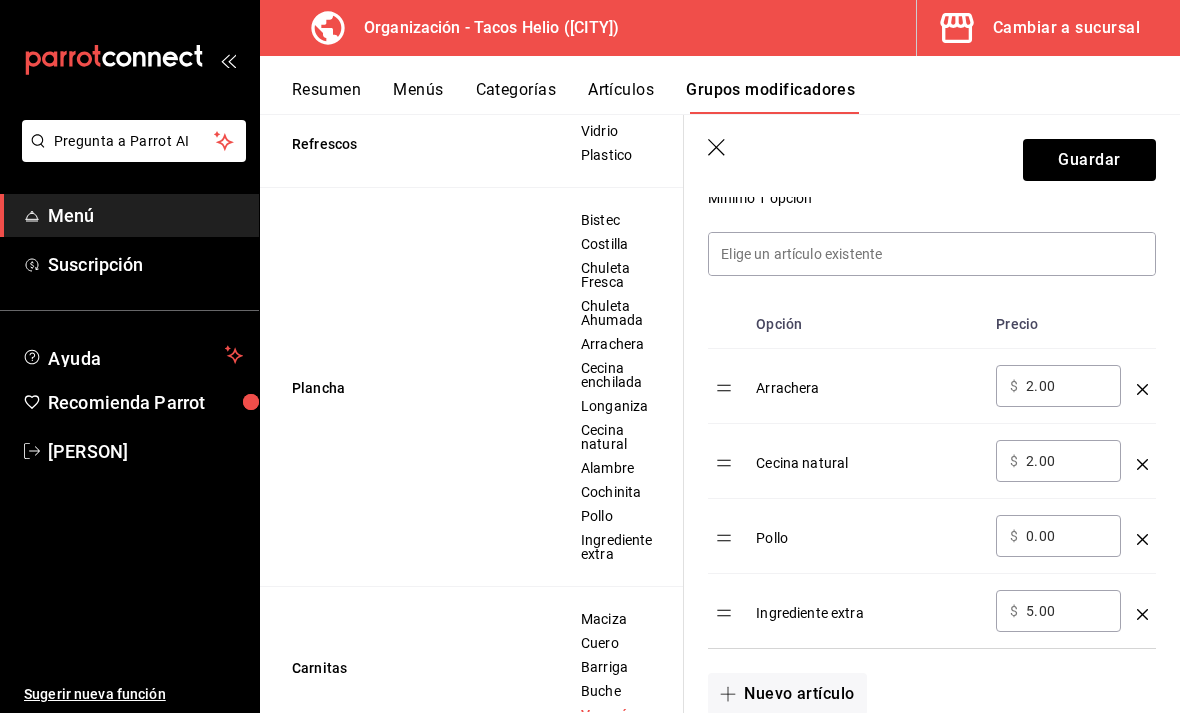 click 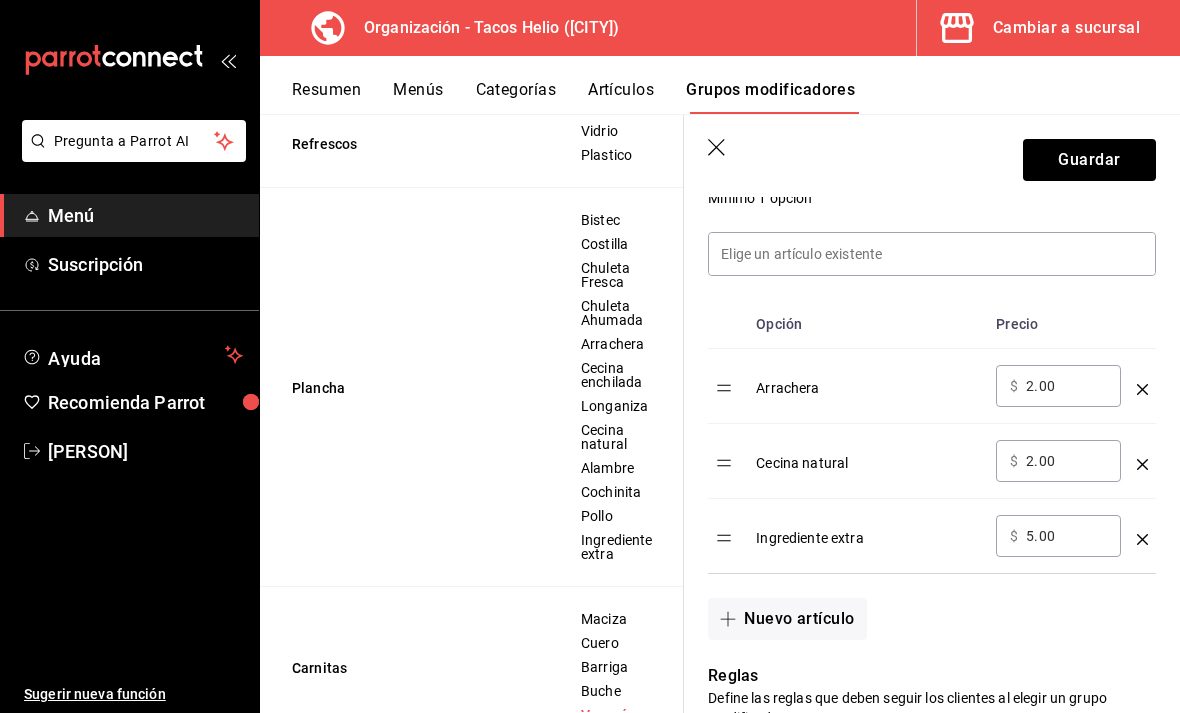 click 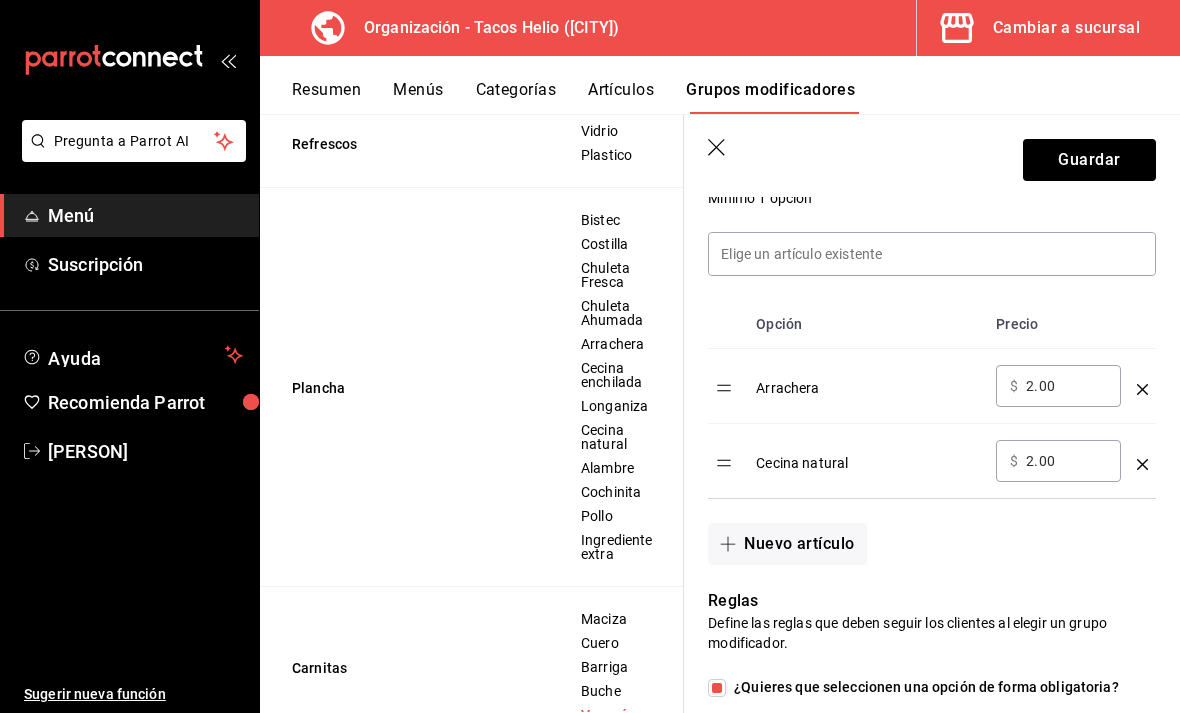 click on "Nuevo artículo" at bounding box center [787, 544] 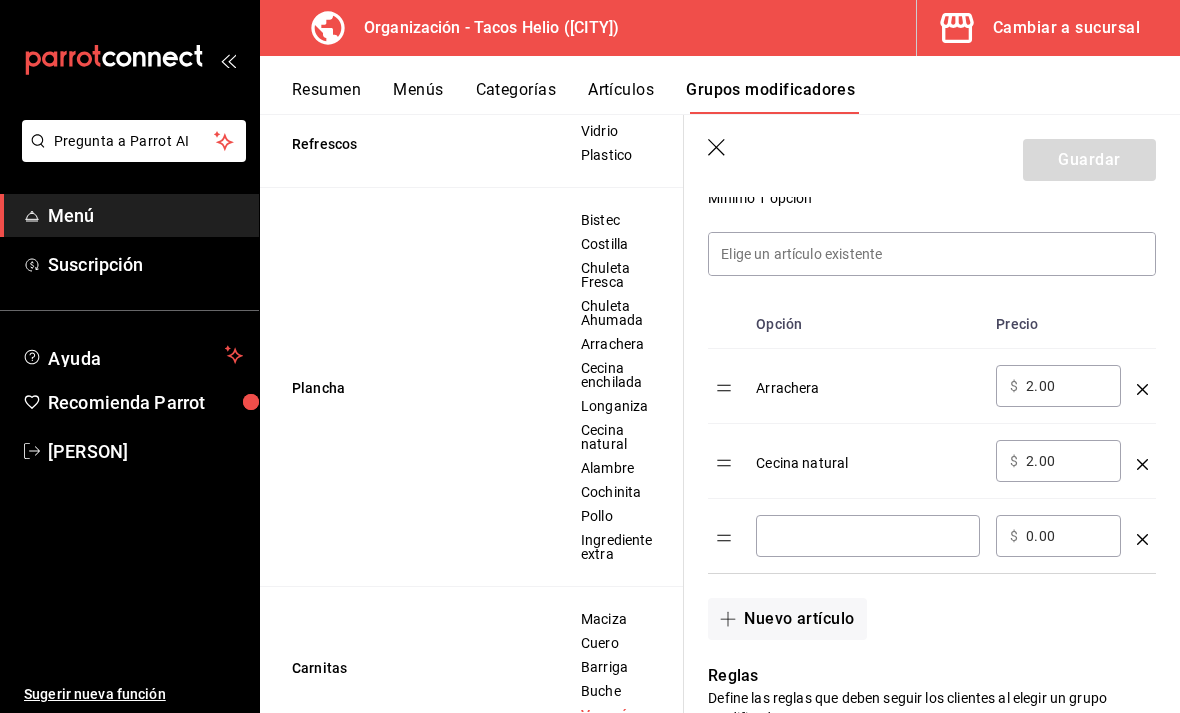 click at bounding box center [868, 536] 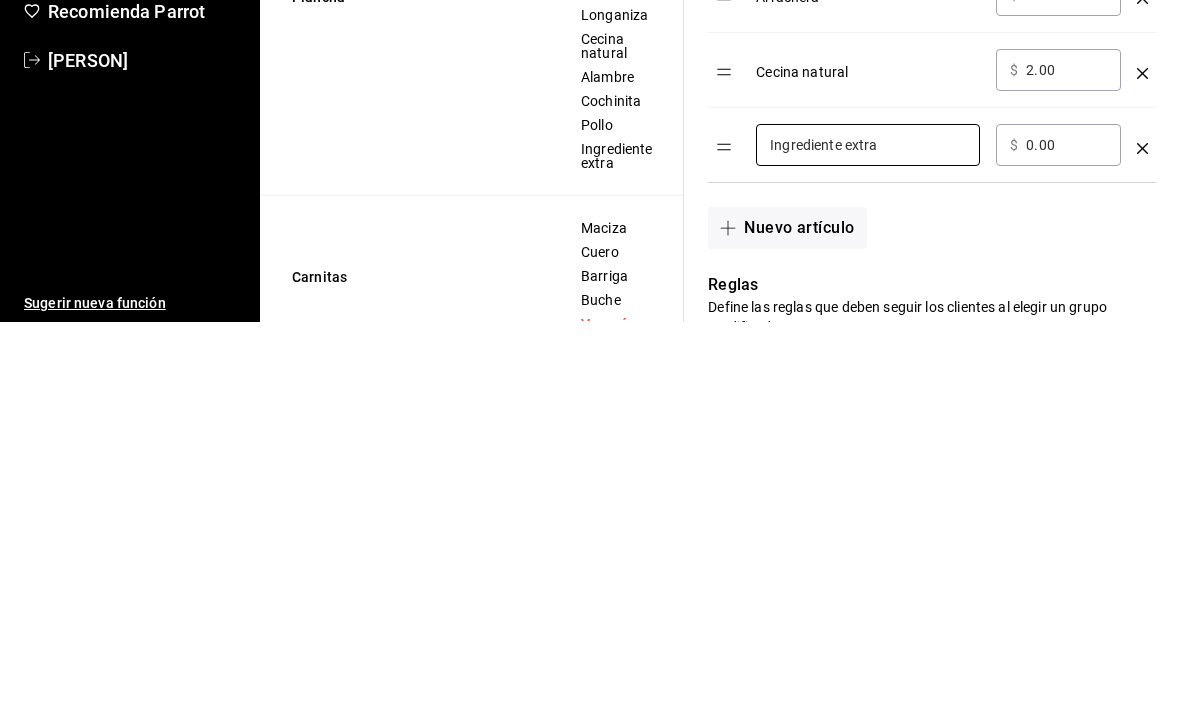 type on "Ingrediente extra" 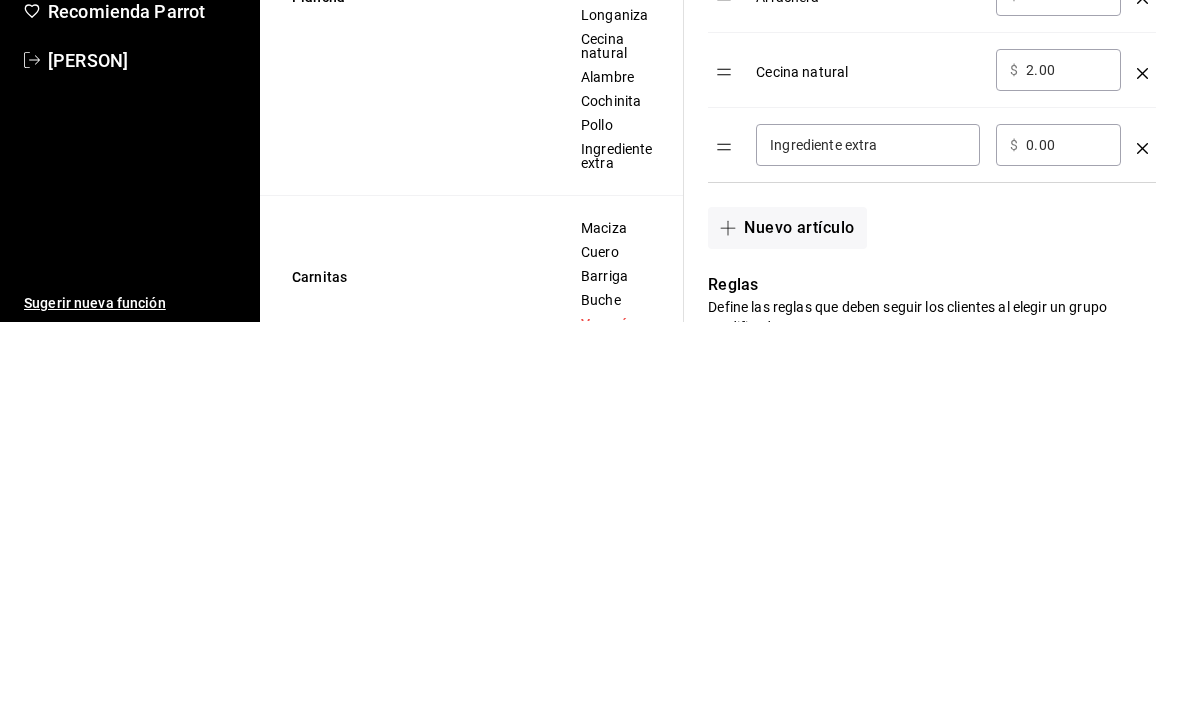 scroll, scrollTop: 64, scrollLeft: 0, axis: vertical 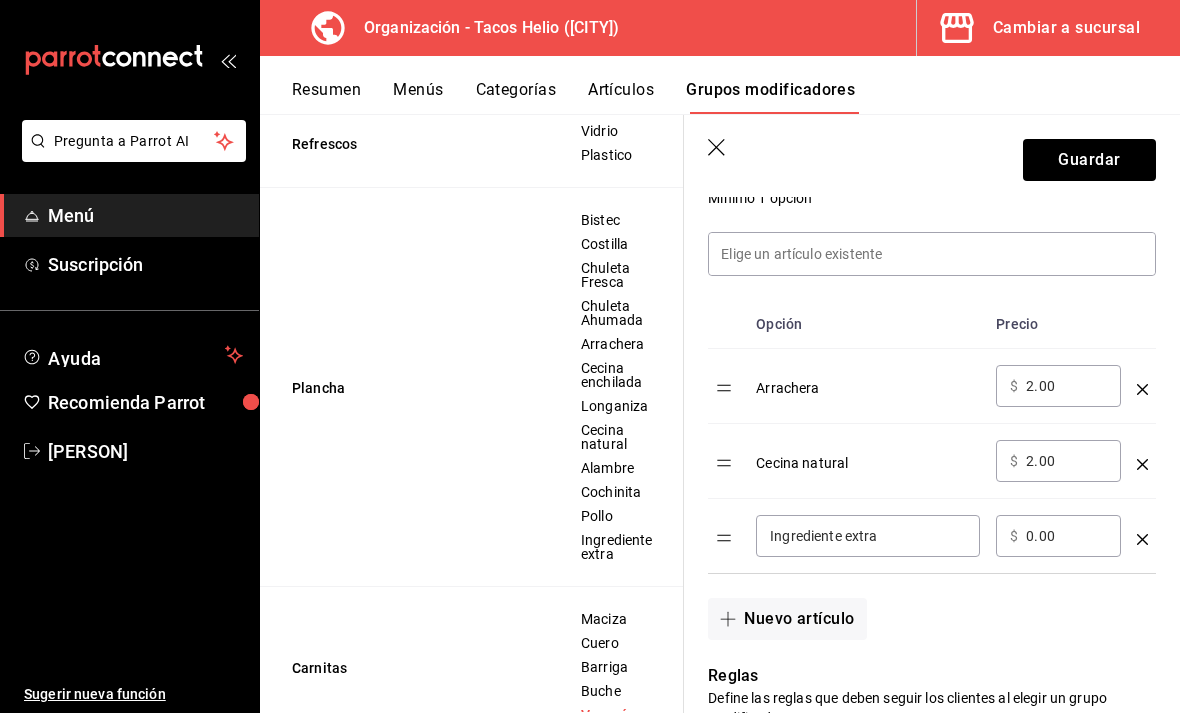click on "0.00" at bounding box center (1066, 536) 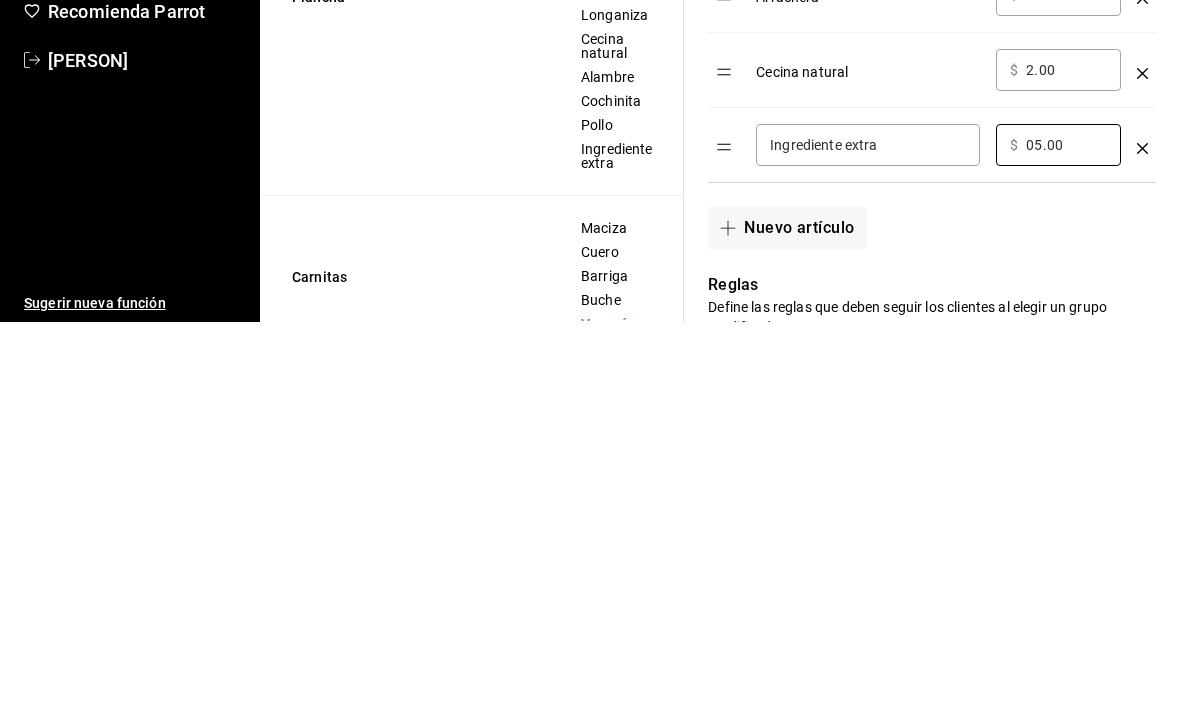 type on "0.00" 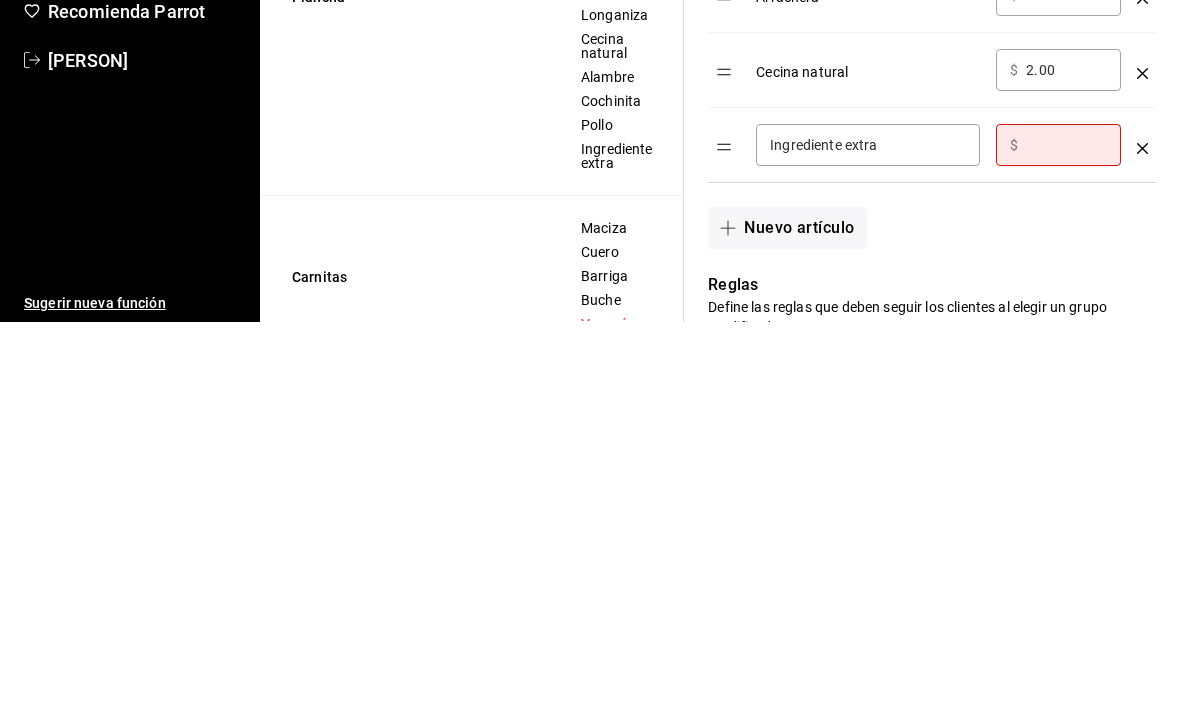 type on "5.00" 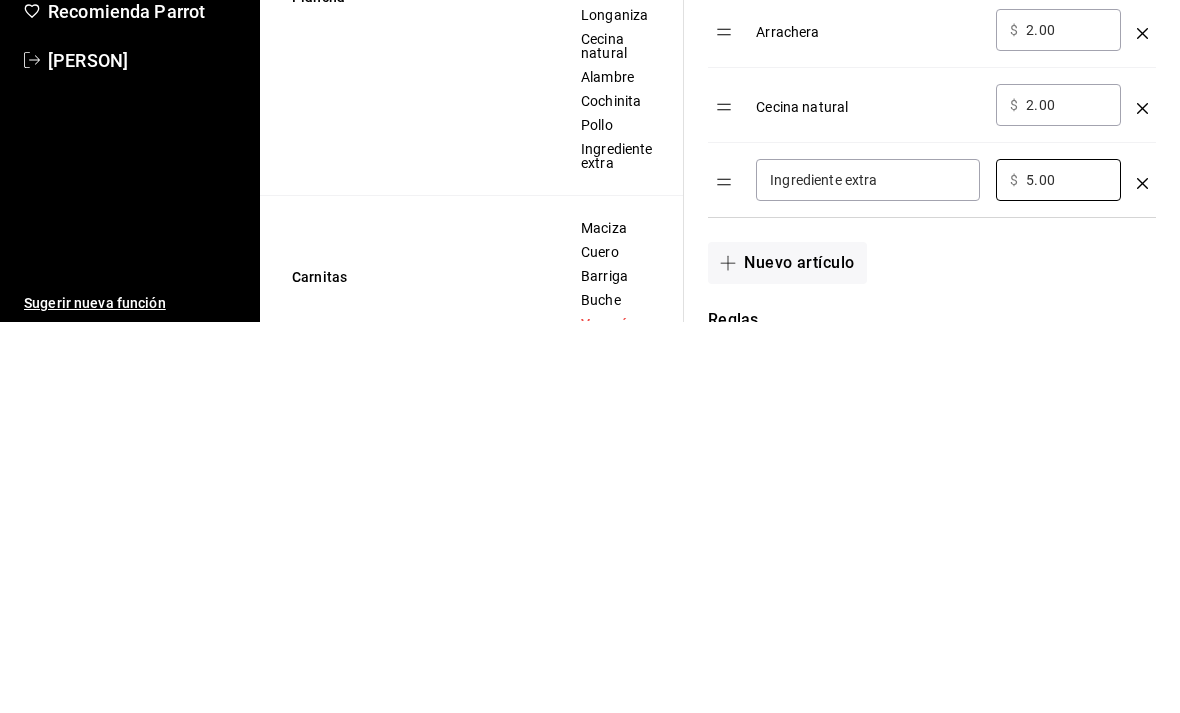 scroll, scrollTop: 541, scrollLeft: 0, axis: vertical 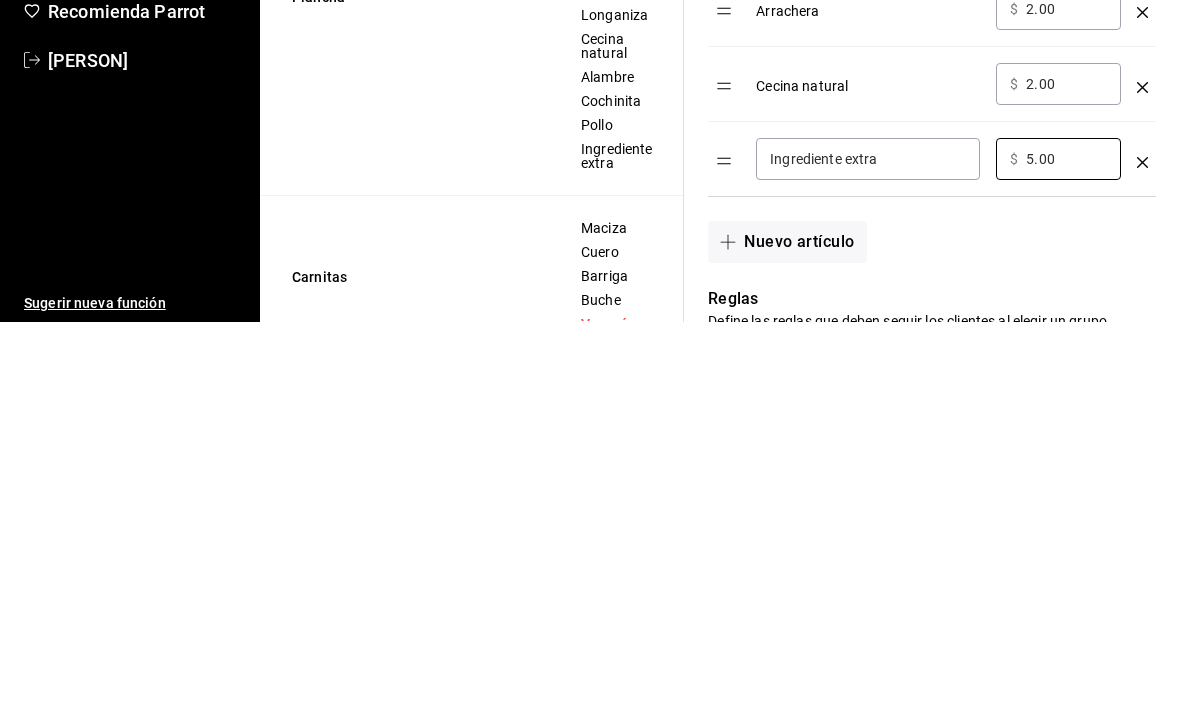 click on "Nuevo artículo" at bounding box center [787, 633] 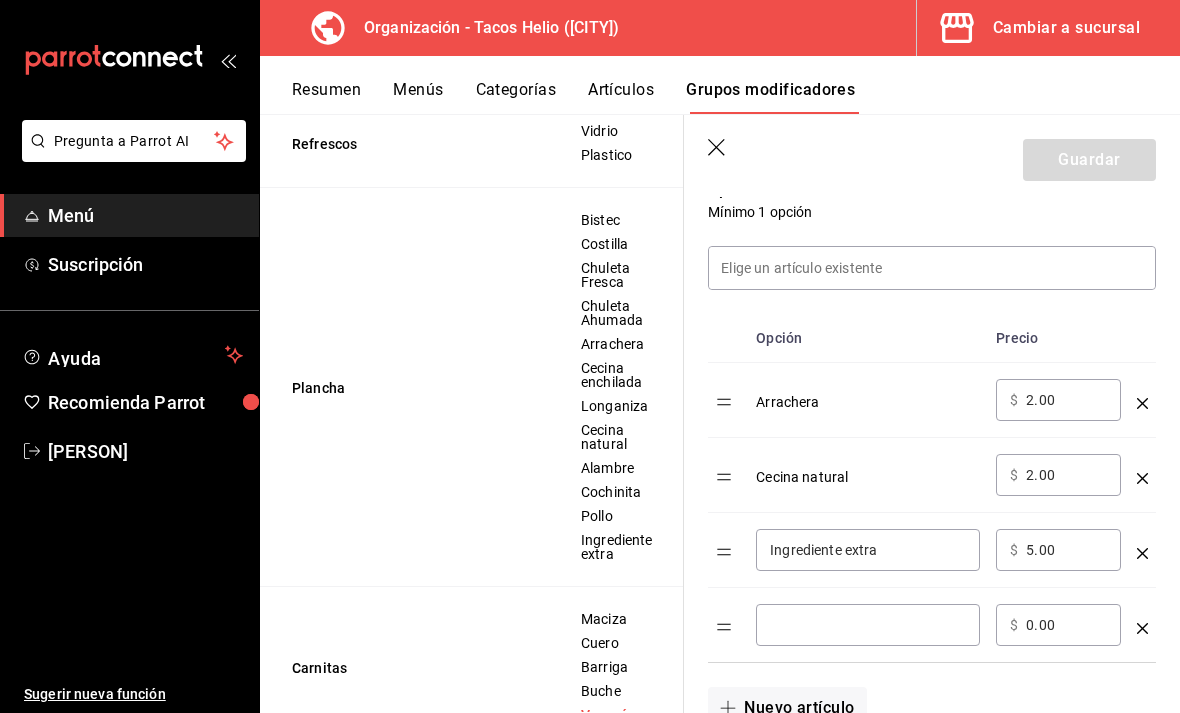click at bounding box center (868, 625) 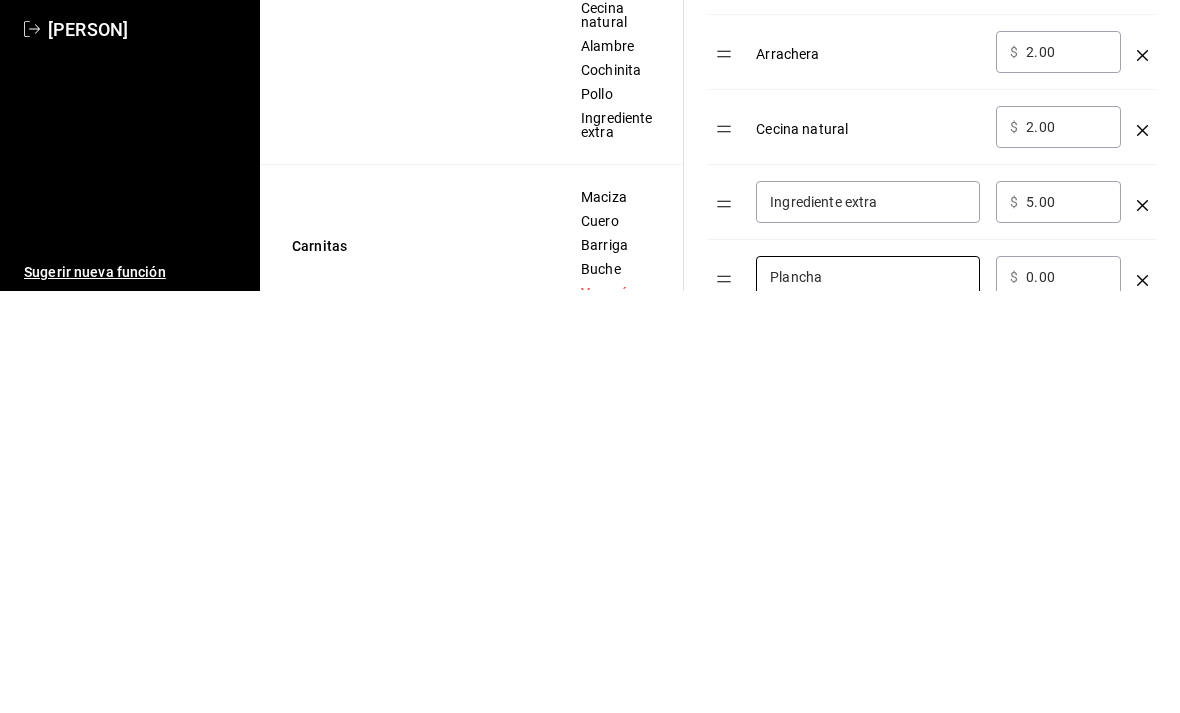 scroll, scrollTop: 466, scrollLeft: 0, axis: vertical 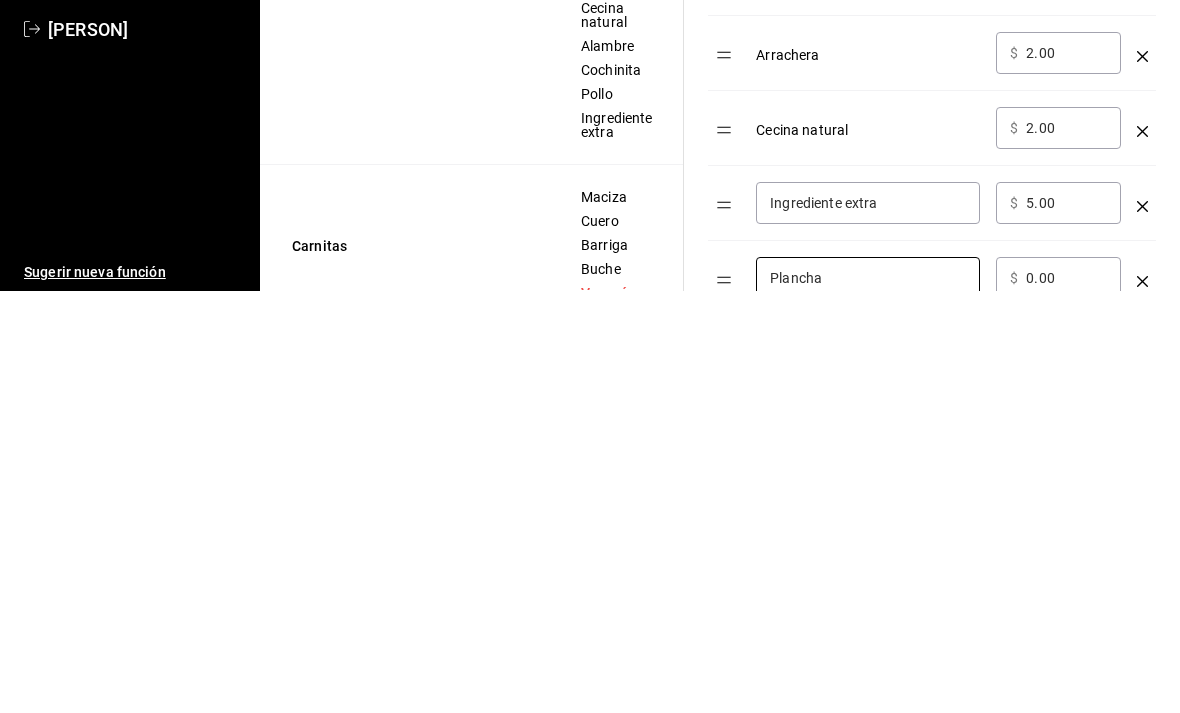 type on "Plancha" 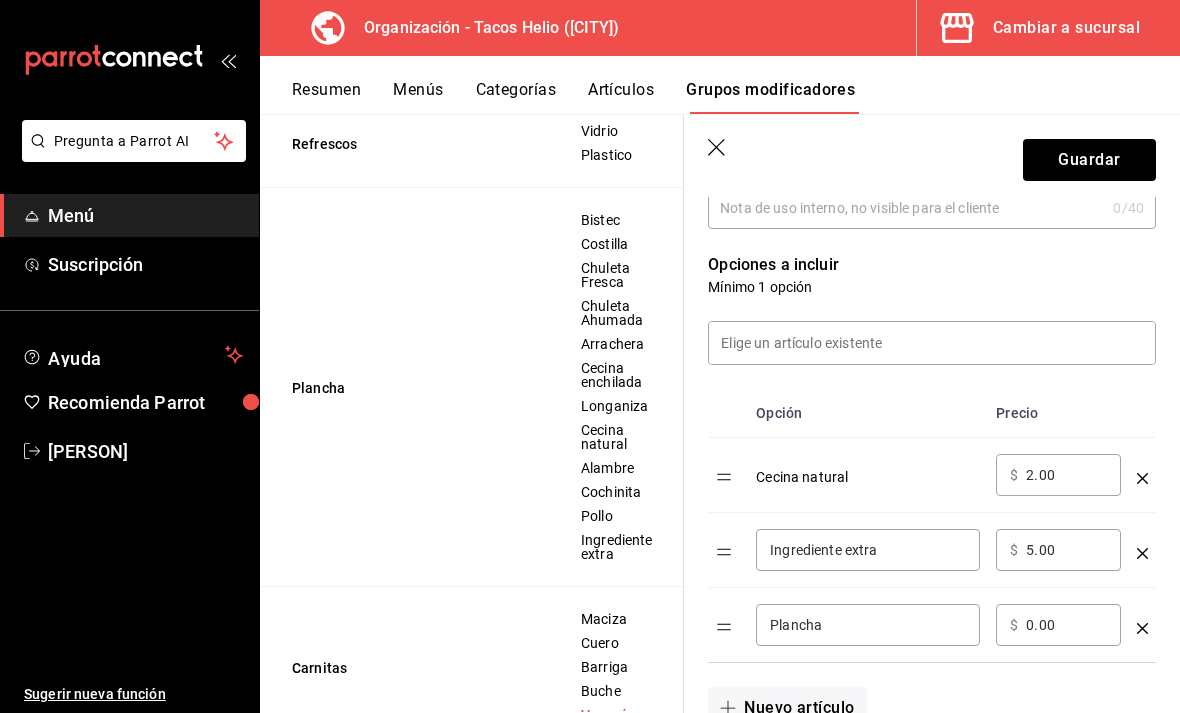 click on "Cecina natural" at bounding box center (868, 475) 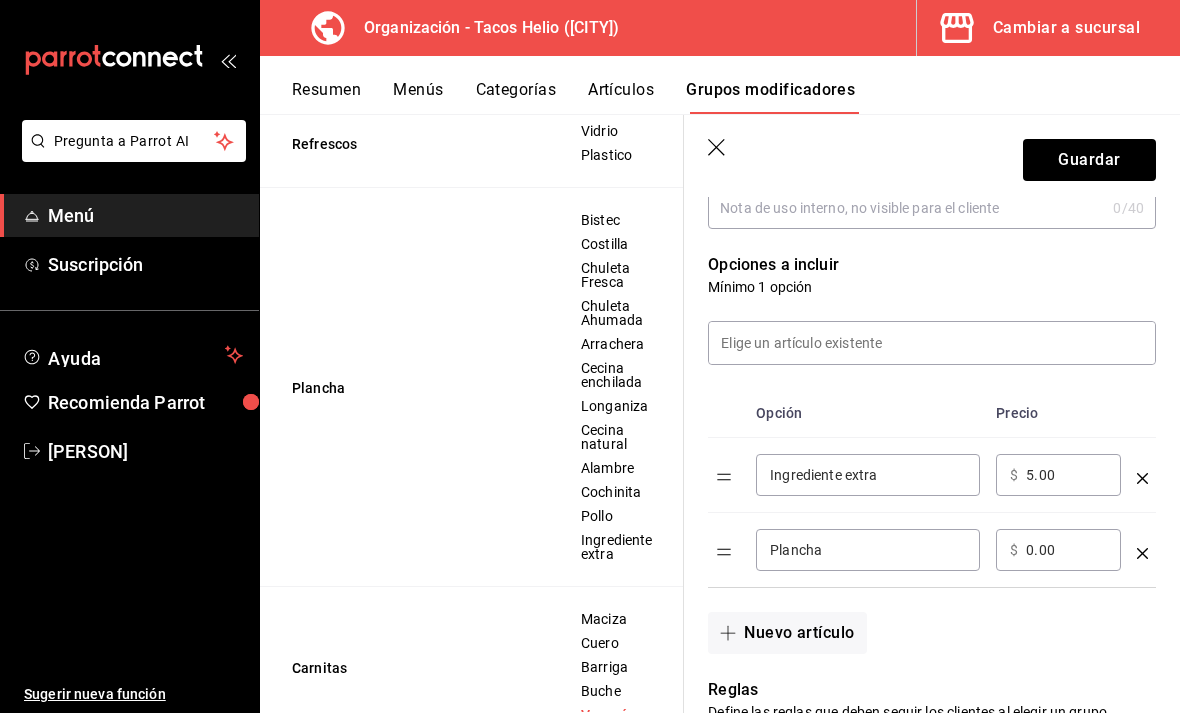 click on "Nuevo artículo" at bounding box center [787, 633] 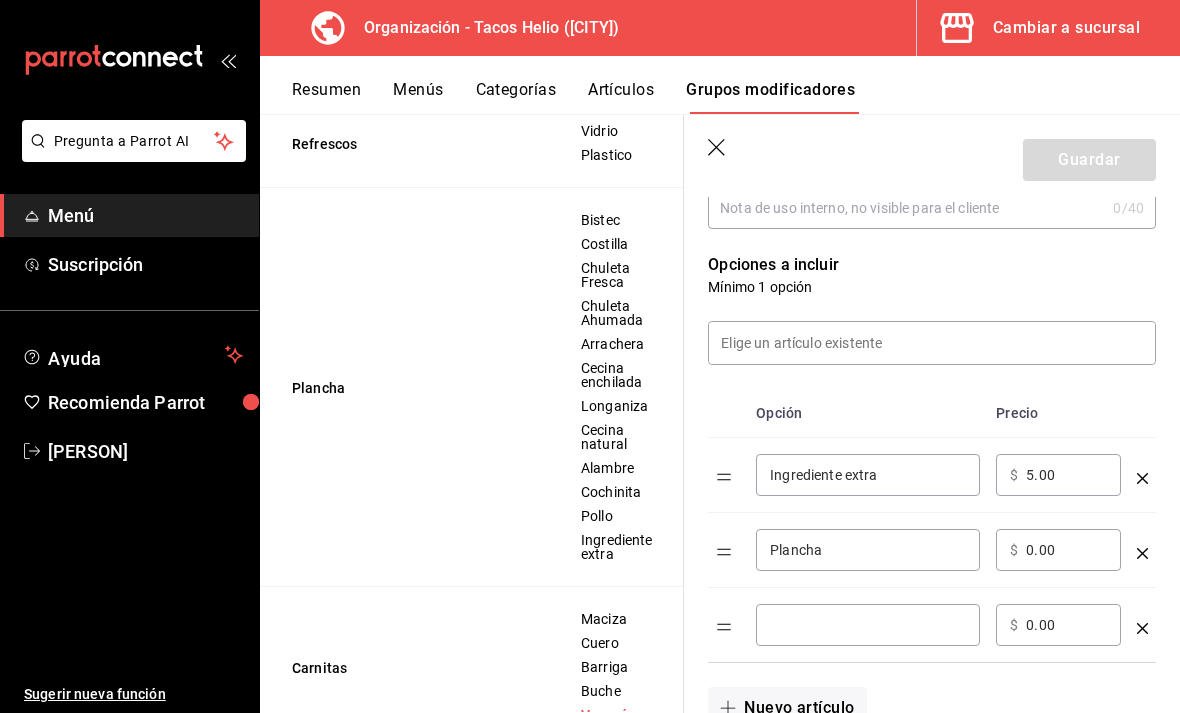click at bounding box center (868, 625) 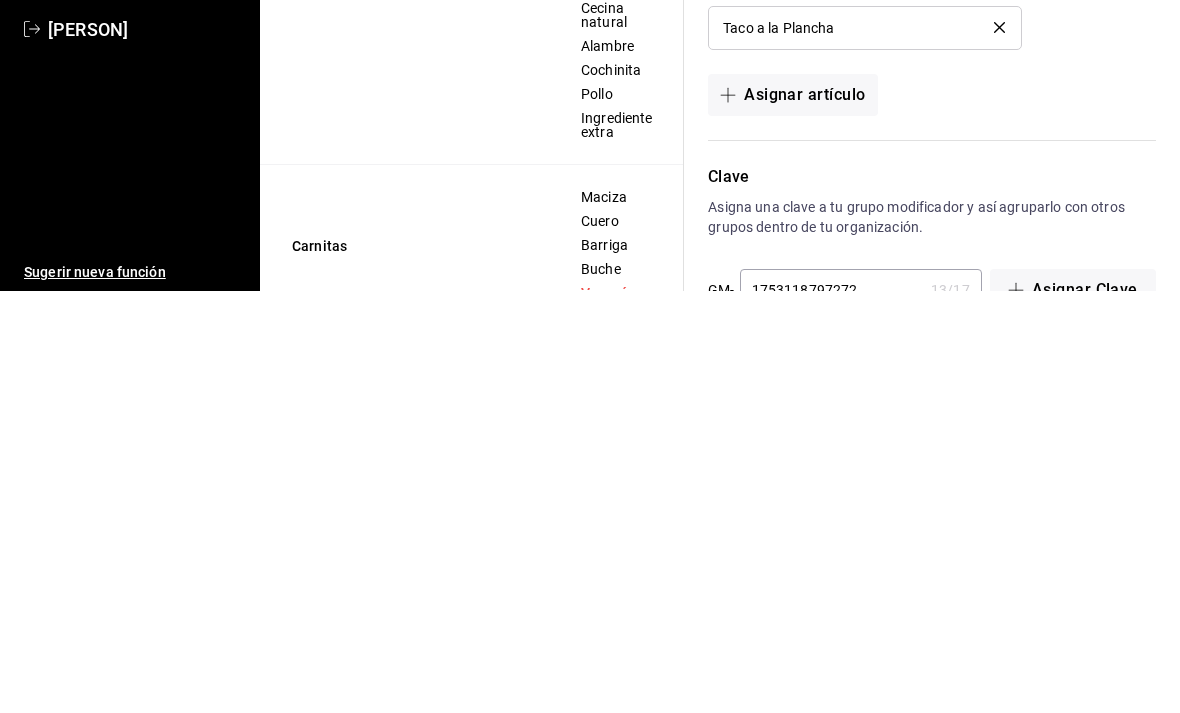 scroll, scrollTop: 1286, scrollLeft: 0, axis: vertical 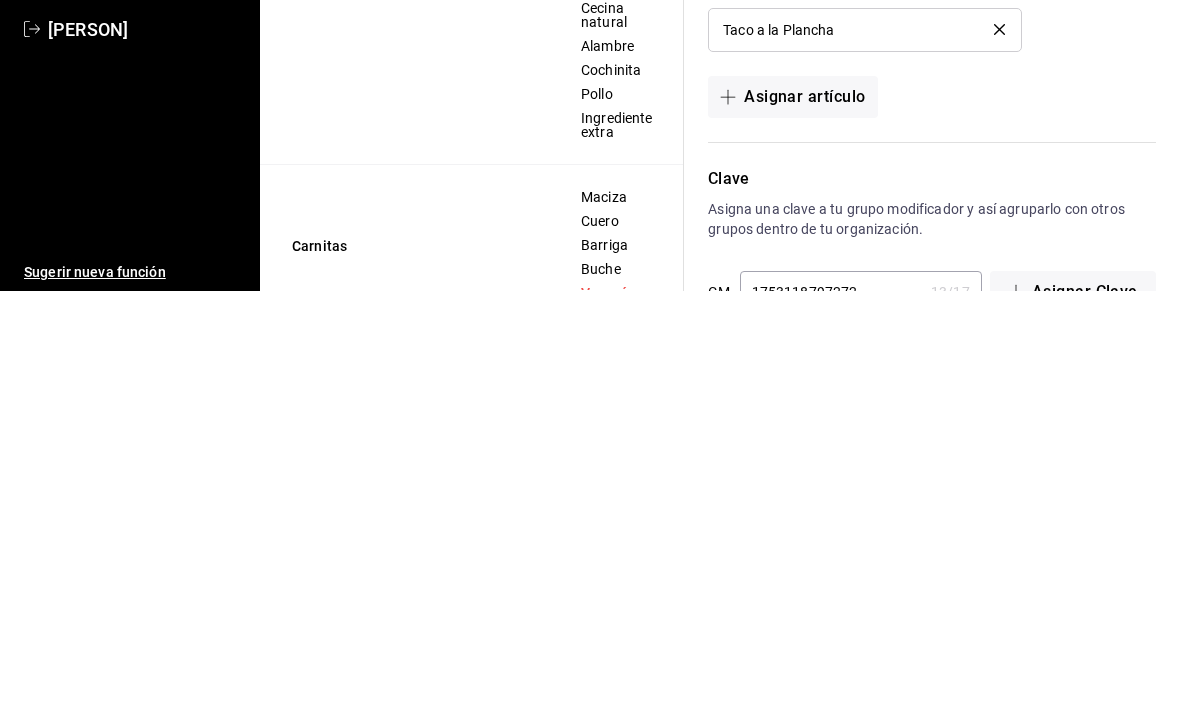 click on "Artículos Asignar los artículos que contengan el grupo modificador Taco a la Plancha Asignar artículo" at bounding box center (920, 439) 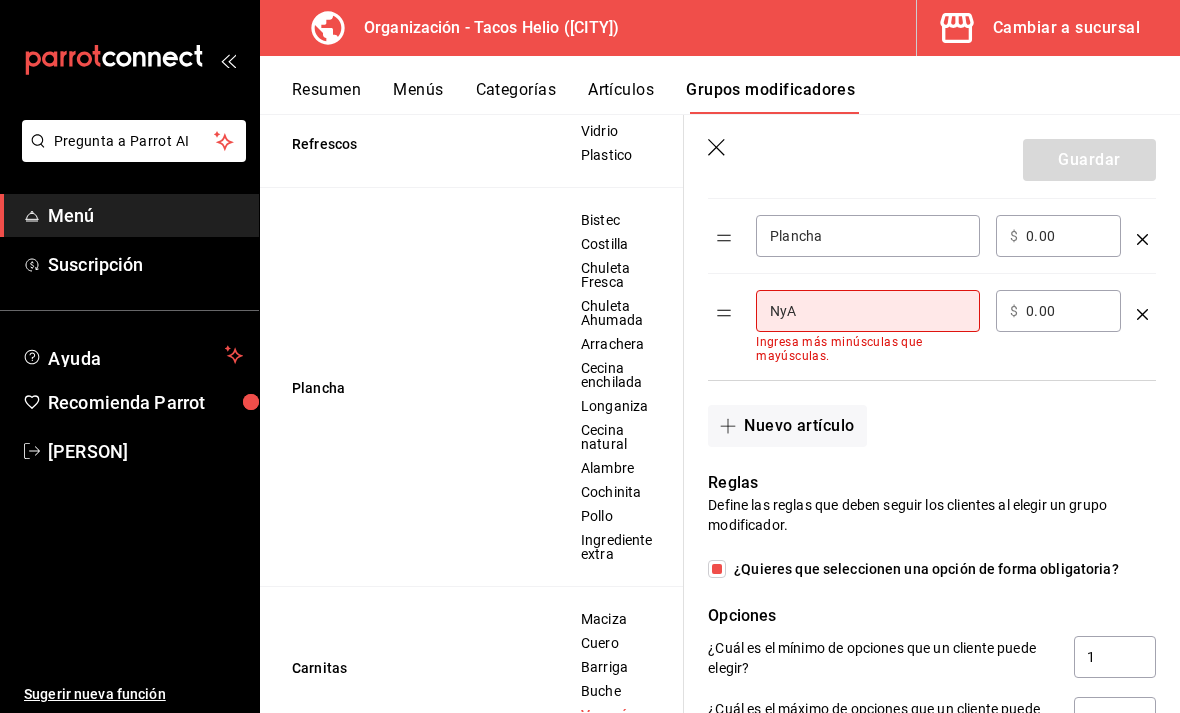 scroll, scrollTop: 791, scrollLeft: 0, axis: vertical 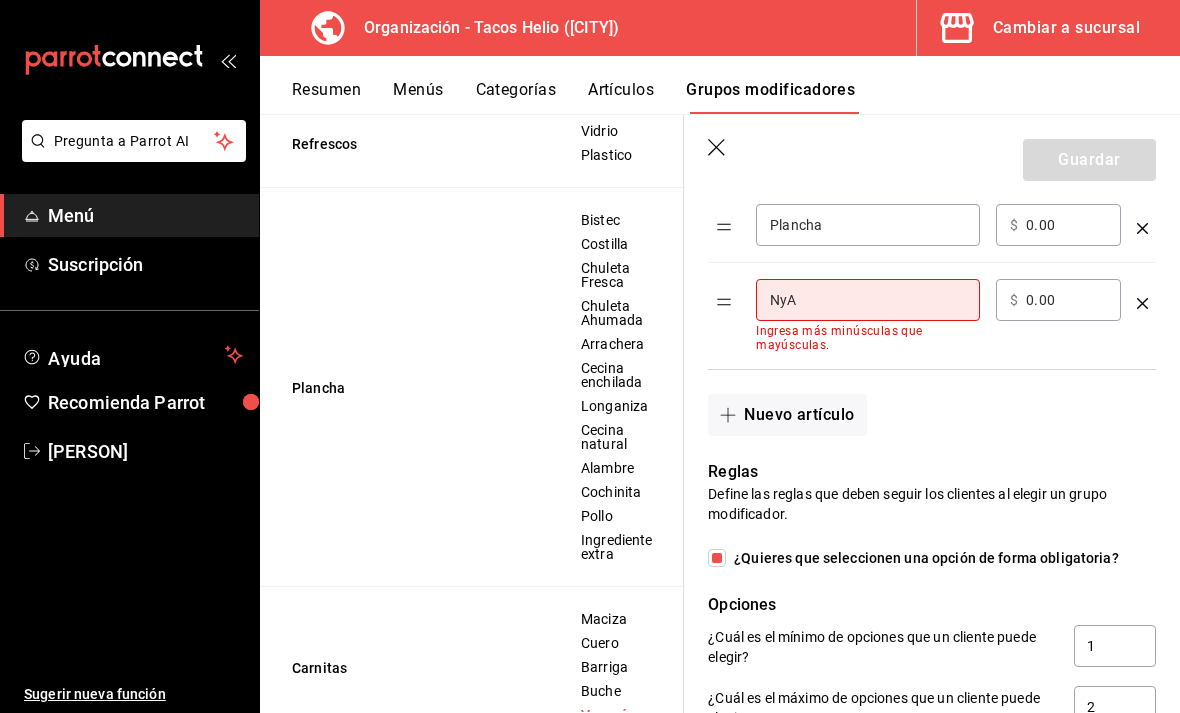 click on "NyA" at bounding box center (868, 300) 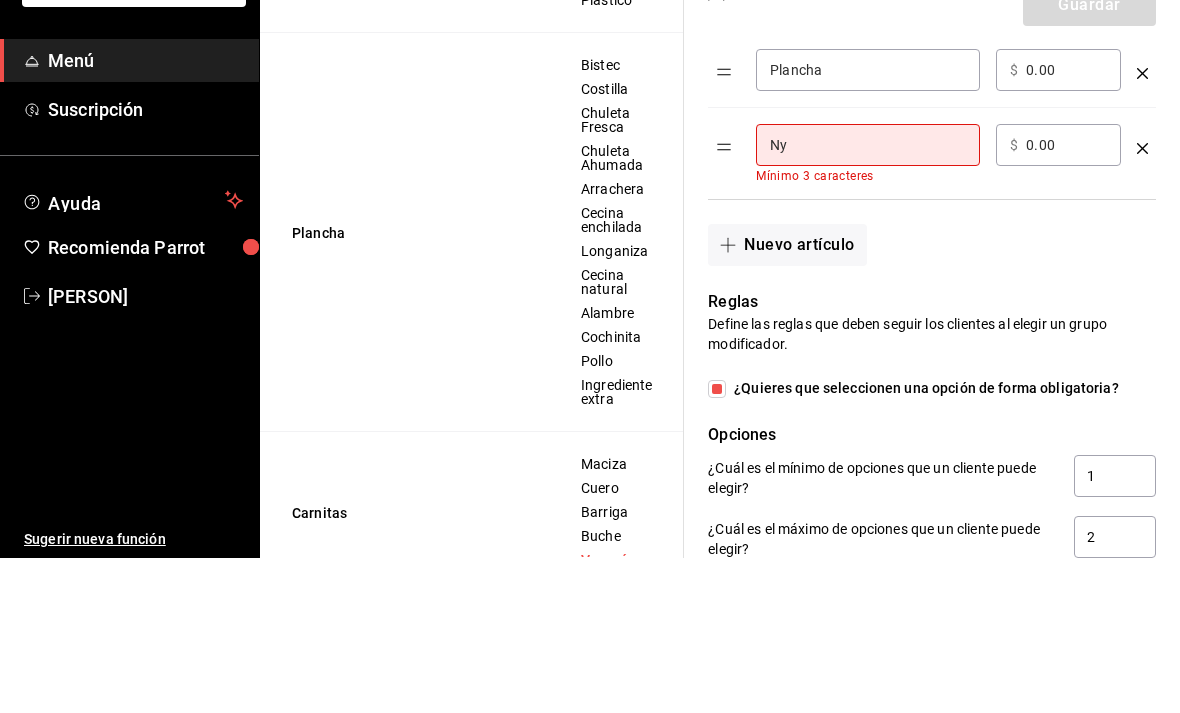 type on "N" 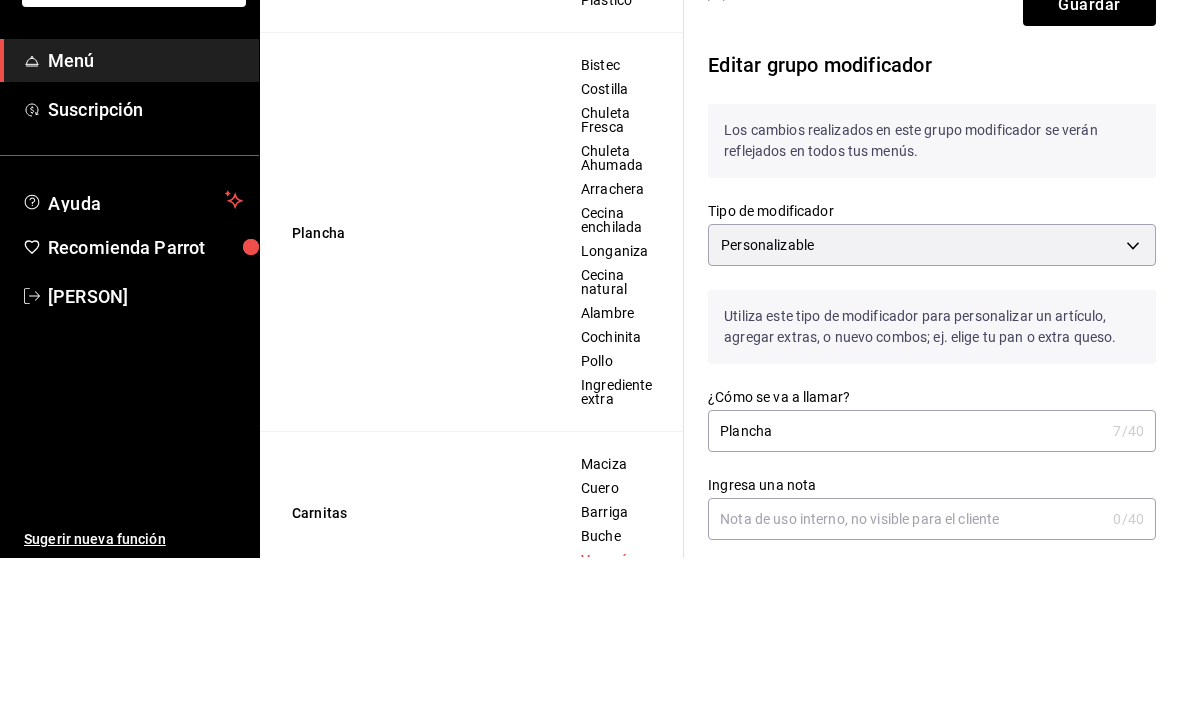 scroll, scrollTop: 0, scrollLeft: 0, axis: both 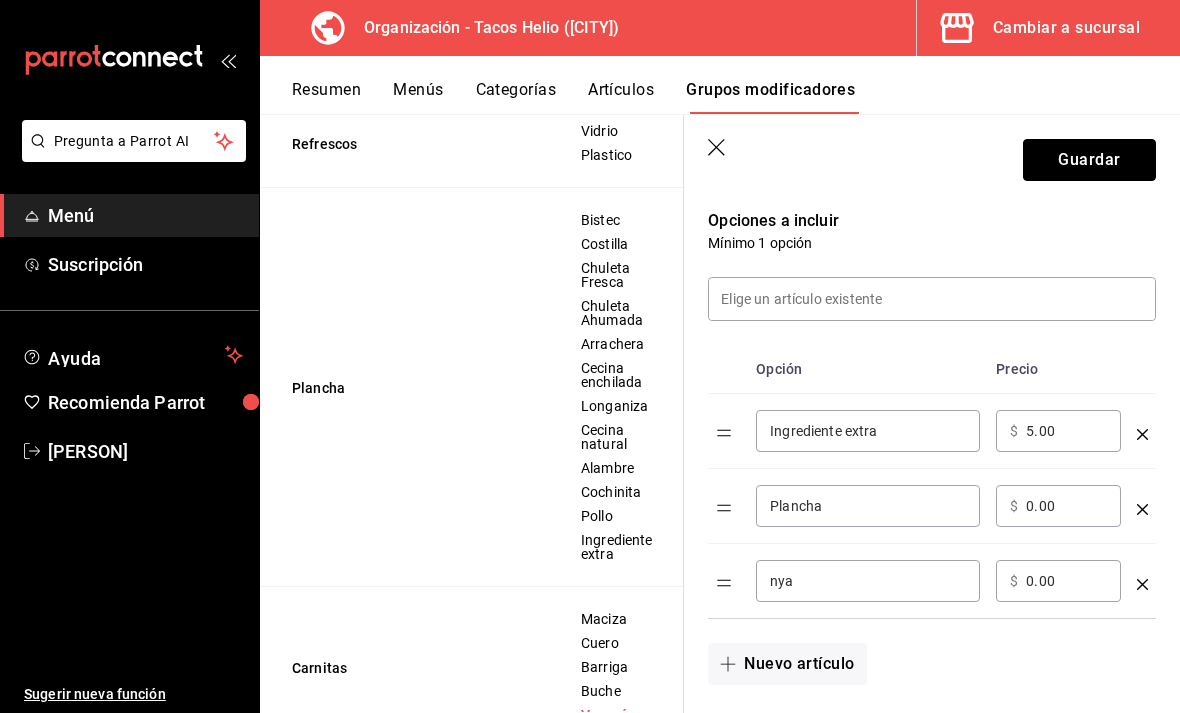 click on "Guardar" at bounding box center [1089, 160] 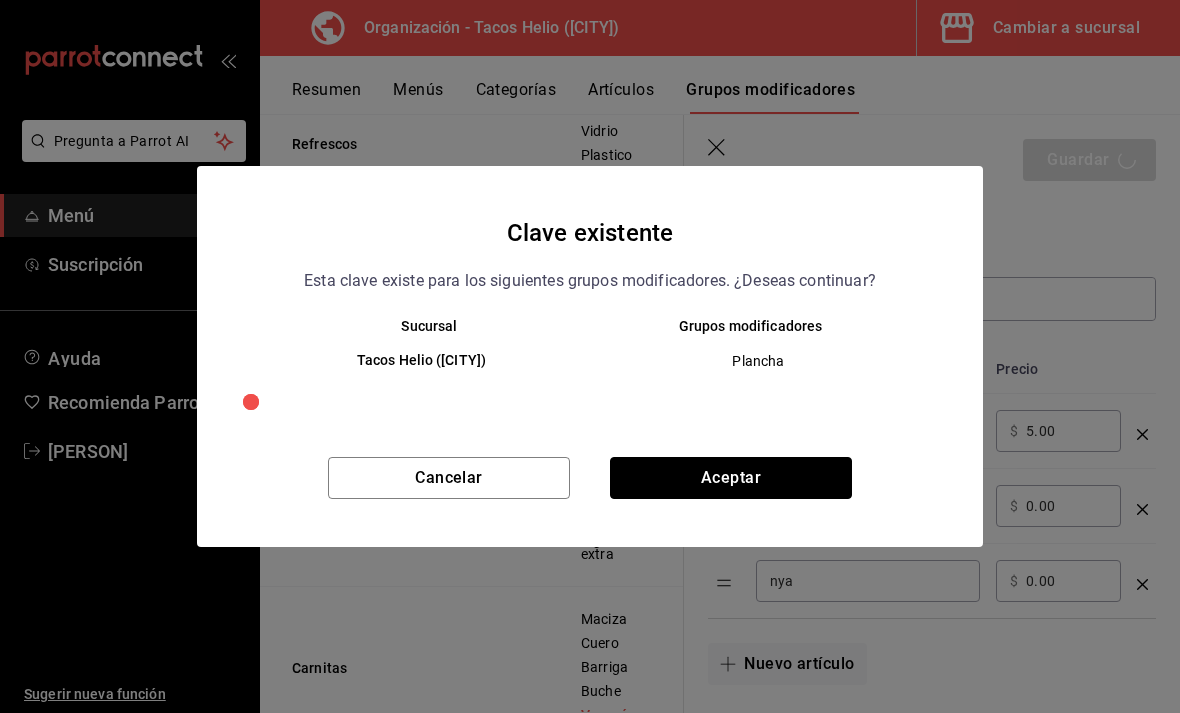 click on "Aceptar" at bounding box center (731, 478) 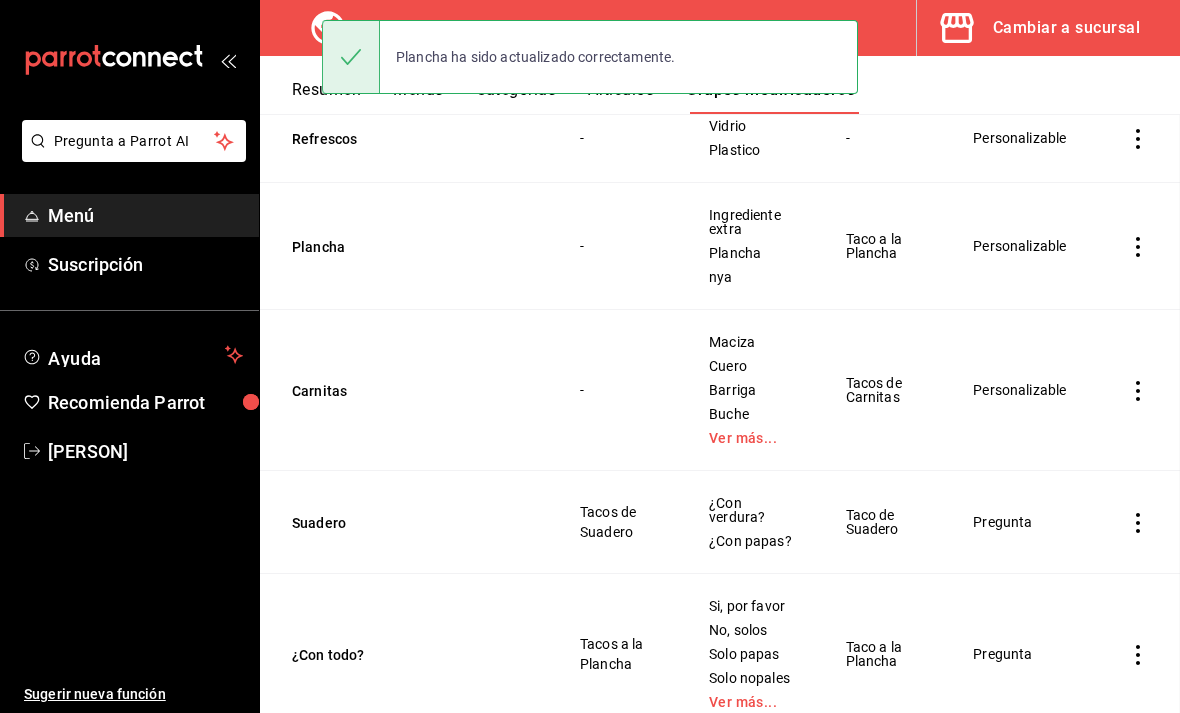 scroll, scrollTop: 0, scrollLeft: 0, axis: both 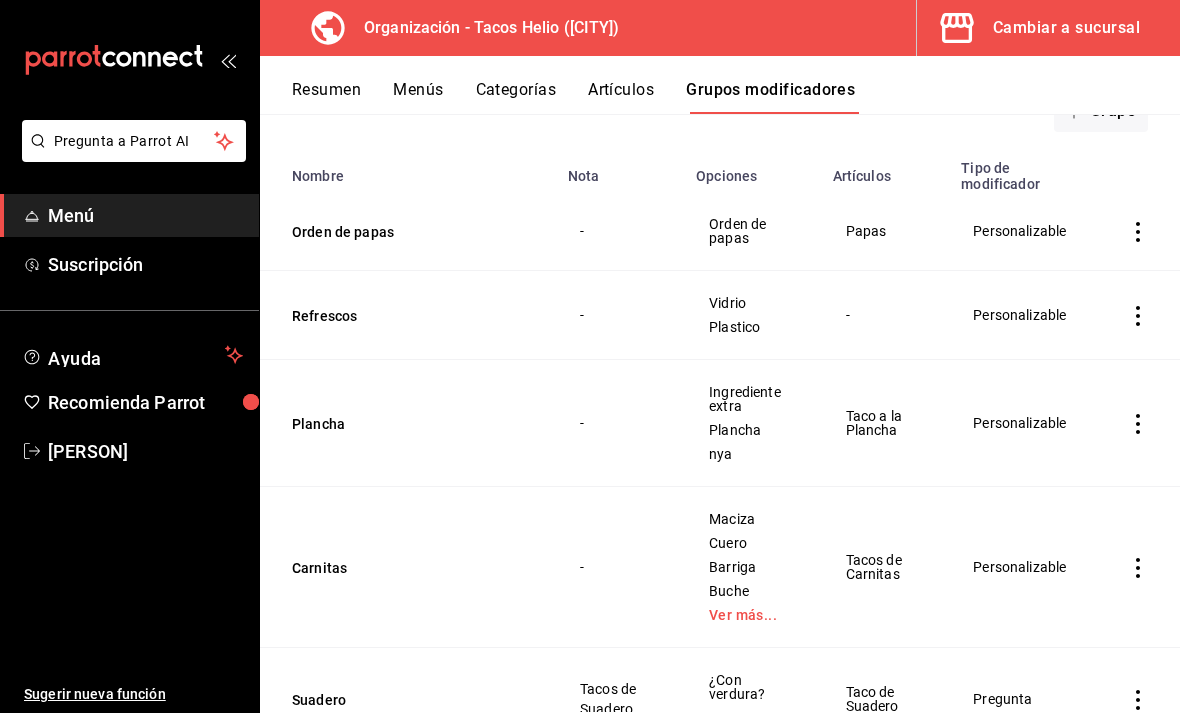 click on "Plancha" at bounding box center [412, 424] 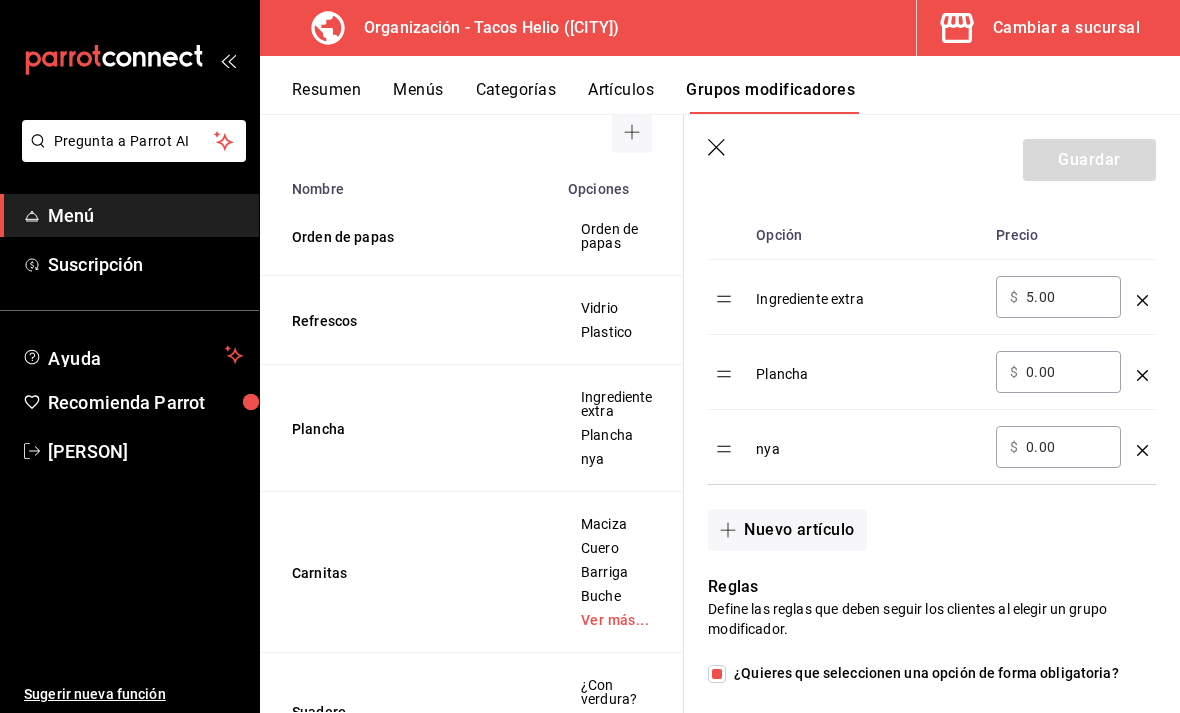 scroll, scrollTop: 642, scrollLeft: 0, axis: vertical 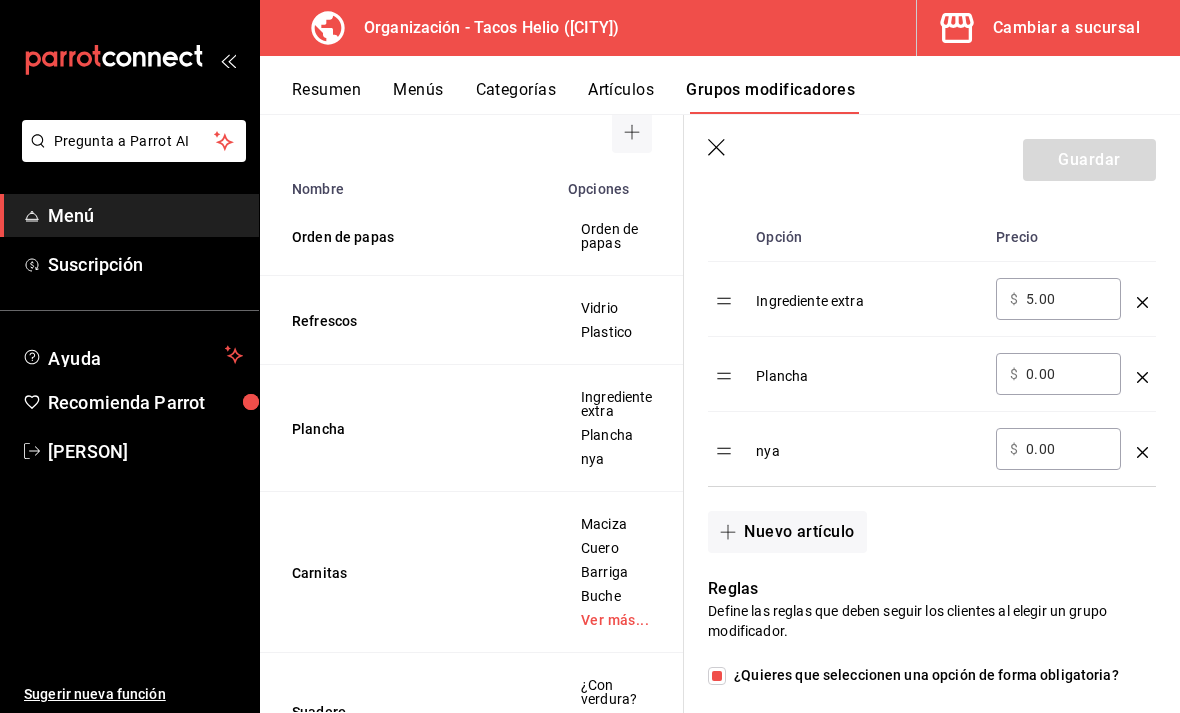 click 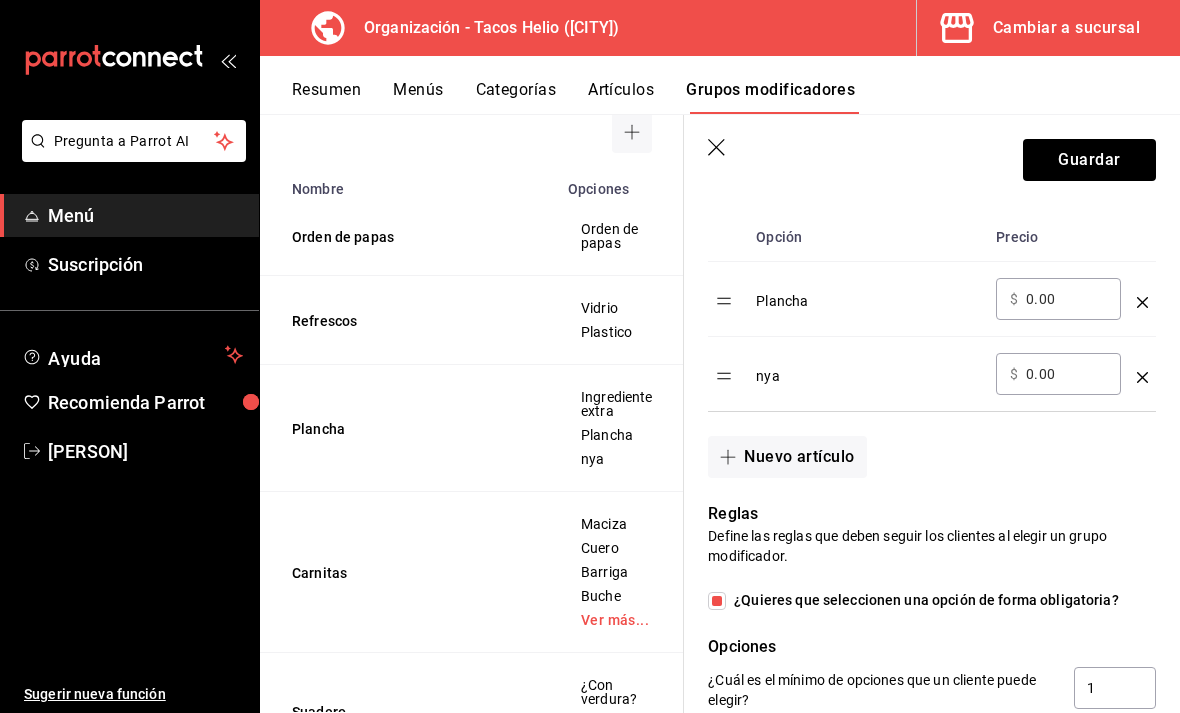 click on "Nuevo artículo" at bounding box center (787, 457) 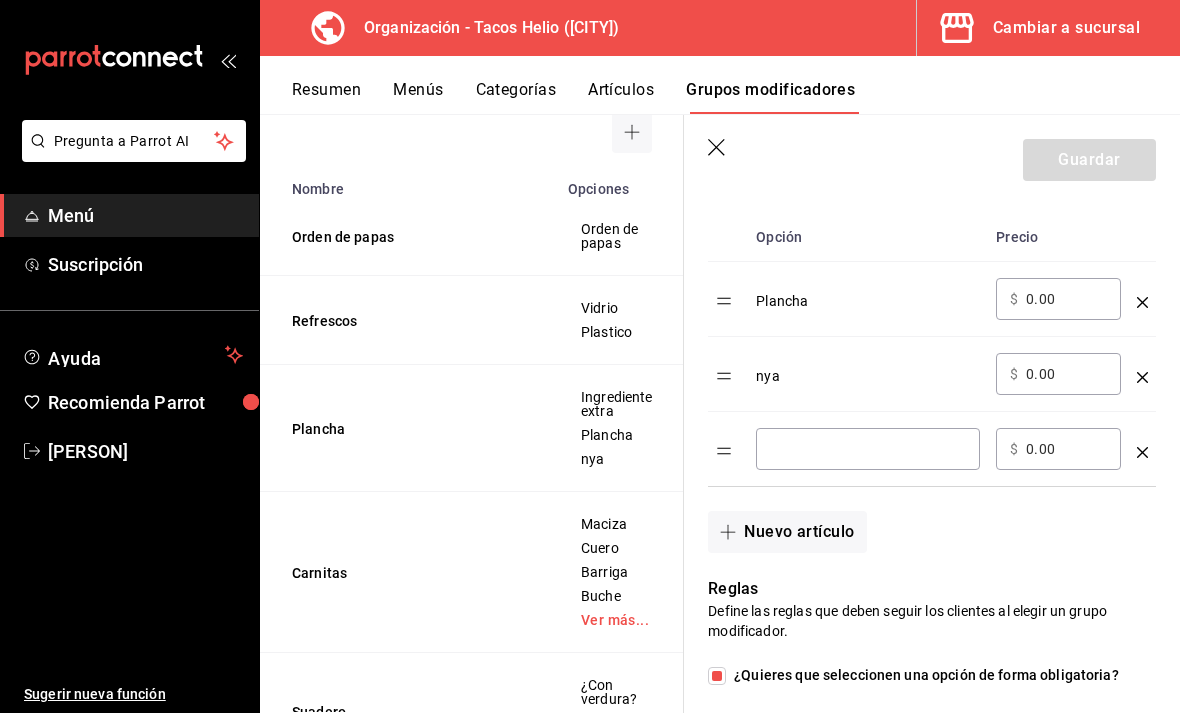 click at bounding box center (868, 449) 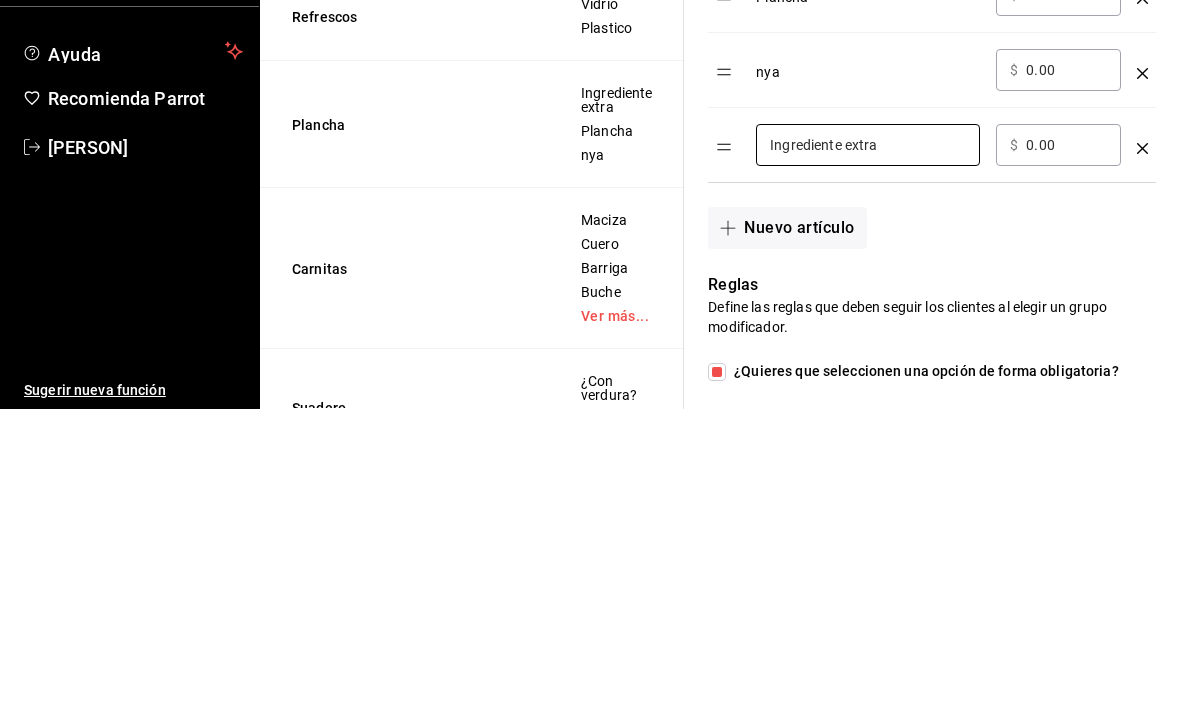type on "Ingrediente extra" 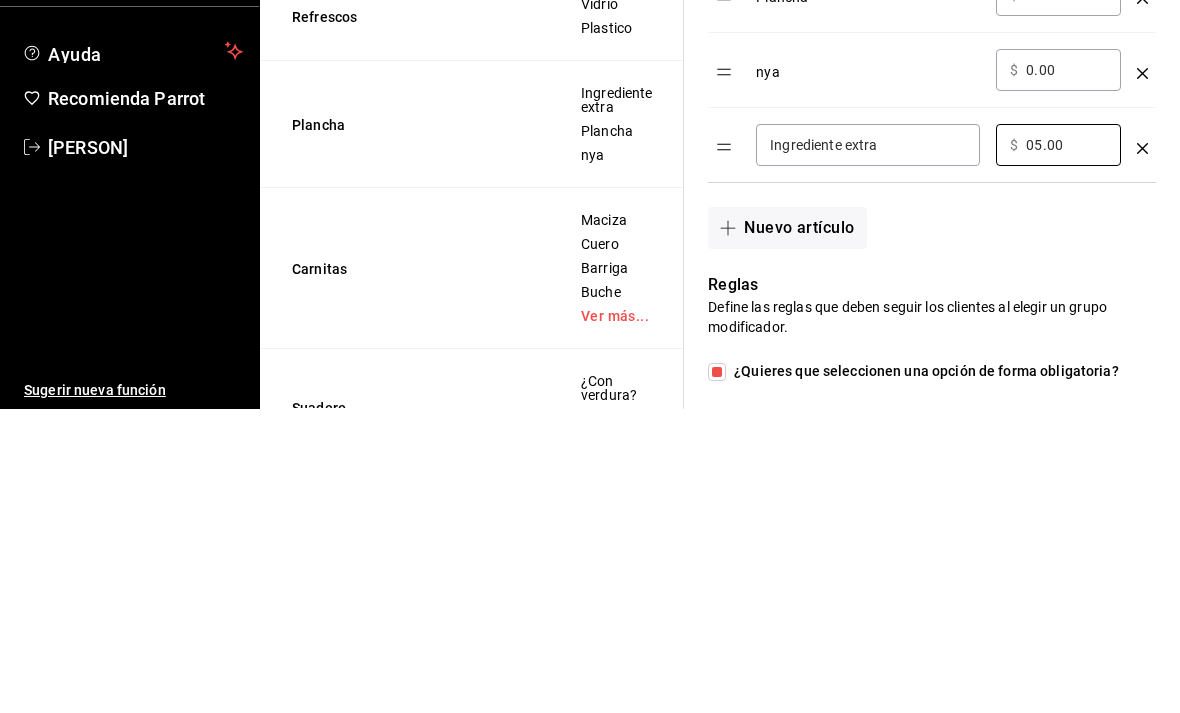type on "0.00" 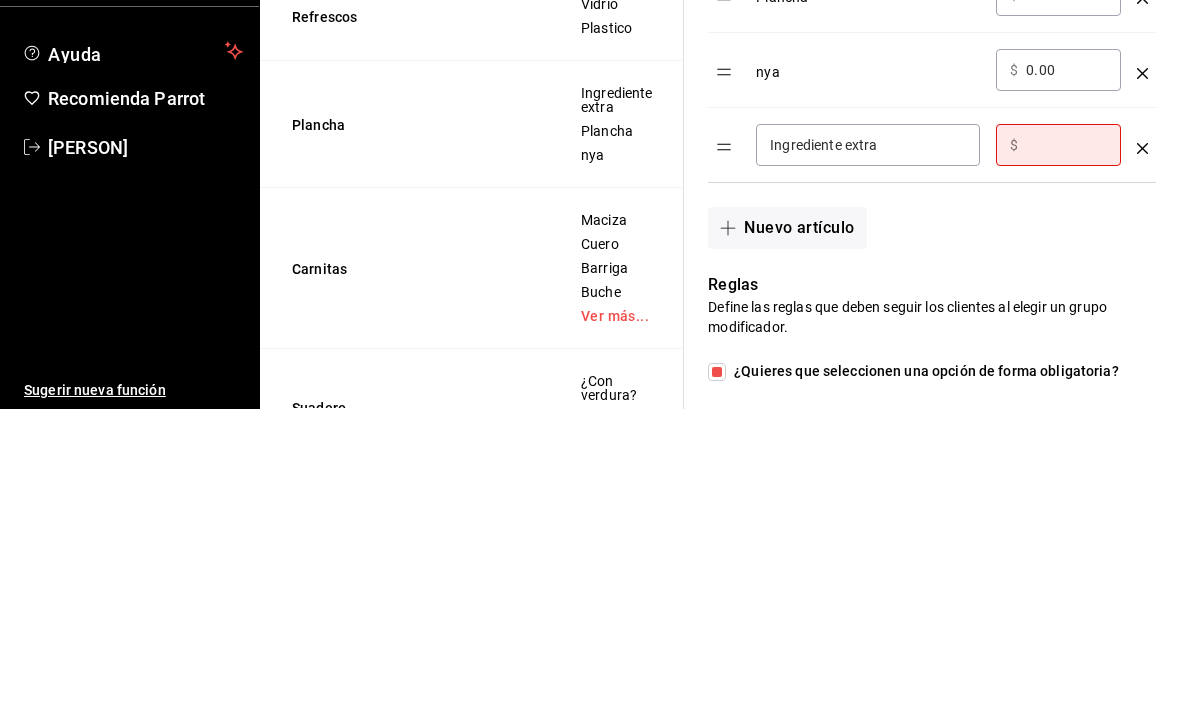 type on "5.00" 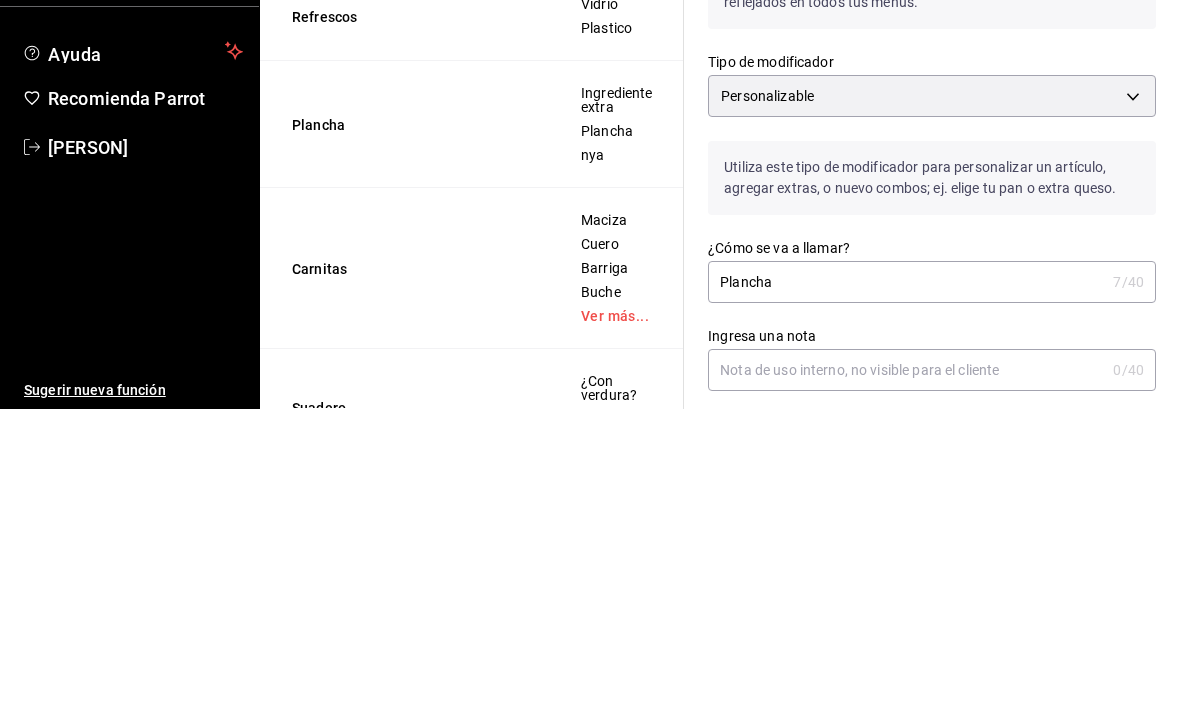 scroll, scrollTop: 0, scrollLeft: 0, axis: both 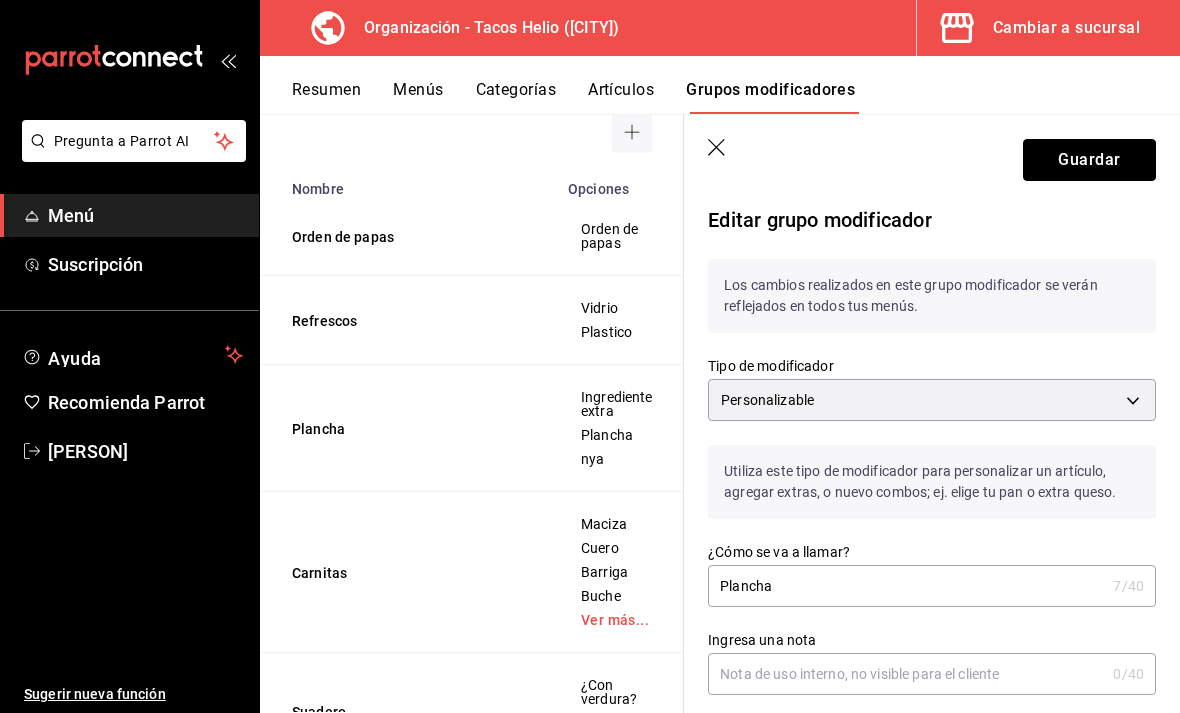 click on "Guardar" at bounding box center (1089, 160) 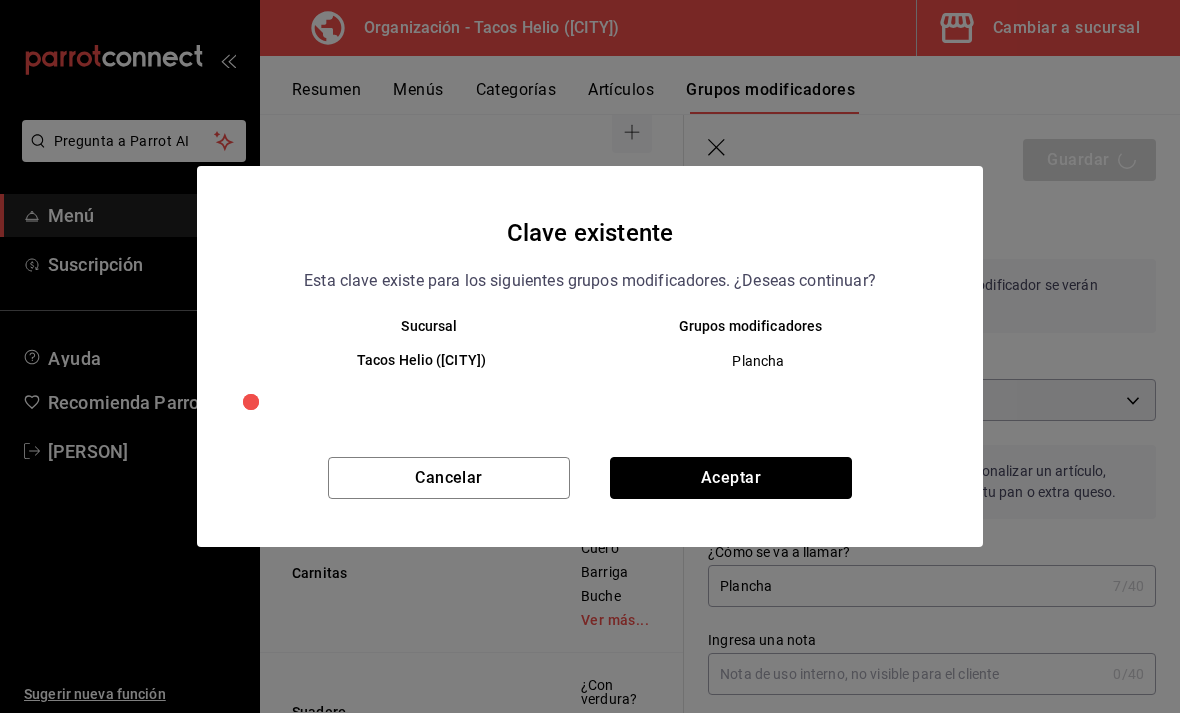 click on "Aceptar" at bounding box center [731, 478] 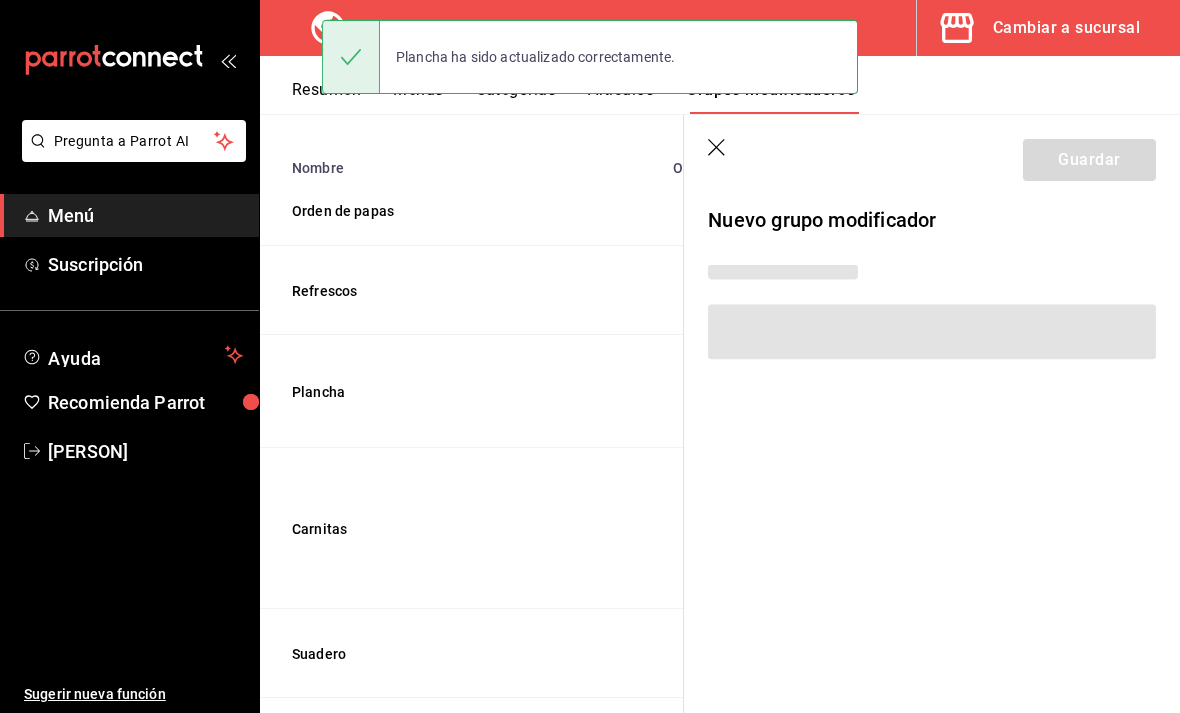 scroll, scrollTop: 0, scrollLeft: 0, axis: both 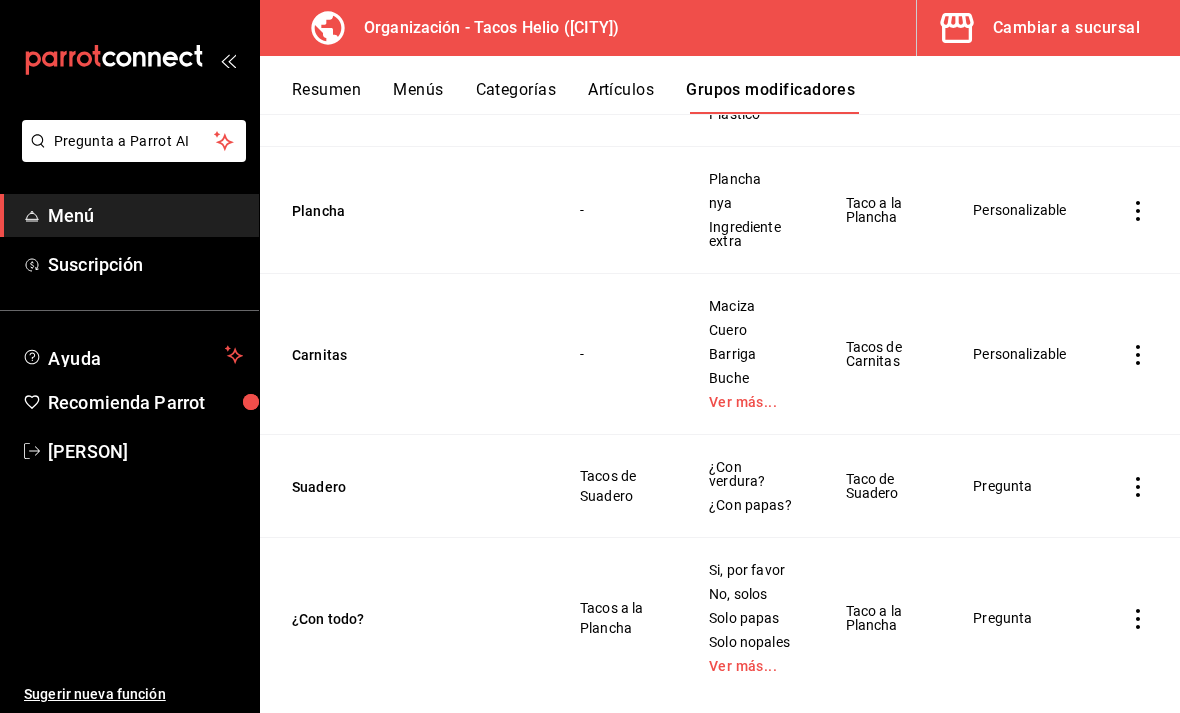 click on "Carnitas" at bounding box center [412, 355] 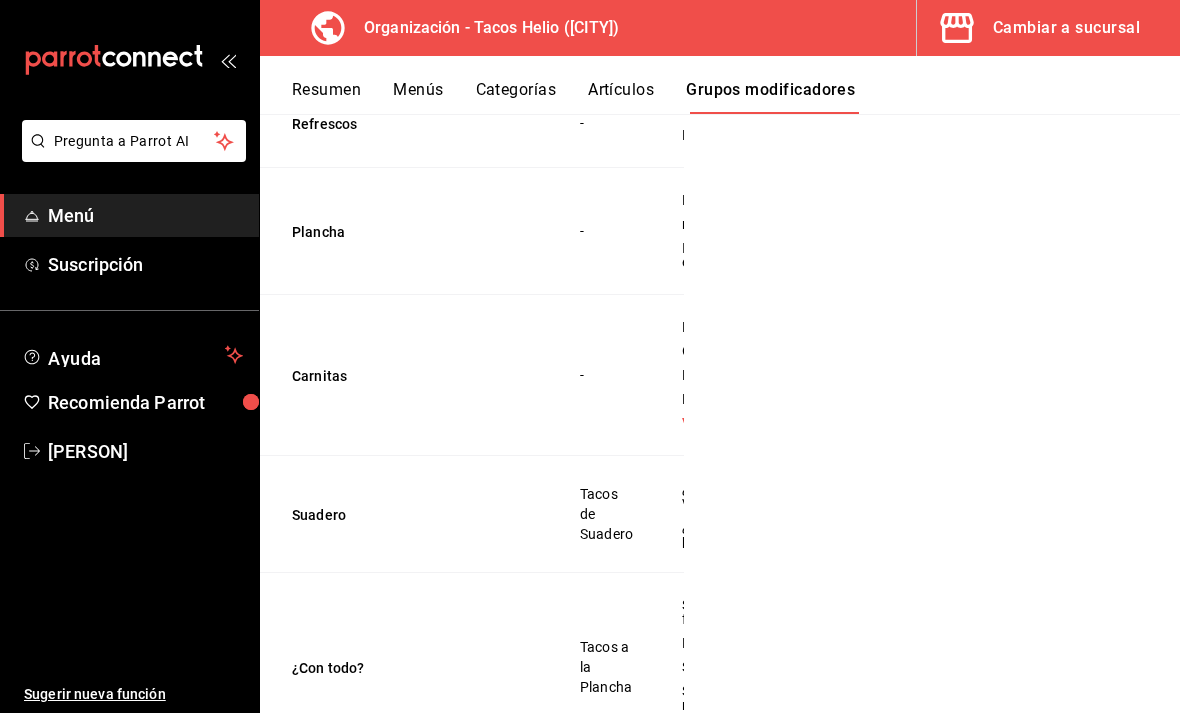 scroll, scrollTop: 378, scrollLeft: 0, axis: vertical 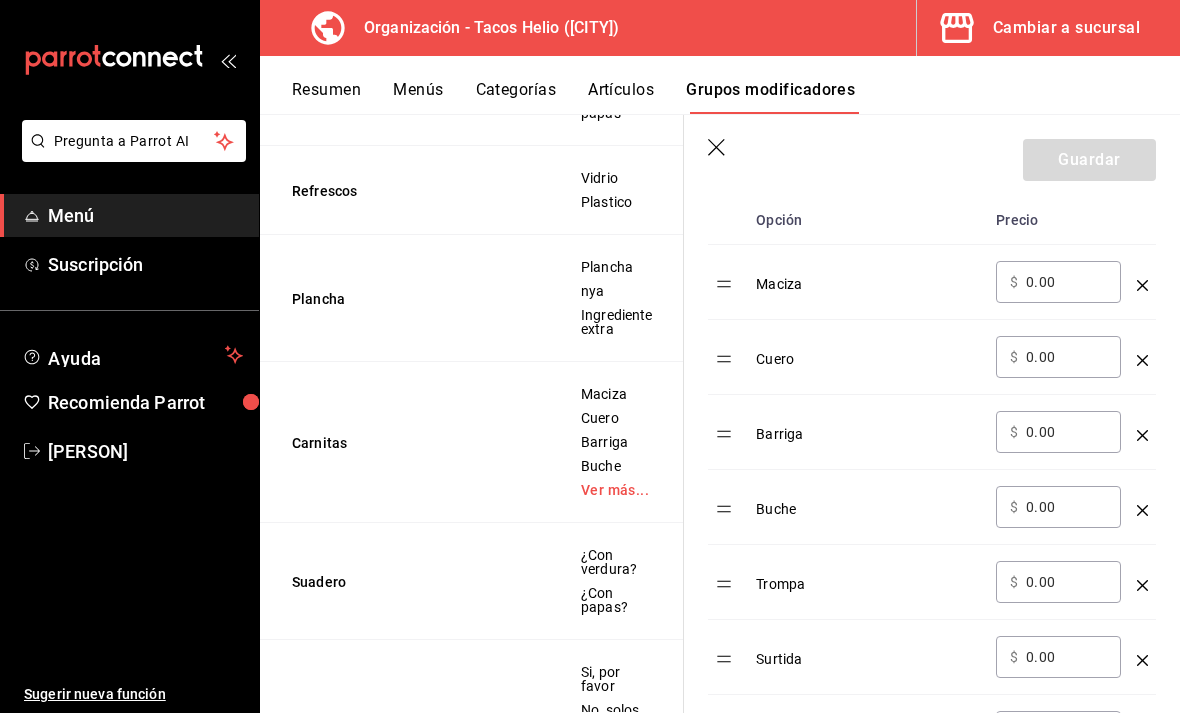 click 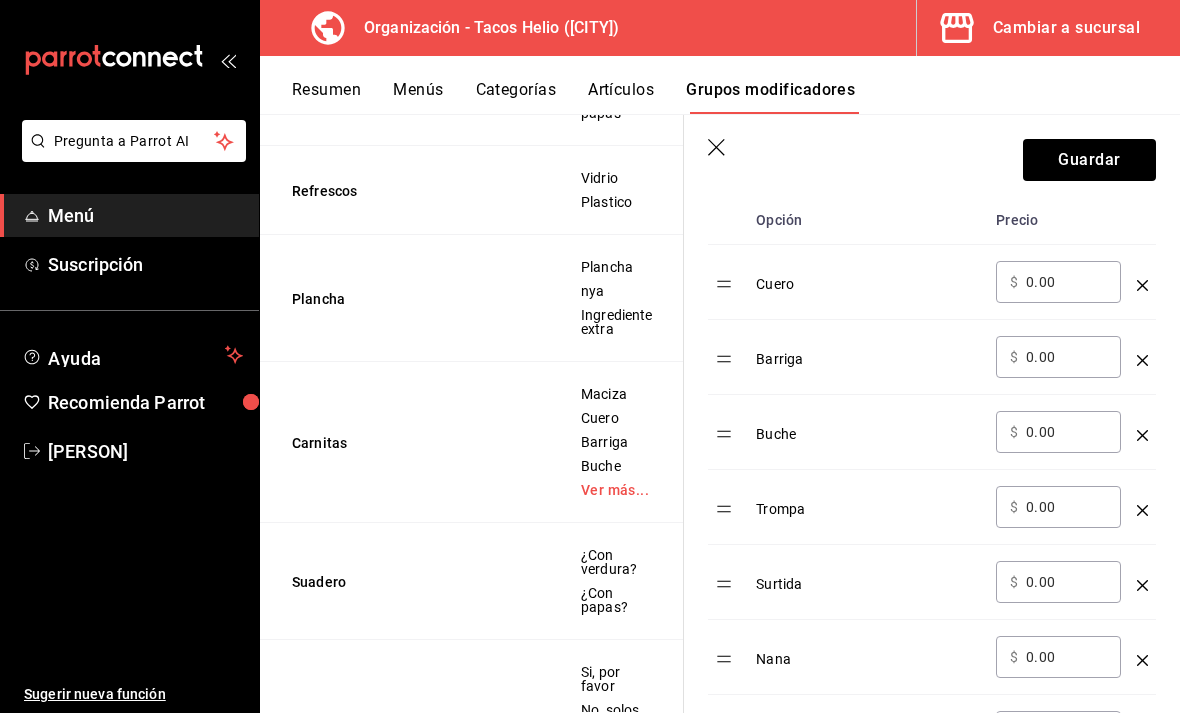 click 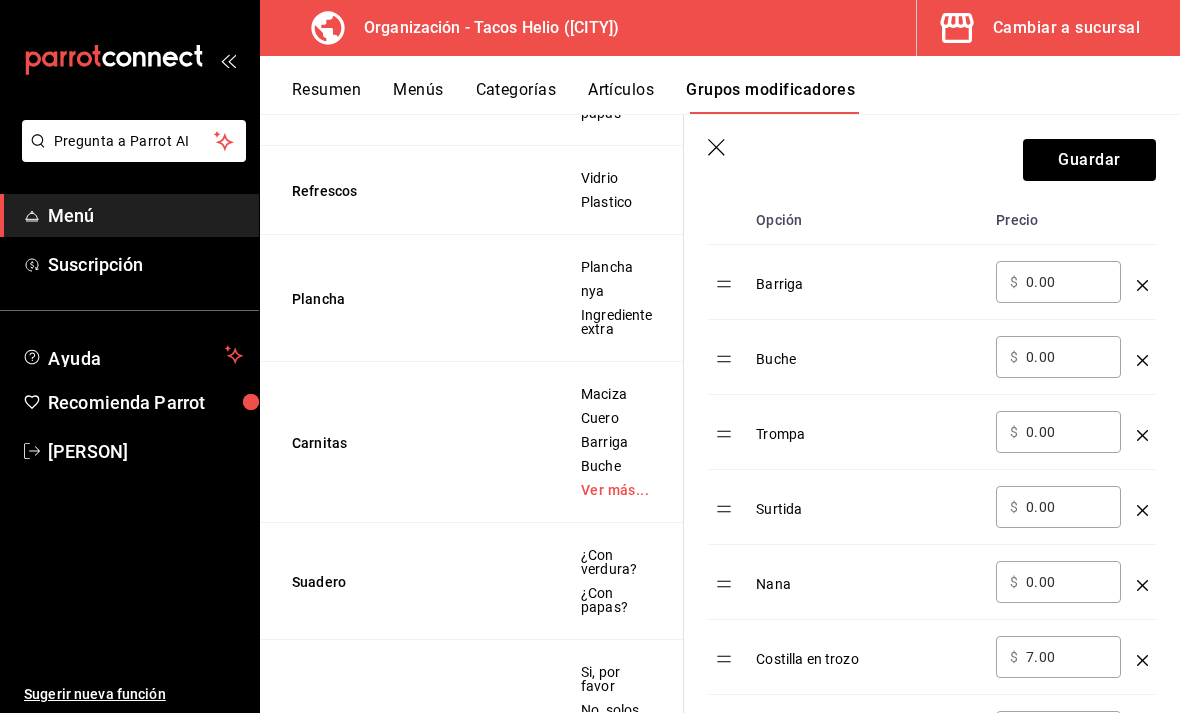 click 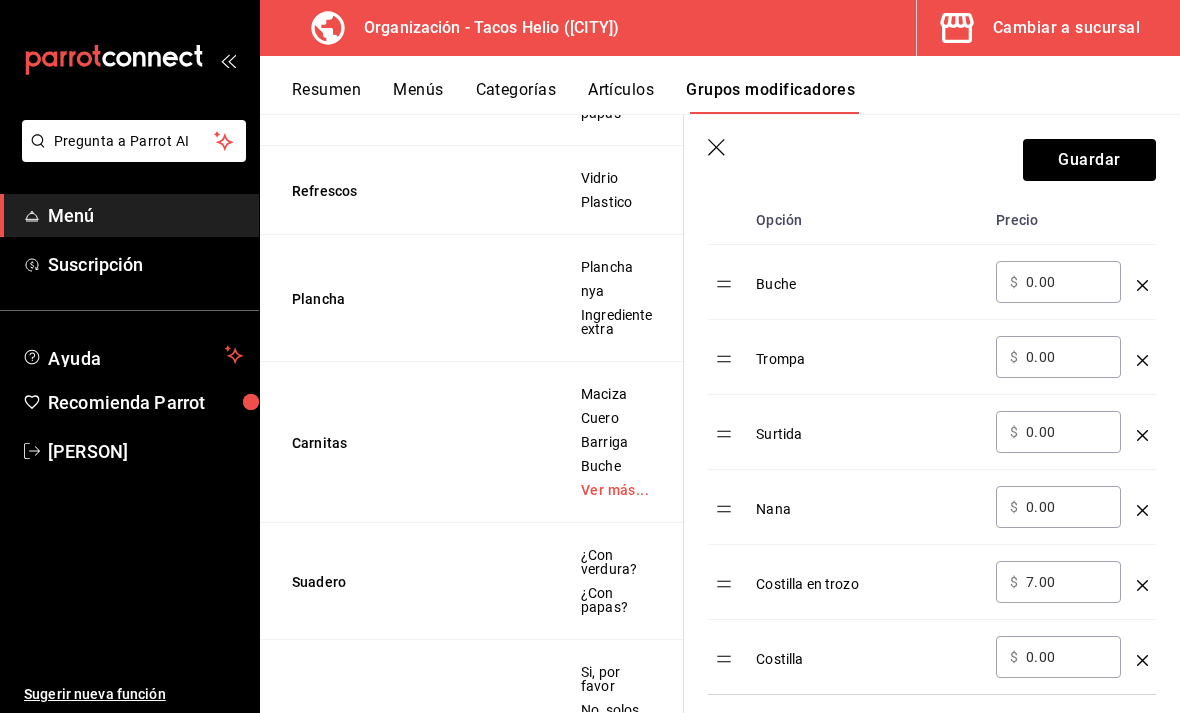 click 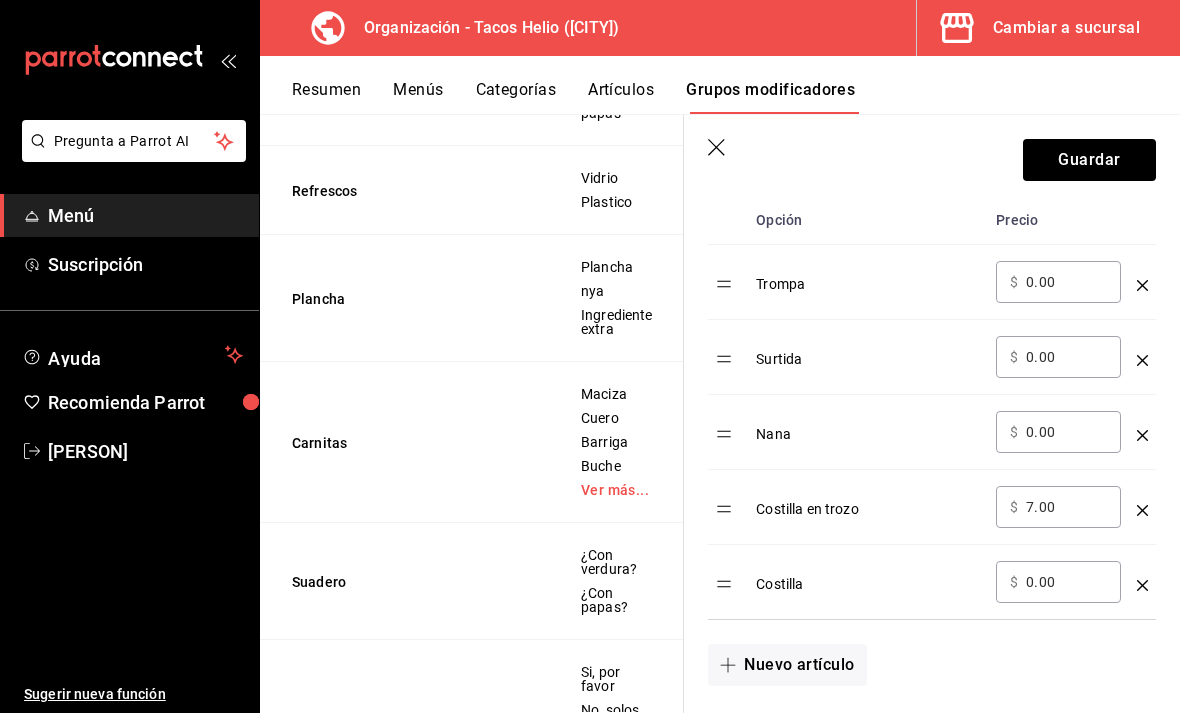 click 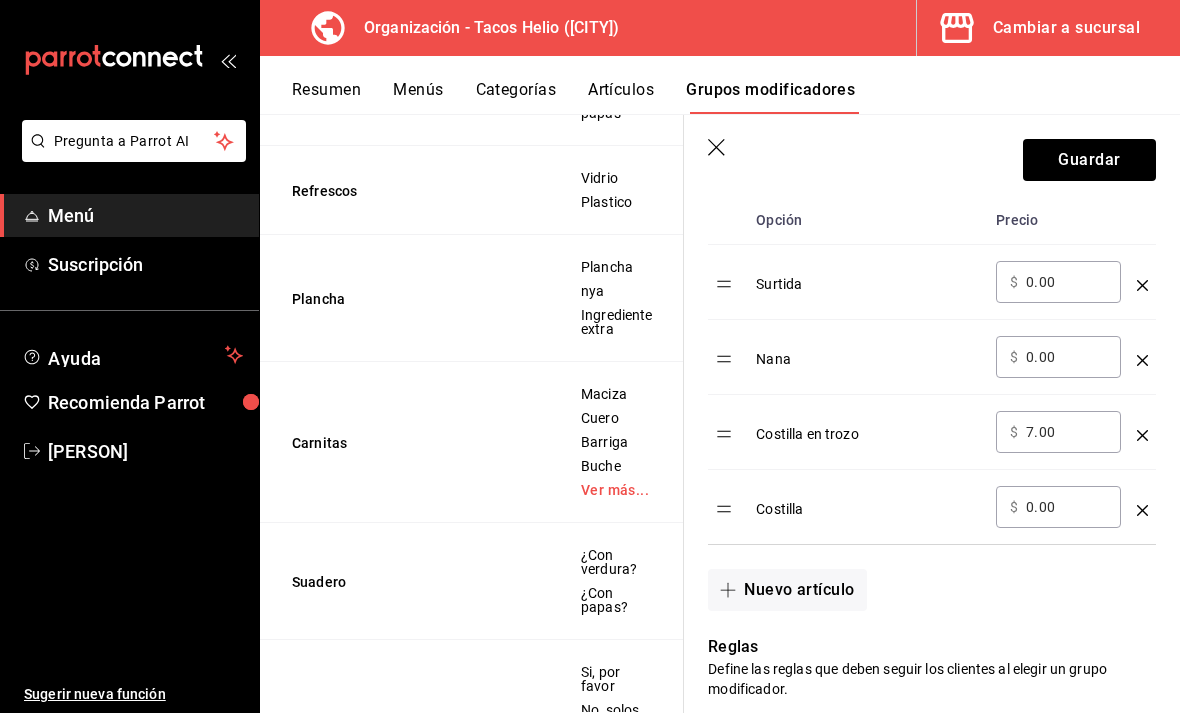 click 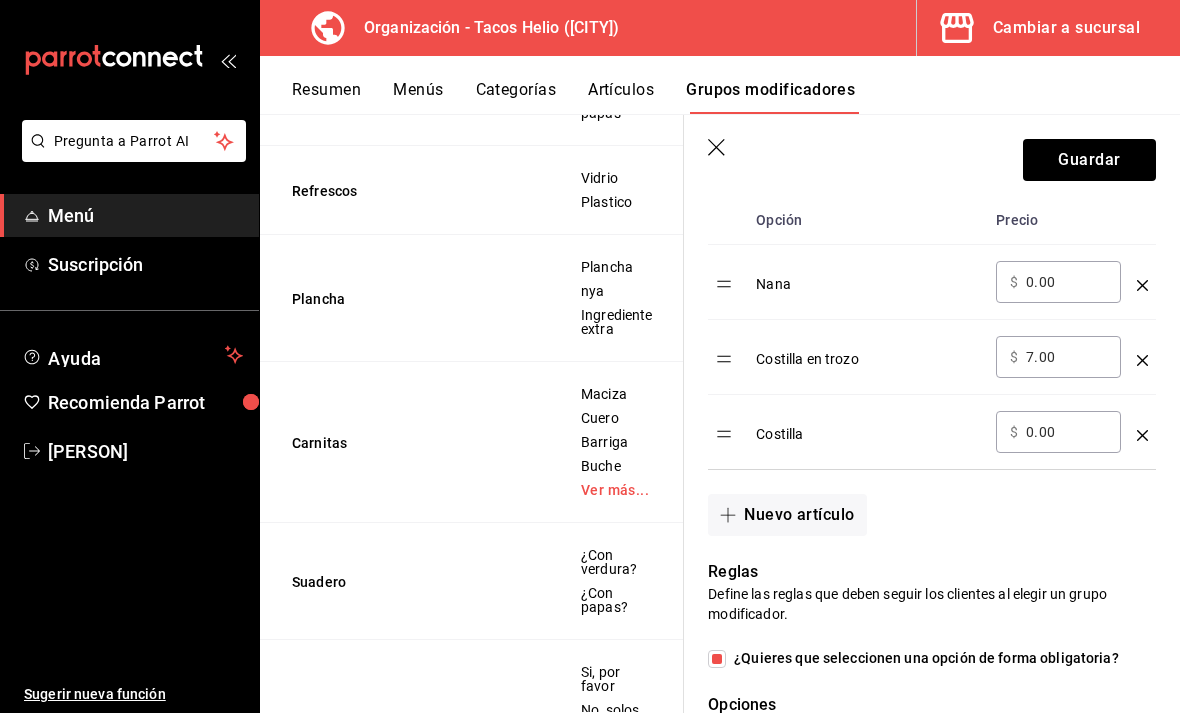 click 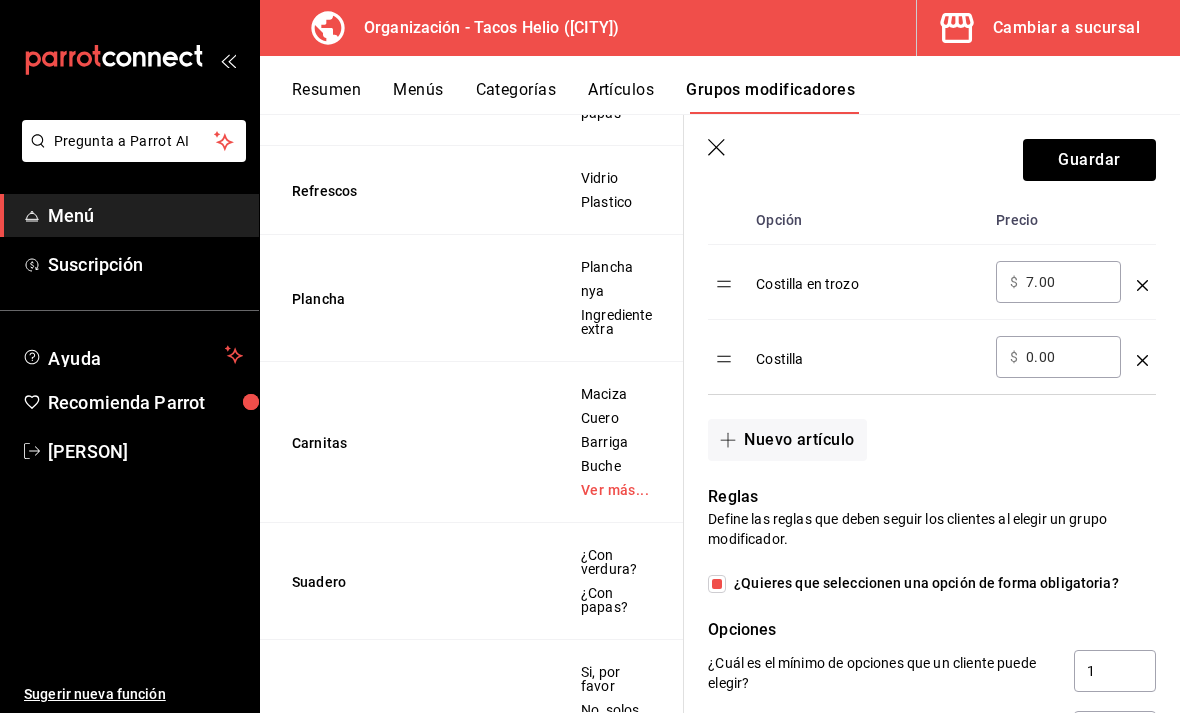 click 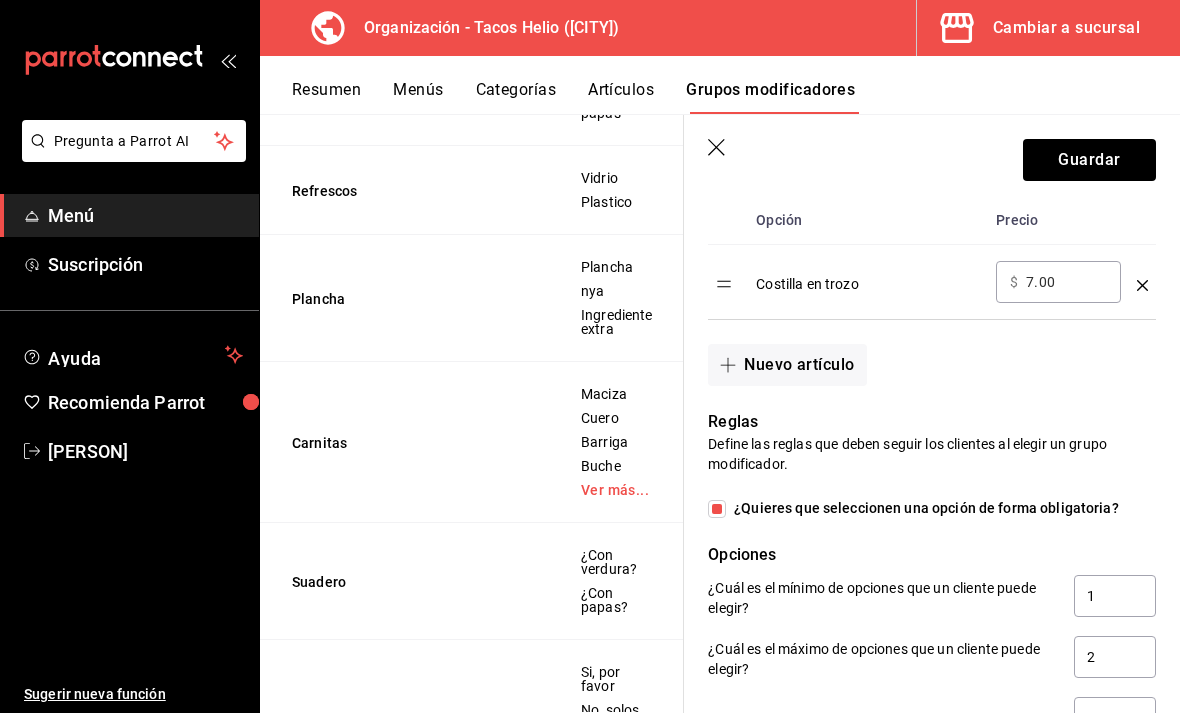 click on "Costilla en trozo" at bounding box center [868, 277] 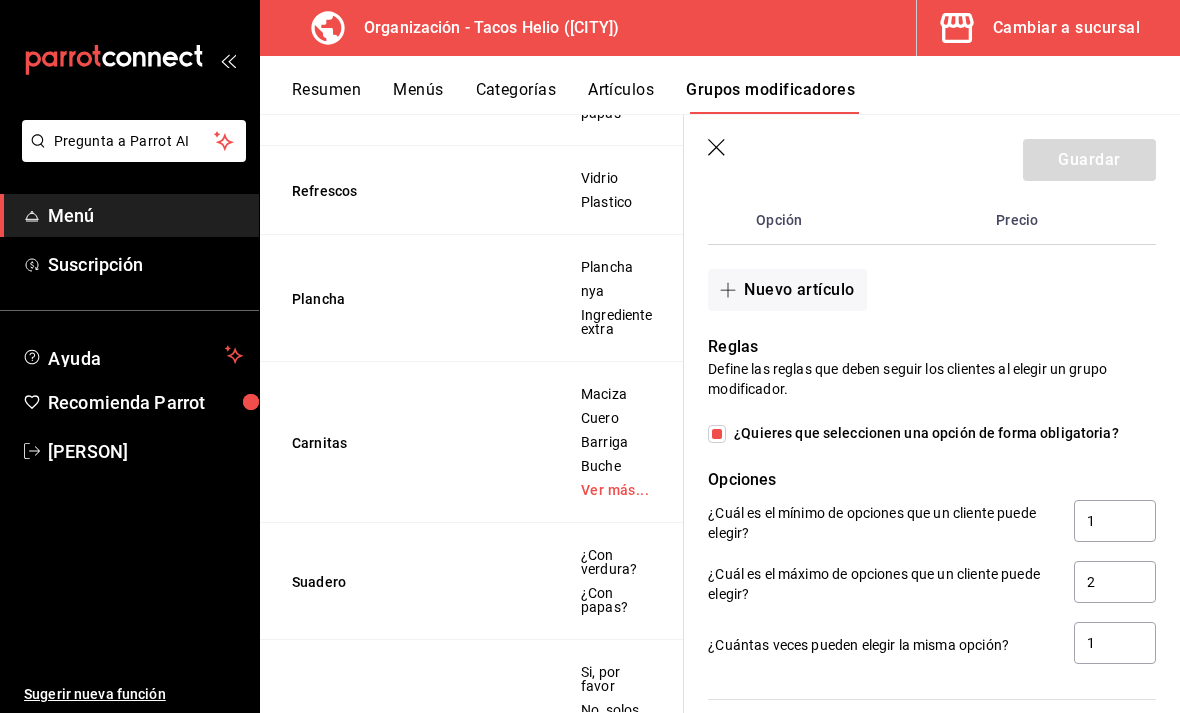 click on "Nuevo artículo" at bounding box center [787, 290] 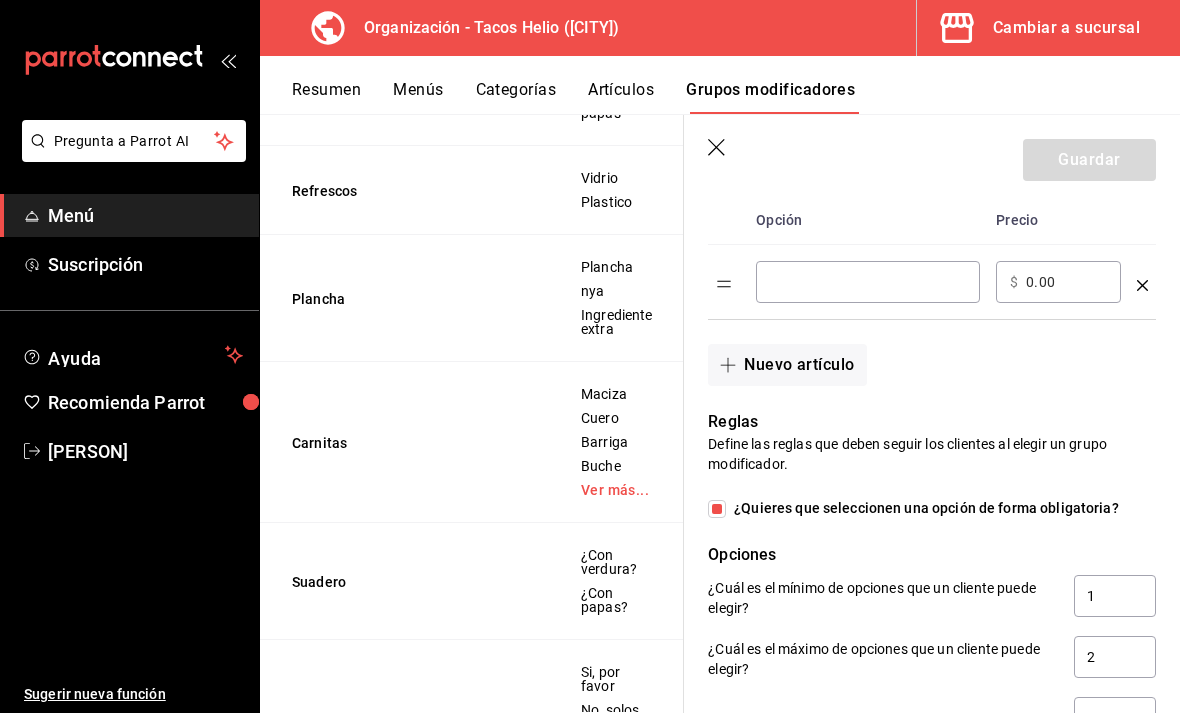 click at bounding box center [868, 282] 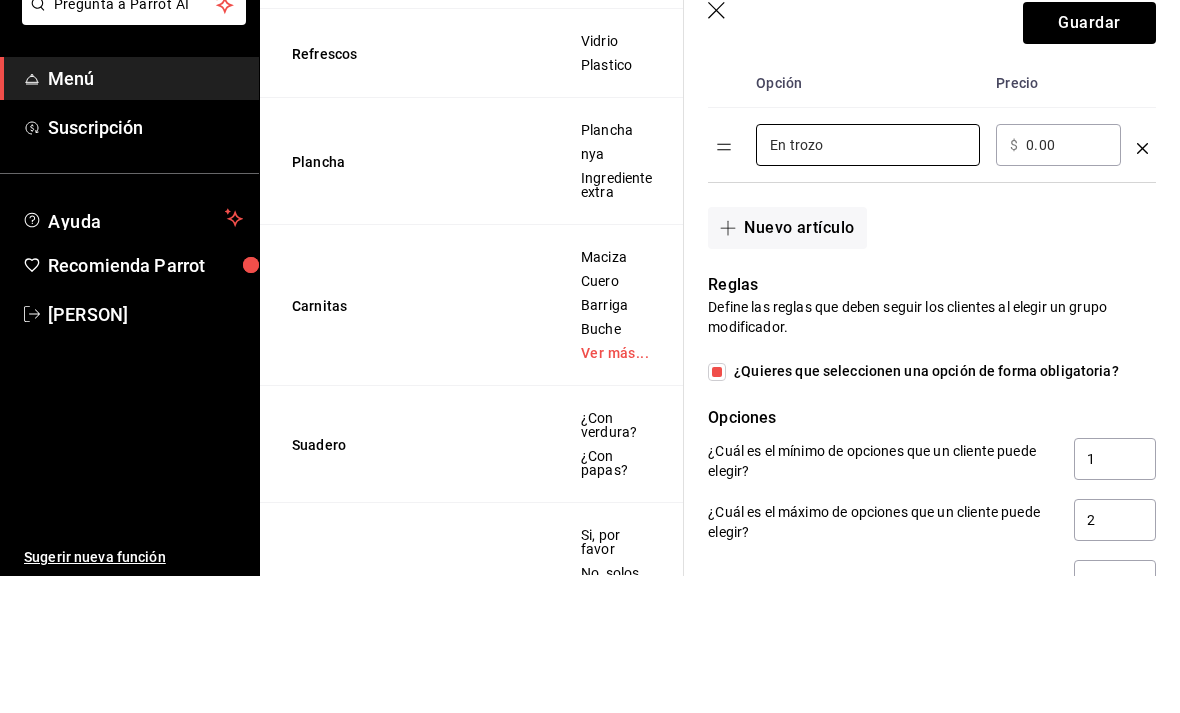 type on "En trozo" 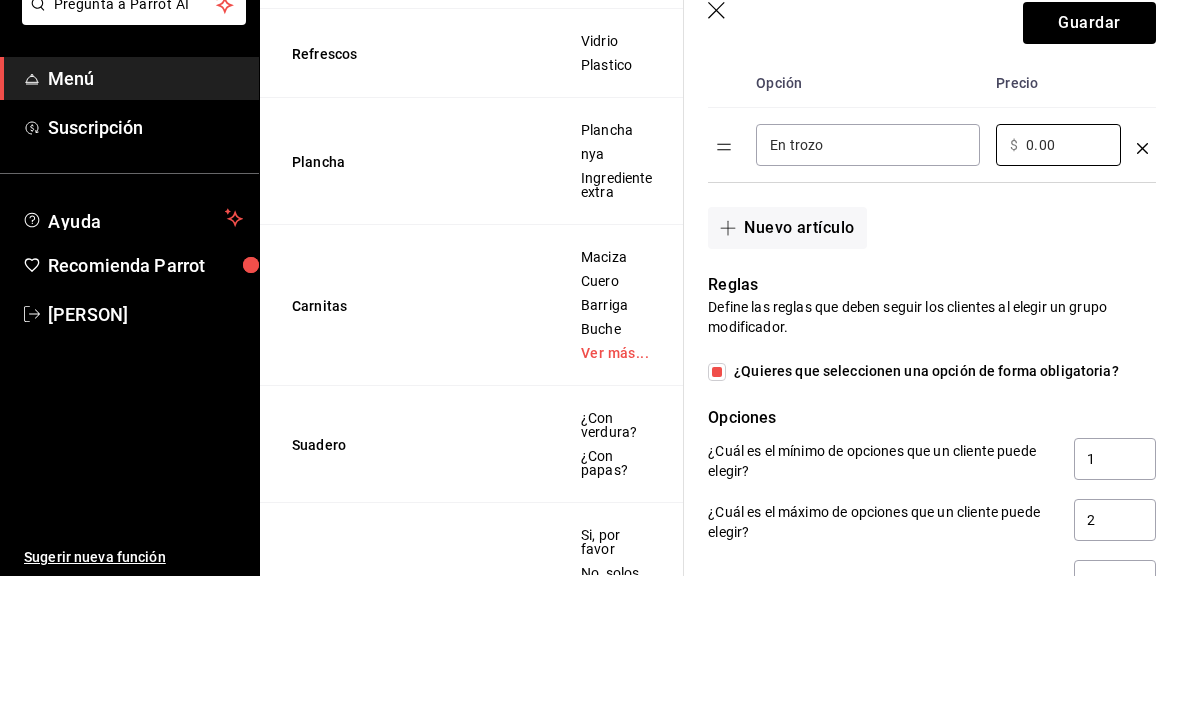 type on "0.00" 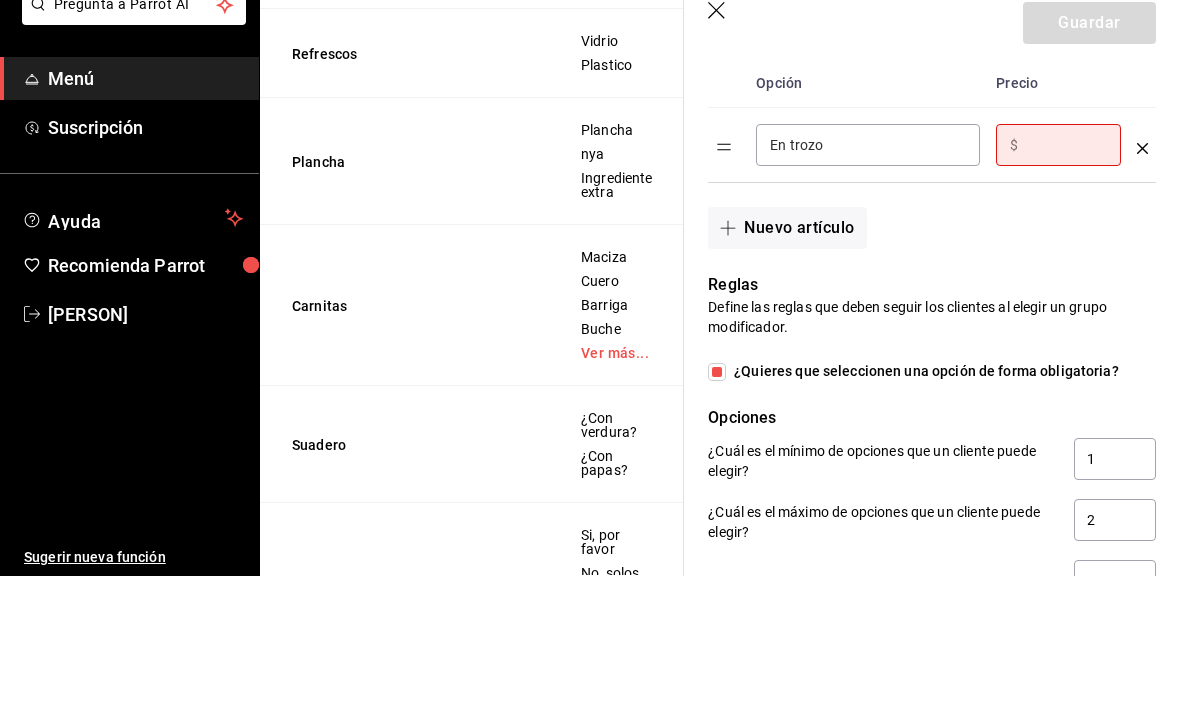 type on "7.00" 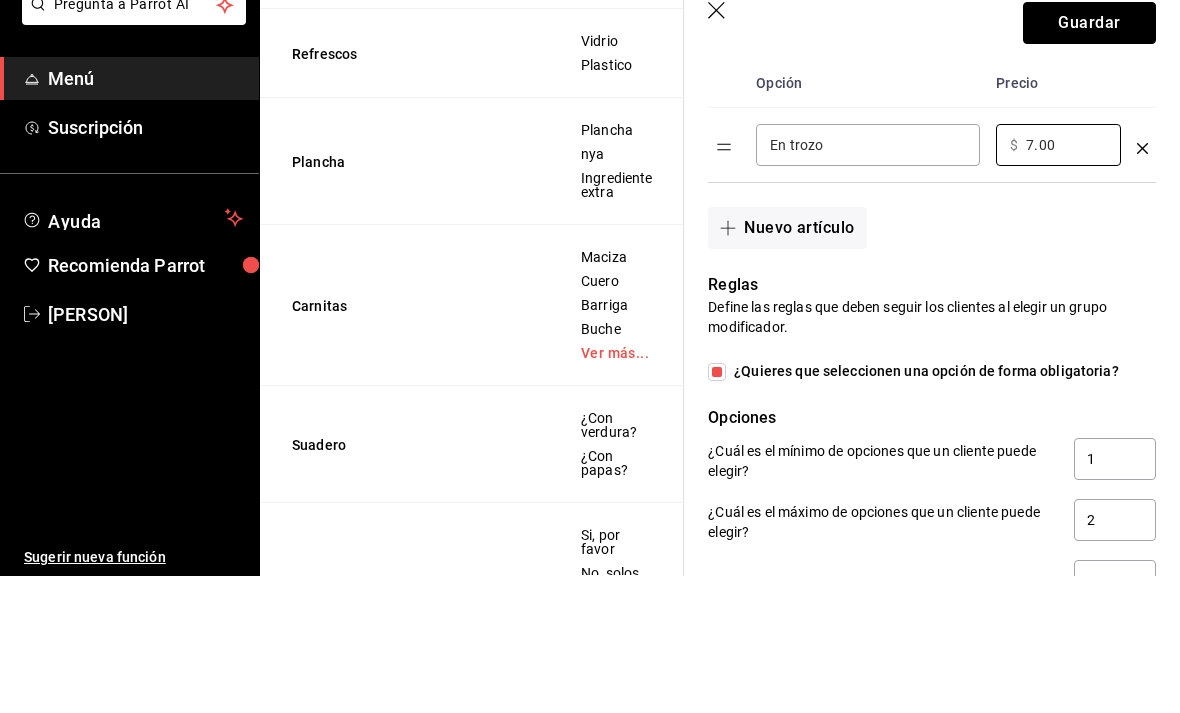 click on "Guardar" at bounding box center [1089, 160] 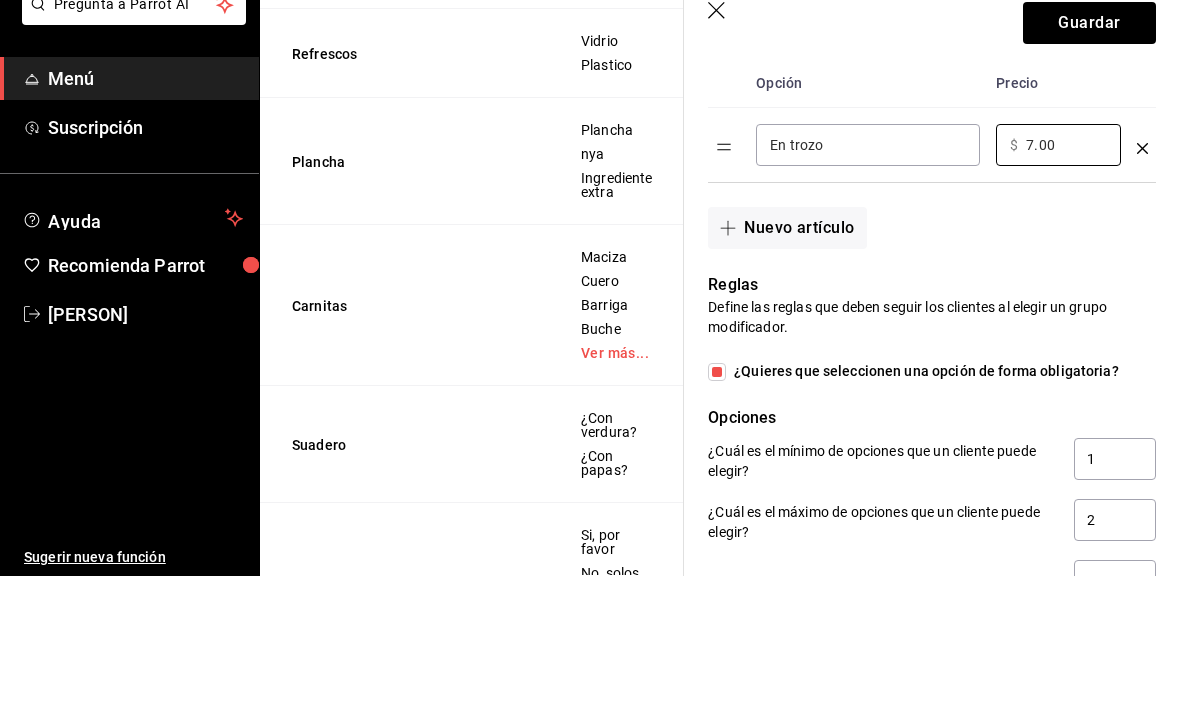 scroll, scrollTop: 64, scrollLeft: 0, axis: vertical 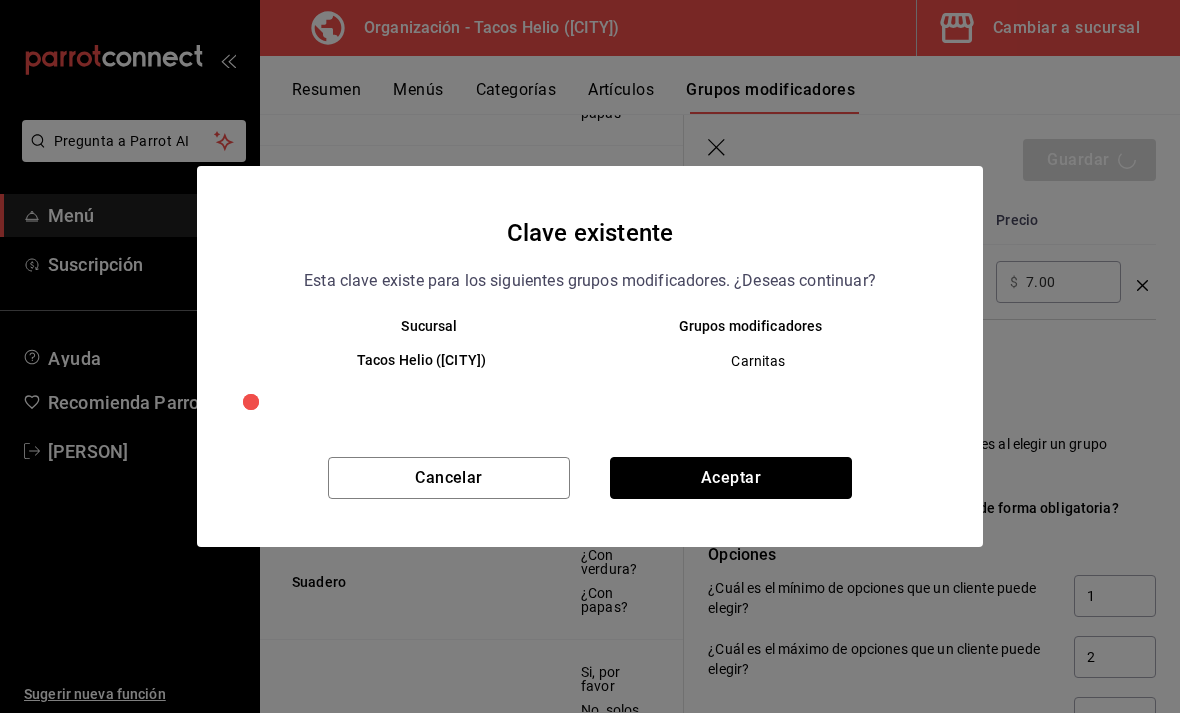click on "Aceptar" at bounding box center [731, 478] 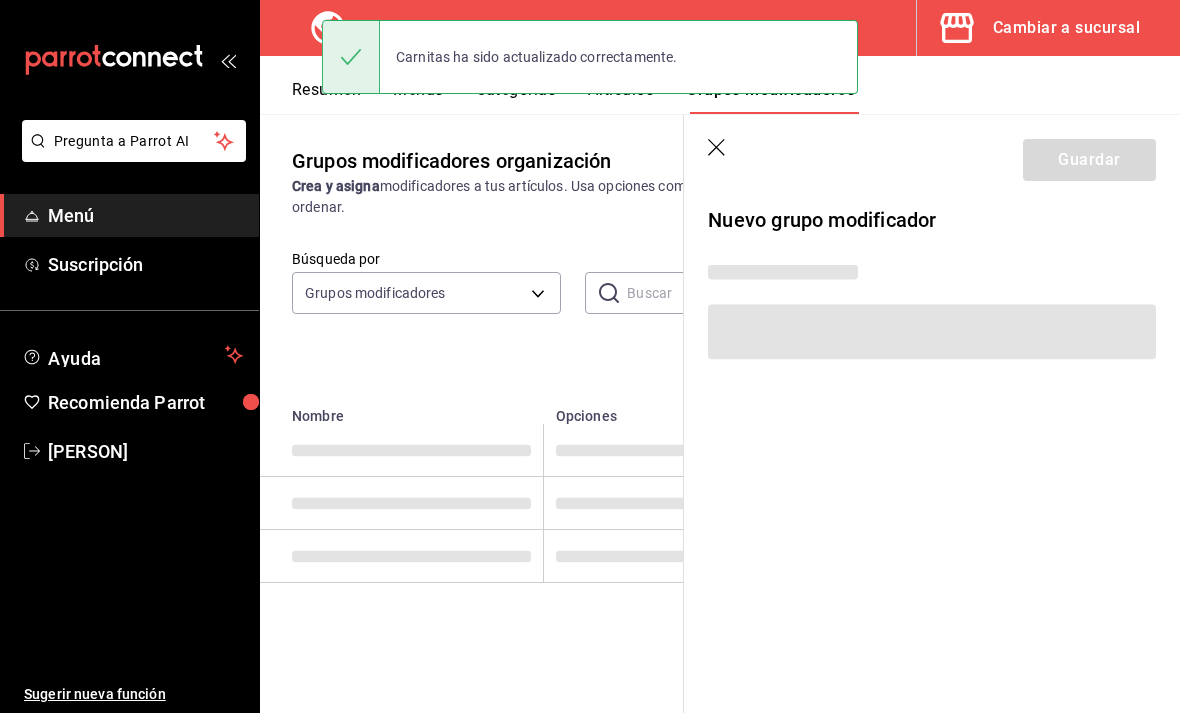 scroll, scrollTop: 0, scrollLeft: 0, axis: both 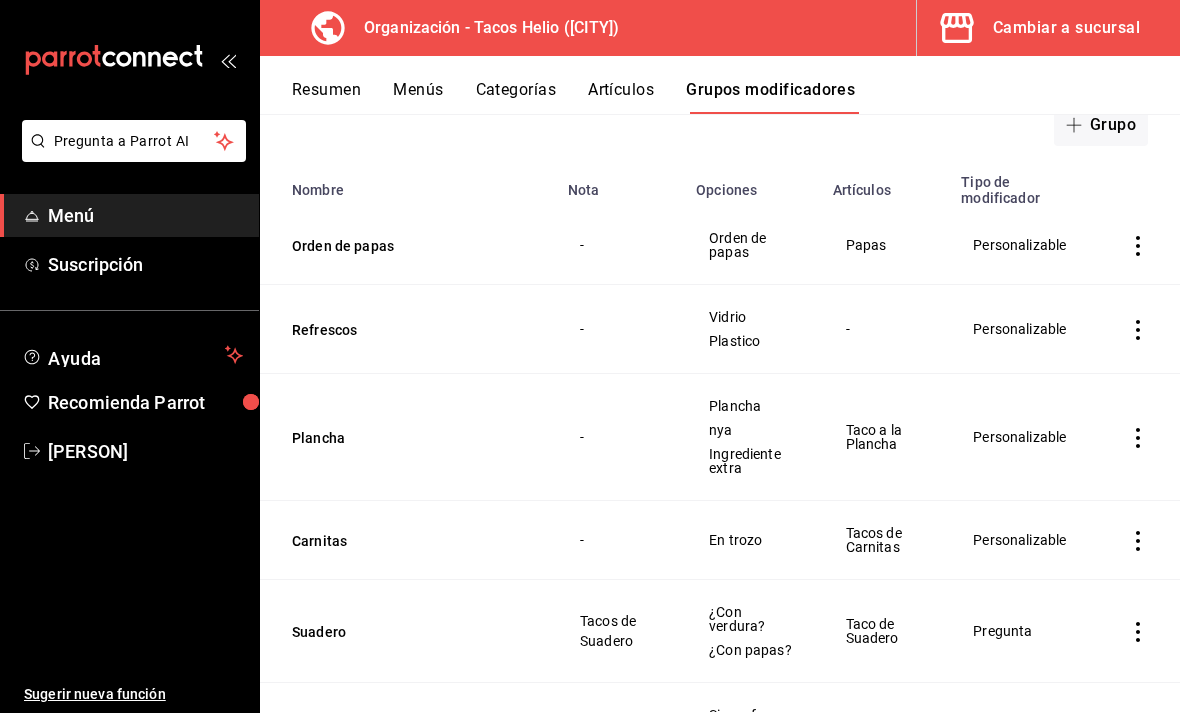 click on "Carnitas" at bounding box center (412, 541) 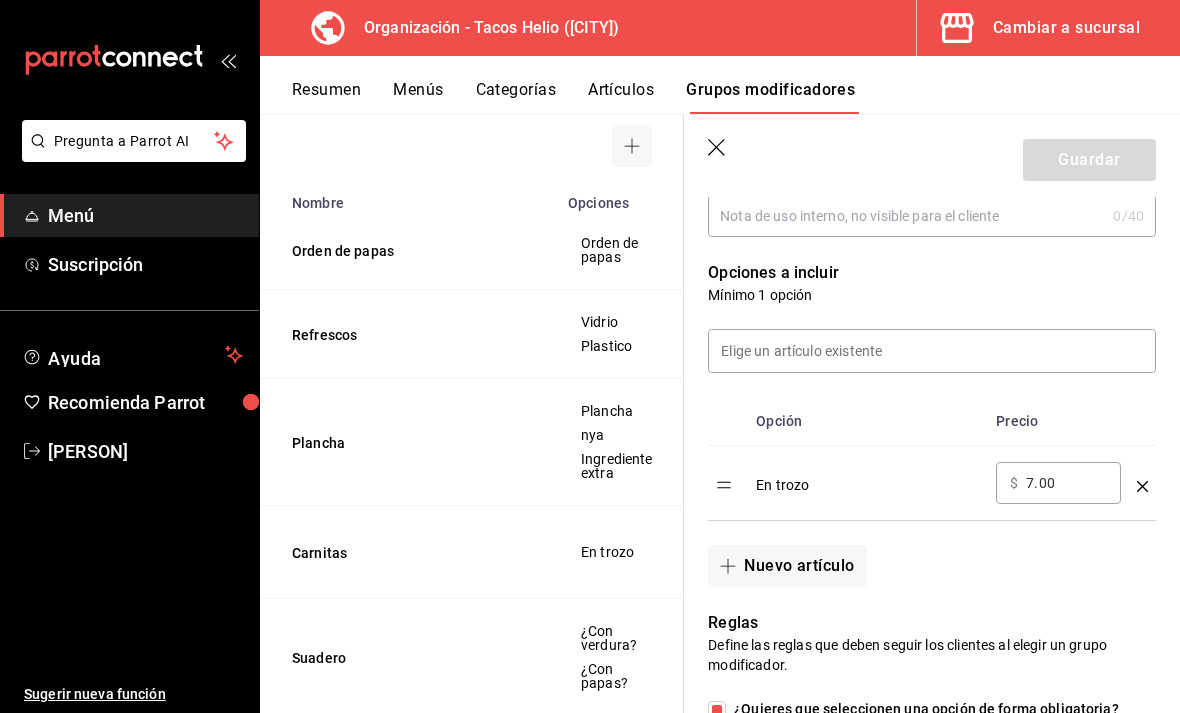 scroll, scrollTop: 459, scrollLeft: 0, axis: vertical 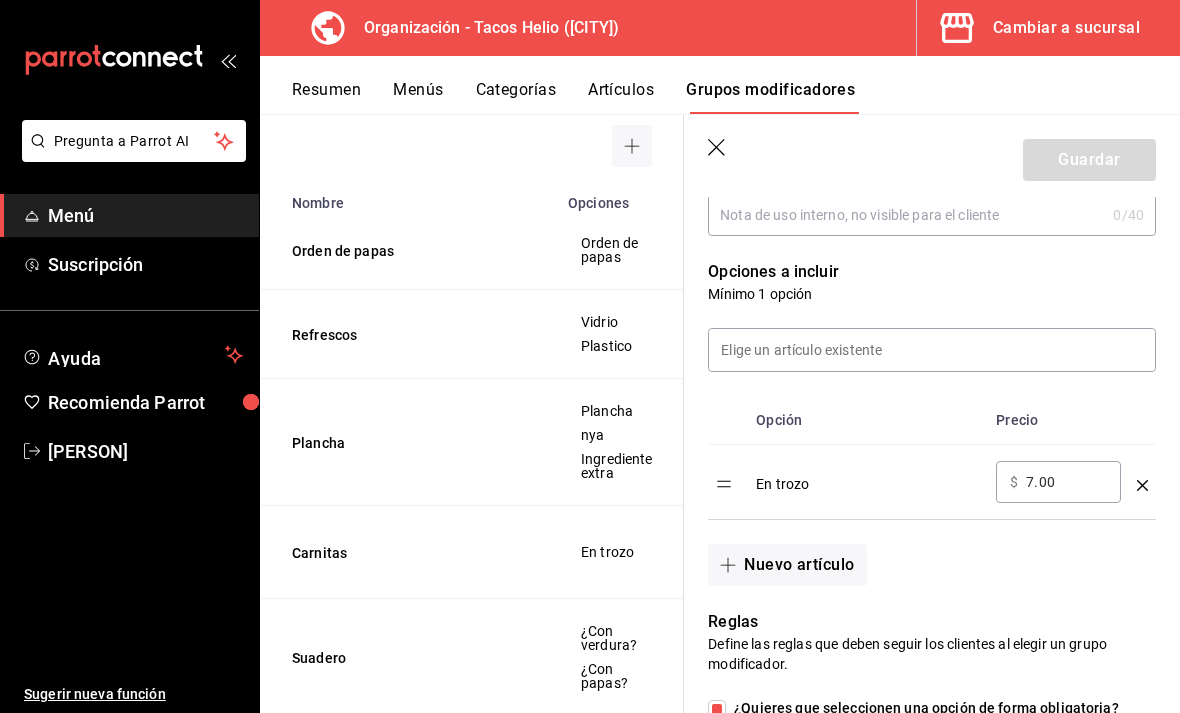 click on "Nuevo artículo" at bounding box center [787, 565] 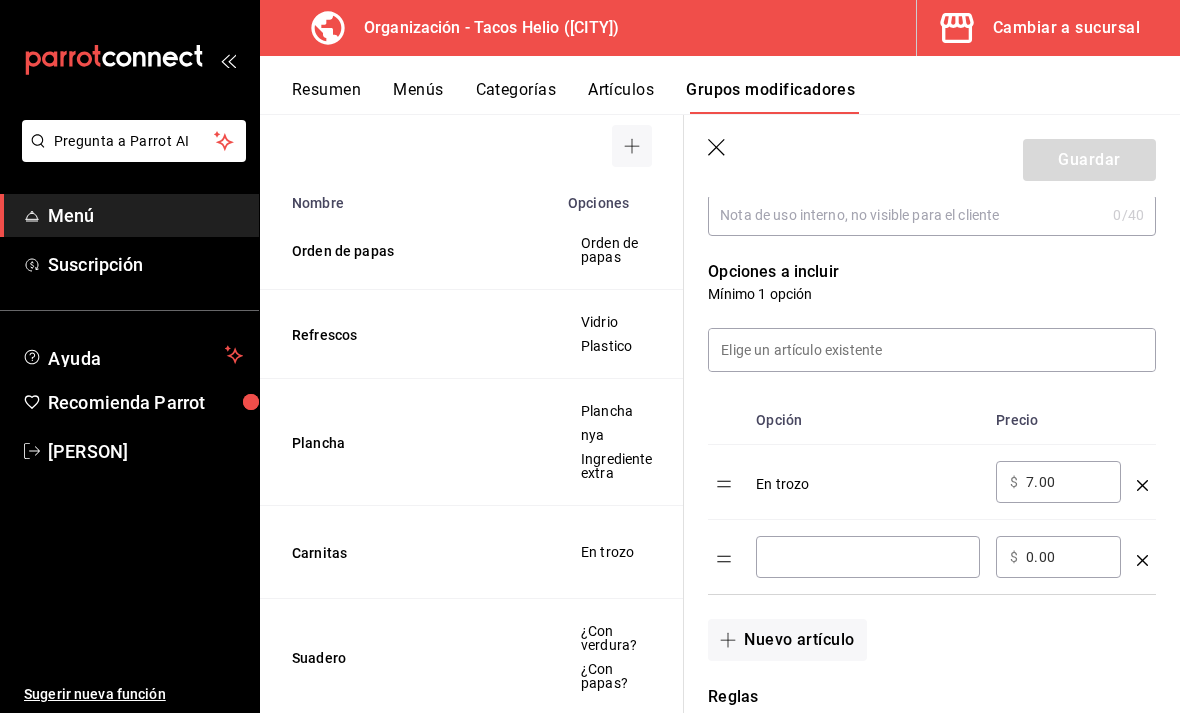click on "En trozo" at bounding box center (868, 477) 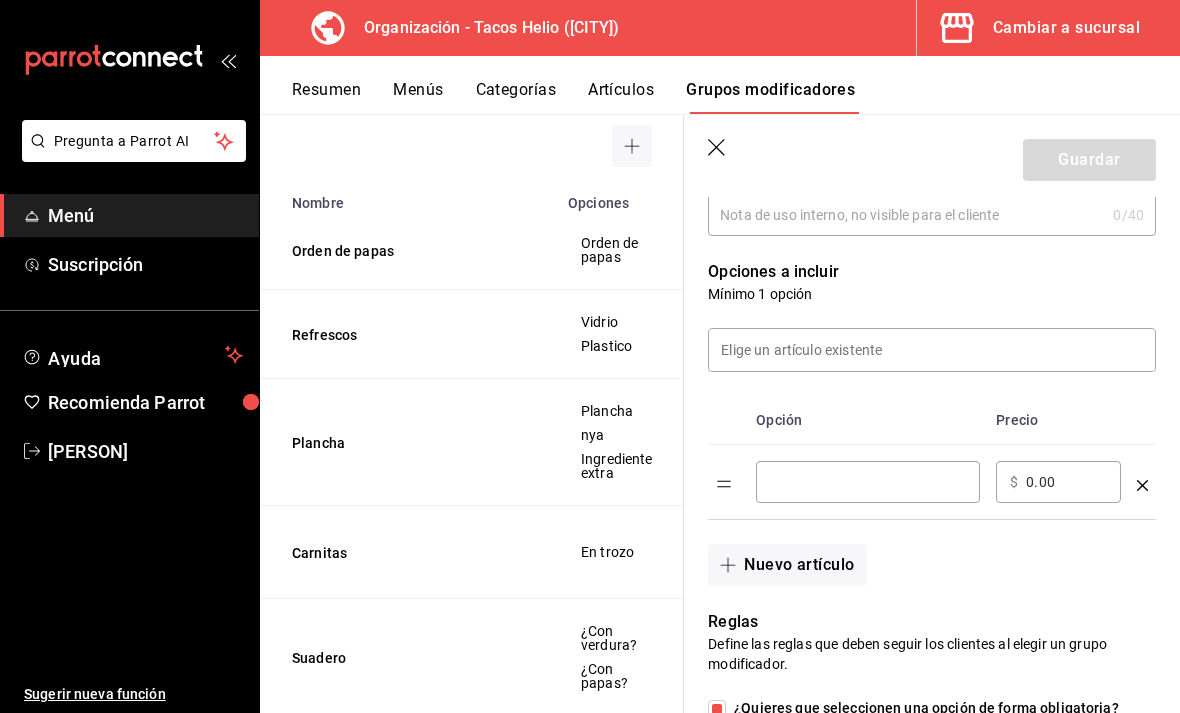 click at bounding box center (868, 482) 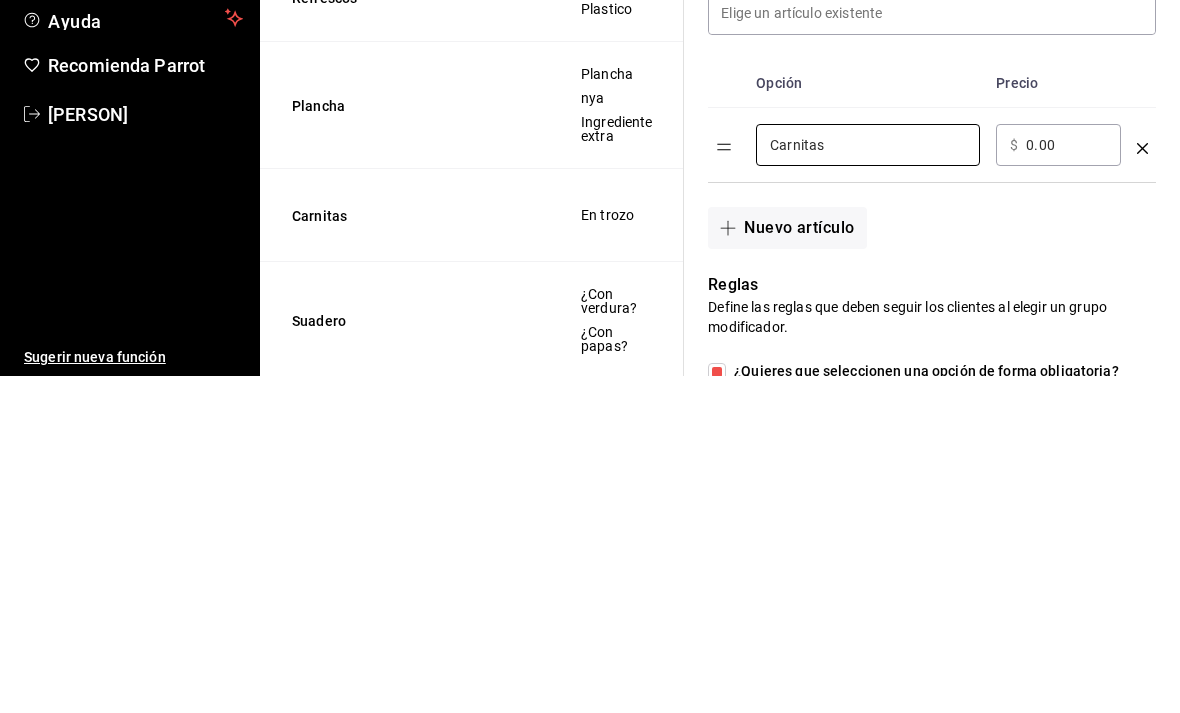type on "Carnitas" 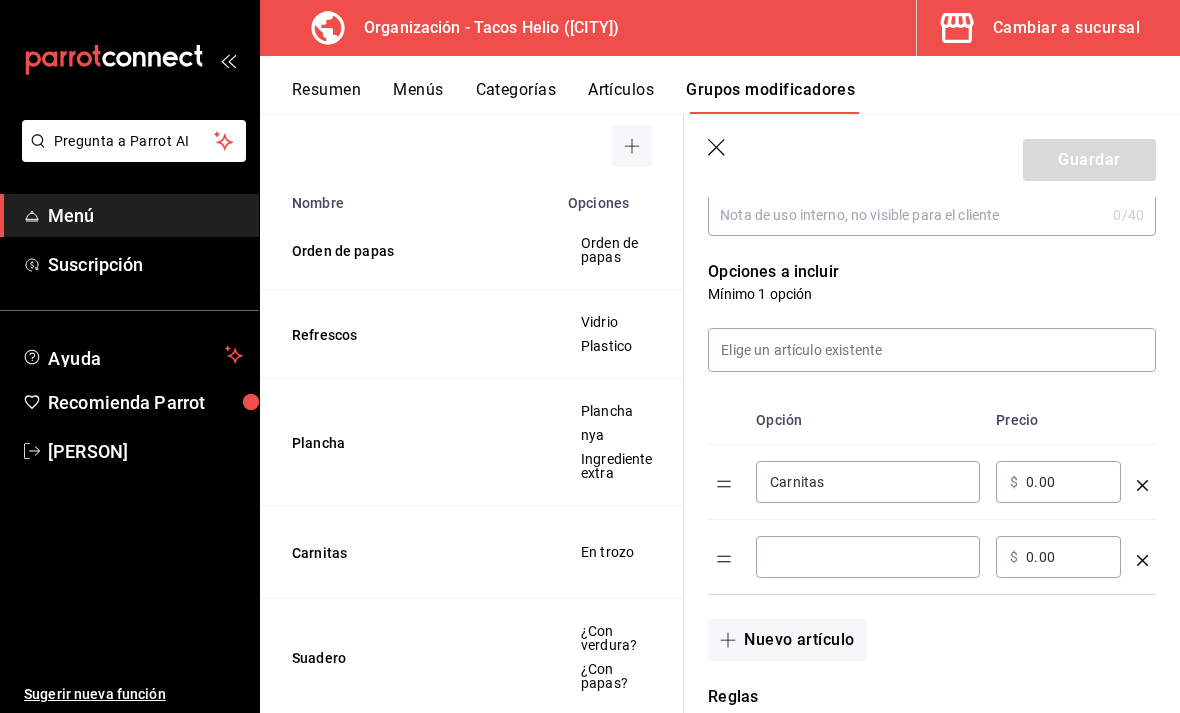 click at bounding box center (868, 557) 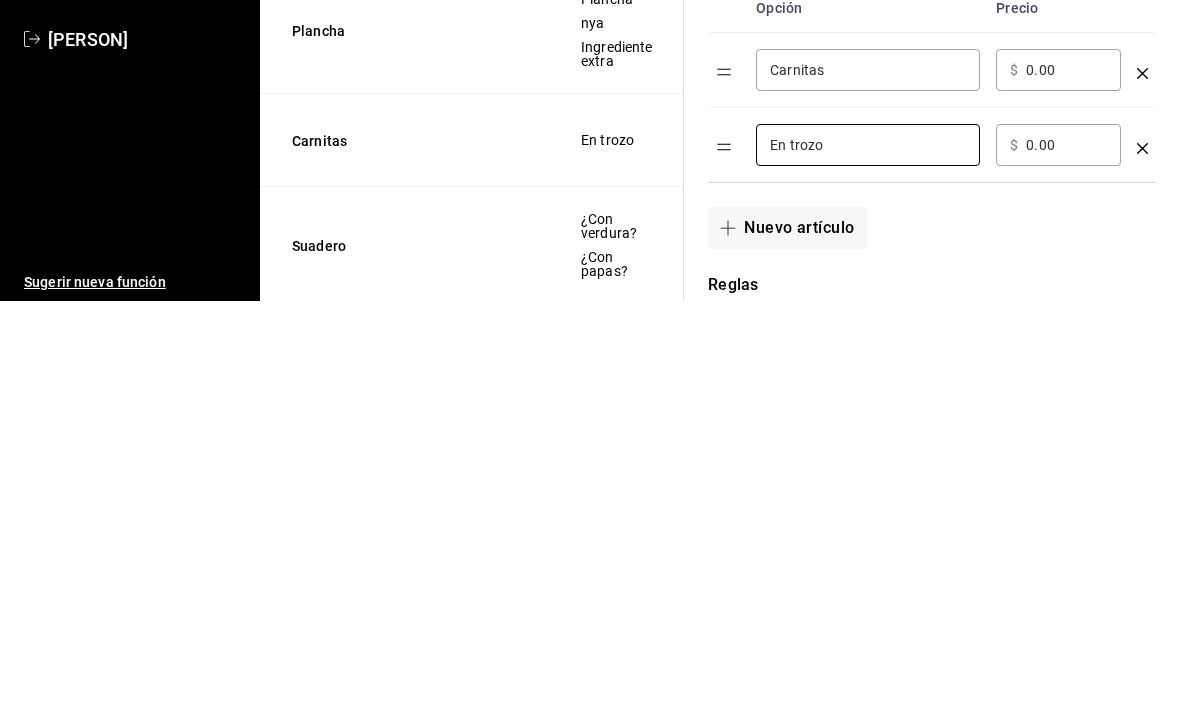 type on "En trozo" 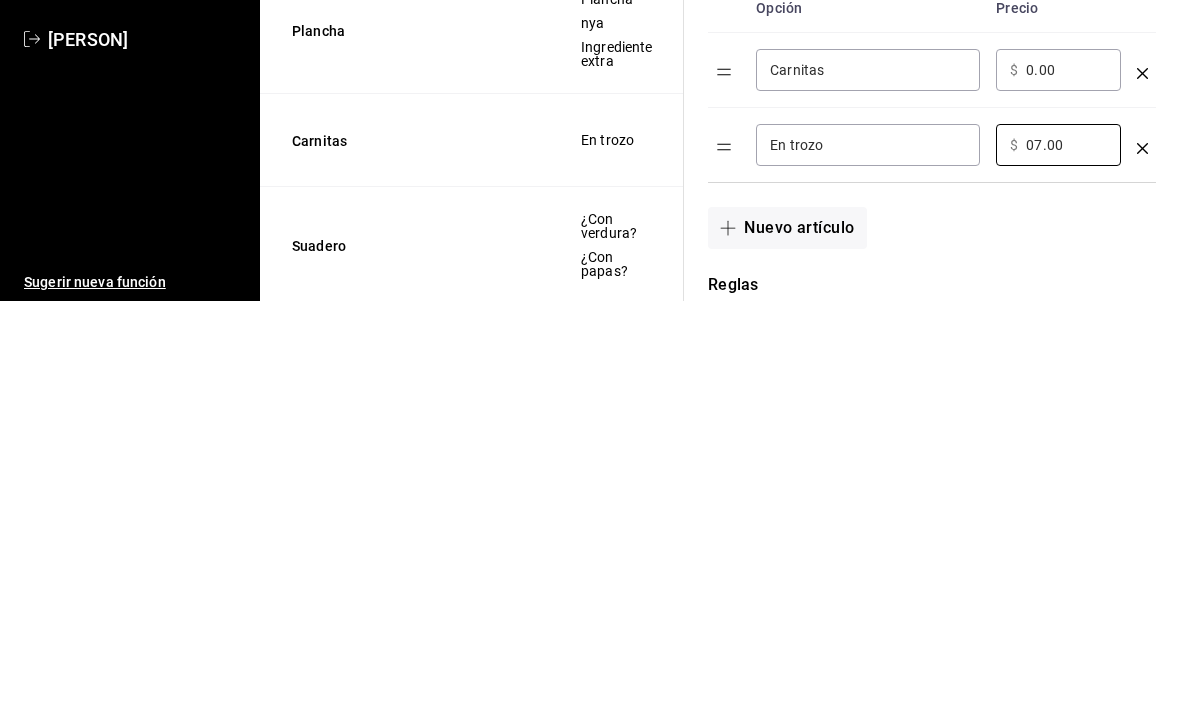 type on "0.00" 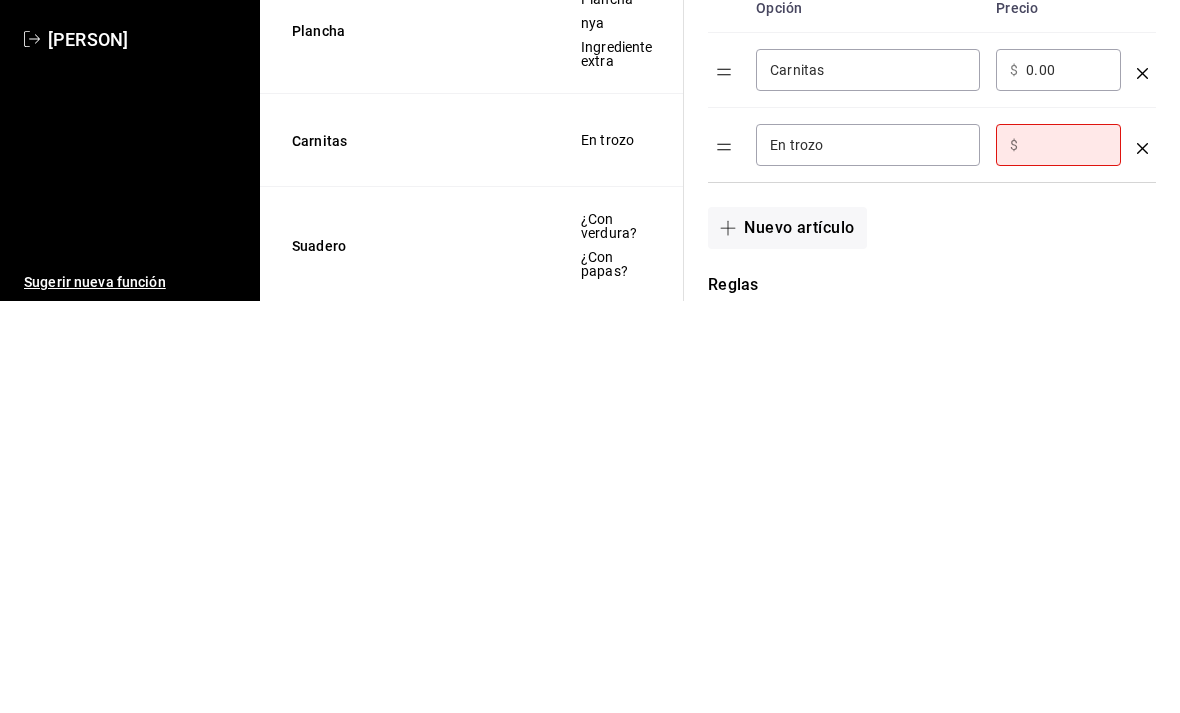 type on "7.00" 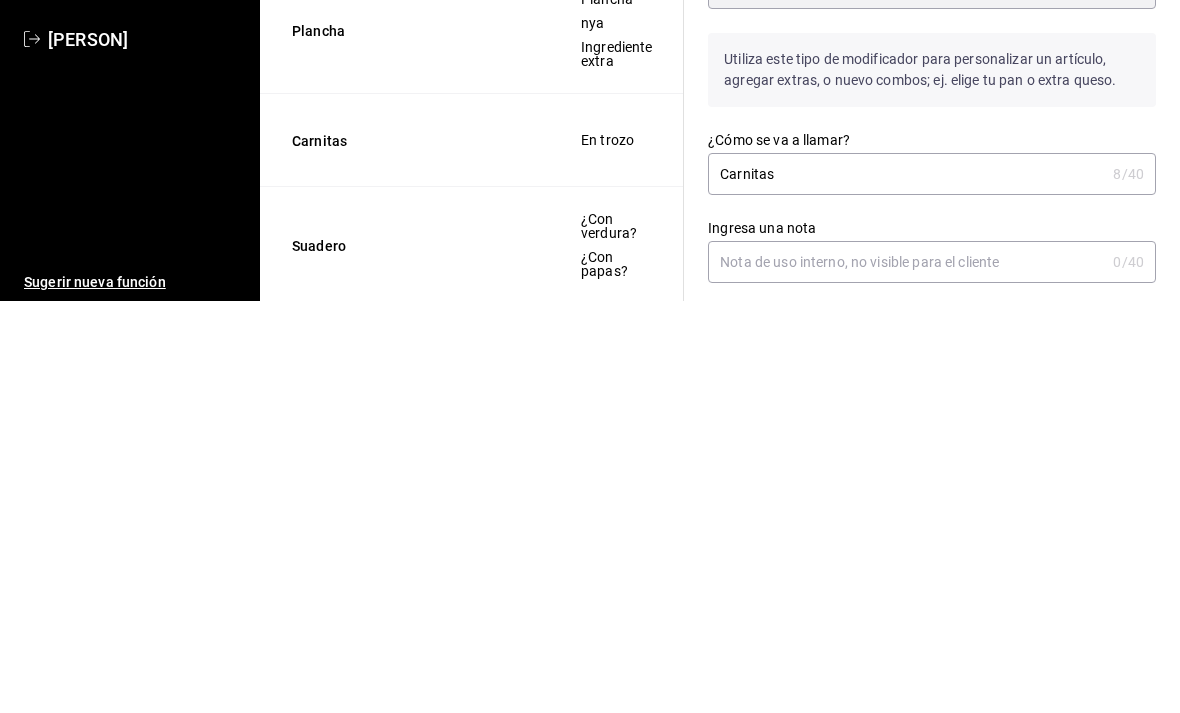 scroll, scrollTop: 0, scrollLeft: 0, axis: both 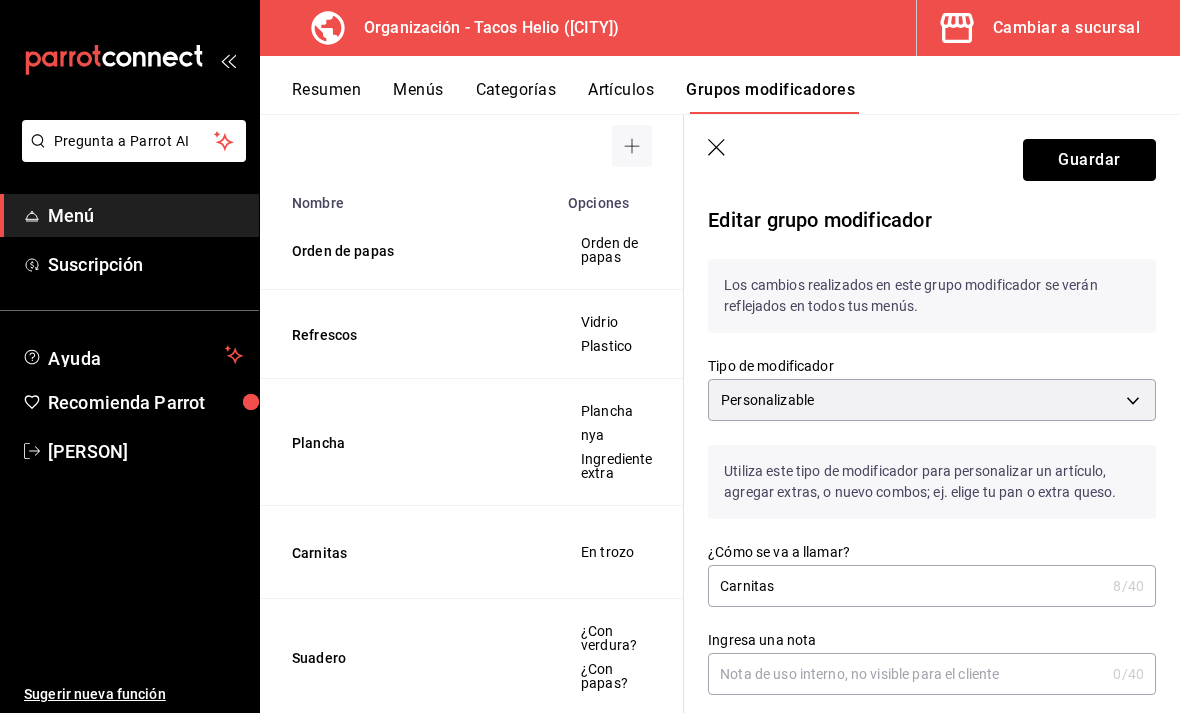 click on "Guardar" at bounding box center [1089, 160] 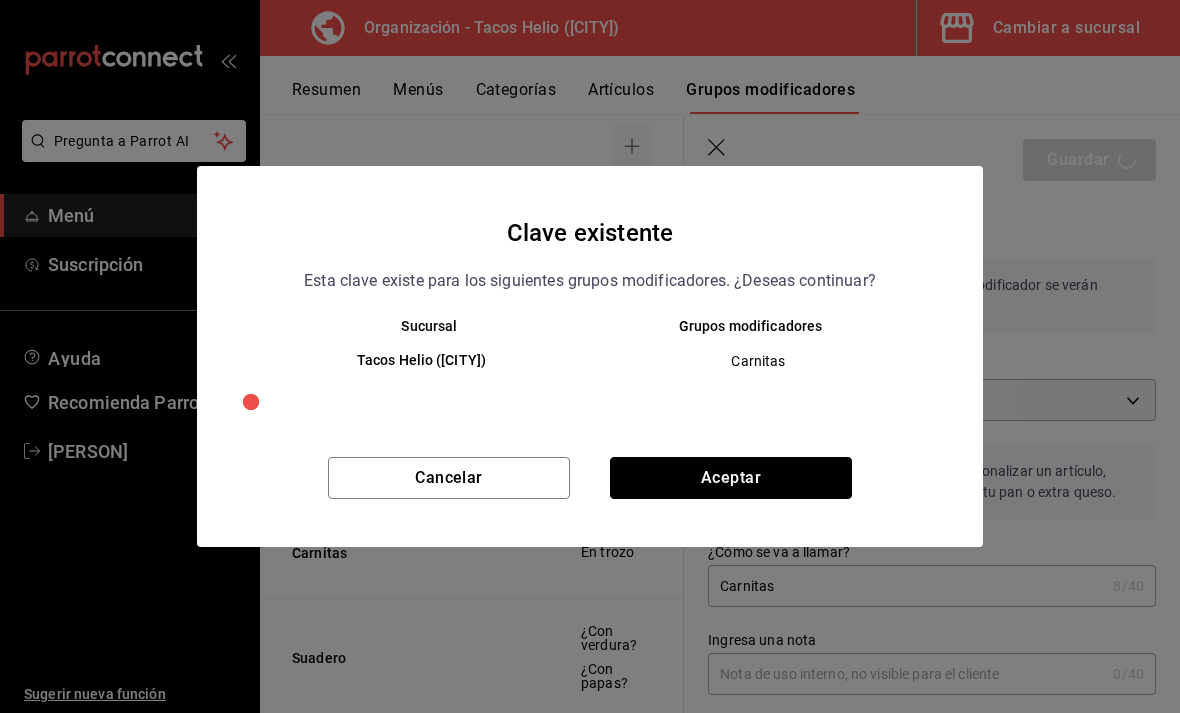 click on "Aceptar" at bounding box center (731, 478) 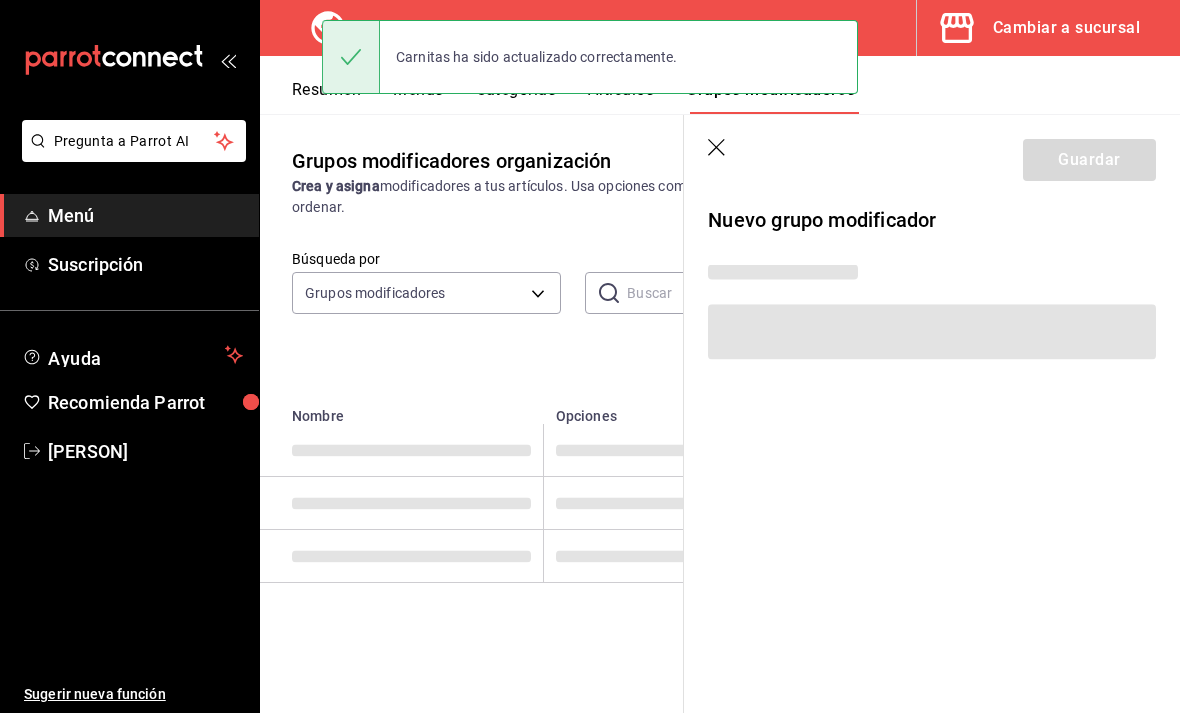 scroll, scrollTop: 0, scrollLeft: 0, axis: both 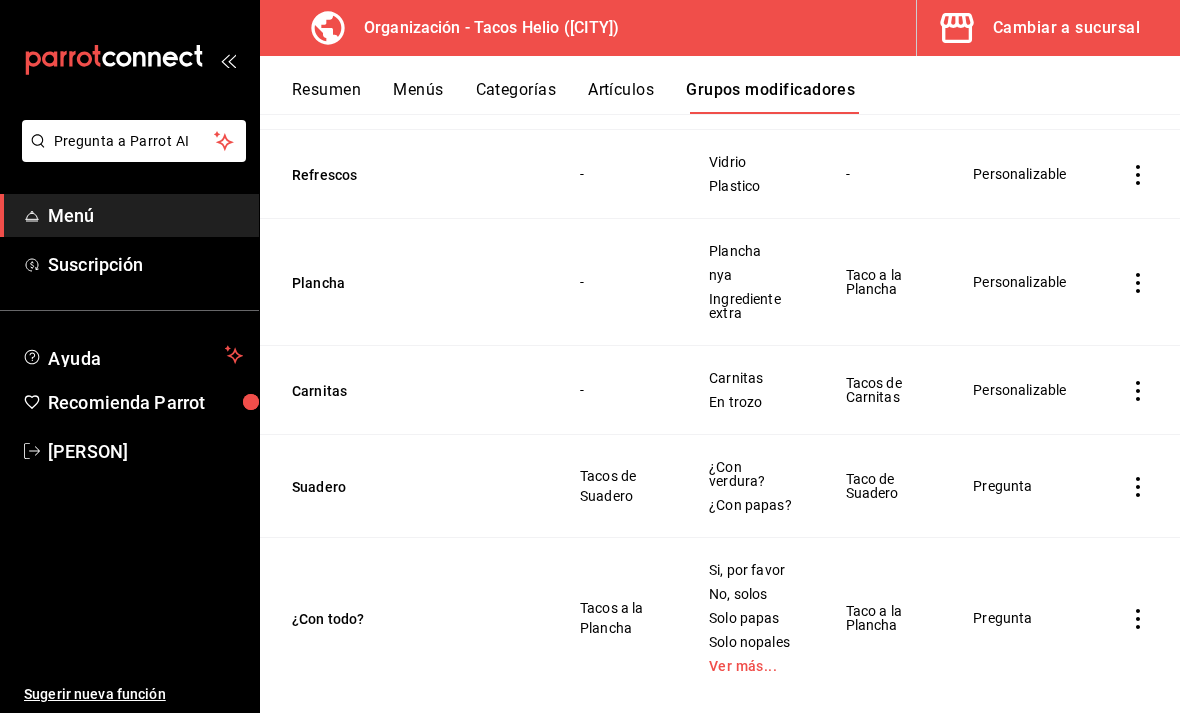 click 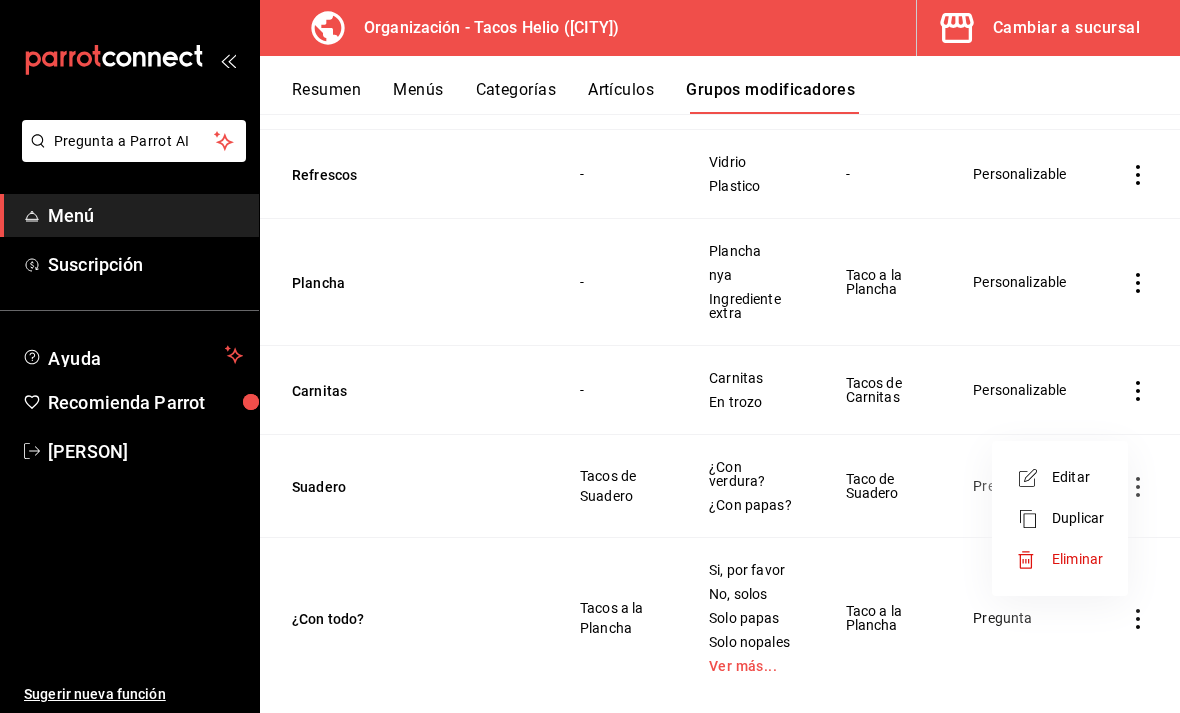 click on "Editar" at bounding box center [1078, 477] 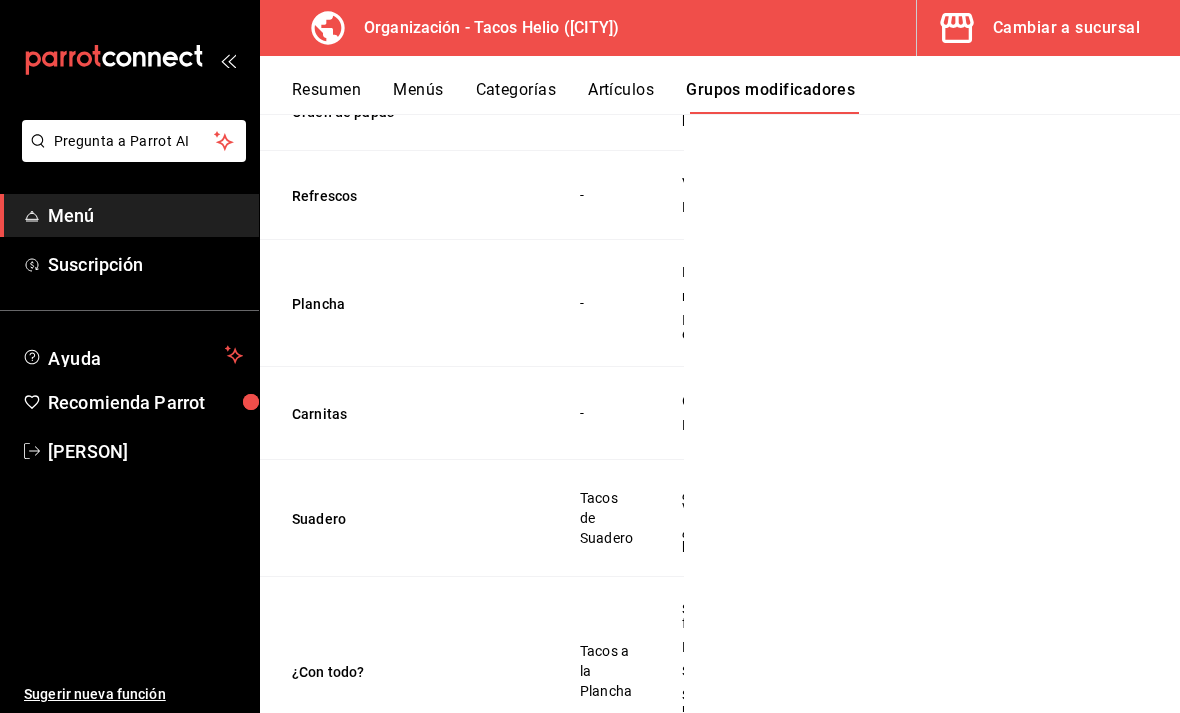 scroll, scrollTop: 306, scrollLeft: 0, axis: vertical 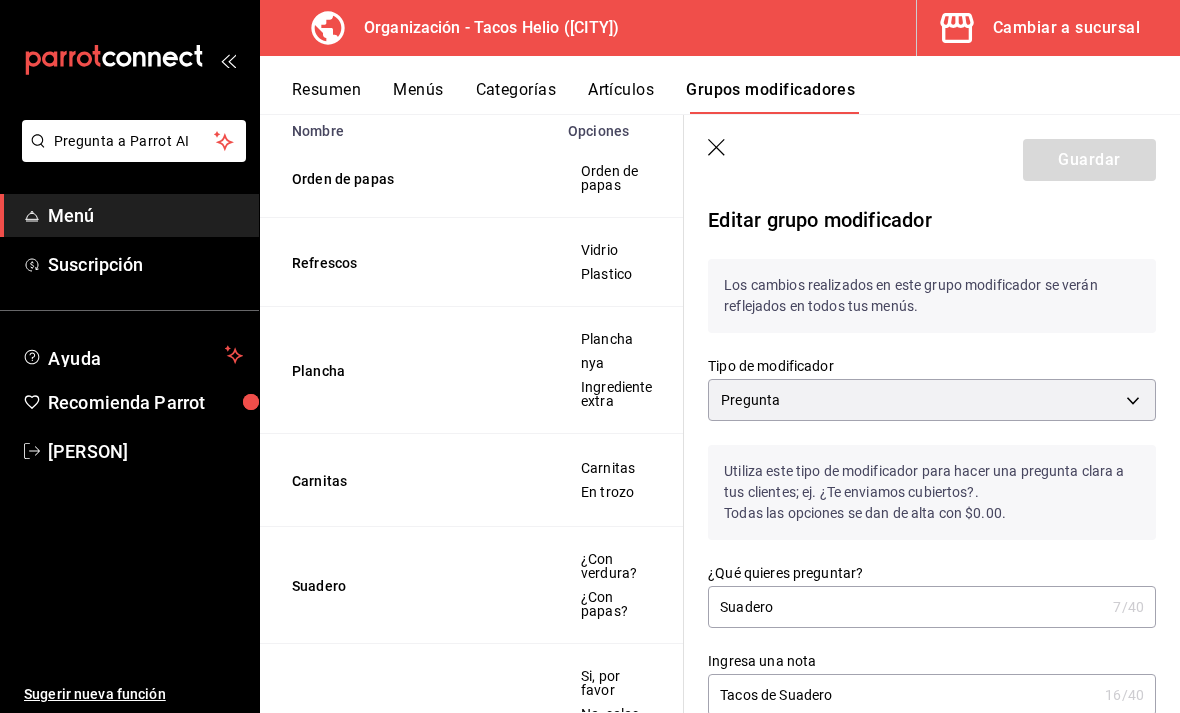click on "Pregunta a Parrot AI Menú   Suscripción   Ayuda Recomienda Parrot   [PERSON]   Sugerir nueva función   Organización - Tacos Helio ([CITY]) Cambiar a sucursal Resumen Menús Categorías Artículos Grupos modificadores Grupos modificadores organización Crea y asigna  modificadores a tus artículos. Usa opciones como  tamaños, ingredientes extras o preguntas clave  al momento de ordenar. Búsqueda por Grupos modificadores GROUP ​ ​ Tipo de modificador Elige el tipo de modificador Nombre Opciones Artículos Orden de papas Orden de papas Papas Refrescos Vidrio Plastico - Plancha Plancha nya Ingrediente extra Taco a la Plancha Carnitas Carnitas En trozo Tacos de Carnitas Suadero ¿Con verdura? ¿Con papas? Taco de Suadero ¿Con todo? Si, por favor No, solos Solo papas Solo nopales Ver más... Taco a la Plancha Guardar Editar grupo modificador Los cambios realizados en este grupo modificador se verán reflejados en todos tus menús. Tipo de modificador Pregunta QUESTION ¿Qué quieres preguntar? 7 /40" at bounding box center [590, 356] 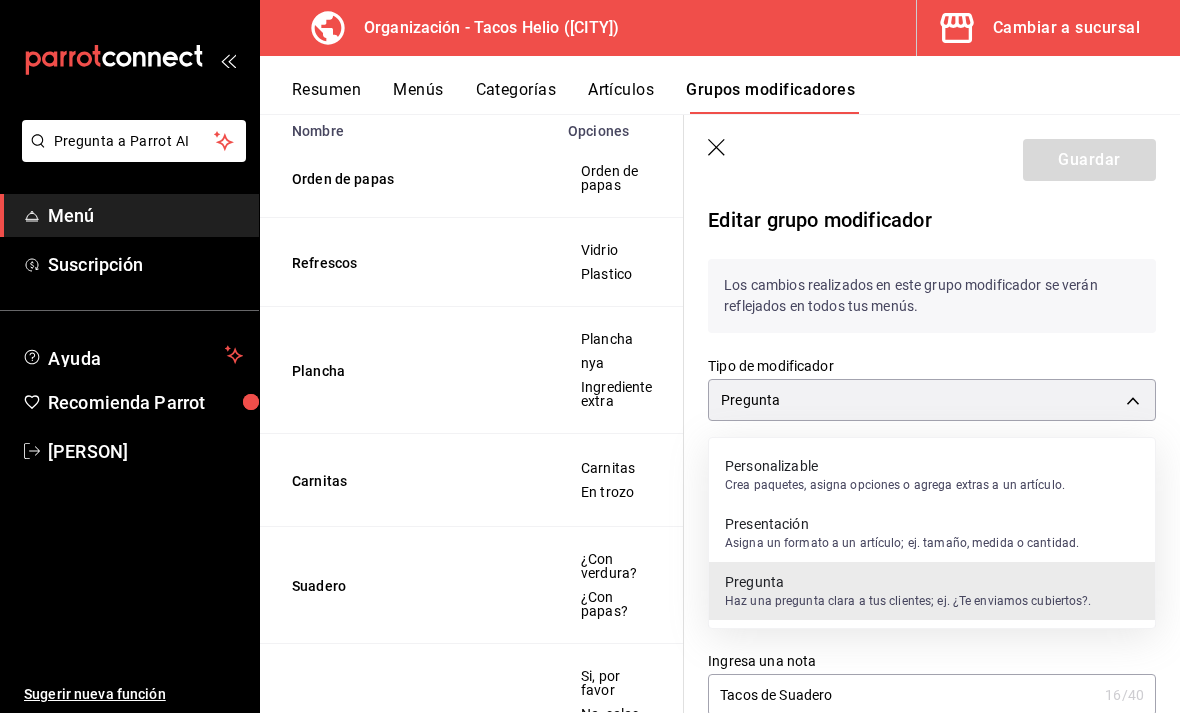 click on "Personalizable" at bounding box center (895, 466) 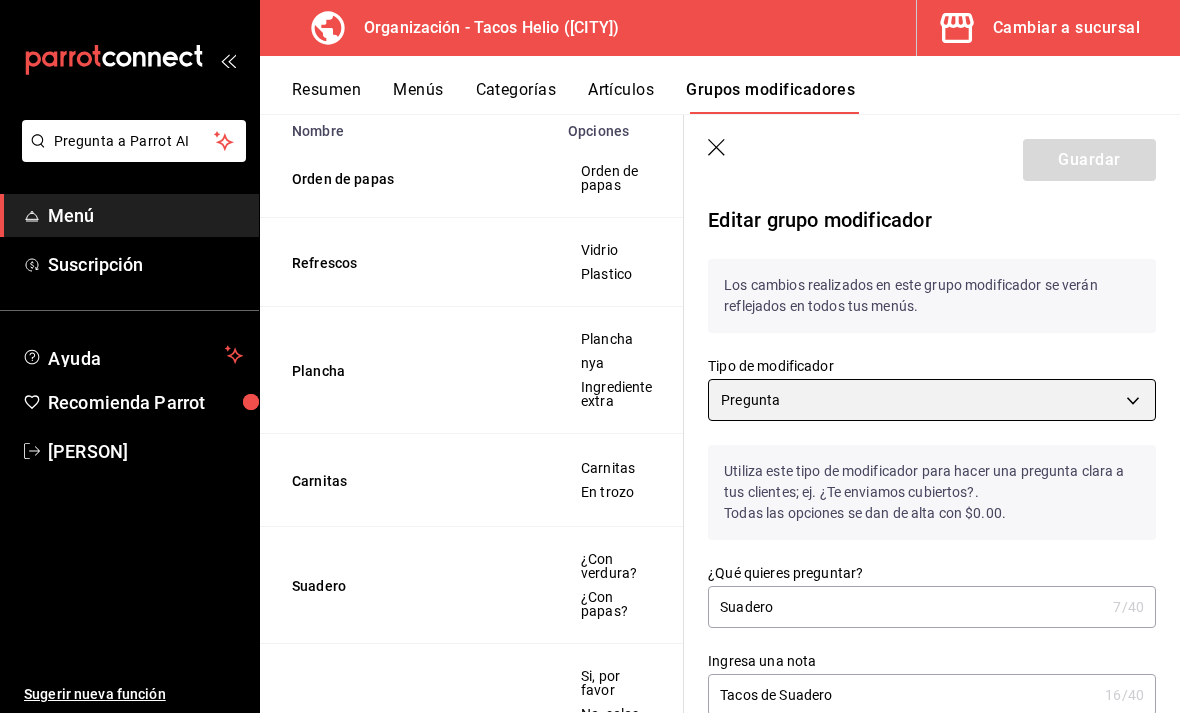 scroll, scrollTop: 10, scrollLeft: 0, axis: vertical 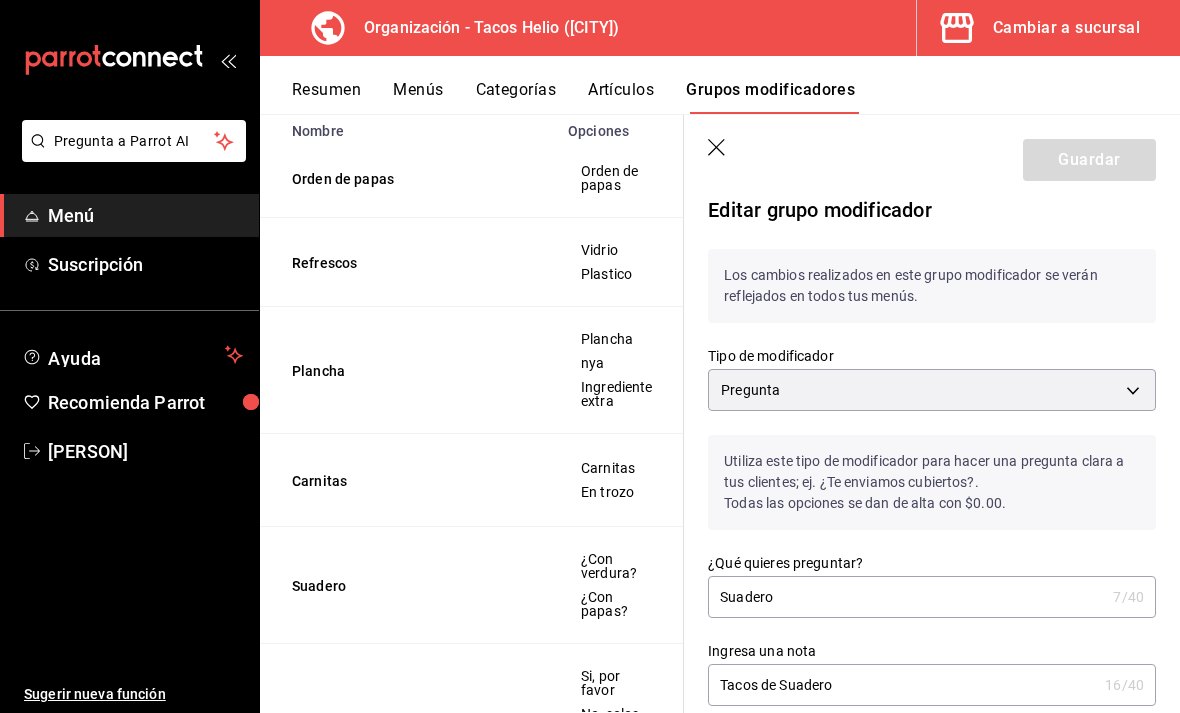 click on "Pregunta a Parrot AI Menú   Suscripción   Ayuda Recomienda Parrot   [PERSON]   Sugerir nueva función   Organización - Tacos Helio ([CITY]) Cambiar a sucursal Resumen Menús Categorías Artículos Grupos modificadores Grupos modificadores organización Crea y asigna  modificadores a tus artículos. Usa opciones como  tamaños, ingredientes extras o preguntas clave  al momento de ordenar. Búsqueda por Grupos modificadores GROUP ​ ​ Tipo de modificador Elige el tipo de modificador Nombre Opciones Artículos Orden de papas Orden de papas Papas Refrescos Vidrio Plastico - Plancha Plancha nya Ingrediente extra Taco a la Plancha Carnitas Carnitas En trozo Tacos de Carnitas Suadero ¿Con verdura? ¿Con papas? Taco de Suadero ¿Con todo? Si, por favor No, solos Solo papas Solo nopales Ver más... Taco a la Plancha Guardar Editar grupo modificador Los cambios realizados en este grupo modificador se verán reflejados en todos tus menús. Tipo de modificador Pregunta QUESTION ¿Qué quieres preguntar? 7 /40" at bounding box center [590, 356] 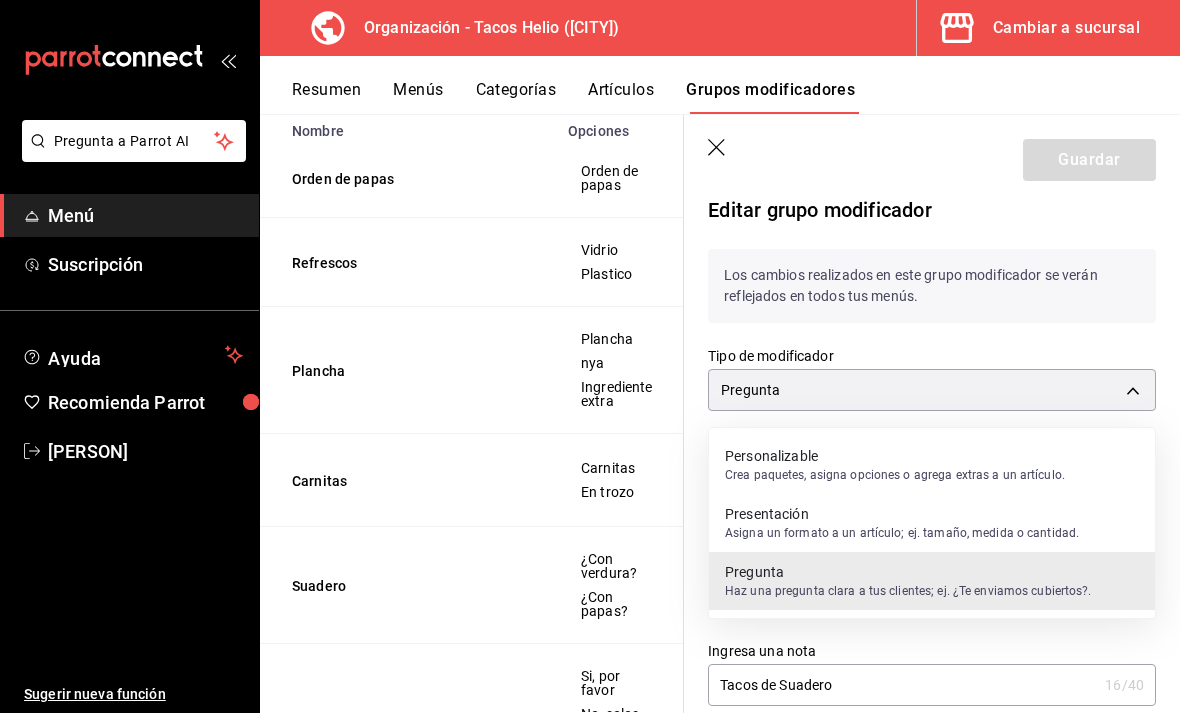 click on "Personalizable" at bounding box center [895, 456] 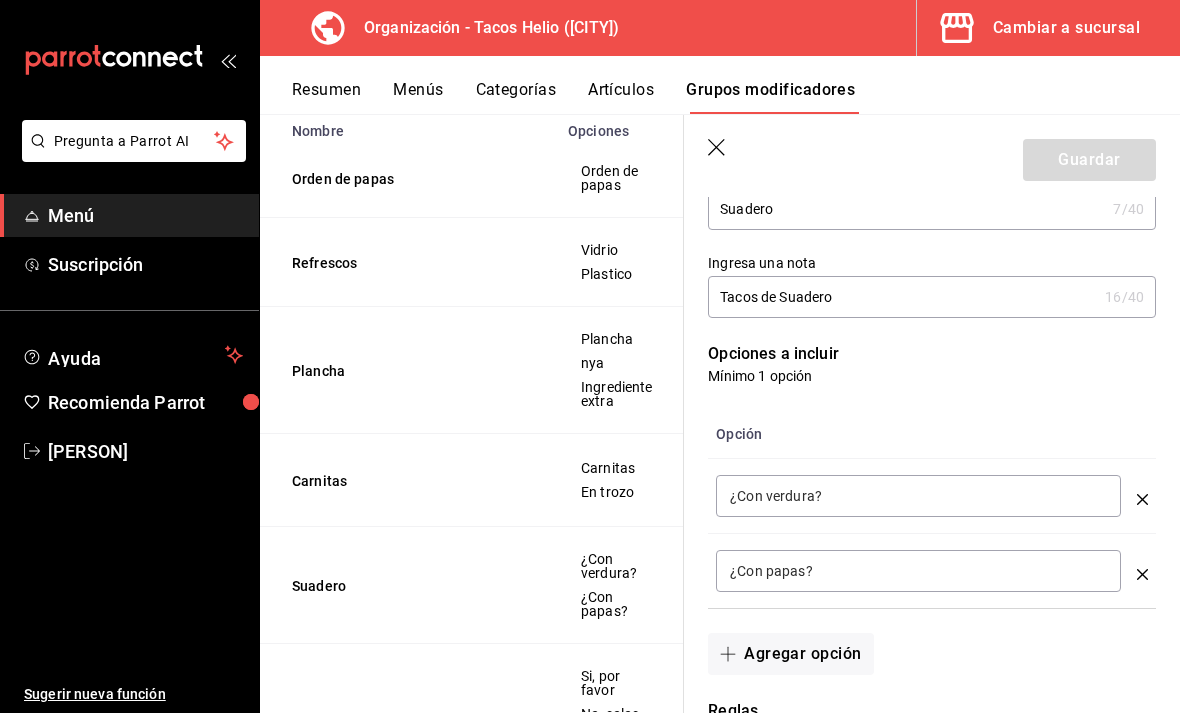 scroll, scrollTop: 404, scrollLeft: 0, axis: vertical 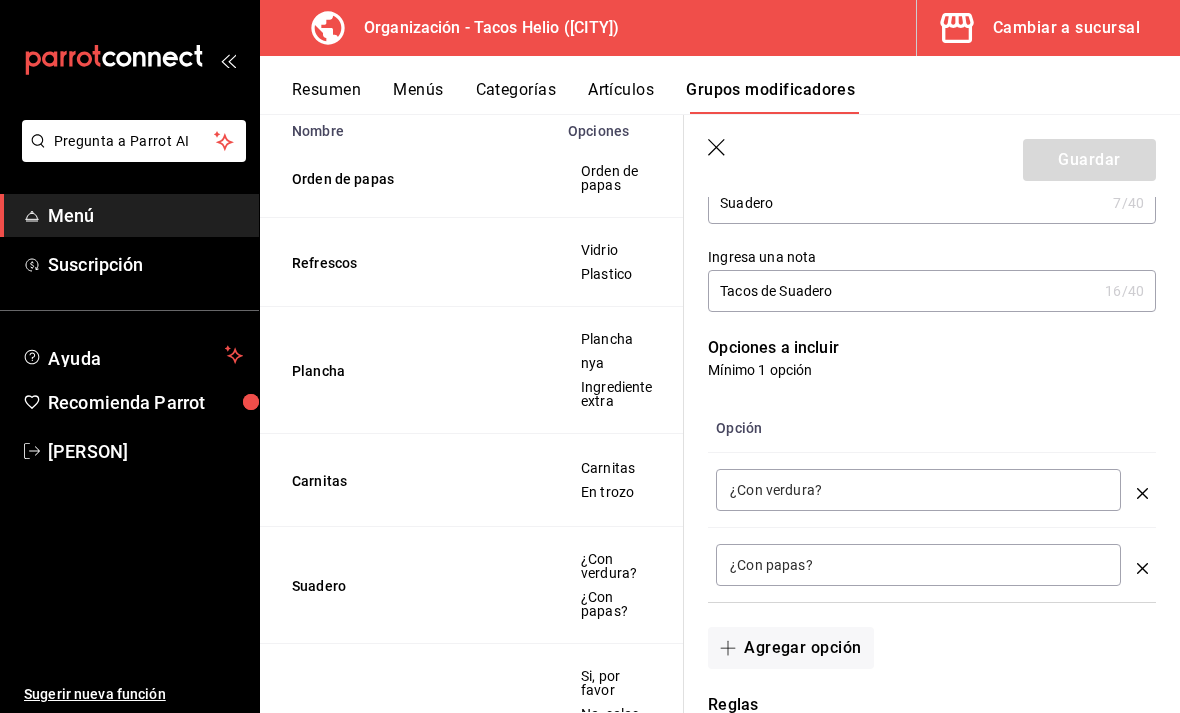 click at bounding box center (1142, 490) 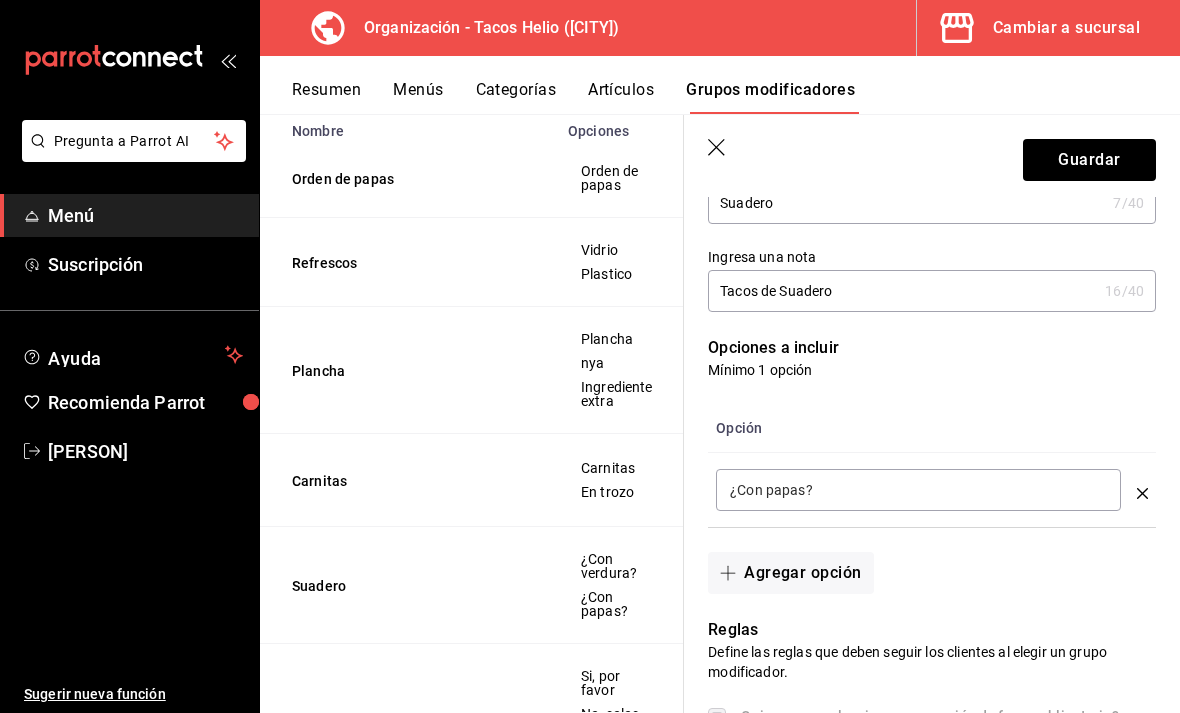 click at bounding box center [1142, 490] 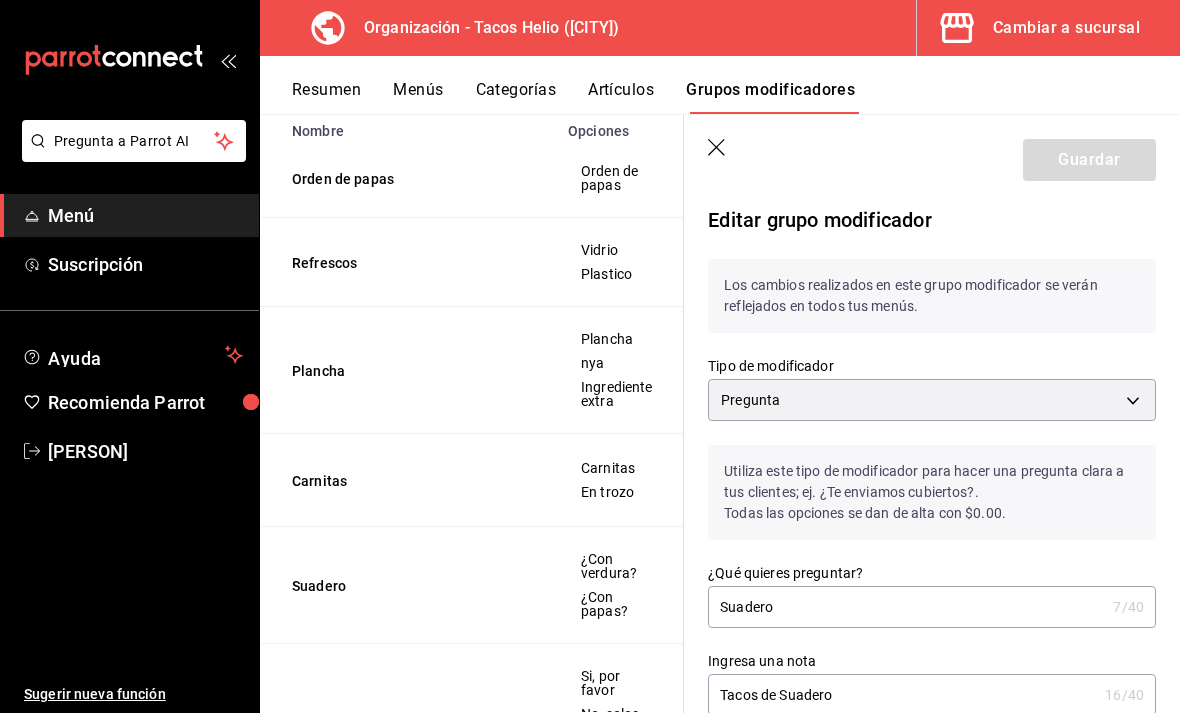 scroll, scrollTop: 0, scrollLeft: 0, axis: both 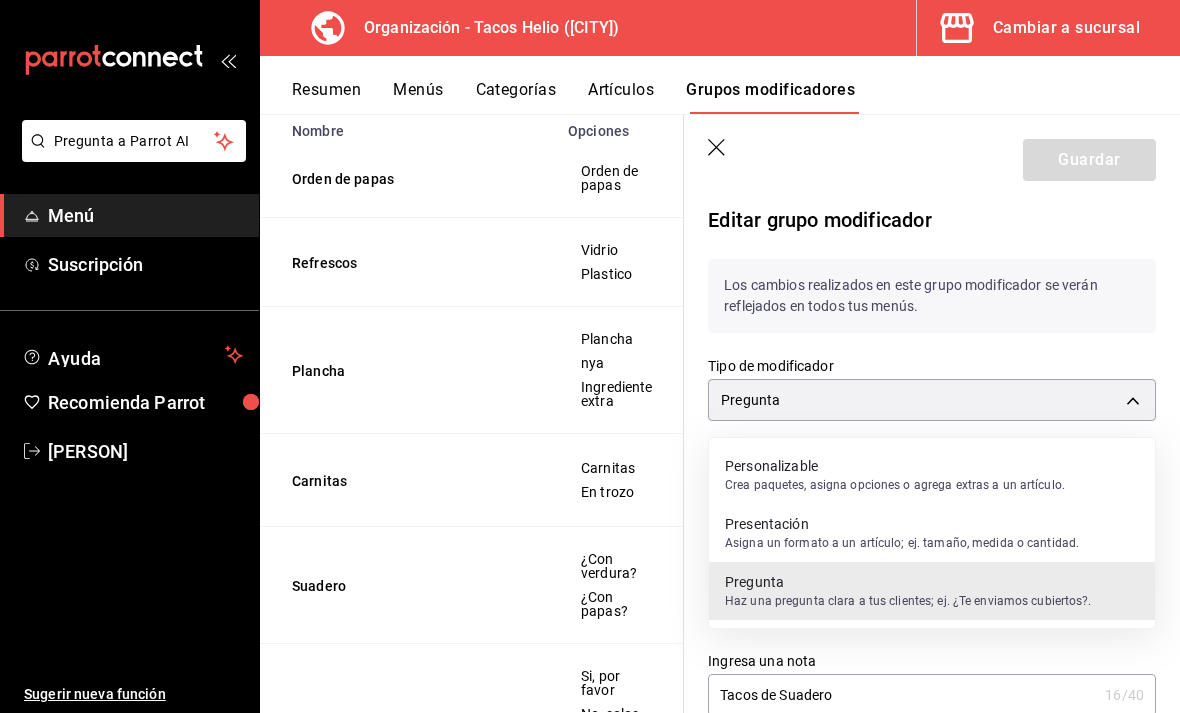 click on "Personalizable" at bounding box center (895, 466) 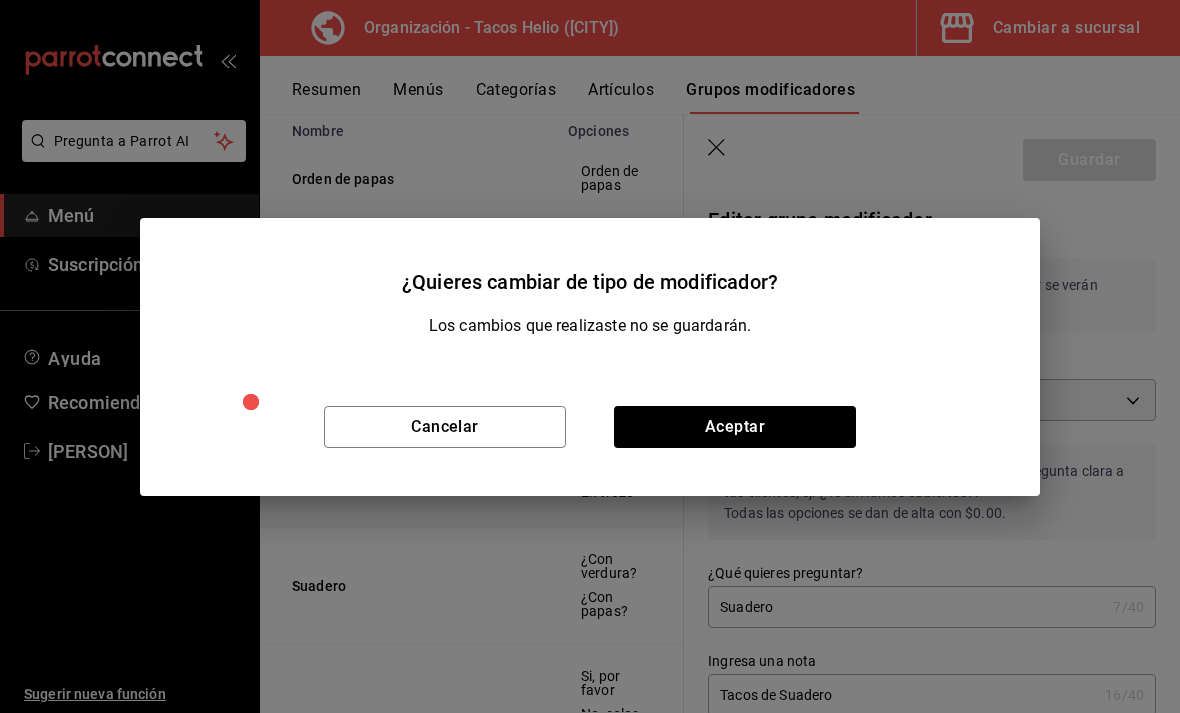 click on "Aceptar" at bounding box center [735, 427] 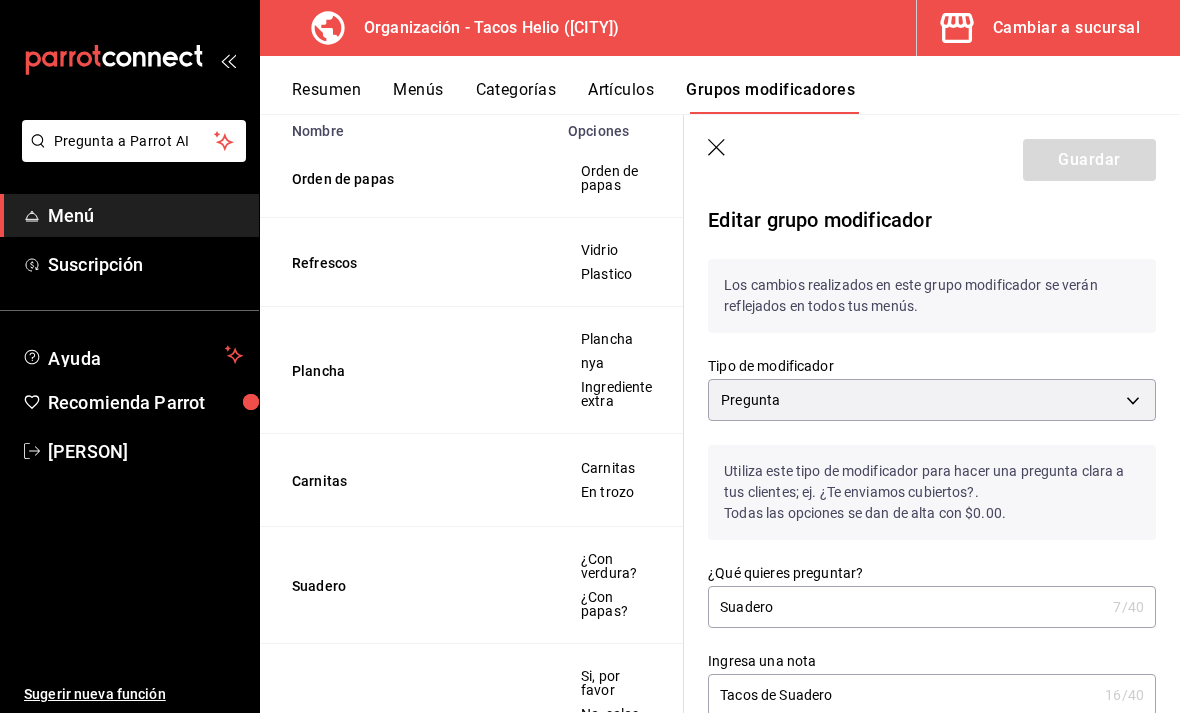 click on "Pregunta a Parrot AI Menú   Suscripción   Ayuda Recomienda Parrot   [PERSON]   Sugerir nueva función   Organización - Tacos Helio ([CITY]) Cambiar a sucursal Resumen Menús Categorías Artículos Grupos modificadores Grupos modificadores organización Crea y asigna  modificadores a tus artículos. Usa opciones como  tamaños, ingredientes extras o preguntas clave  al momento de ordenar. Búsqueda por Grupos modificadores GROUP ​ ​ Tipo de modificador Elige el tipo de modificador Nombre Opciones Artículos Orden de papas Orden de papas Papas Refrescos Vidrio Plastico - Plancha Plancha nya Ingrediente extra Taco a la Plancha Carnitas Carnitas En trozo Tacos de Carnitas Suadero ¿Con verdura? ¿Con papas? Taco de Suadero ¿Con todo? Si, por favor No, solos Solo papas Solo nopales Ver más... Taco a la Plancha Guardar Editar grupo modificador Los cambios realizados en este grupo modificador se verán reflejados en todos tus menús. Tipo de modificador Pregunta QUESTION ¿Qué quieres preguntar? 7 /40" at bounding box center [590, 356] 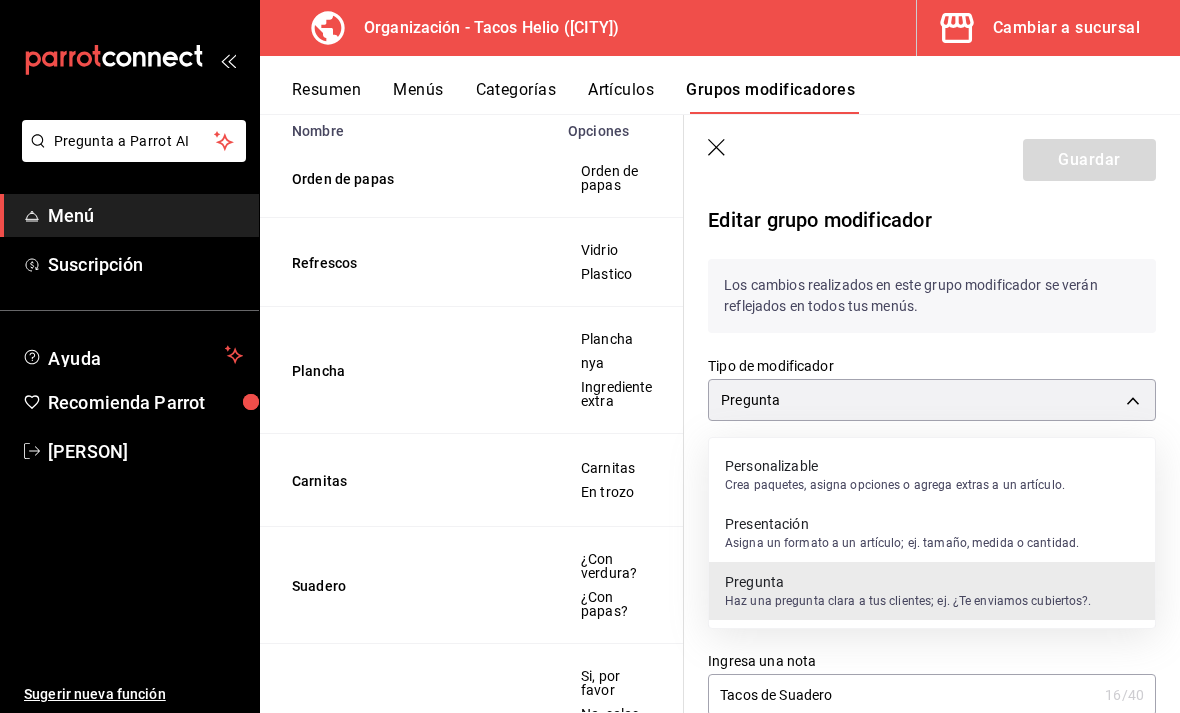 click on "Personalizable" at bounding box center (895, 466) 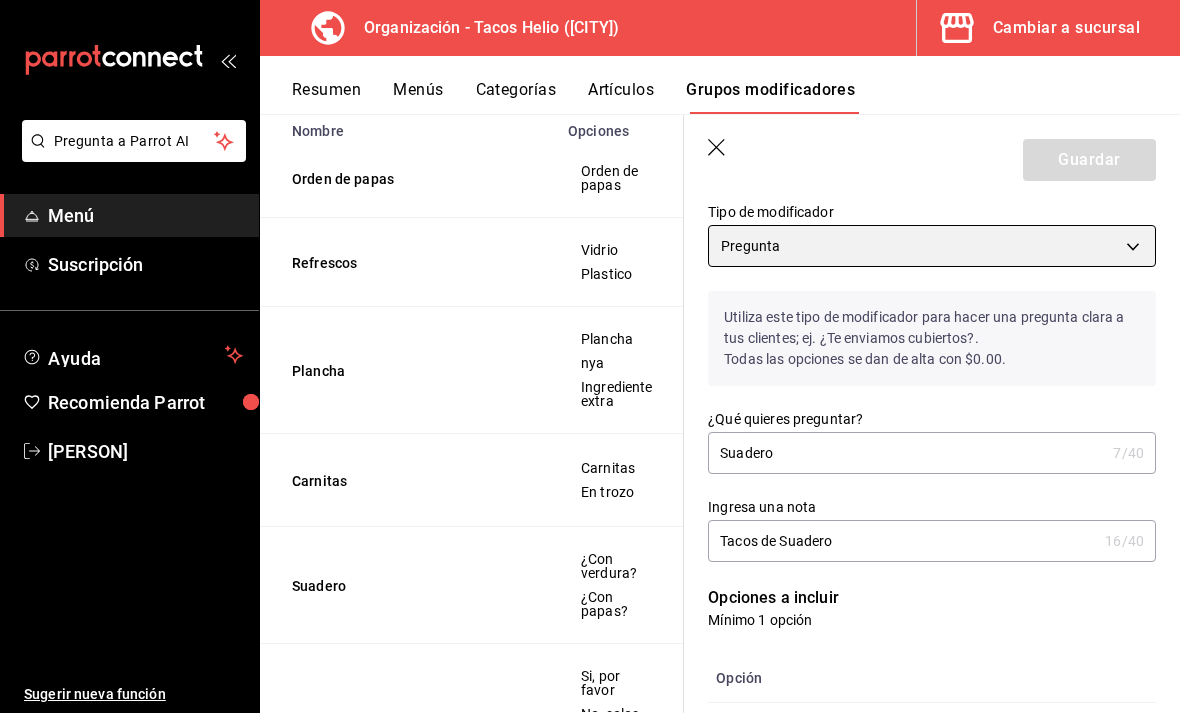 scroll, scrollTop: 153, scrollLeft: 0, axis: vertical 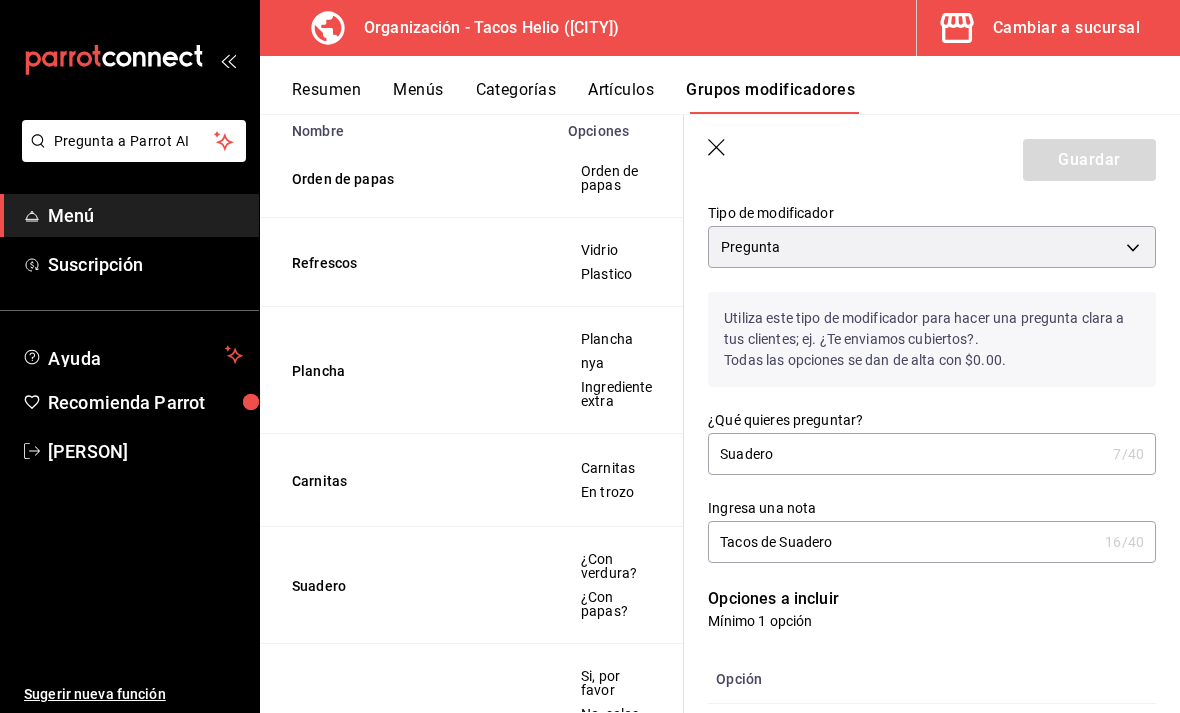 click on "Pregunta a Parrot AI Menú   Suscripción   Ayuda Recomienda Parrot   [PERSON]   Sugerir nueva función   Organización - Tacos Helio ([CITY]) Cambiar a sucursal Resumen Menús Categorías Artículos Grupos modificadores Grupos modificadores organización Crea y asigna  modificadores a tus artículos. Usa opciones como  tamaños, ingredientes extras o preguntas clave  al momento de ordenar. Búsqueda por Grupos modificadores GROUP ​ ​ Tipo de modificador Elige el tipo de modificador Nombre Opciones Artículos Orden de papas Orden de papas Papas Refrescos Vidrio Plastico - Plancha Plancha nya Ingrediente extra Taco a la Plancha Carnitas Carnitas En trozo Tacos de Carnitas Suadero ¿Con verdura? ¿Con papas? Taco de Suadero ¿Con todo? Si, por favor No, solos Solo papas Solo nopales Ver más... Taco a la Plancha Guardar Editar grupo modificador Los cambios realizados en este grupo modificador se verán reflejados en todos tus menús. Tipo de modificador Pregunta QUESTION ¿Qué quieres preguntar? 7 /40" at bounding box center [590, 356] 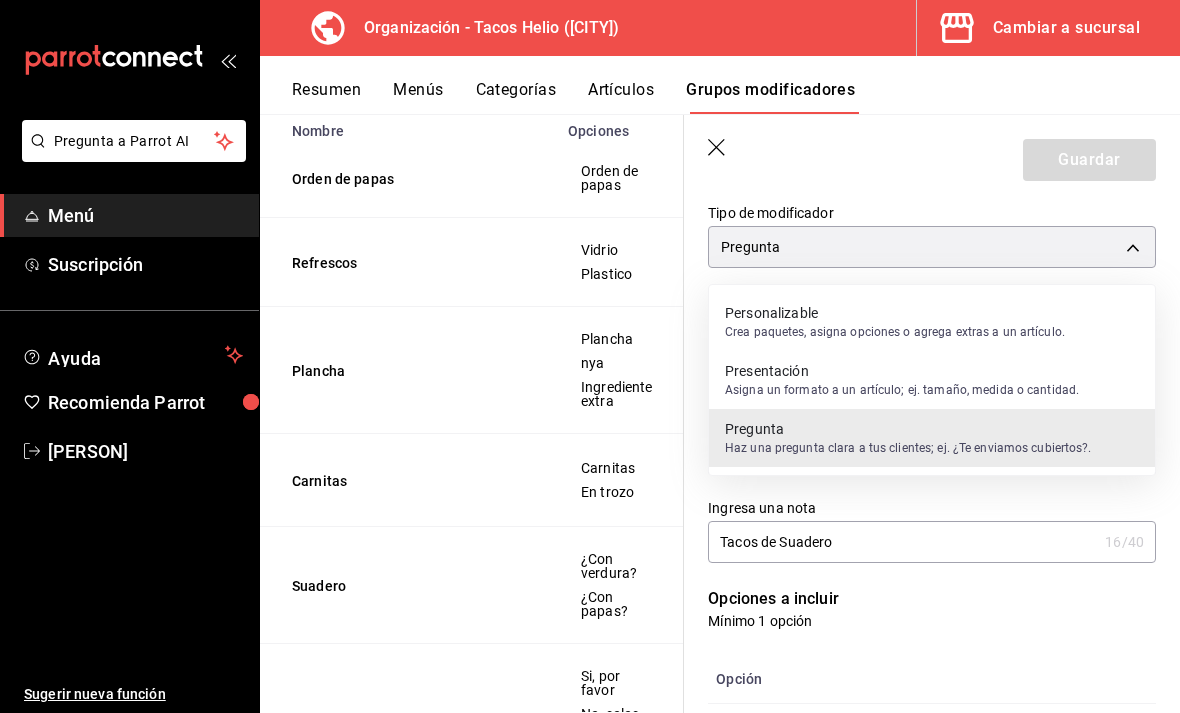 click on "Crea paquetes, asigna opciones o agrega extras a un artículo." at bounding box center [895, 332] 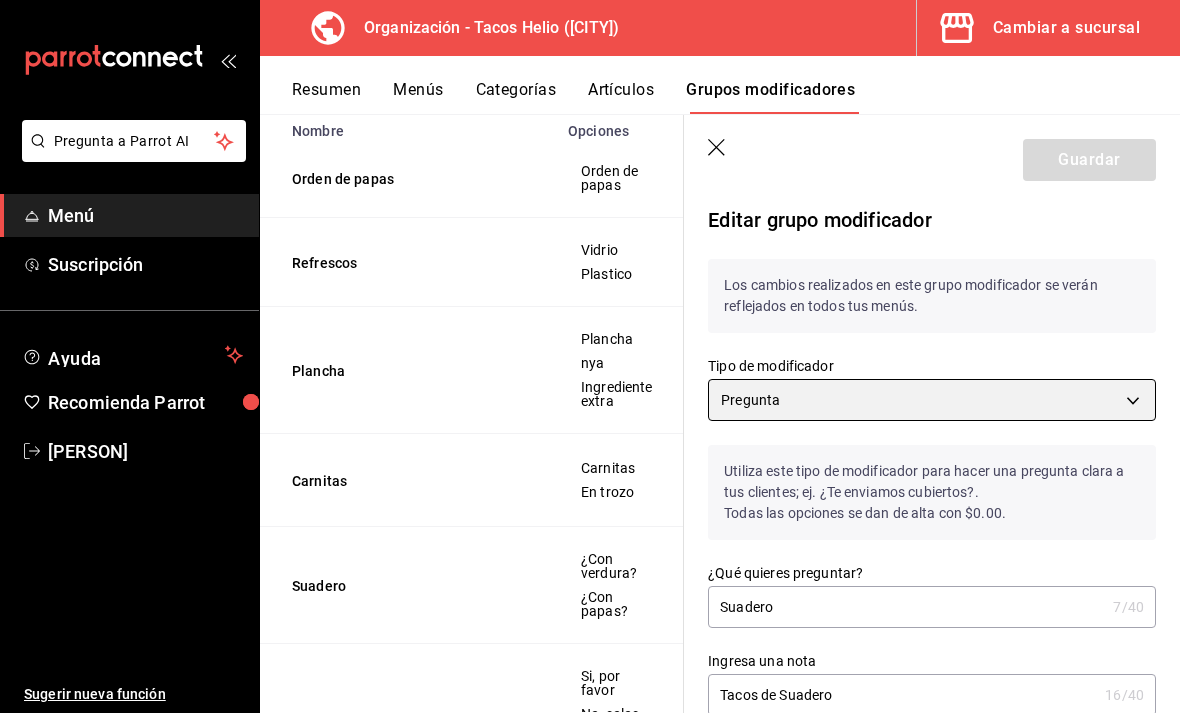 scroll, scrollTop: 0, scrollLeft: 0, axis: both 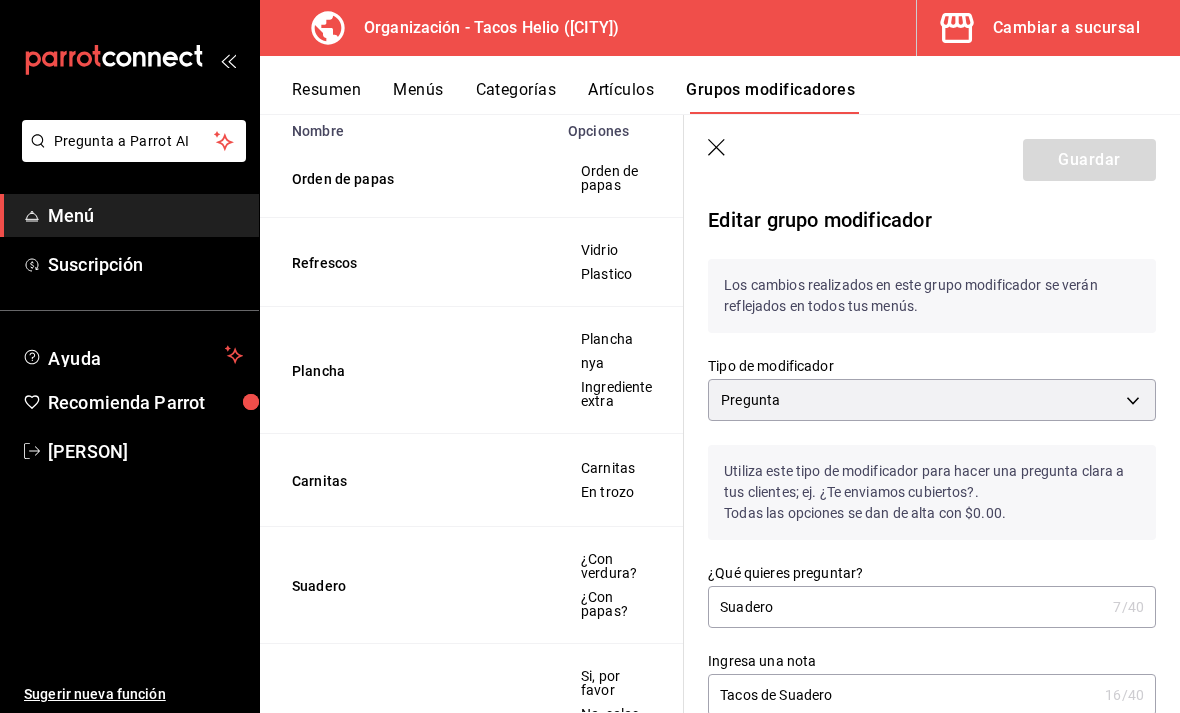 click on "Pregunta a Parrot AI Menú   Suscripción   Ayuda Recomienda Parrot   [PERSON]   Sugerir nueva función   Organización - Tacos Helio ([CITY]) Cambiar a sucursal Resumen Menús Categorías Artículos Grupos modificadores Grupos modificadores organización Crea y asigna  modificadores a tus artículos. Usa opciones como  tamaños, ingredientes extras o preguntas clave  al momento de ordenar. Búsqueda por Grupos modificadores GROUP ​ ​ Tipo de modificador Elige el tipo de modificador Nombre Opciones Artículos Orden de papas Orden de papas Papas Refrescos Vidrio Plastico - Plancha Plancha nya Ingrediente extra Taco a la Plancha Carnitas Carnitas En trozo Tacos de Carnitas Suadero ¿Con verdura? ¿Con papas? Taco de Suadero ¿Con todo? Si, por favor No, solos Solo papas Solo nopales Ver más... Taco a la Plancha Guardar Editar grupo modificador Los cambios realizados en este grupo modificador se verán reflejados en todos tus menús. Tipo de modificador Pregunta QUESTION ¿Qué quieres preguntar? 7 /40" at bounding box center [590, 356] 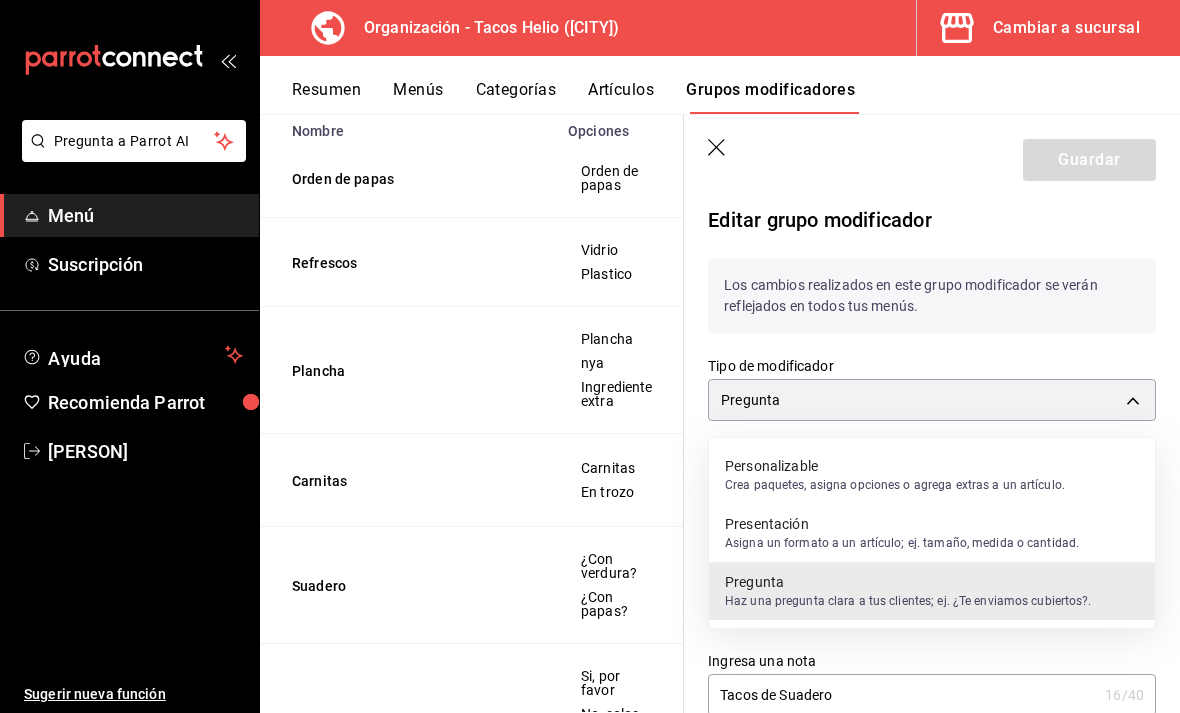 click on "Crea paquetes, asigna opciones o agrega extras a un artículo." at bounding box center (895, 485) 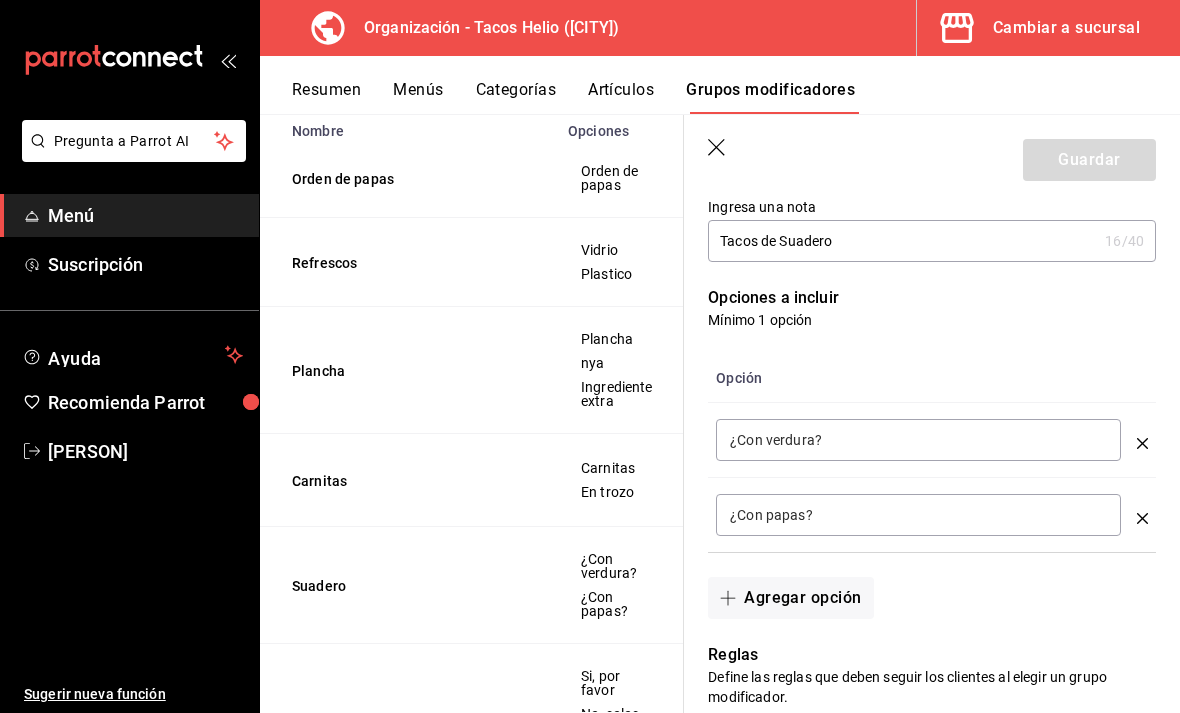 scroll, scrollTop: 461, scrollLeft: 0, axis: vertical 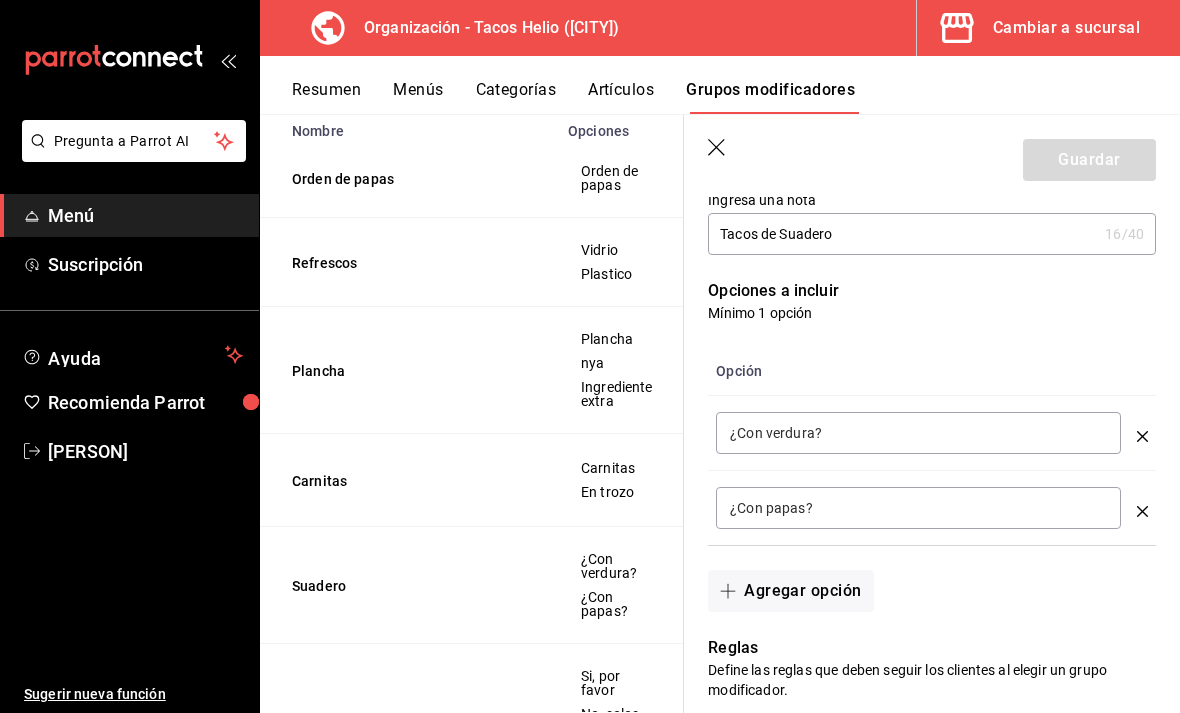 click at bounding box center [1142, 428] 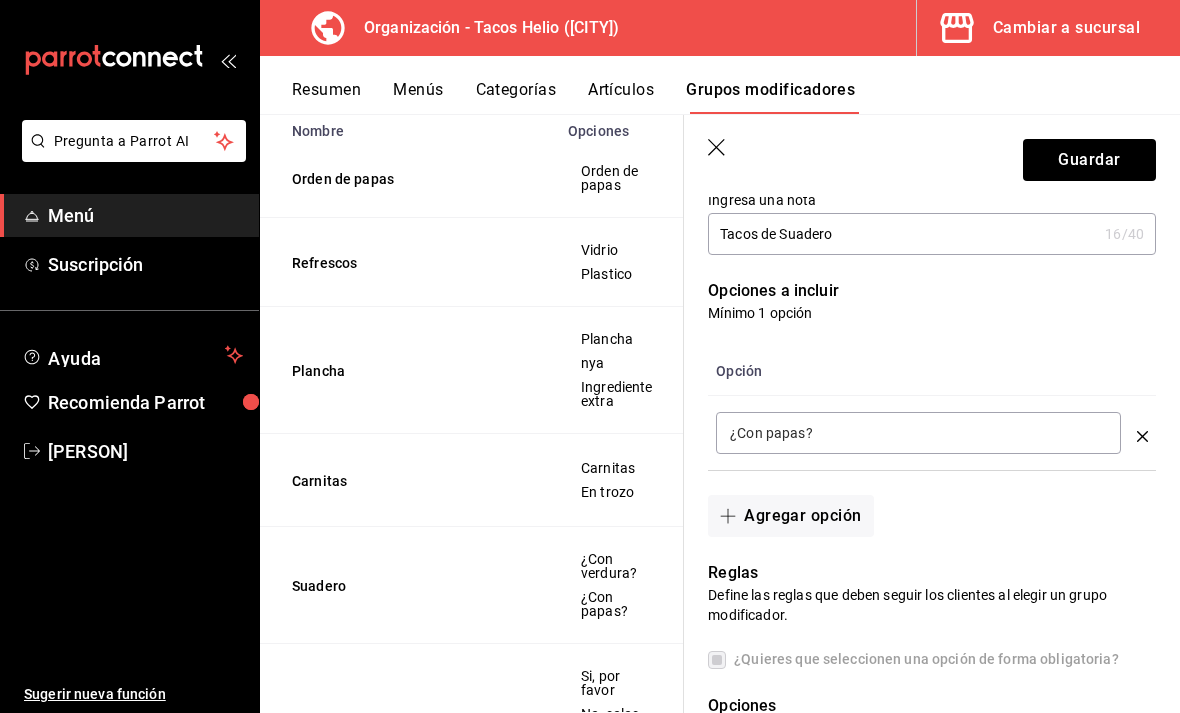 click 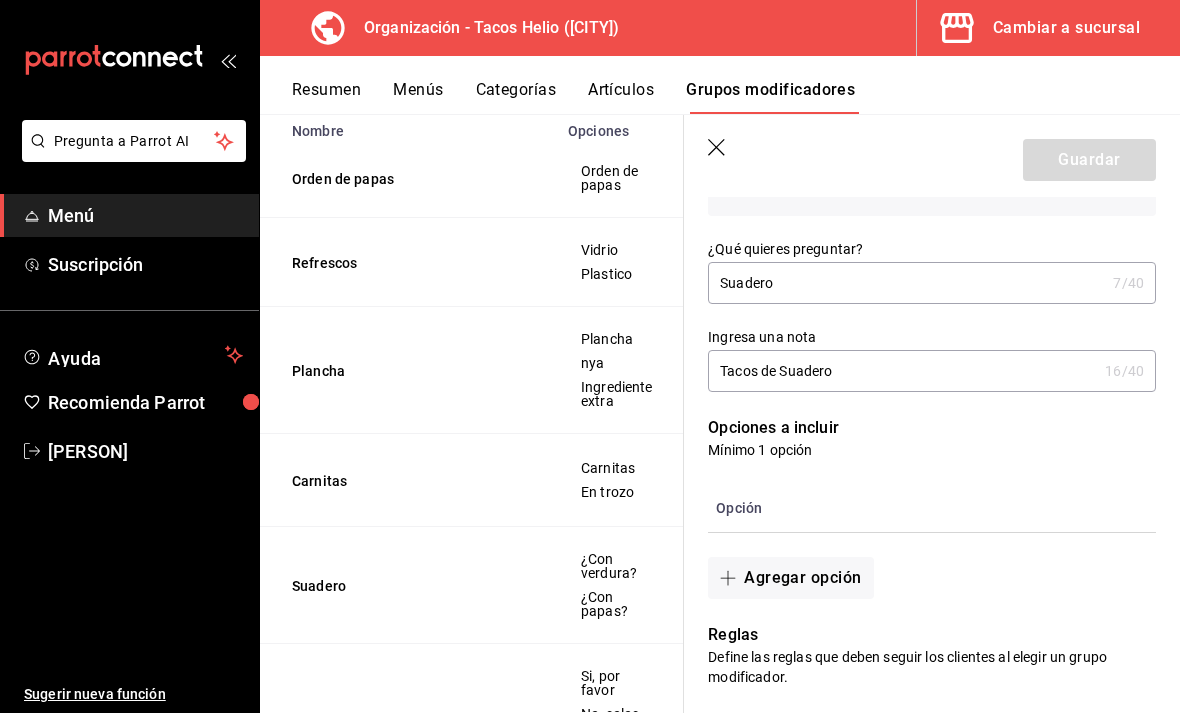 scroll, scrollTop: 326, scrollLeft: 0, axis: vertical 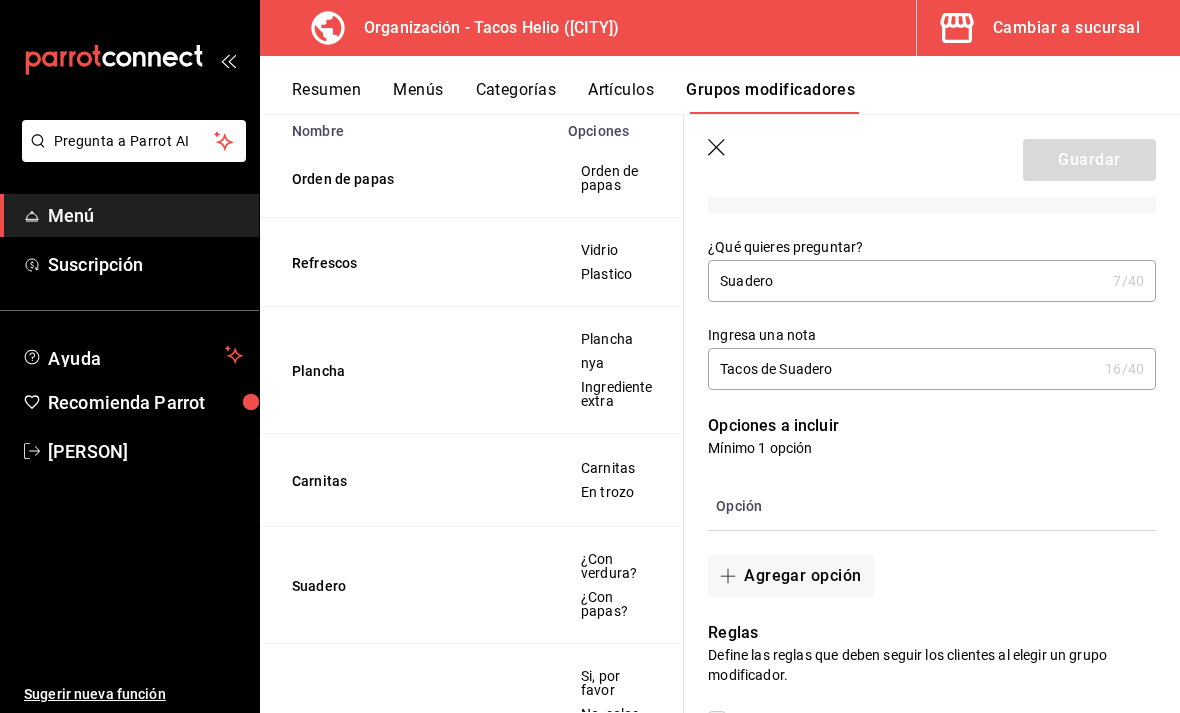 click on "Tacos de Suadero" at bounding box center (902, 369) 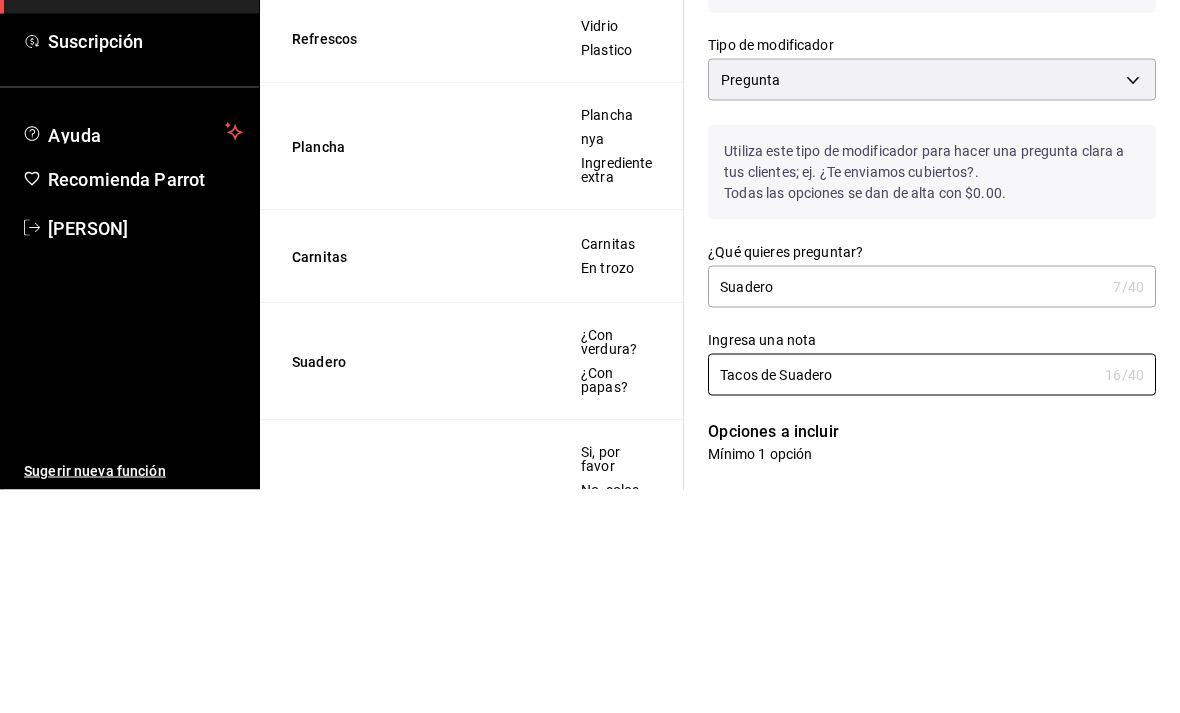 scroll, scrollTop: 92, scrollLeft: 0, axis: vertical 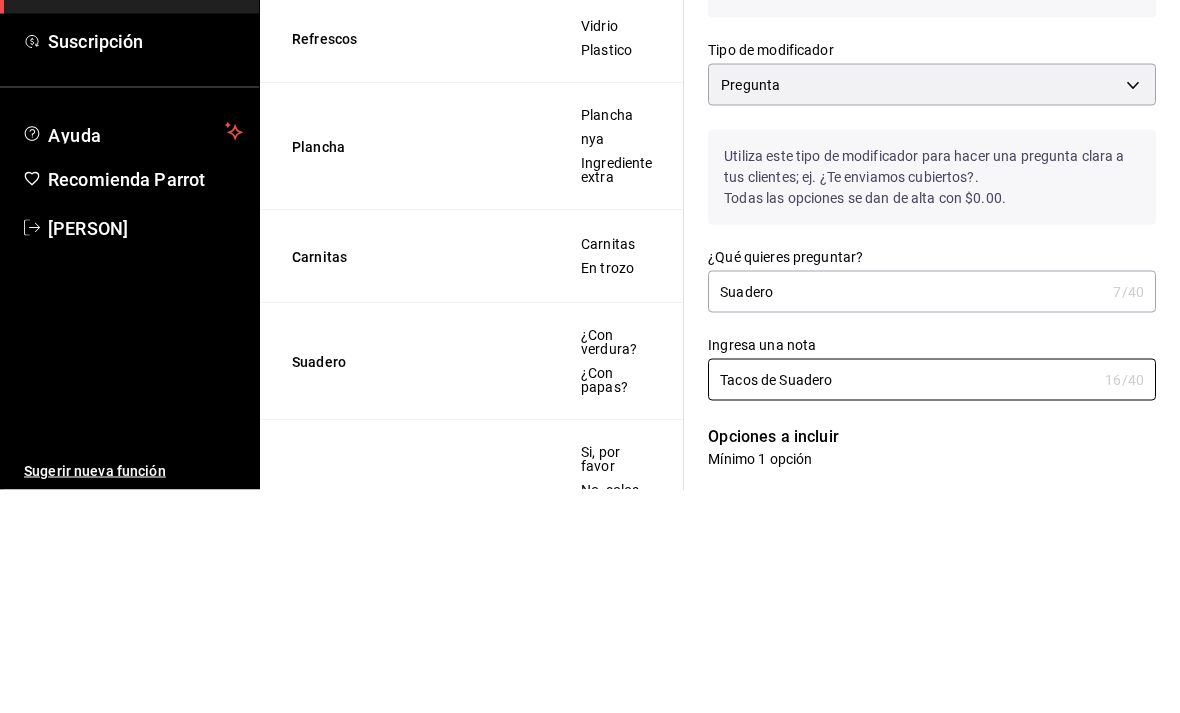 click on "Pregunta a Parrot AI Menú   Suscripción   Ayuda Recomienda Parrot   [PERSON]   Sugerir nueva función   Organización - Tacos Helio ([CITY]) Cambiar a sucursal Resumen Menús Categorías Artículos Grupos modificadores Grupos modificadores organización Crea y asigna  modificadores a tus artículos. Usa opciones como  tamaños, ingredientes extras o preguntas clave  al momento de ordenar. Búsqueda por Grupos modificadores GROUP ​ ​ Tipo de modificador Elige el tipo de modificador Nombre Opciones Artículos Orden de papas Orden de papas Papas Refrescos Vidrio Plastico - Plancha Plancha nya Ingrediente extra Taco a la Plancha Carnitas Carnitas En trozo Tacos de Carnitas Suadero ¿Con verdura? ¿Con papas? Taco de Suadero ¿Con todo? Si, por favor No, solos Solo papas Solo nopales Ver más... Taco a la Plancha Guardar Editar grupo modificador Los cambios realizados en este grupo modificador se verán reflejados en todos tus menús. Tipo de modificador Pregunta QUESTION ¿Qué quieres preguntar? 7 /40" at bounding box center (590, 356) 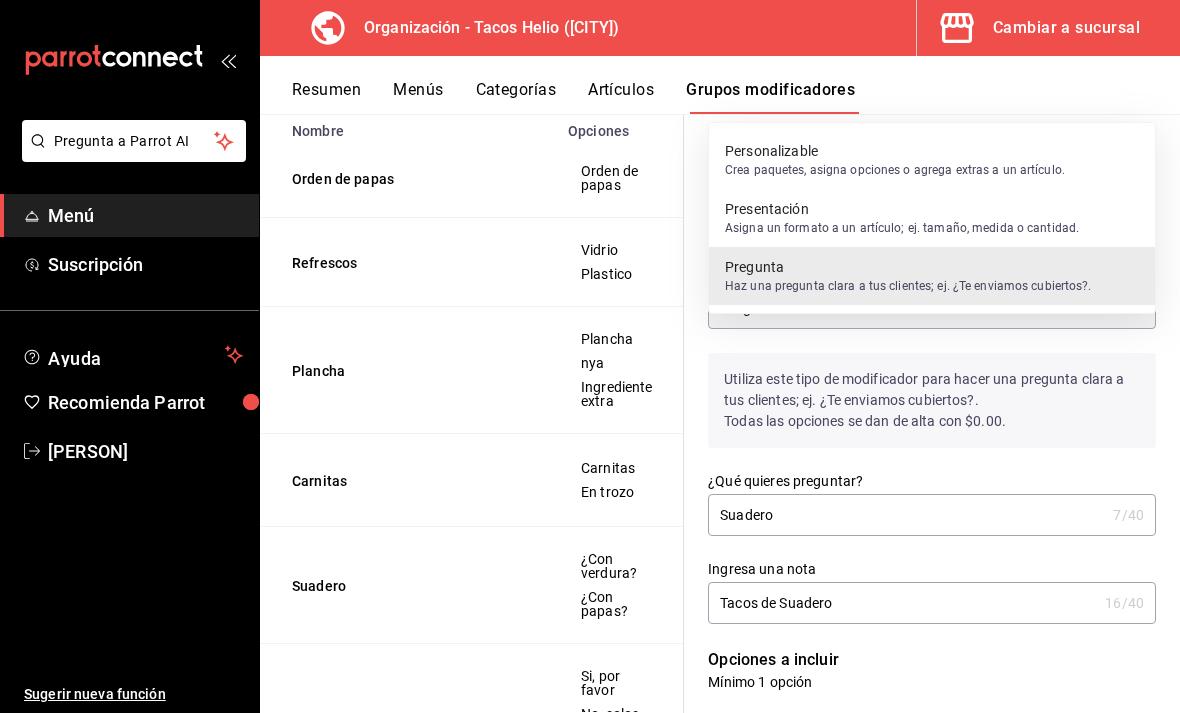 click on "Crea paquetes, asigna opciones o agrega extras a un artículo." at bounding box center (895, 170) 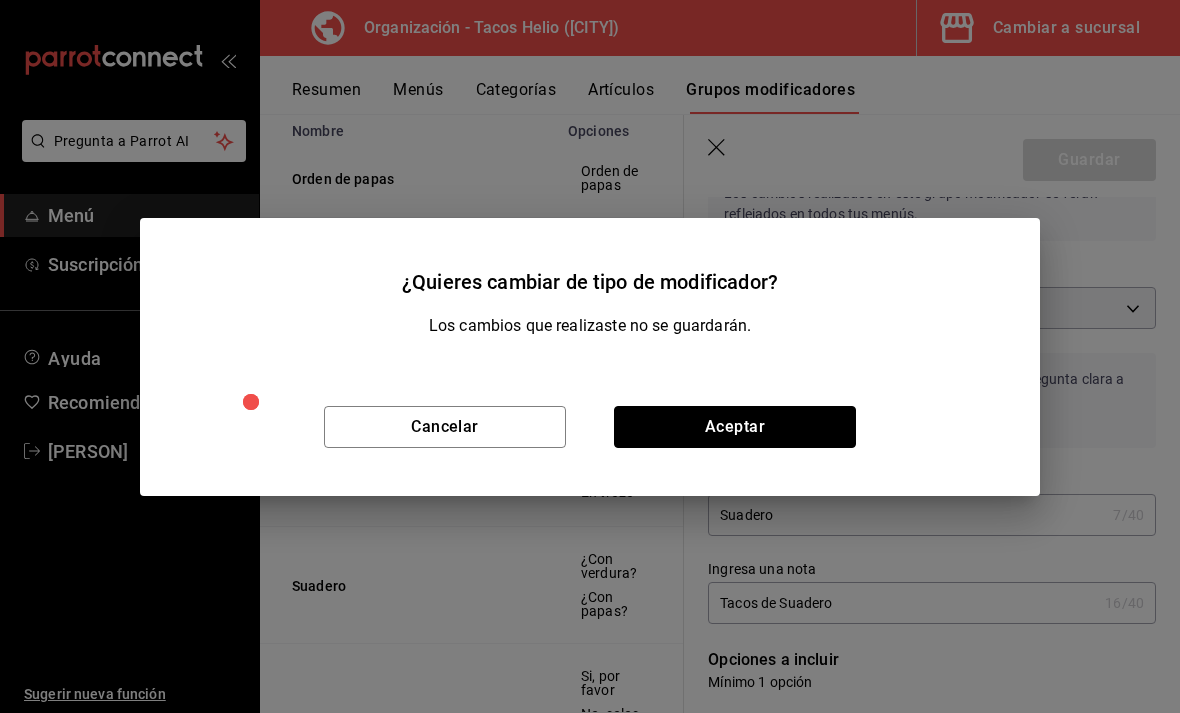 click on "Aceptar" at bounding box center (735, 427) 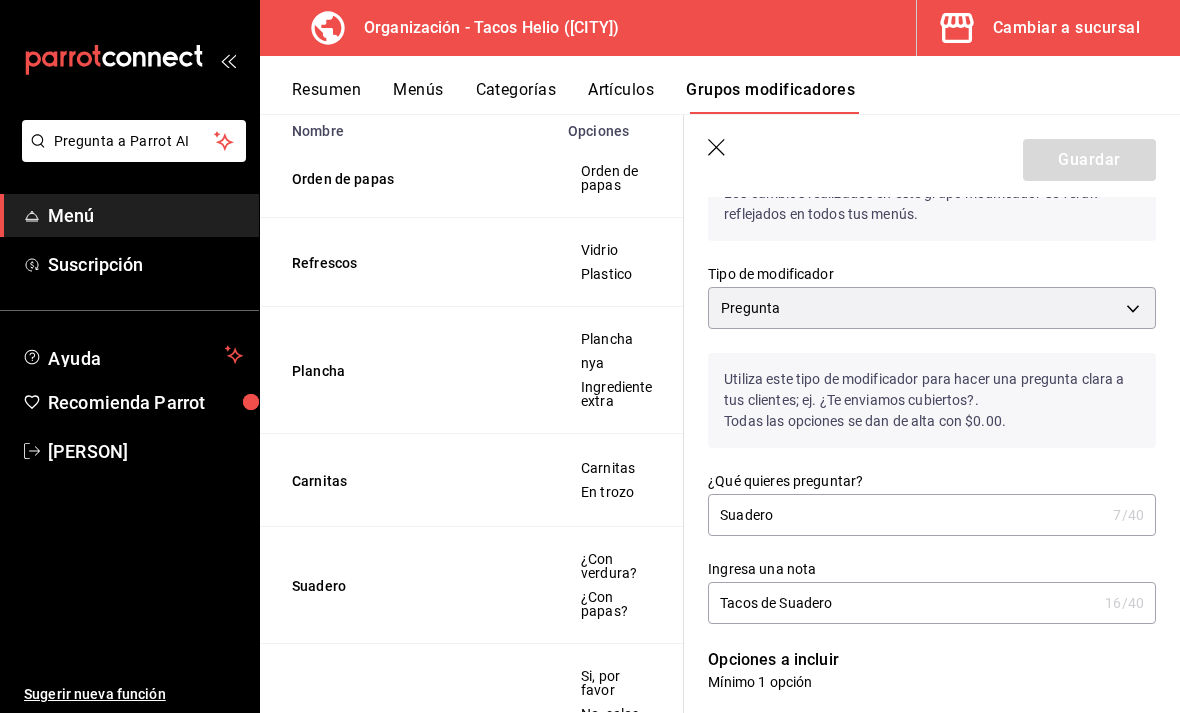 click on "Pregunta a Parrot AI Menú   Suscripción   Ayuda Recomienda Parrot   [PERSON]   Sugerir nueva función   Organización - Tacos Helio ([CITY]) Cambiar a sucursal Resumen Menús Categorías Artículos Grupos modificadores Grupos modificadores organización Crea y asigna  modificadores a tus artículos. Usa opciones como  tamaños, ingredientes extras o preguntas clave  al momento de ordenar. Búsqueda por Grupos modificadores GROUP ​ ​ Tipo de modificador Elige el tipo de modificador Nombre Opciones Artículos Orden de papas Orden de papas Papas Refrescos Vidrio Plastico - Plancha Plancha nya Ingrediente extra Taco a la Plancha Carnitas Carnitas En trozo Tacos de Carnitas Suadero ¿Con verdura? ¿Con papas? Taco de Suadero ¿Con todo? Si, por favor No, solos Solo papas Solo nopales Ver más... Taco a la Plancha Guardar Editar grupo modificador Los cambios realizados en este grupo modificador se verán reflejados en todos tus menús. Tipo de modificador Pregunta QUESTION ¿Qué quieres preguntar? 7 /40" at bounding box center [590, 356] 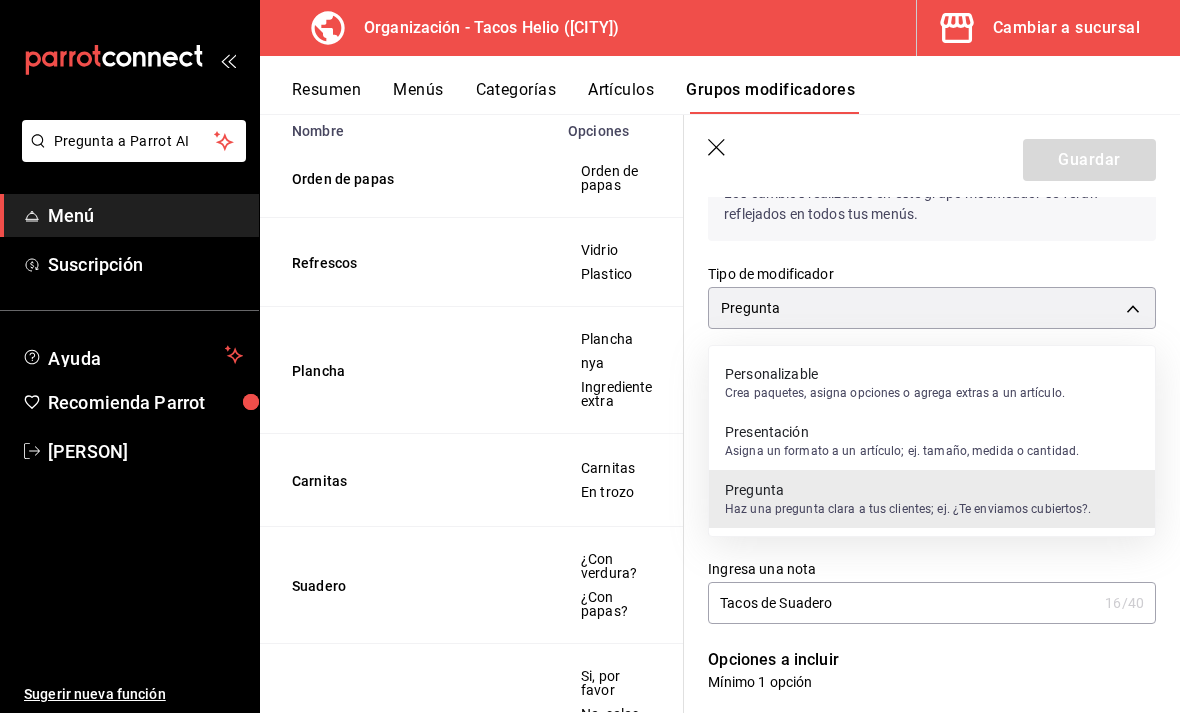 click on "Personalizable" at bounding box center (895, 374) 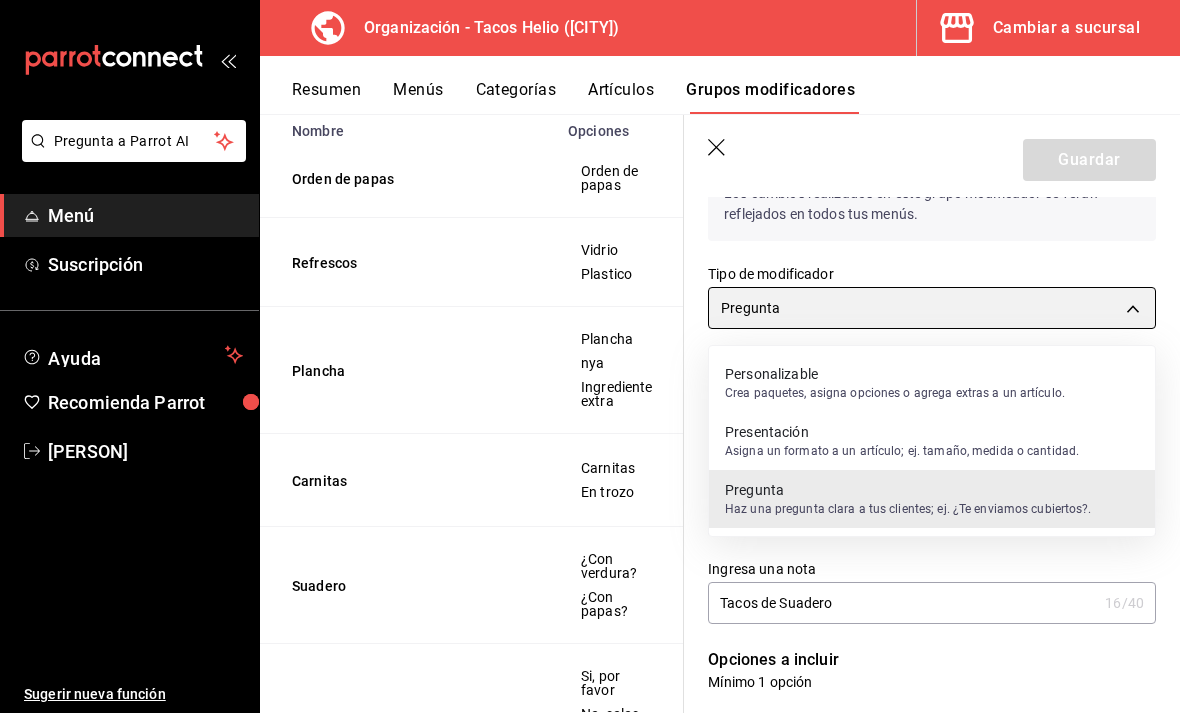 type on "QUESTION" 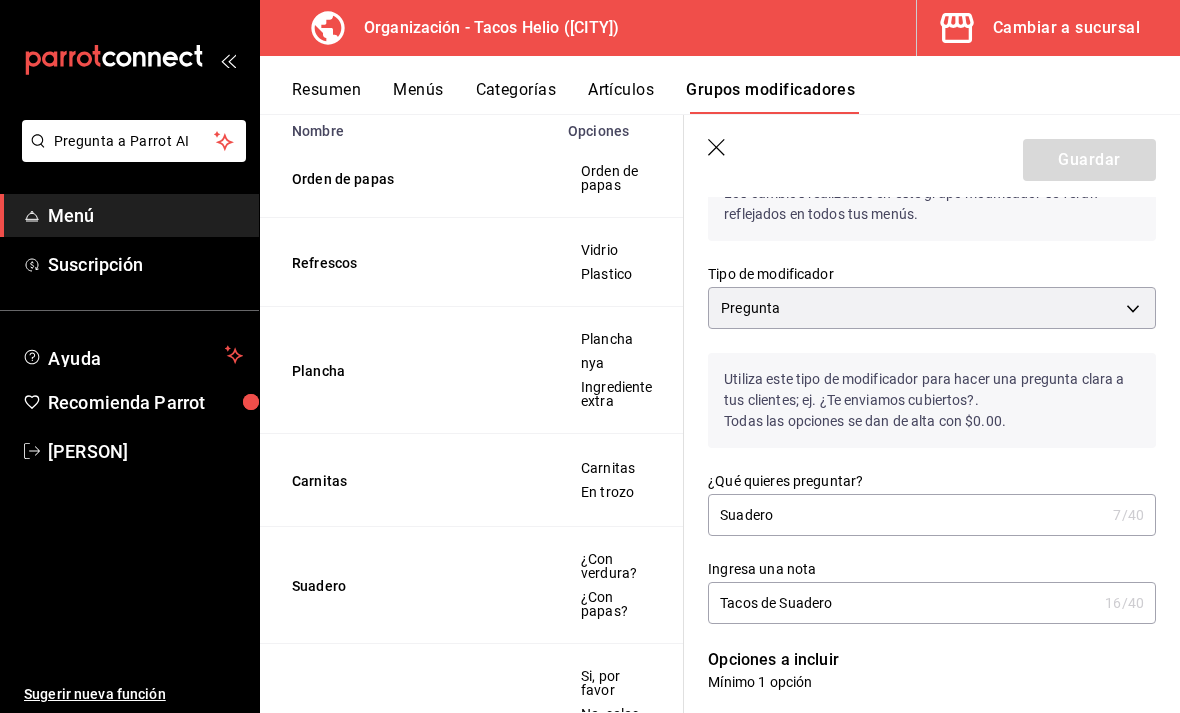 click 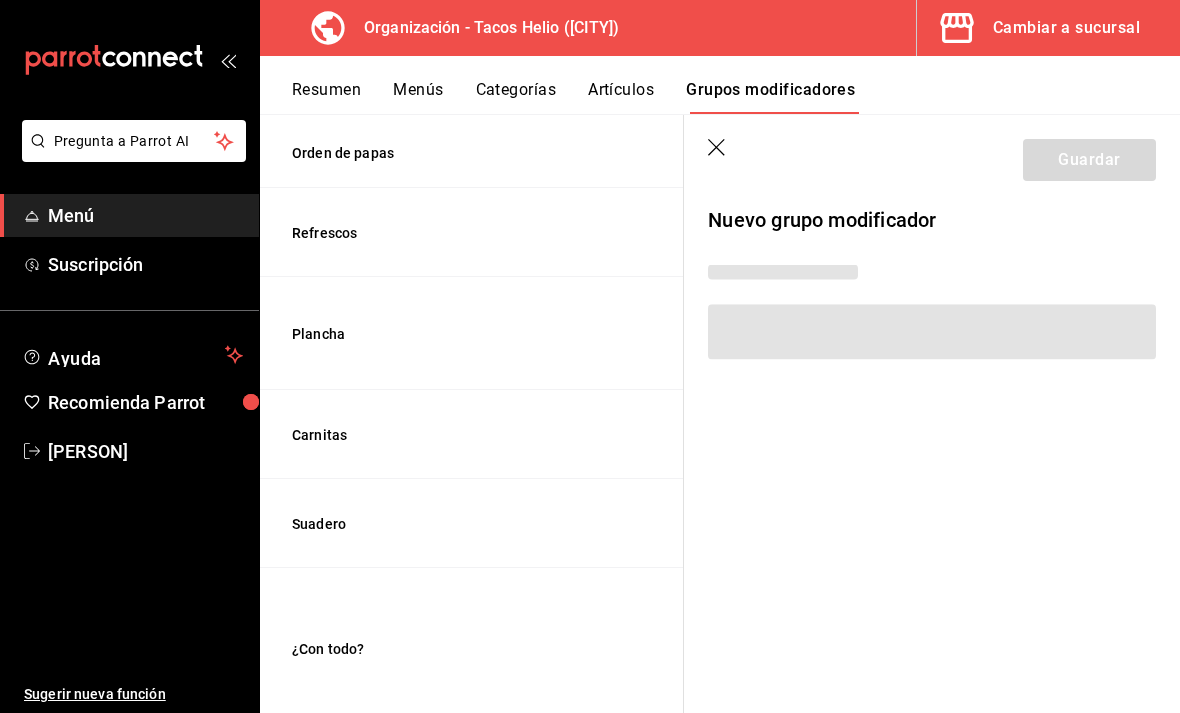 scroll, scrollTop: 0, scrollLeft: 0, axis: both 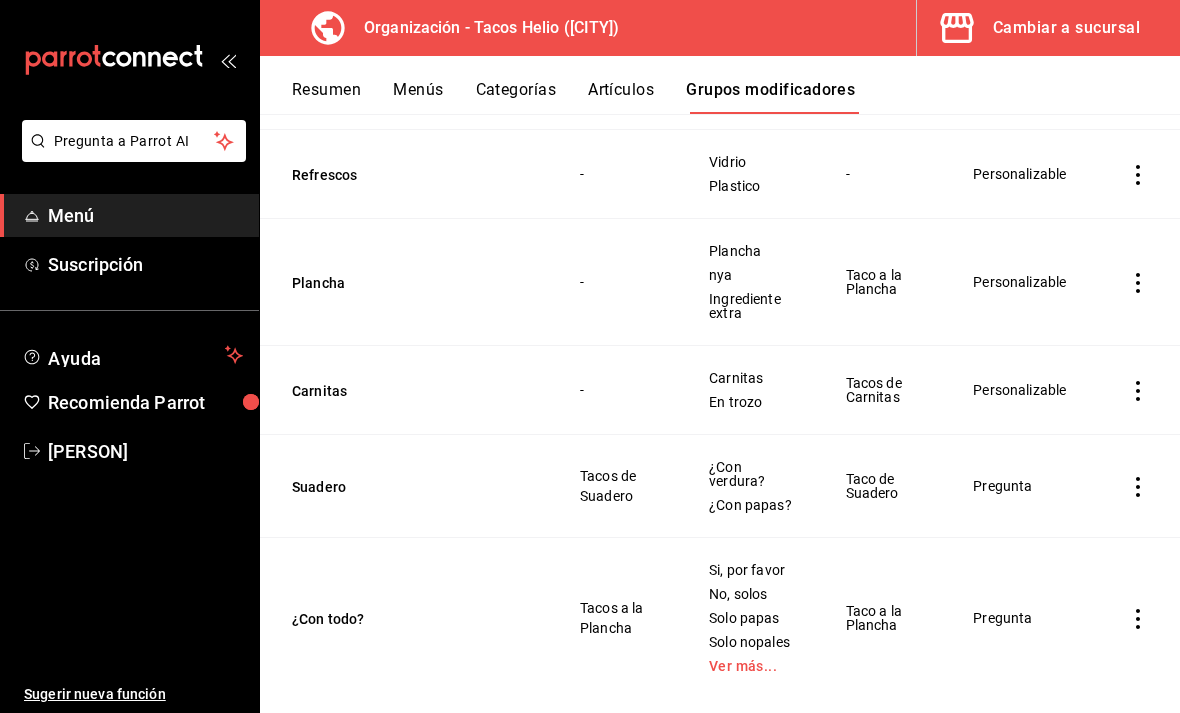 click on "Suadero" at bounding box center (412, 487) 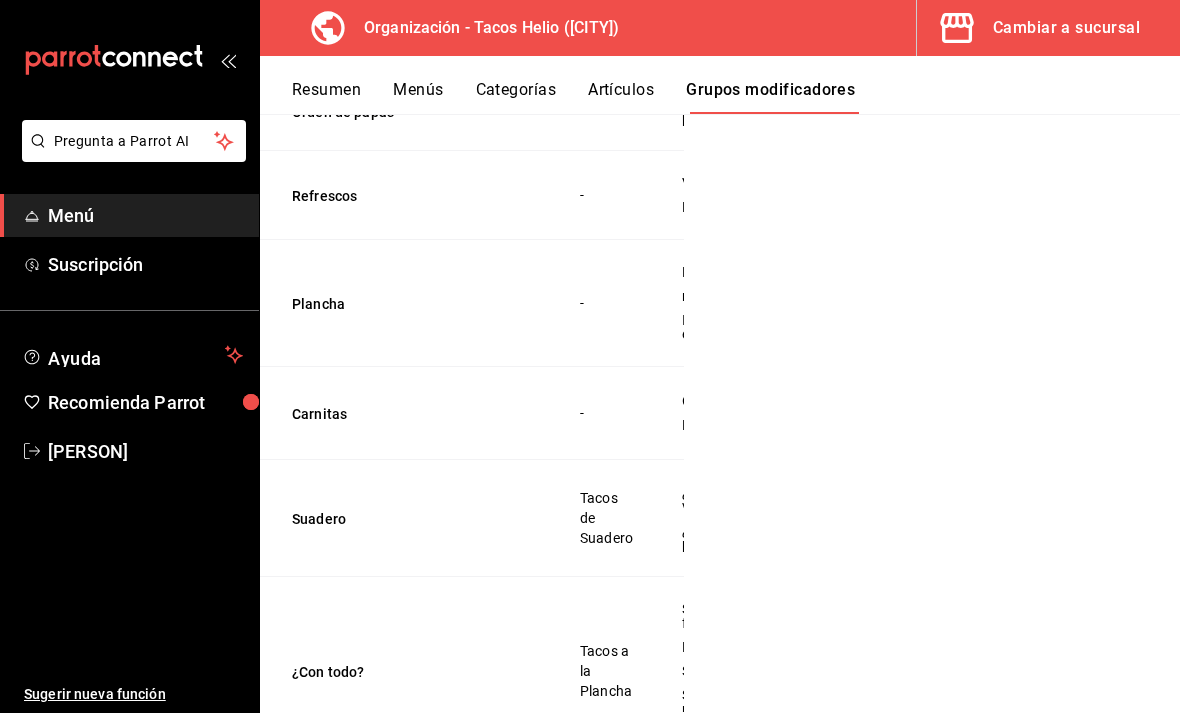 scroll, scrollTop: 306, scrollLeft: 0, axis: vertical 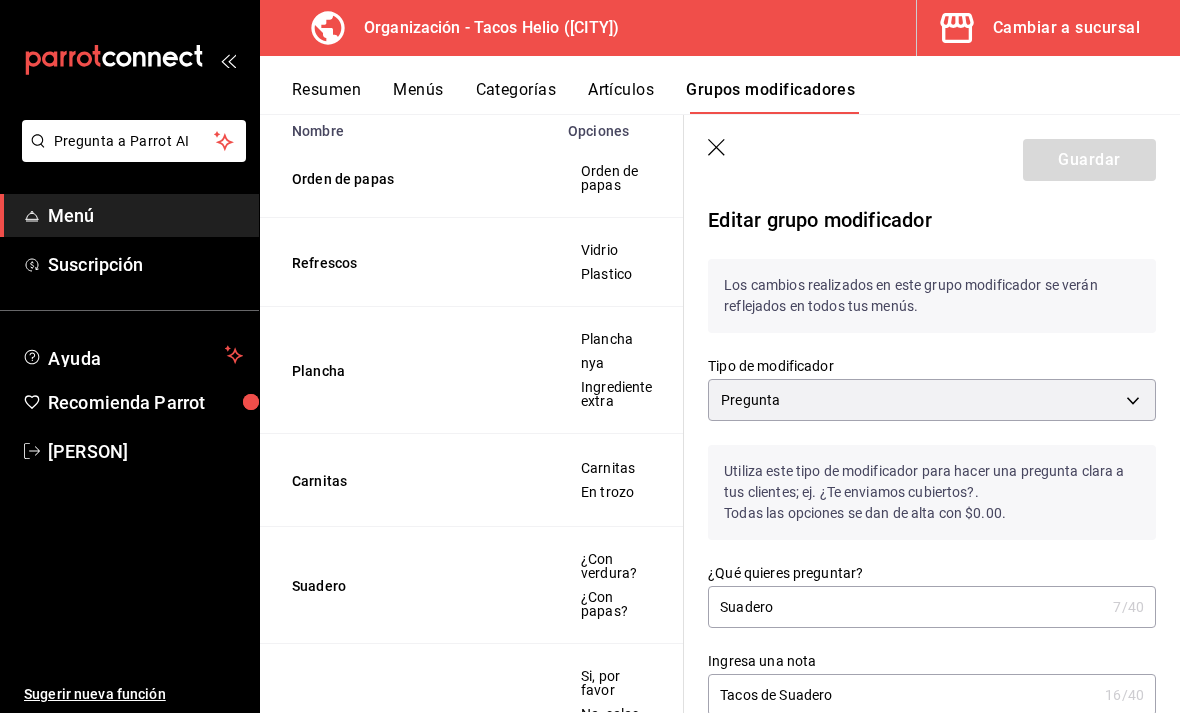 click 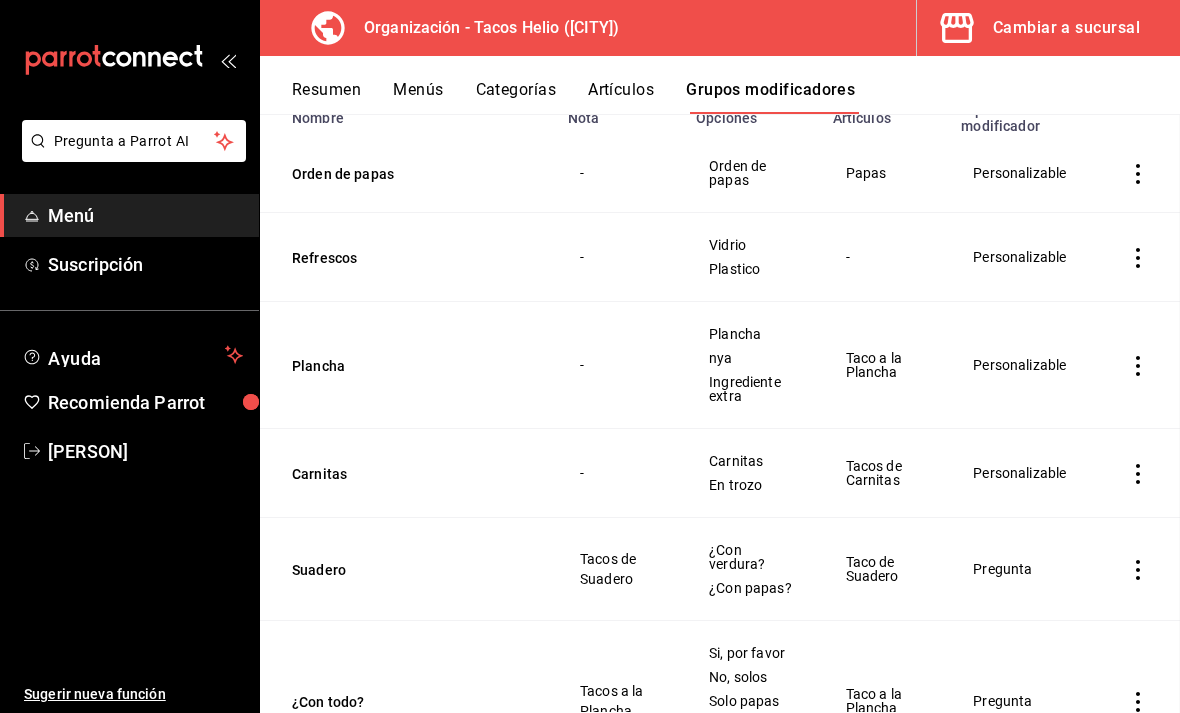 scroll, scrollTop: 0, scrollLeft: 0, axis: both 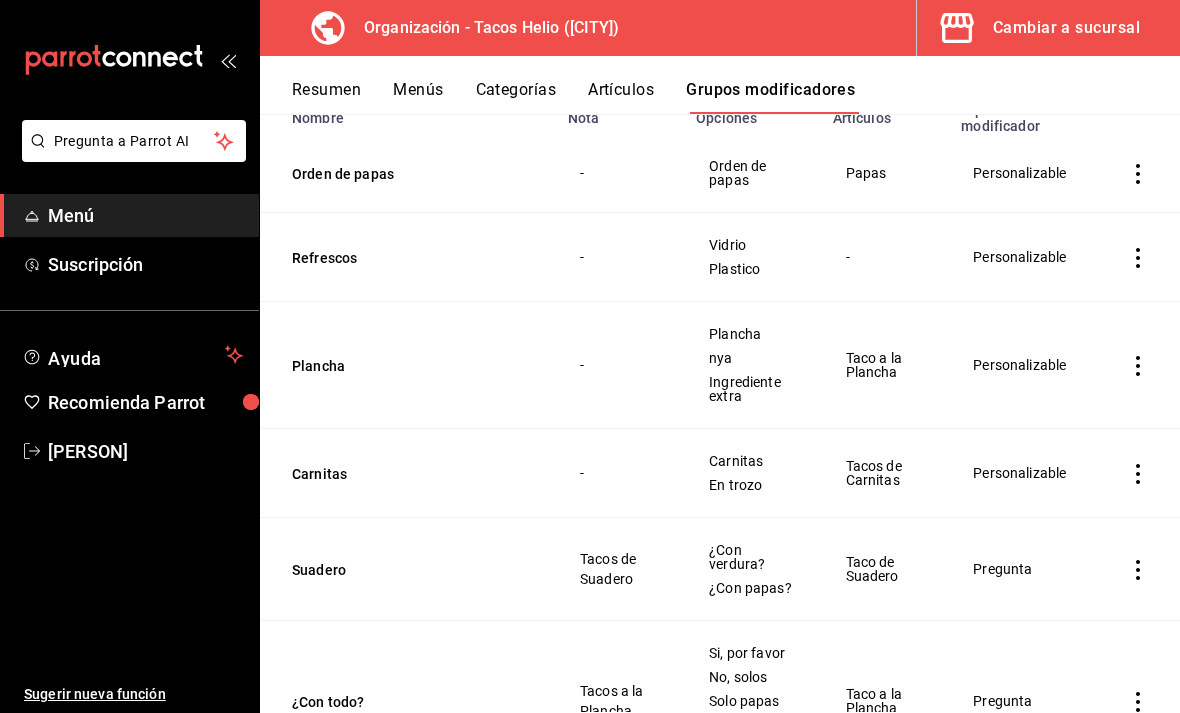 click 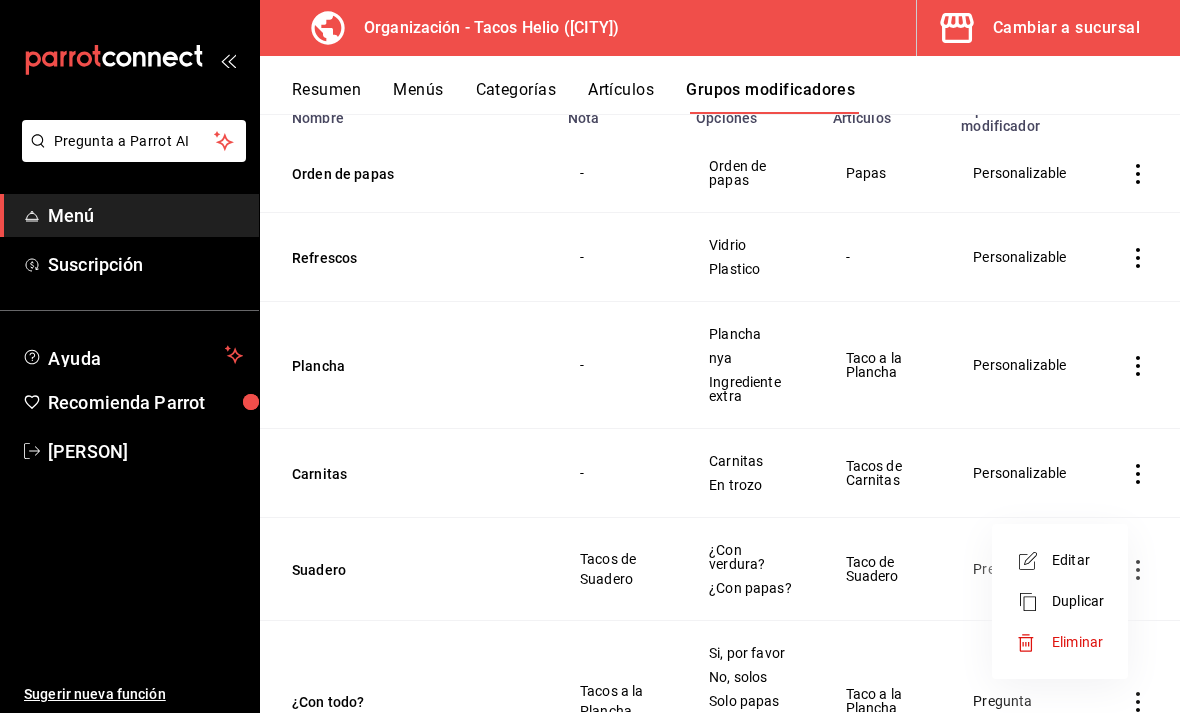 click on "Editar" at bounding box center [1078, 560] 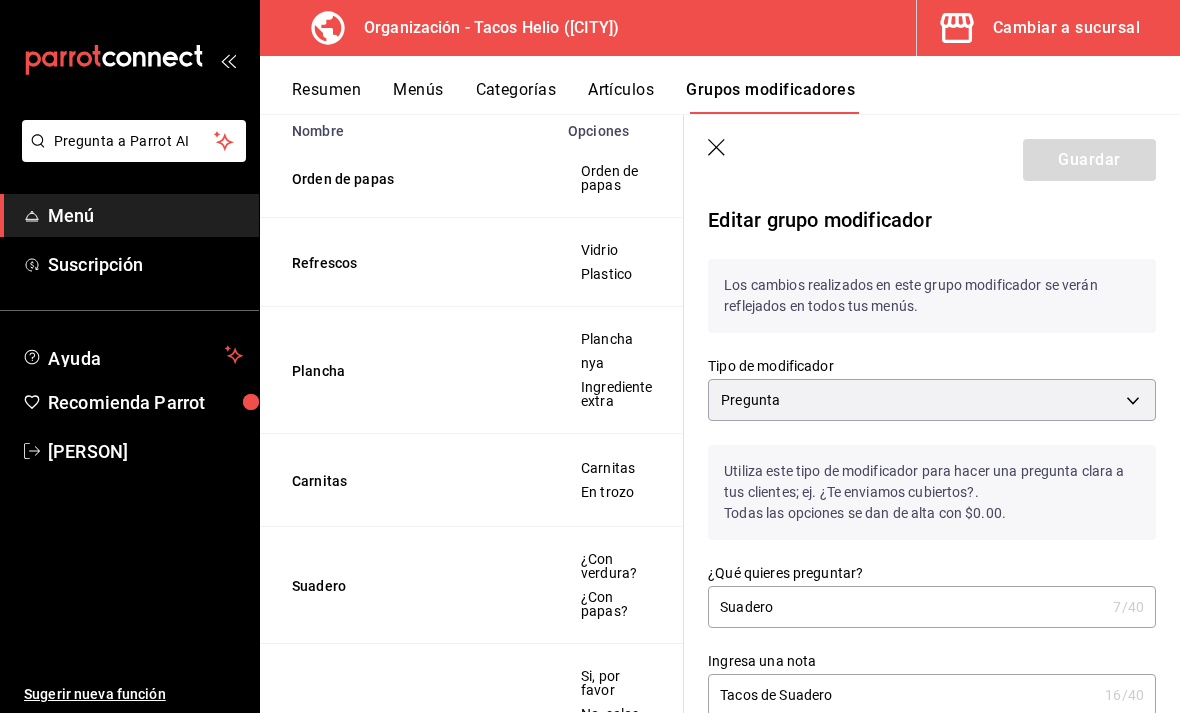 click on "Pregunta a Parrot AI Menú   Suscripción   Ayuda Recomienda Parrot   [PERSON]   Sugerir nueva función   Organización - Tacos Helio ([CITY]) Cambiar a sucursal Resumen Menús Categorías Artículos Grupos modificadores Grupos modificadores organización Crea y asigna  modificadores a tus artículos. Usa opciones como  tamaños, ingredientes extras o preguntas clave  al momento de ordenar. Búsqueda por Grupos modificadores GROUP ​ ​ Tipo de modificador Elige el tipo de modificador Nombre Opciones Artículos Orden de papas Orden de papas Papas Refrescos Vidrio Plastico - Plancha Plancha nya Ingrediente extra Taco a la Plancha Carnitas Carnitas En trozo Tacos de Carnitas Suadero ¿Con verdura? ¿Con papas? Taco de Suadero ¿Con todo? Si, por favor No, solos Solo papas Solo nopales Ver más... Taco a la Plancha Guardar Editar grupo modificador Los cambios realizados en este grupo modificador se verán reflejados en todos tus menús. Tipo de modificador Pregunta QUESTION ¿Qué quieres preguntar? 7 /40" at bounding box center [590, 356] 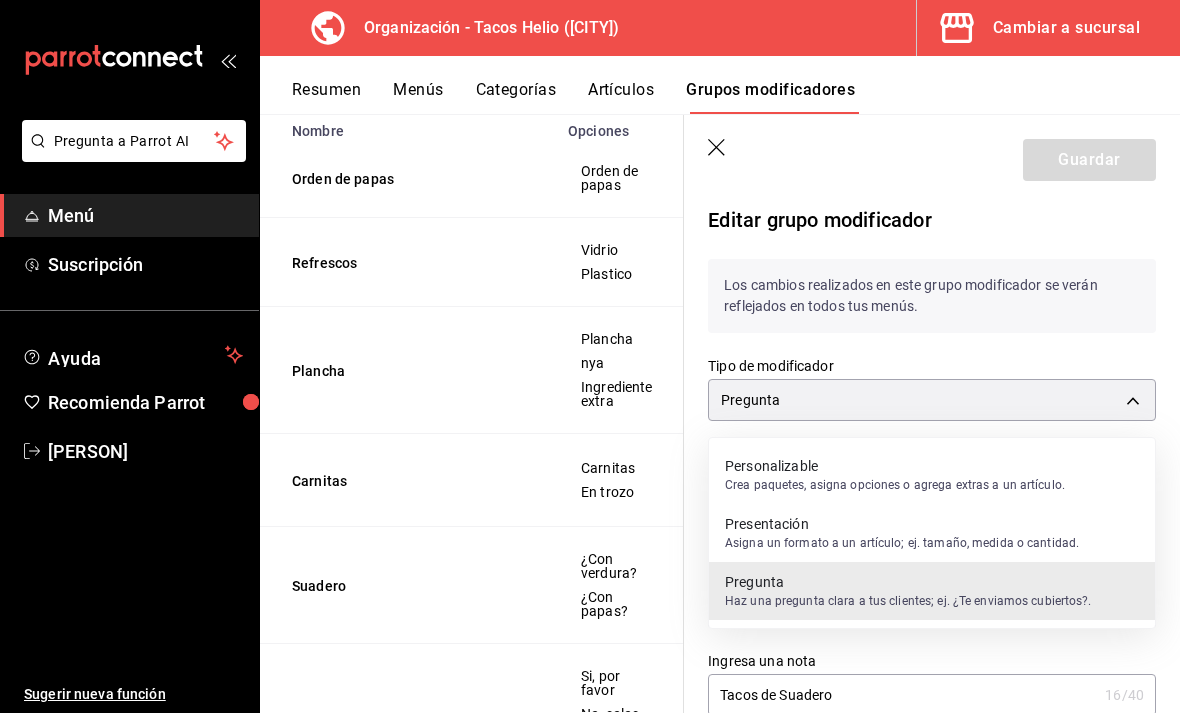 click on "Personalizable" at bounding box center (895, 466) 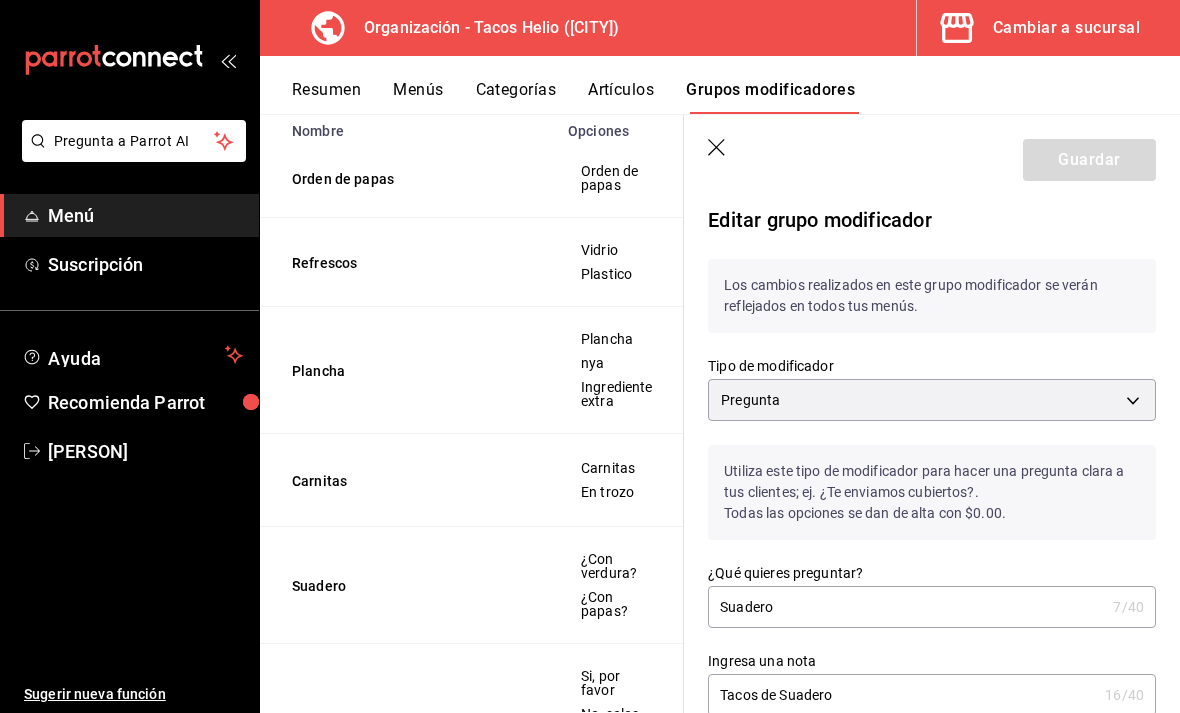 click on "Pregunta a Parrot AI Menú   Suscripción   Ayuda Recomienda Parrot   [PERSON]   Sugerir nueva función   Organización - Tacos Helio ([CITY]) Cambiar a sucursal Resumen Menús Categorías Artículos Grupos modificadores Grupos modificadores organización Crea y asigna  modificadores a tus artículos. Usa opciones como  tamaños, ingredientes extras o preguntas clave  al momento de ordenar. Búsqueda por Grupos modificadores GROUP ​ ​ Tipo de modificador Elige el tipo de modificador Nombre Opciones Artículos Orden de papas Orden de papas Papas Refrescos Vidrio Plastico - Plancha Plancha nya Ingrediente extra Taco a la Plancha Carnitas Carnitas En trozo Tacos de Carnitas Suadero ¿Con verdura? ¿Con papas? Taco de Suadero ¿Con todo? Si, por favor No, solos Solo papas Solo nopales Ver más... Taco a la Plancha Guardar Editar grupo modificador Los cambios realizados en este grupo modificador se verán reflejados en todos tus menús. Tipo de modificador Pregunta QUESTION ¿Qué quieres preguntar? 7 /40" at bounding box center [590, 356] 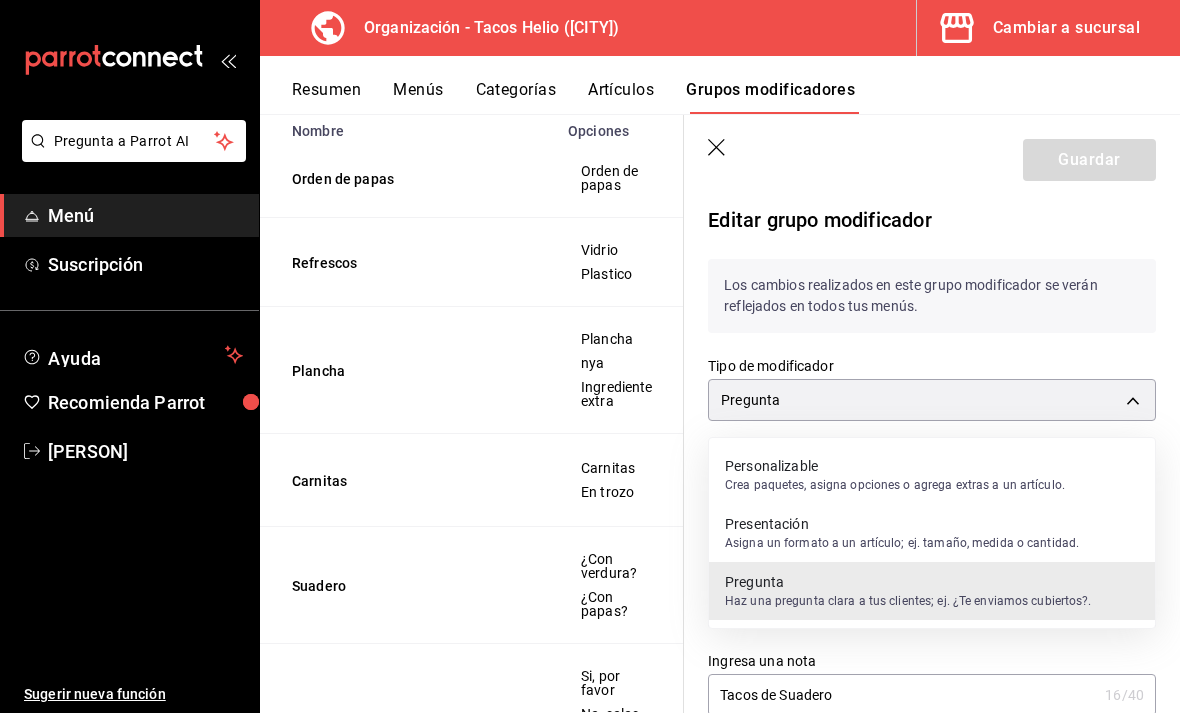 click on "Crea paquetes, asigna opciones o agrega extras a un artículo." at bounding box center (895, 485) 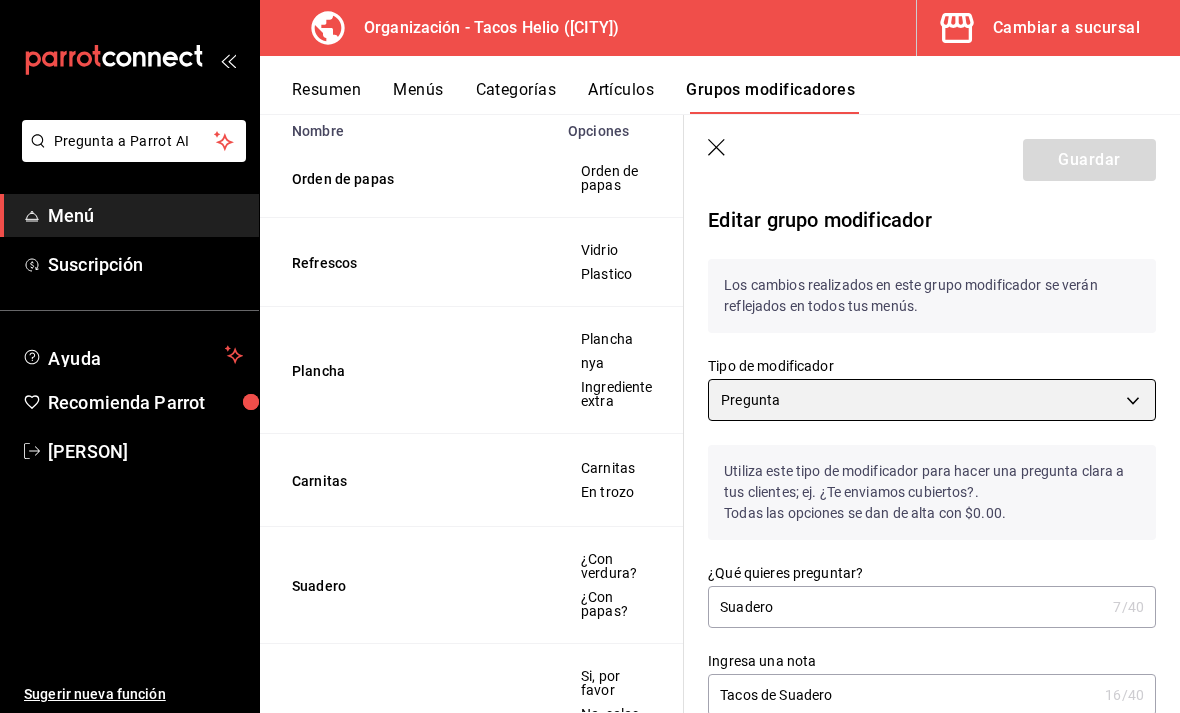 scroll, scrollTop: 0, scrollLeft: 0, axis: both 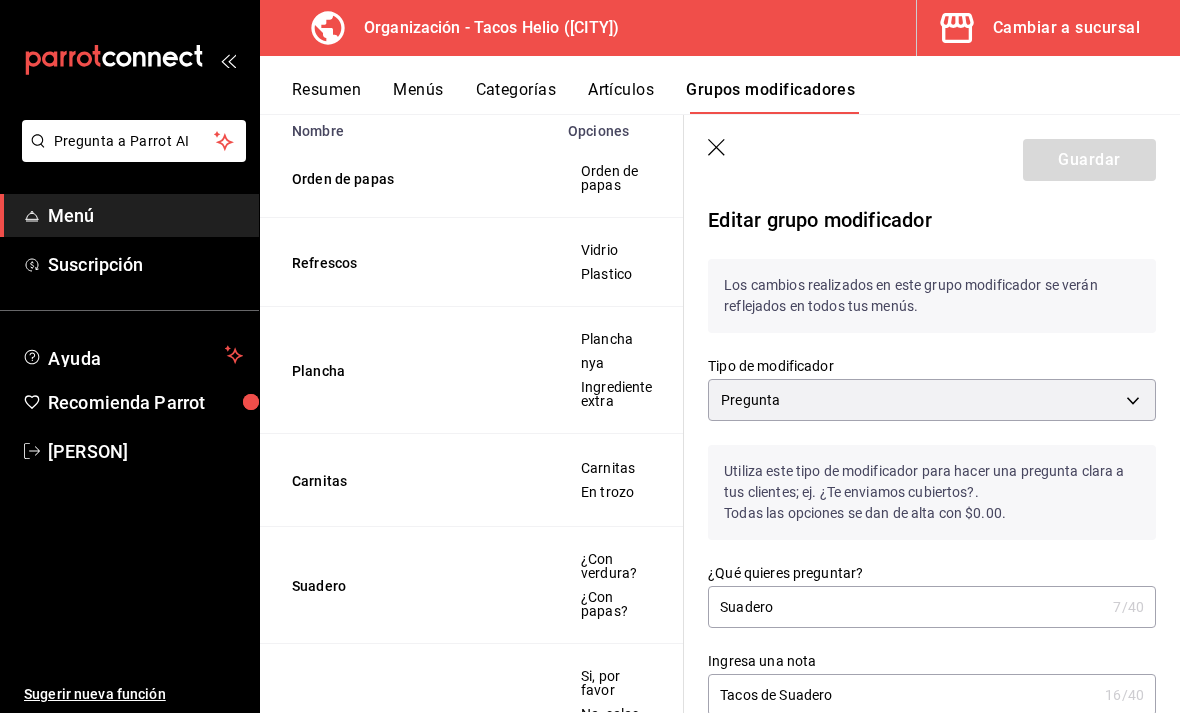 click on "Pregunta a Parrot AI Menú   Suscripción   Ayuda Recomienda Parrot   [PERSON]   Sugerir nueva función   Organización - Tacos Helio ([CITY]) Cambiar a sucursal Resumen Menús Categorías Artículos Grupos modificadores Grupos modificadores organización Crea y asigna  modificadores a tus artículos. Usa opciones como  tamaños, ingredientes extras o preguntas clave  al momento de ordenar. Búsqueda por Grupos modificadores GROUP ​ ​ Tipo de modificador Elige el tipo de modificador Nombre Opciones Artículos Orden de papas Orden de papas Papas Refrescos Vidrio Plastico - Plancha Plancha nya Ingrediente extra Taco a la Plancha Carnitas Carnitas En trozo Tacos de Carnitas Suadero ¿Con verdura? ¿Con papas? Taco de Suadero ¿Con todo? Si, por favor No, solos Solo papas Solo nopales Ver más... Taco a la Plancha Guardar Editar grupo modificador Los cambios realizados en este grupo modificador se verán reflejados en todos tus menús. Tipo de modificador Pregunta QUESTION ¿Qué quieres preguntar? 7 /40" at bounding box center [590, 356] 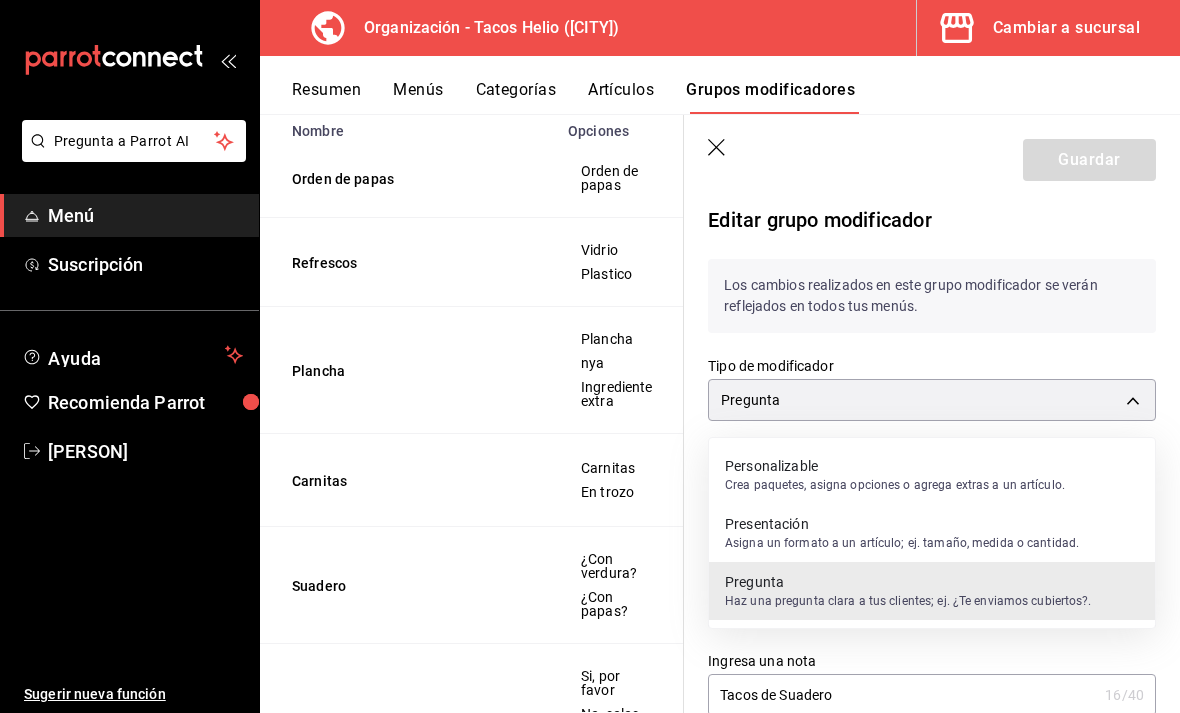 click on "Personalizable" at bounding box center [895, 466] 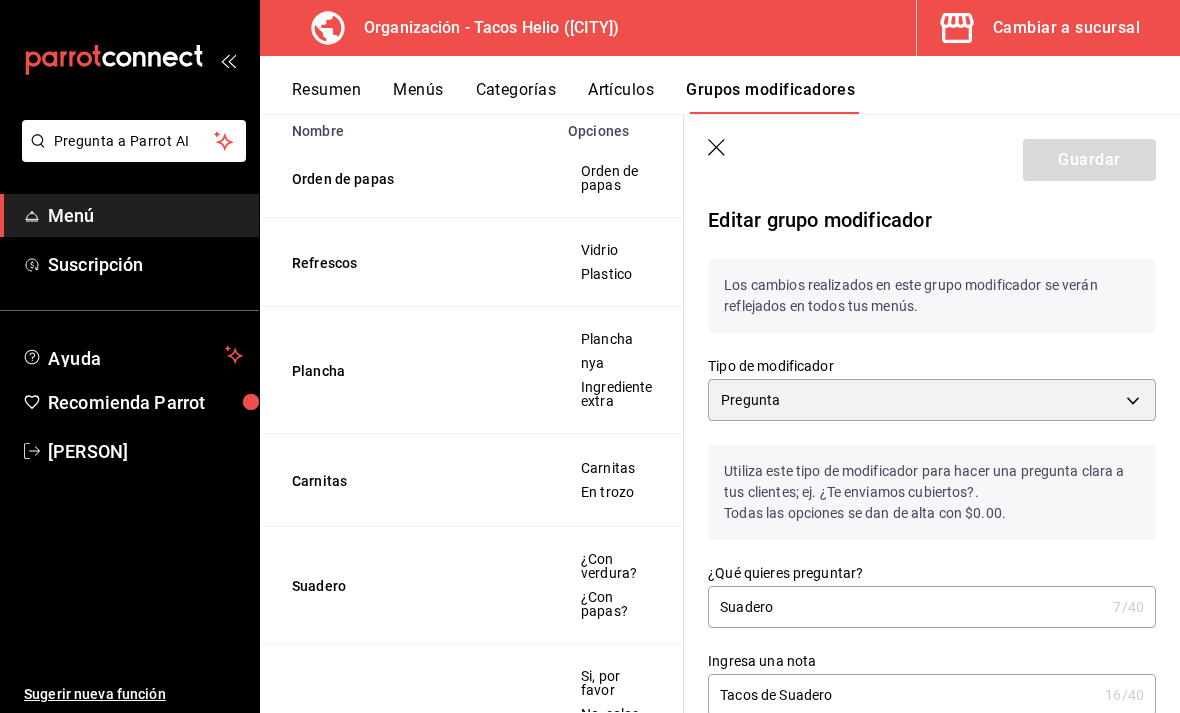 click on "Utiliza este tipo de modificador para hacer una pregunta clara a tus clientes; ej. ¿Te enviamos cubiertos?. Todas las opciones se dan de alta con $0.00." at bounding box center (932, 492) 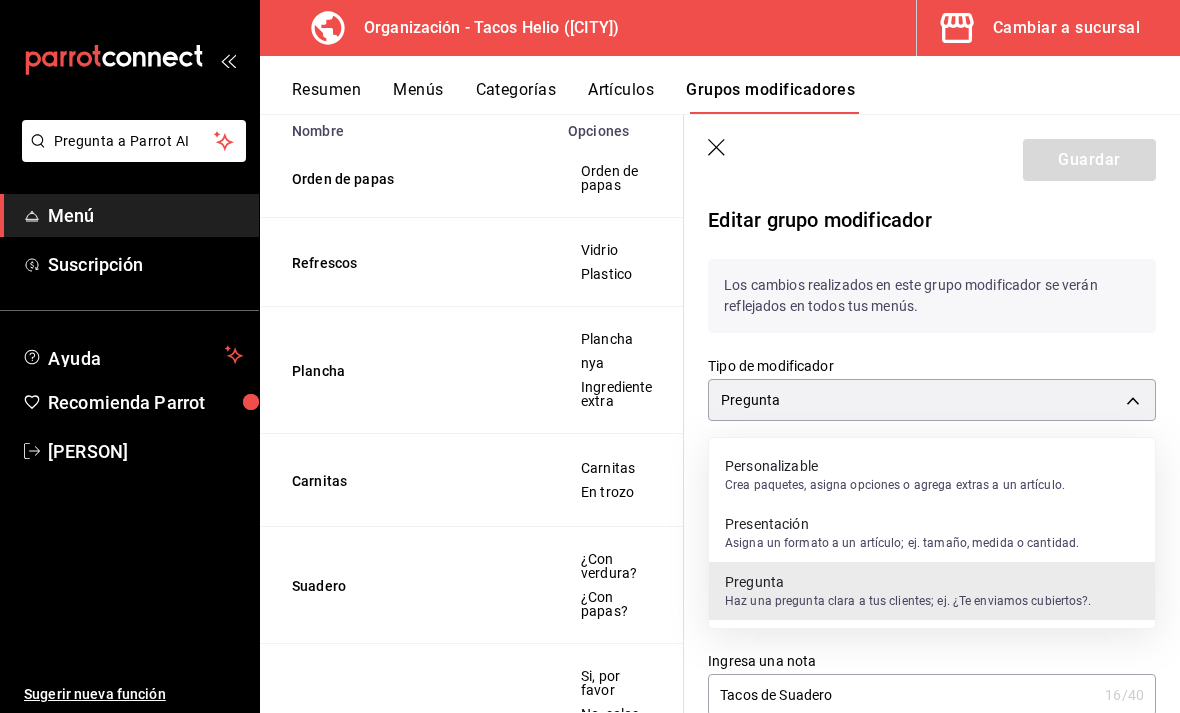 click on "Asigna un formato a un artículo; ej. tamaño, medida o cantidad." at bounding box center (902, 543) 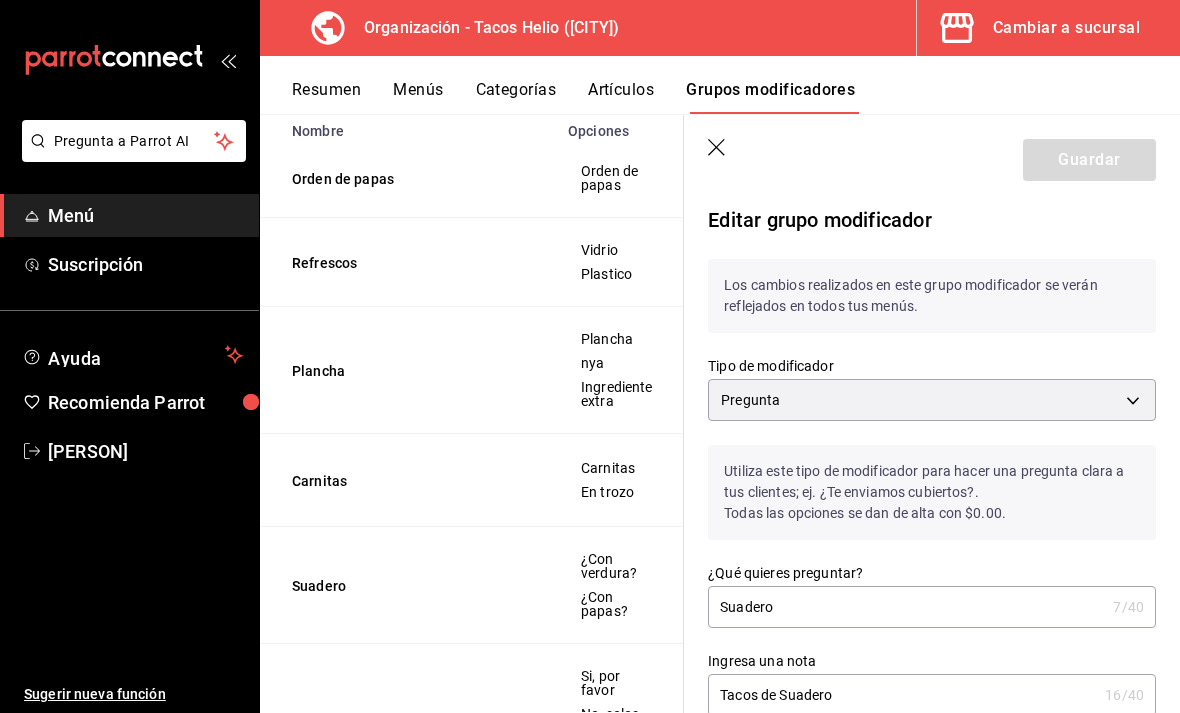 click on "Pregunta a Parrot AI Menú   Suscripción   Ayuda Recomienda Parrot   [PERSON]   Sugerir nueva función   Organización - Tacos Helio ([CITY]) Cambiar a sucursal Resumen Menús Categorías Artículos Grupos modificadores Grupos modificadores organización Crea y asigna  modificadores a tus artículos. Usa opciones como  tamaños, ingredientes extras o preguntas clave  al momento de ordenar. Búsqueda por Grupos modificadores GROUP ​ ​ Tipo de modificador Elige el tipo de modificador Nombre Opciones Artículos Orden de papas Orden de papas Papas Refrescos Vidrio Plastico - Plancha Plancha nya Ingrediente extra Taco a la Plancha Carnitas Carnitas En trozo Tacos de Carnitas Suadero ¿Con verdura? ¿Con papas? Taco de Suadero ¿Con todo? Si, por favor No, solos Solo papas Solo nopales Ver más... Taco a la Plancha Guardar Editar grupo modificador Los cambios realizados en este grupo modificador se verán reflejados en todos tus menús. Tipo de modificador Pregunta QUESTION ¿Qué quieres preguntar? 7 /40" at bounding box center [590, 356] 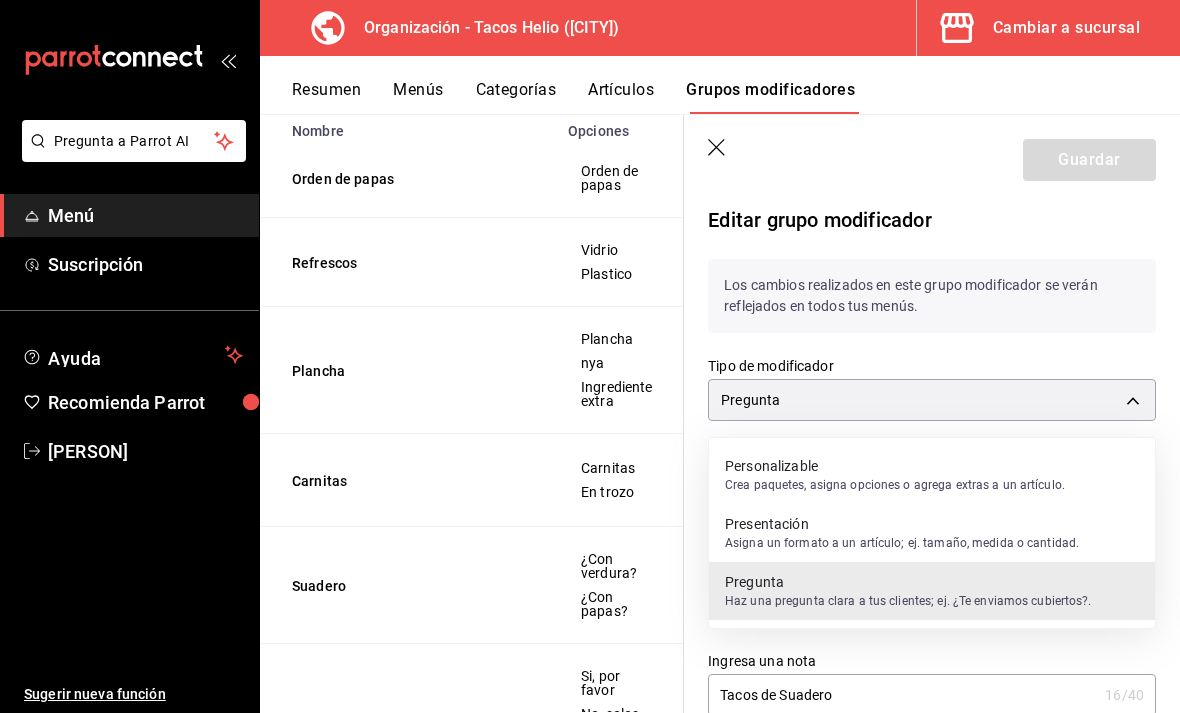 click on "Personalizable" at bounding box center [895, 466] 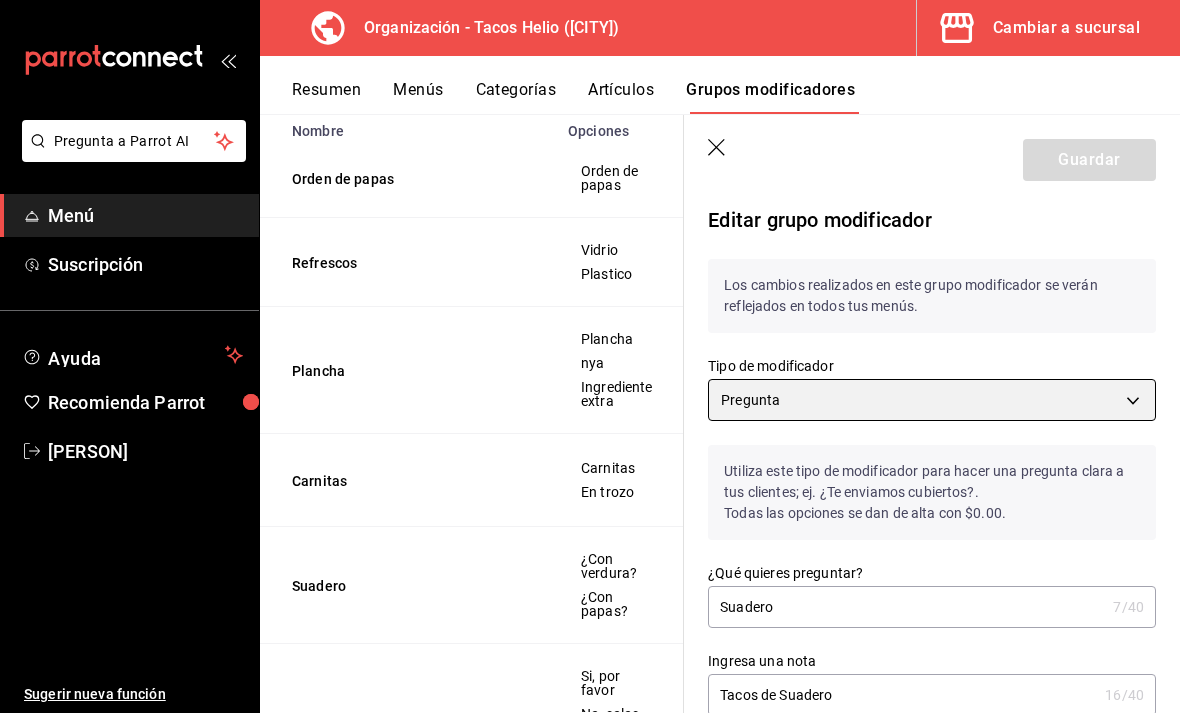 type on "QUESTION" 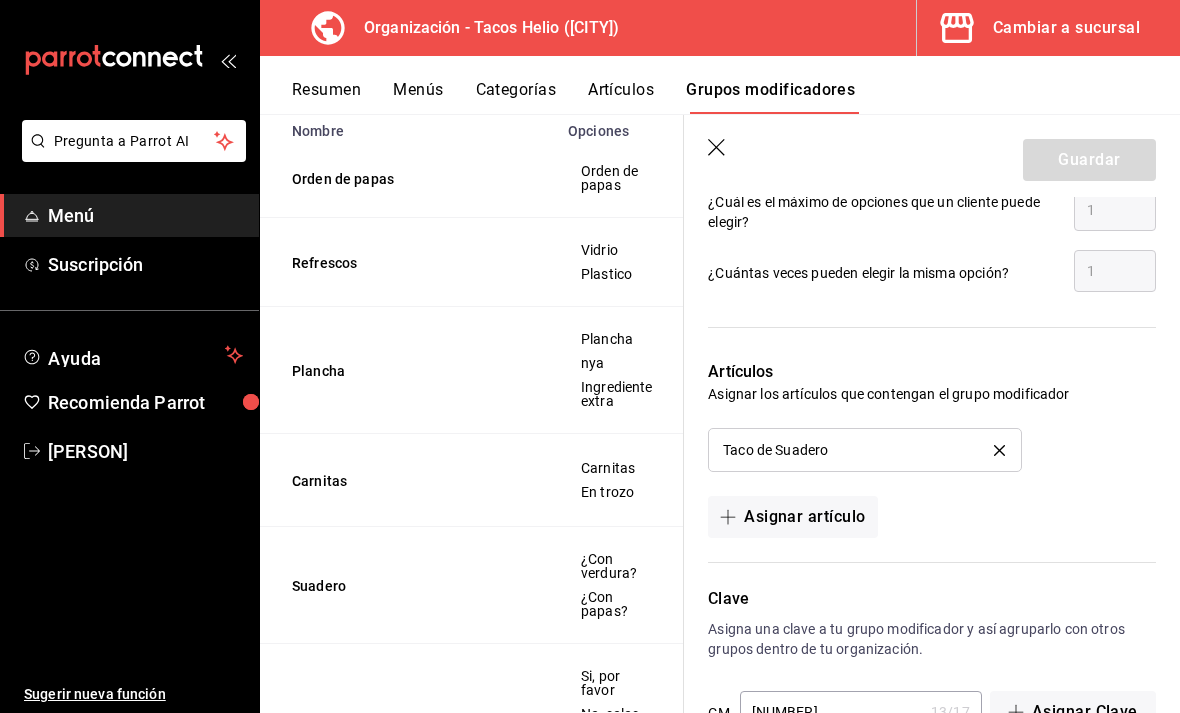 scroll, scrollTop: 1133, scrollLeft: 0, axis: vertical 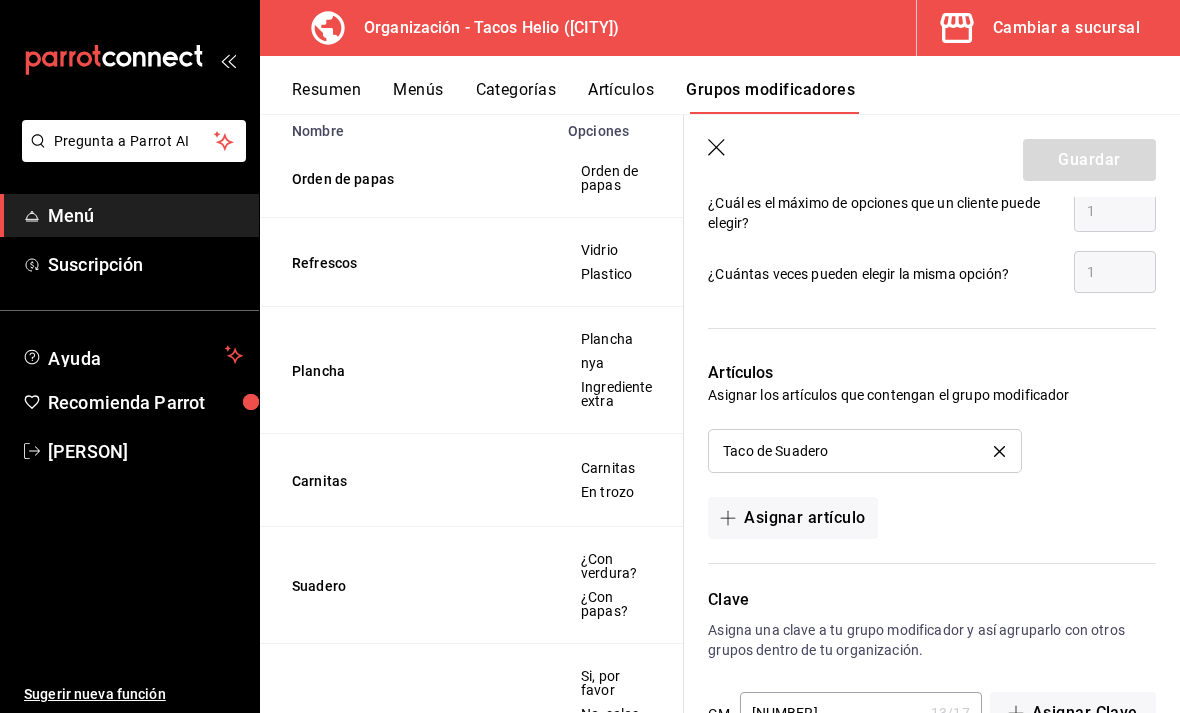 click on "Guardar" at bounding box center [932, 156] 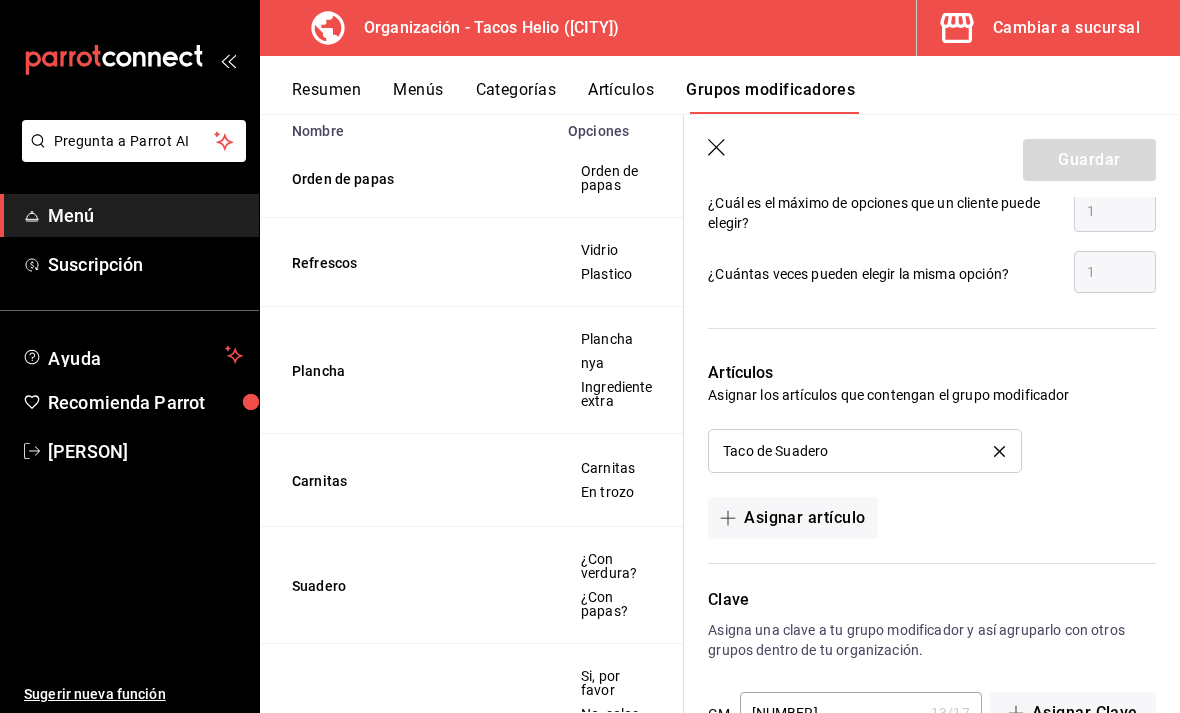 click 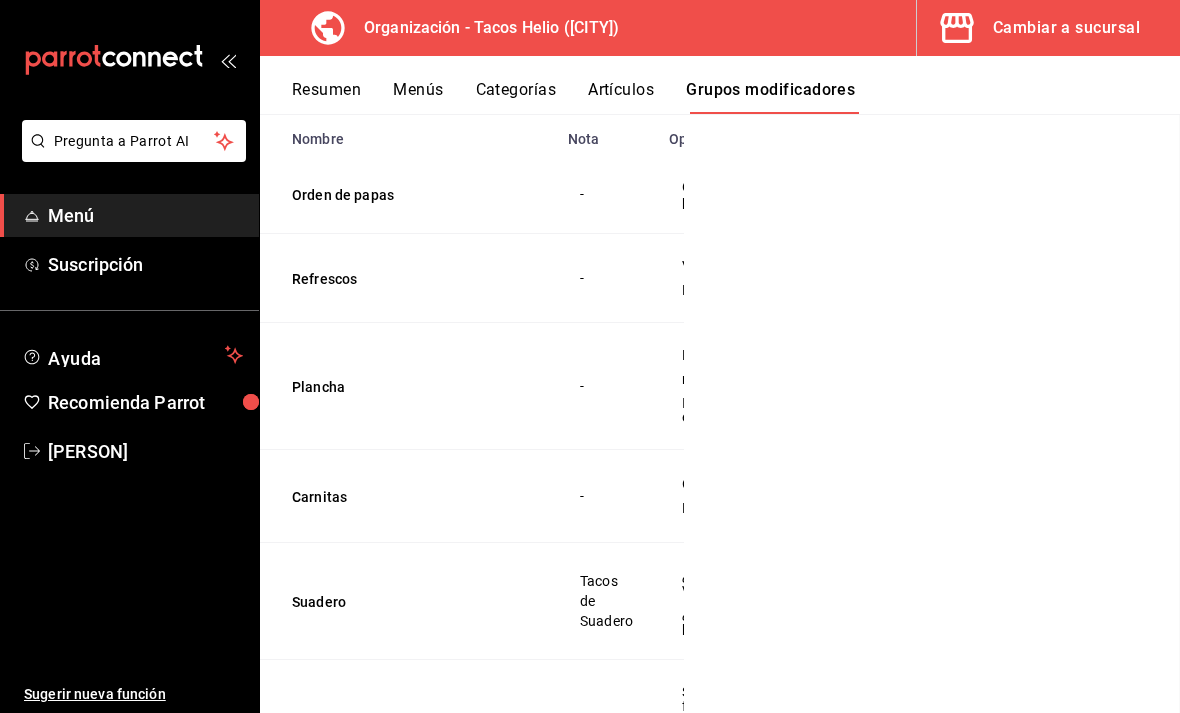 scroll, scrollTop: 0, scrollLeft: 0, axis: both 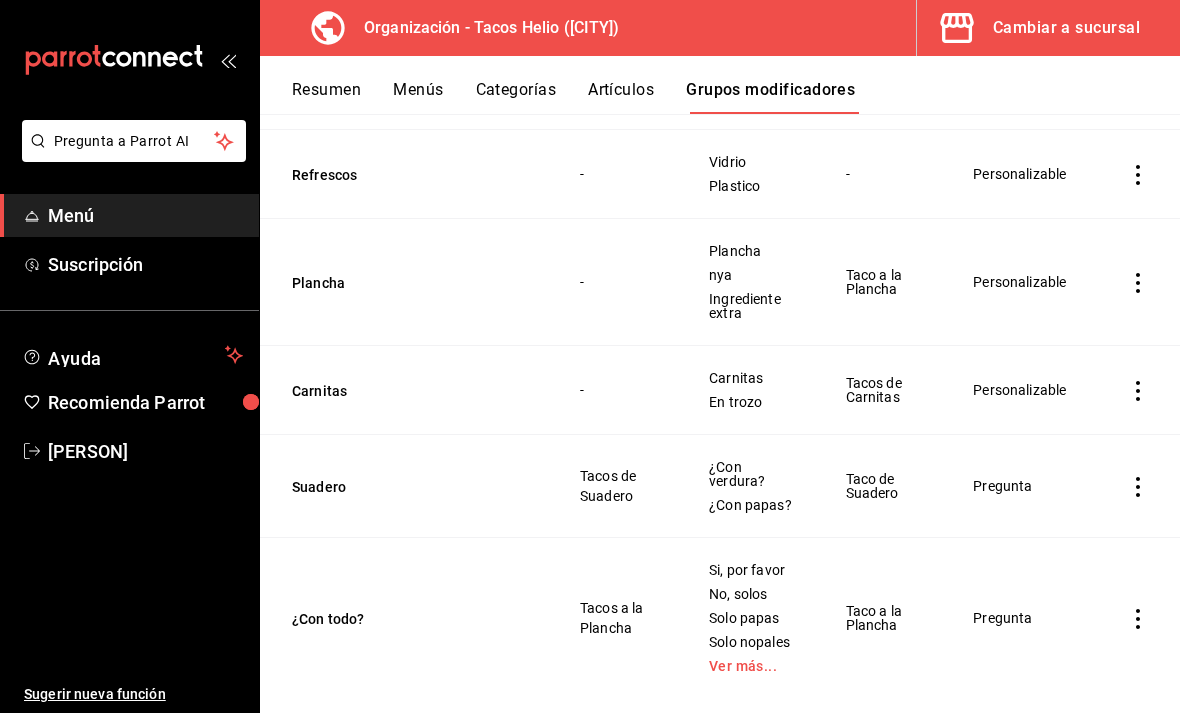 click 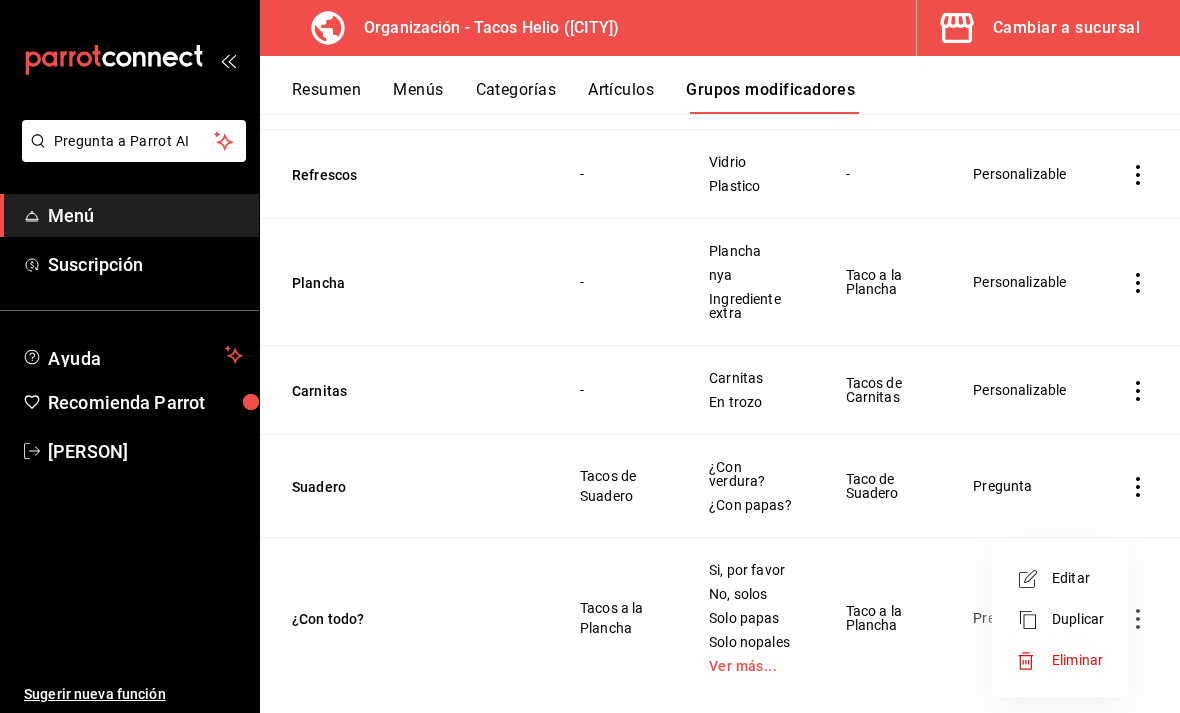 click on "Eliminar" at bounding box center [1077, 660] 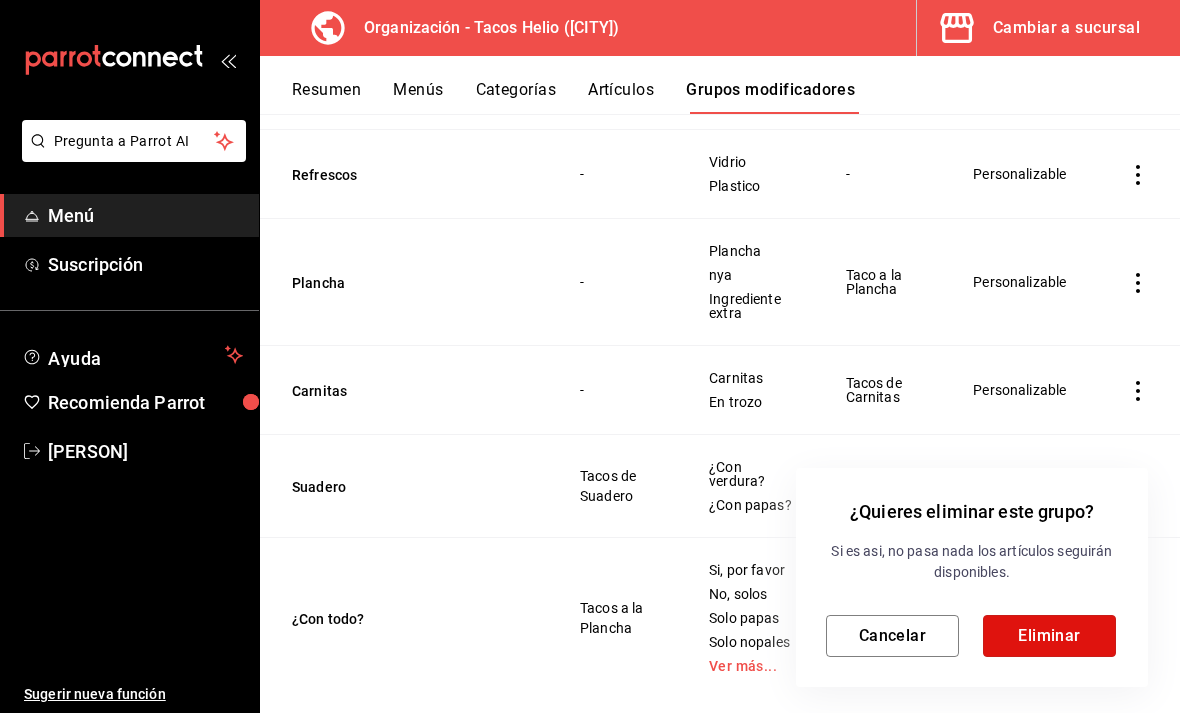 click on "Eliminar" at bounding box center [1049, 636] 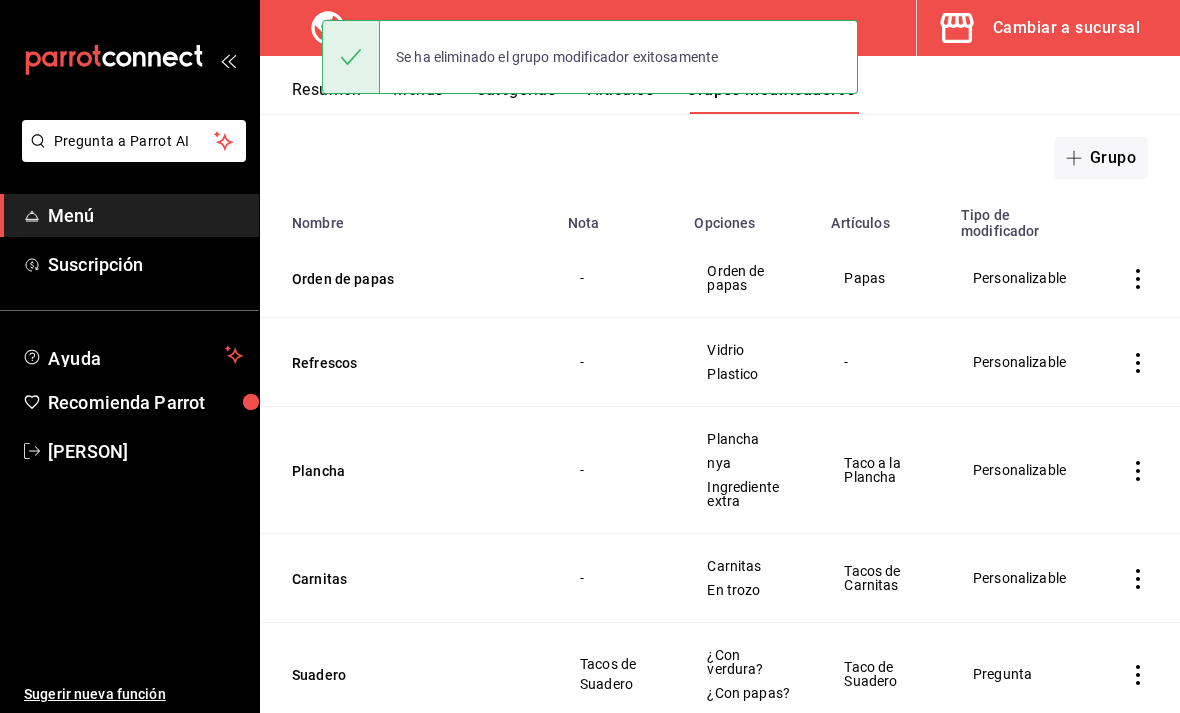 scroll, scrollTop: 200, scrollLeft: 0, axis: vertical 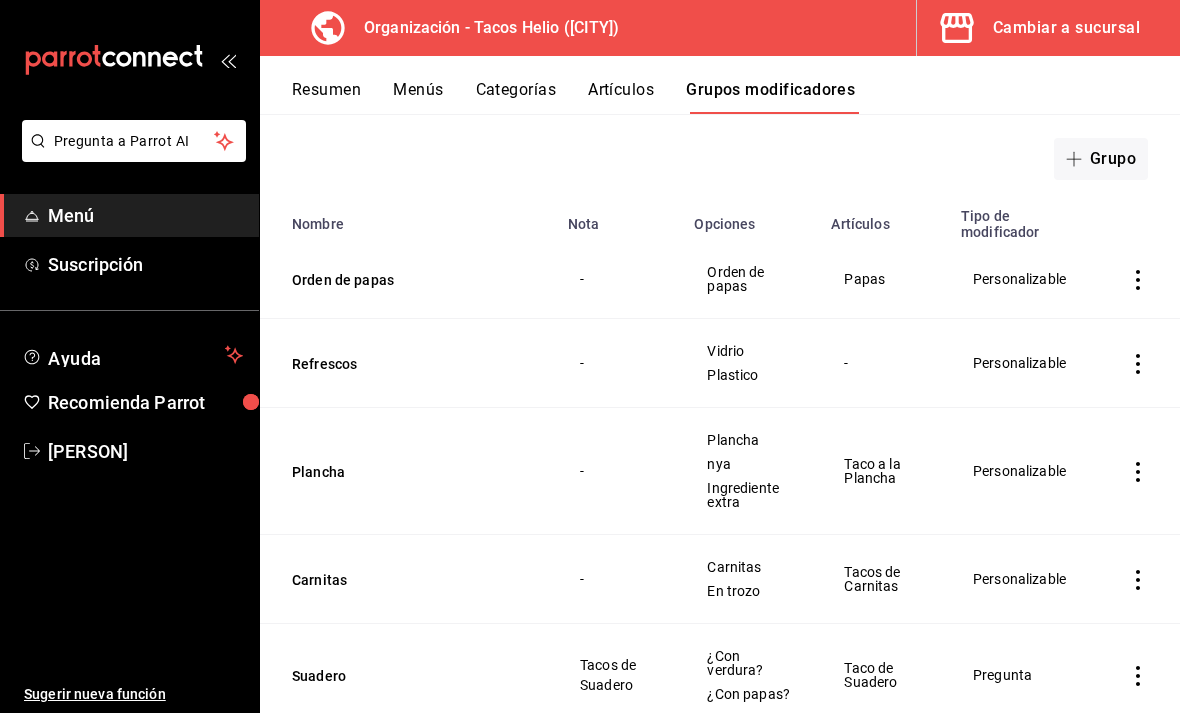 click 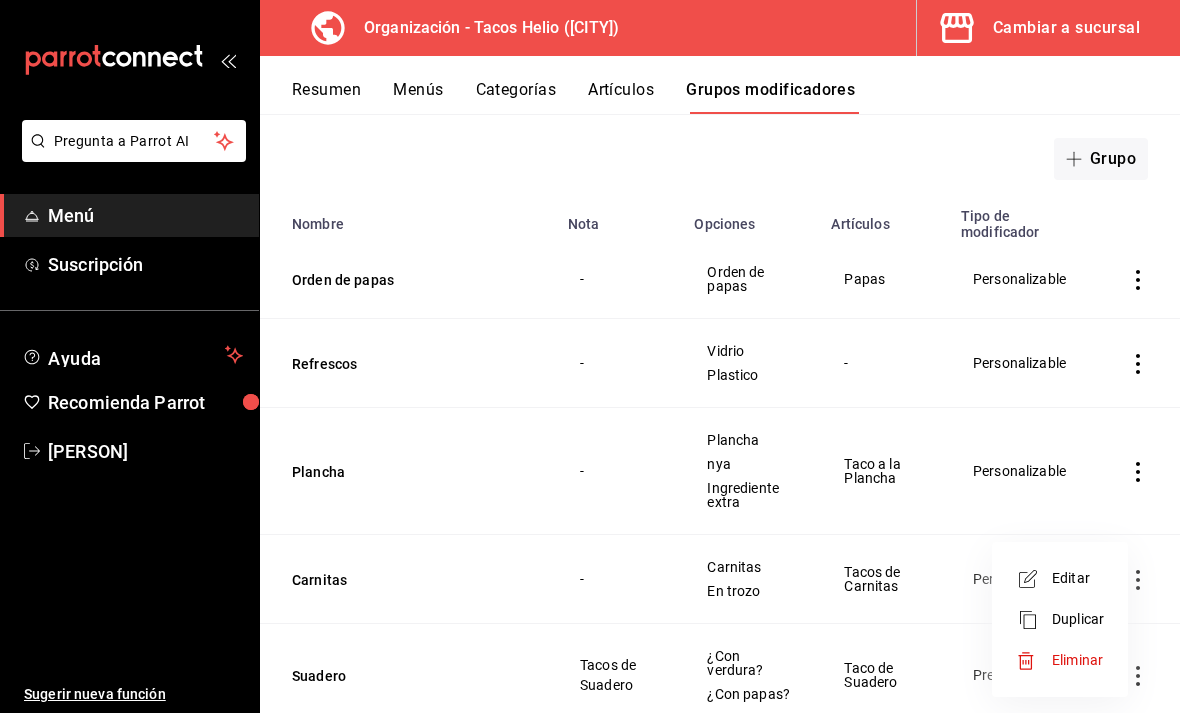 click on "Editar" at bounding box center [1078, 578] 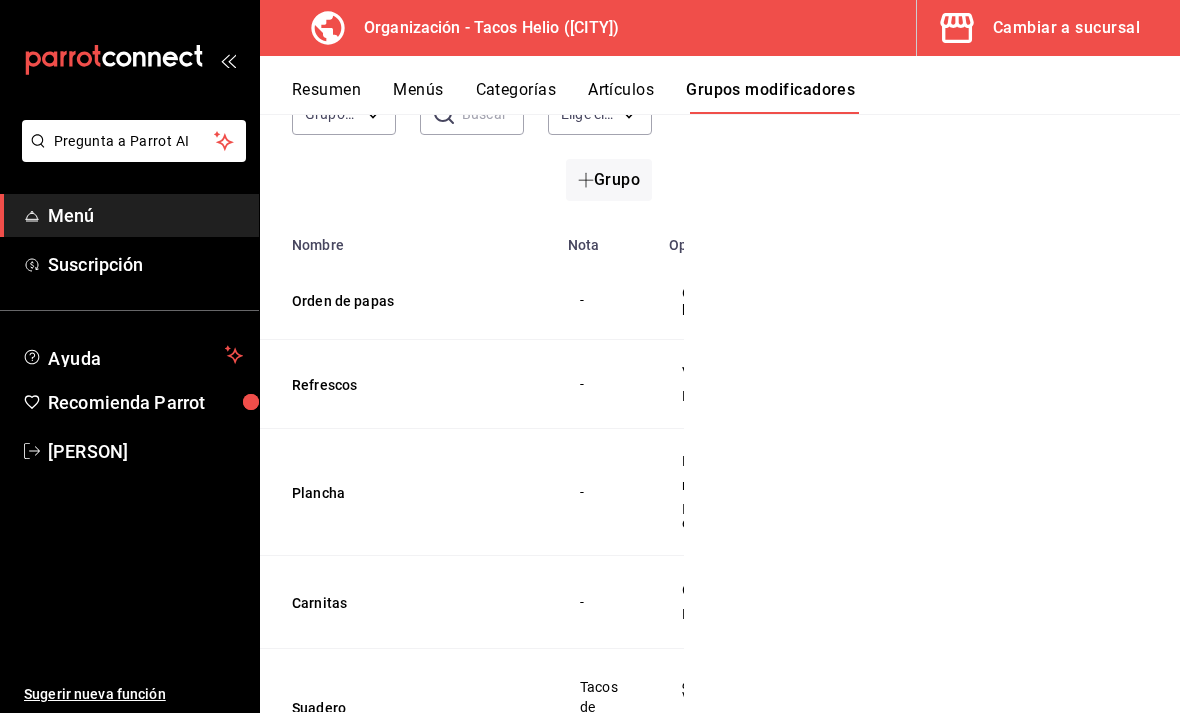 scroll, scrollTop: 145, scrollLeft: 0, axis: vertical 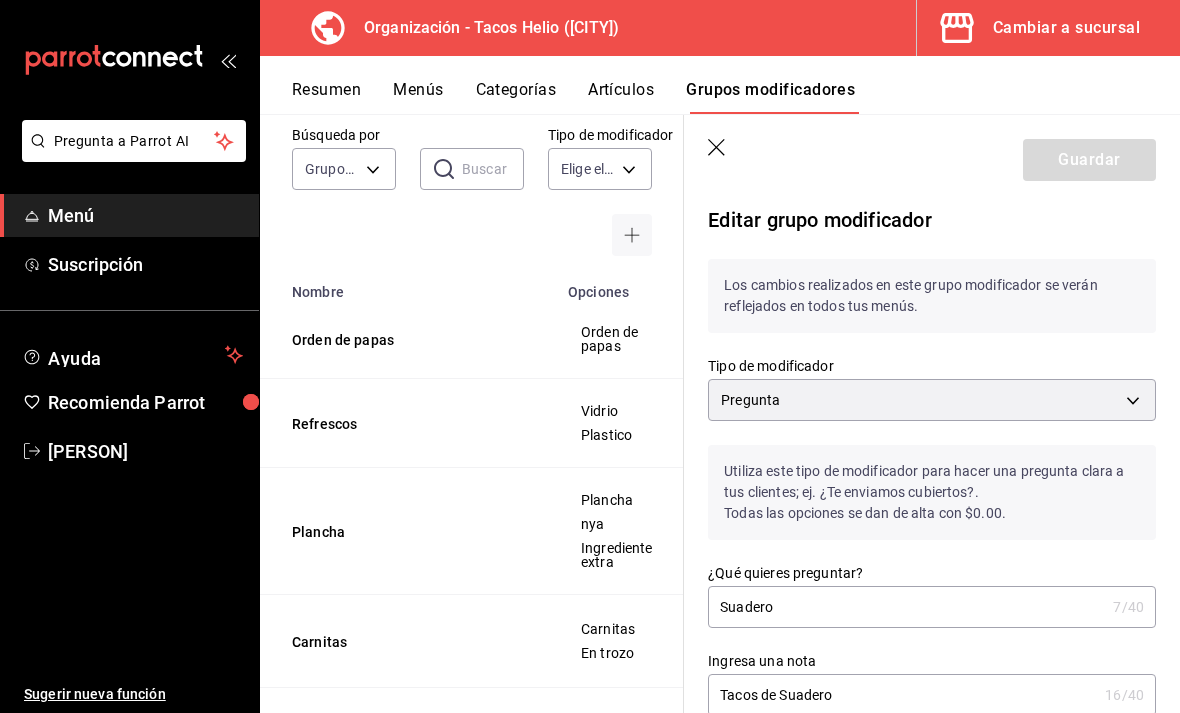 click on "Pregunta a Parrot AI Menú   Suscripción   Ayuda Recomienda Parrot   [PERSON]   Sugerir nueva función   Organización - Tacos Helio ([CITY]) Cambiar a sucursal Resumen Menús Categorías Artículos Grupos modificadores Grupos modificadores organización Crea y asigna  modificadores a tus artículos. Usa opciones como  tamaños, ingredientes extras o preguntas clave  al momento de ordenar. Búsqueda por Grupos modificadores GROUP ​ ​ Tipo de modificador Elige el tipo de modificador Nombre Opciones Artículos Orden de papas Orden de papas Papas Refrescos Vidrio Plastico - Plancha Plancha nya Ingrediente extra Taco a la Plancha Carnitas Carnitas En trozo Tacos de Carnitas Suadero ¿Con verdura? ¿Con papas? Taco de Suadero Guardar Editar grupo modificador Los cambios realizados en este grupo modificador se verán reflejados en todos tus menús. Tipo de modificador Pregunta QUESTION Utiliza este tipo de modificador para hacer una pregunta clara a tus clientes; ej. ¿Te enviamos cubiertos?. Suadero 7 16" at bounding box center [590, 356] 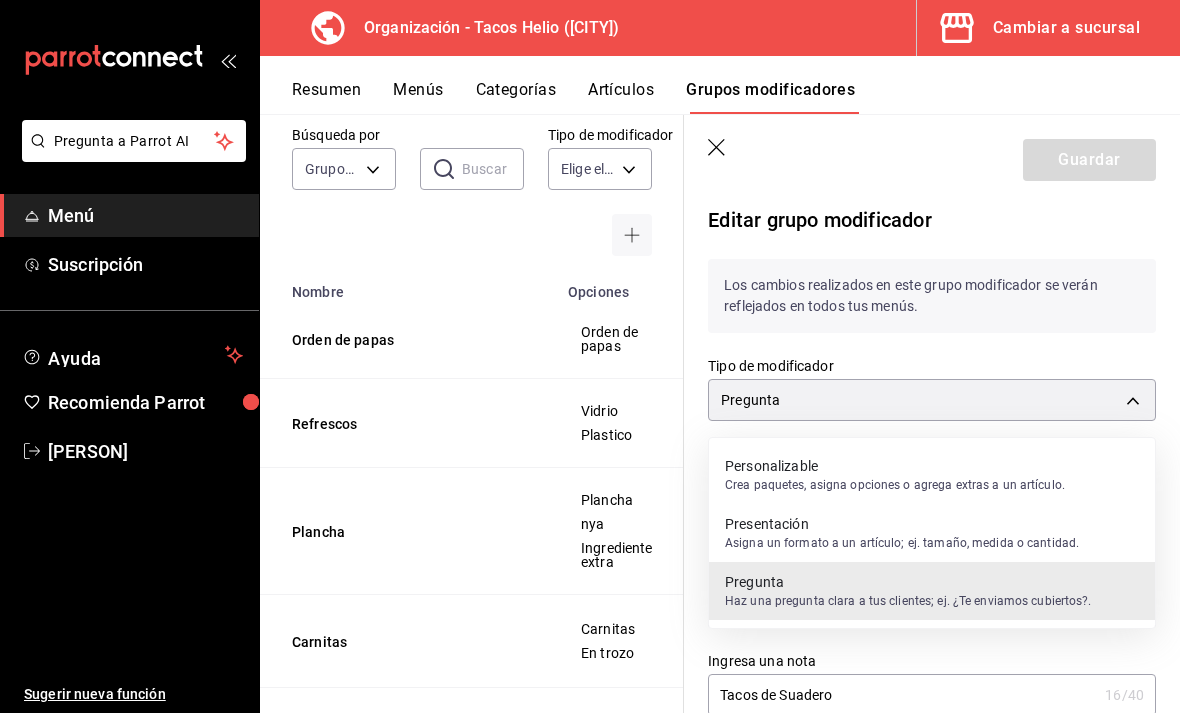 click on "Personalizable" at bounding box center (895, 466) 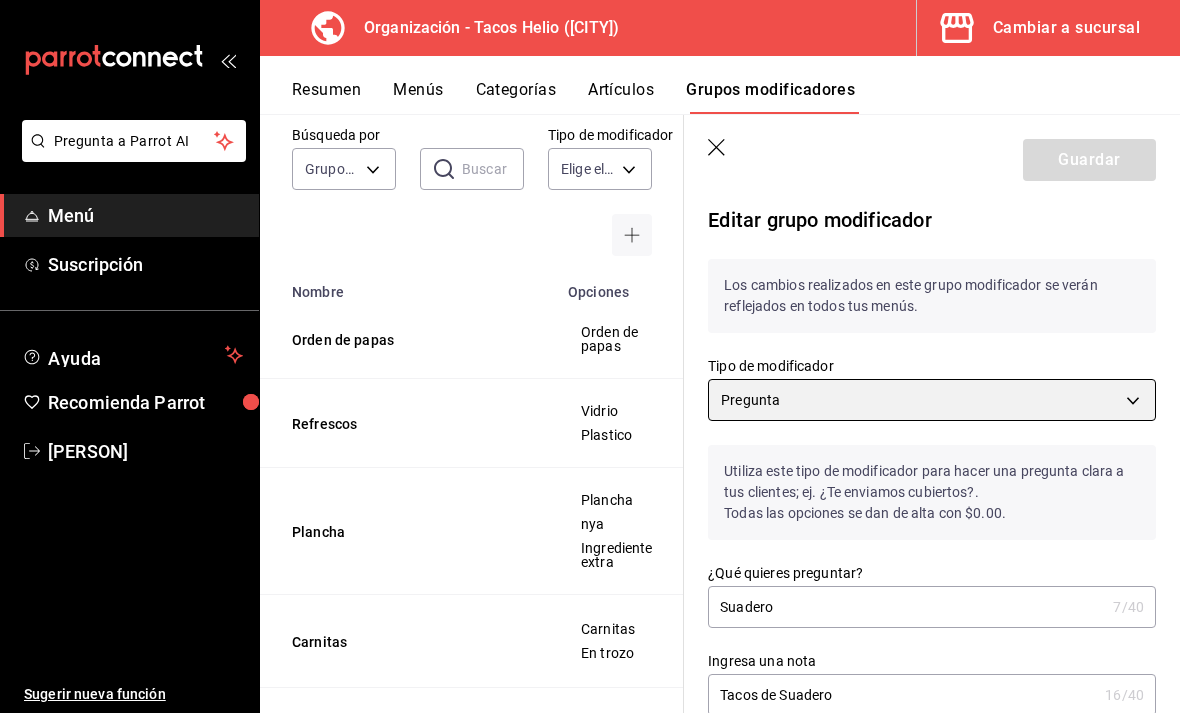 type on "QUESTION" 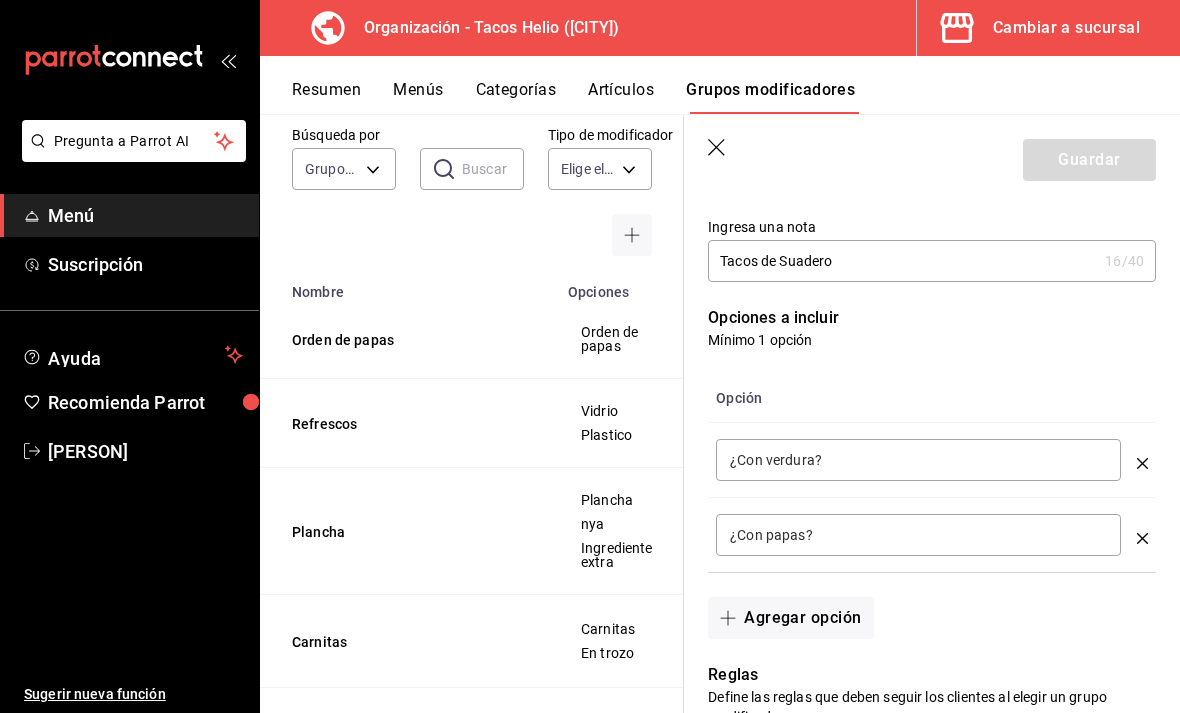 scroll, scrollTop: 476, scrollLeft: 0, axis: vertical 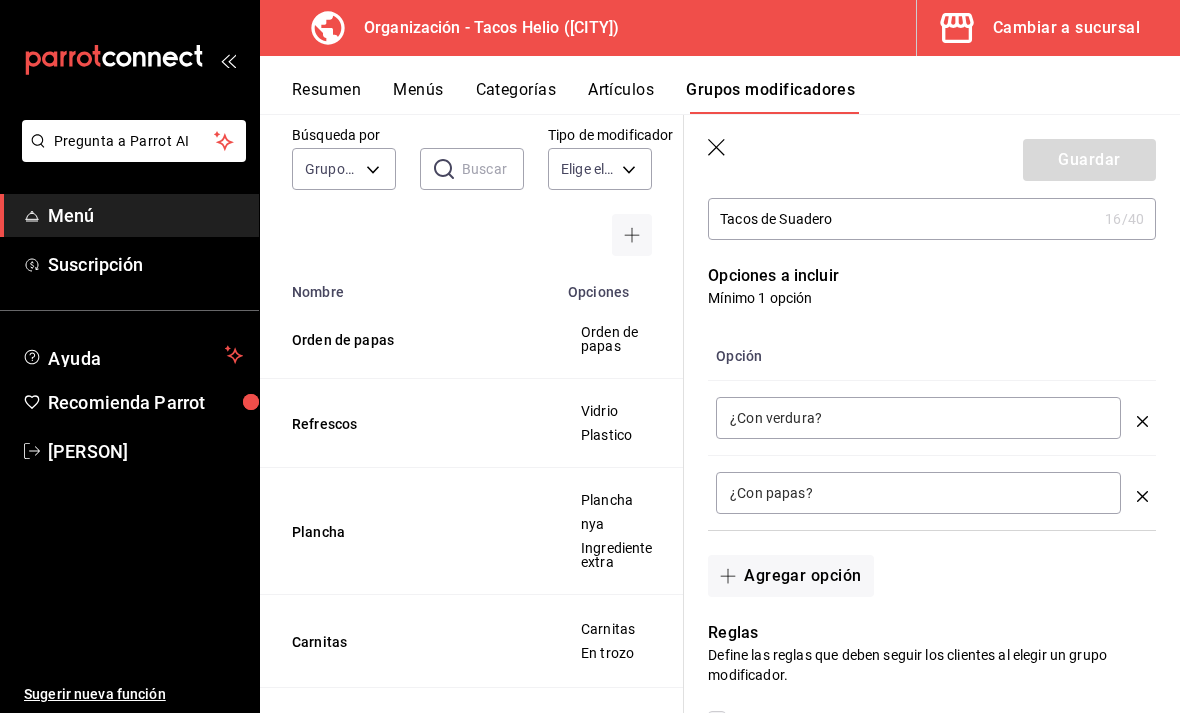 click 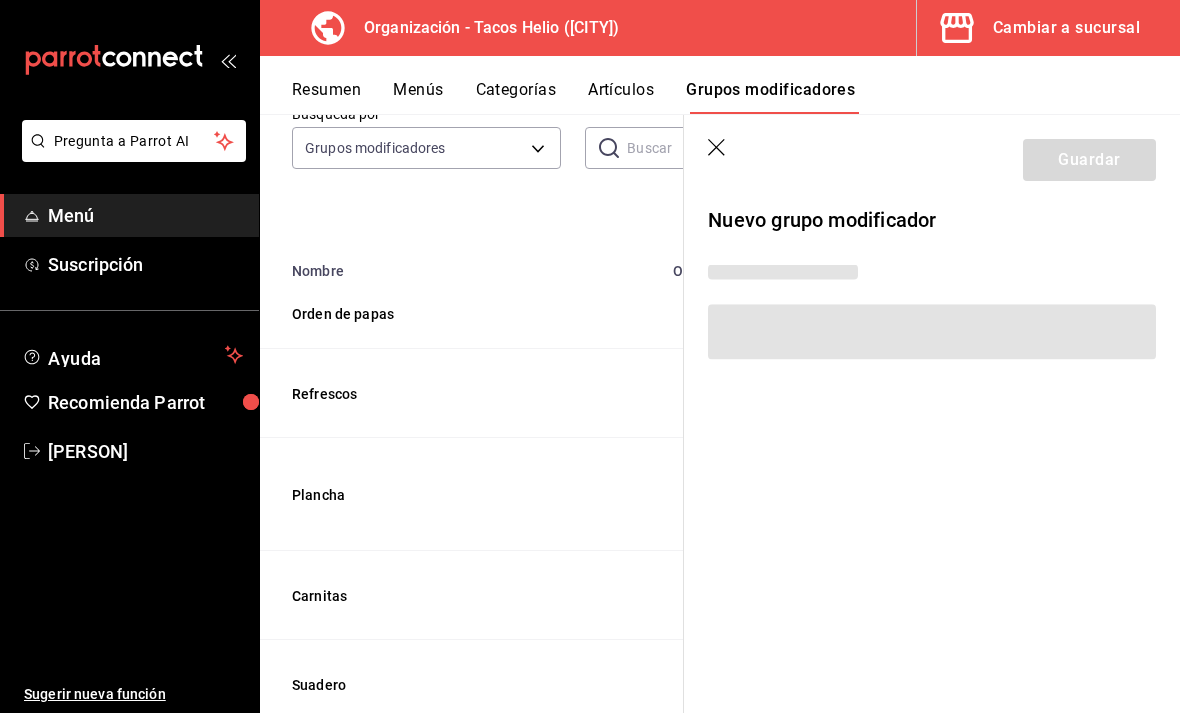 scroll, scrollTop: 0, scrollLeft: 0, axis: both 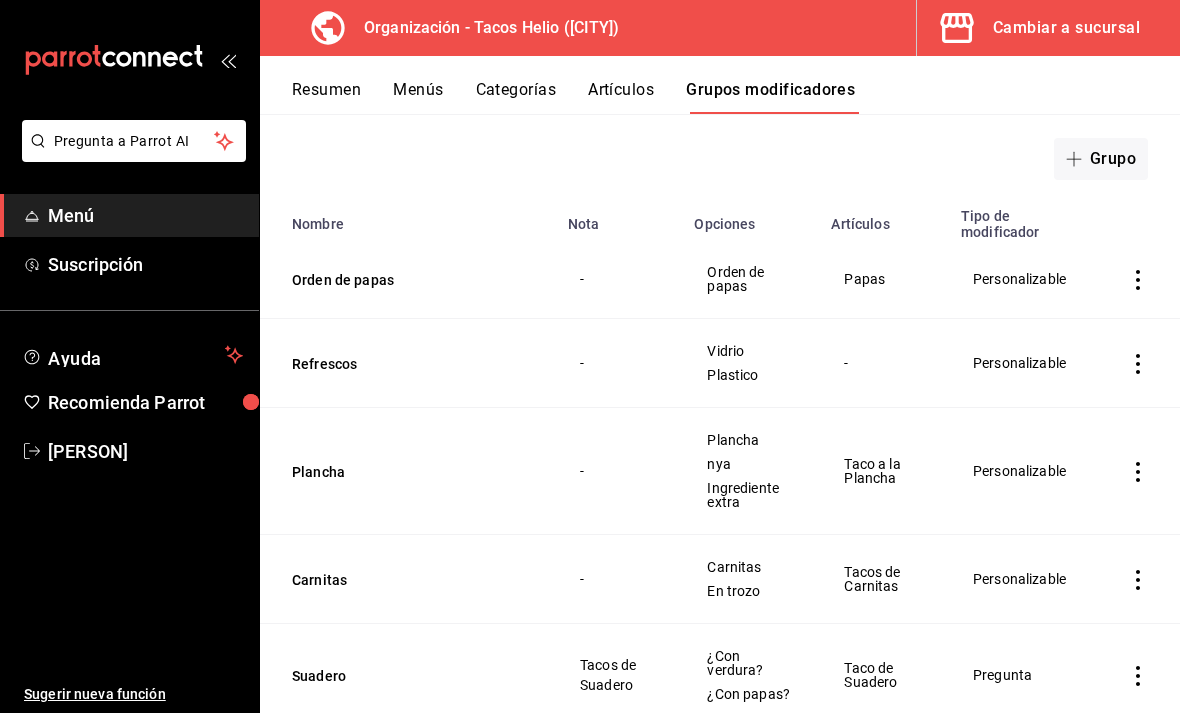 click 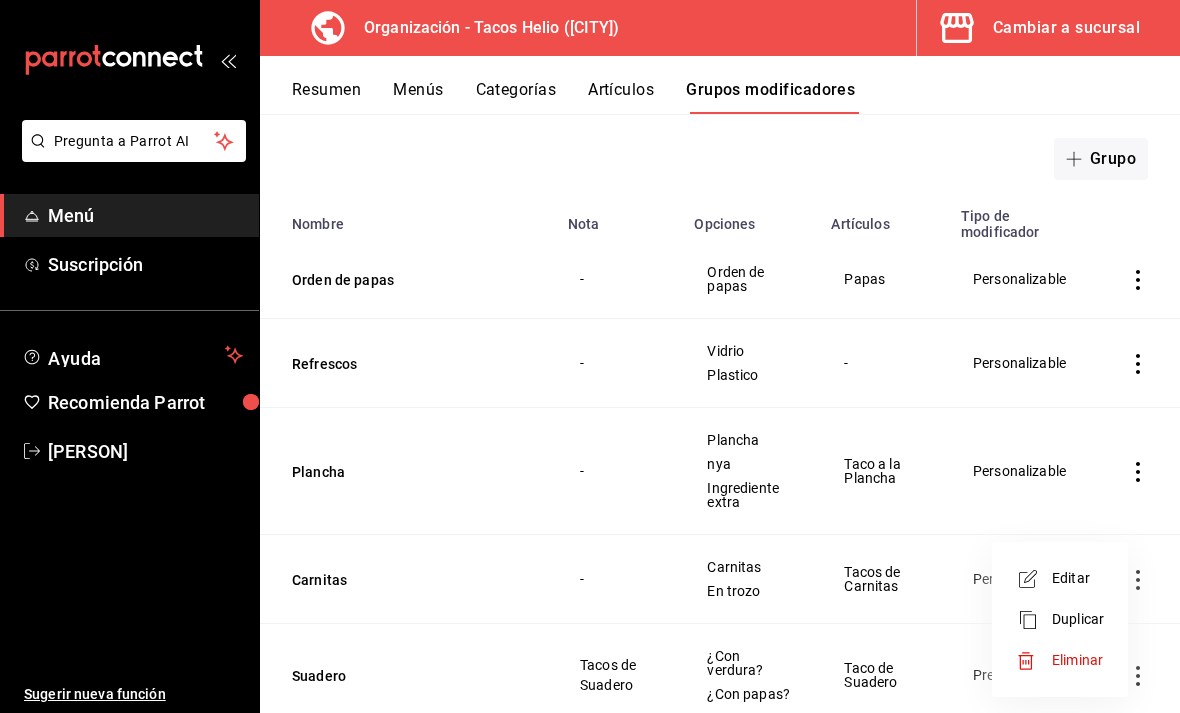 click on "Eliminar" at bounding box center (1060, 660) 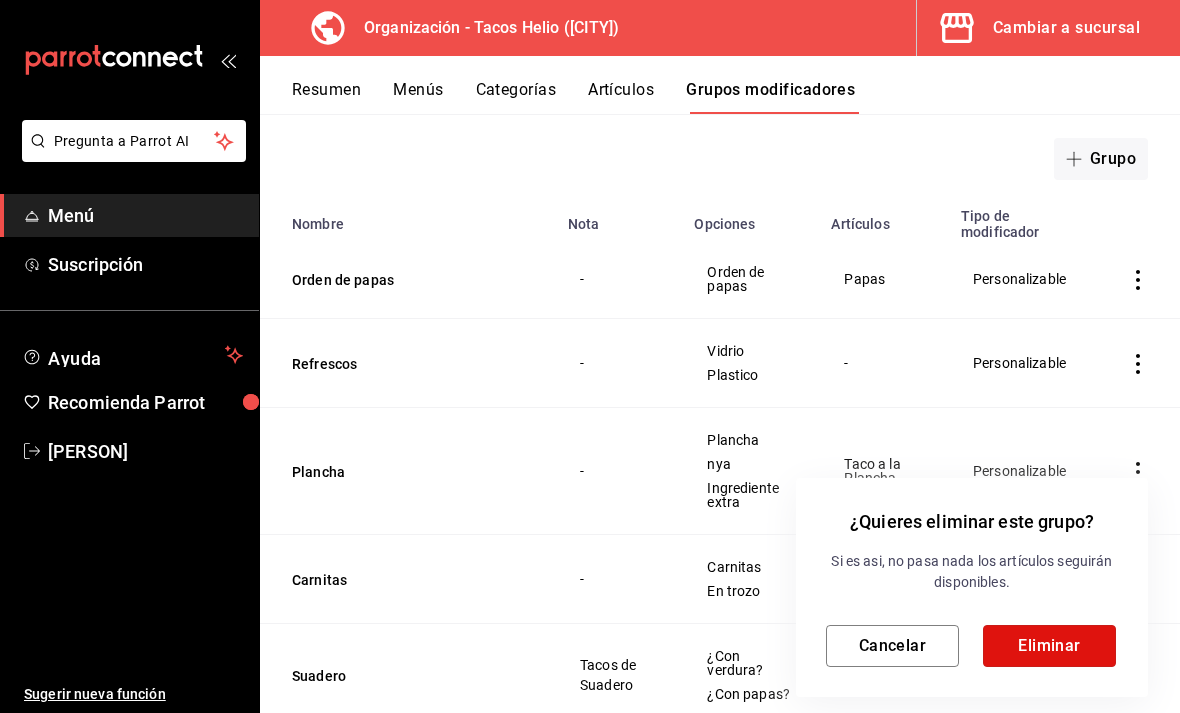 click on "Eliminar" at bounding box center (1049, 646) 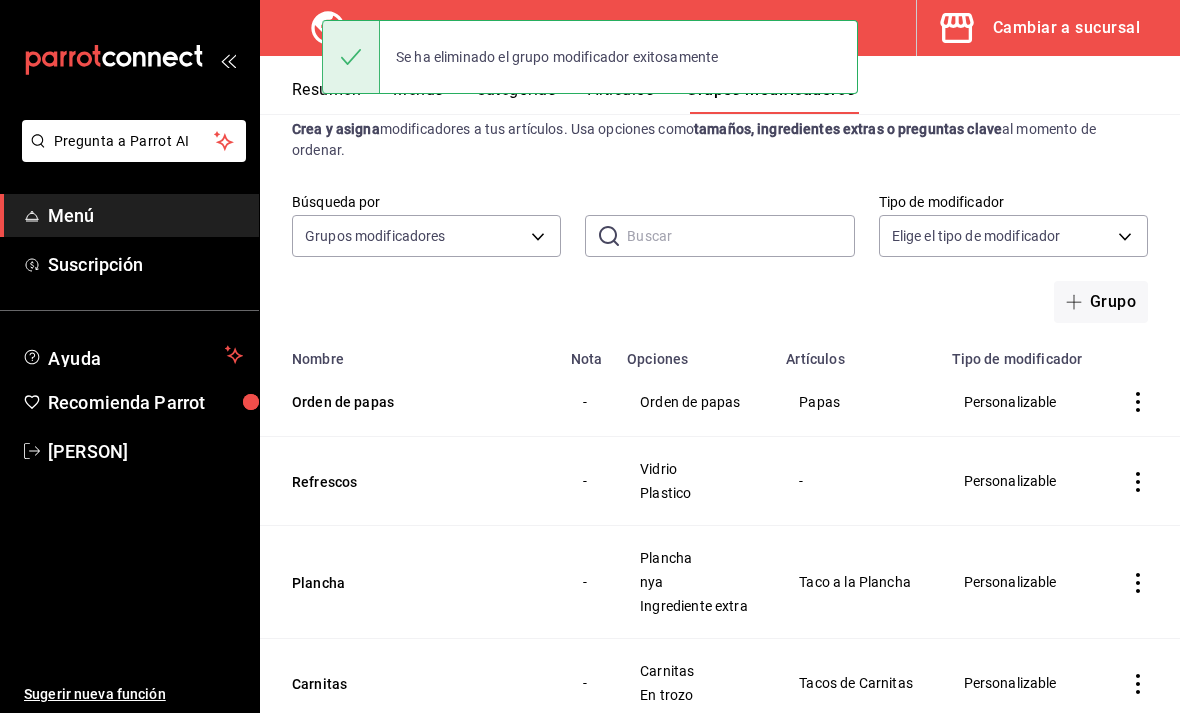 scroll, scrollTop: 56, scrollLeft: 0, axis: vertical 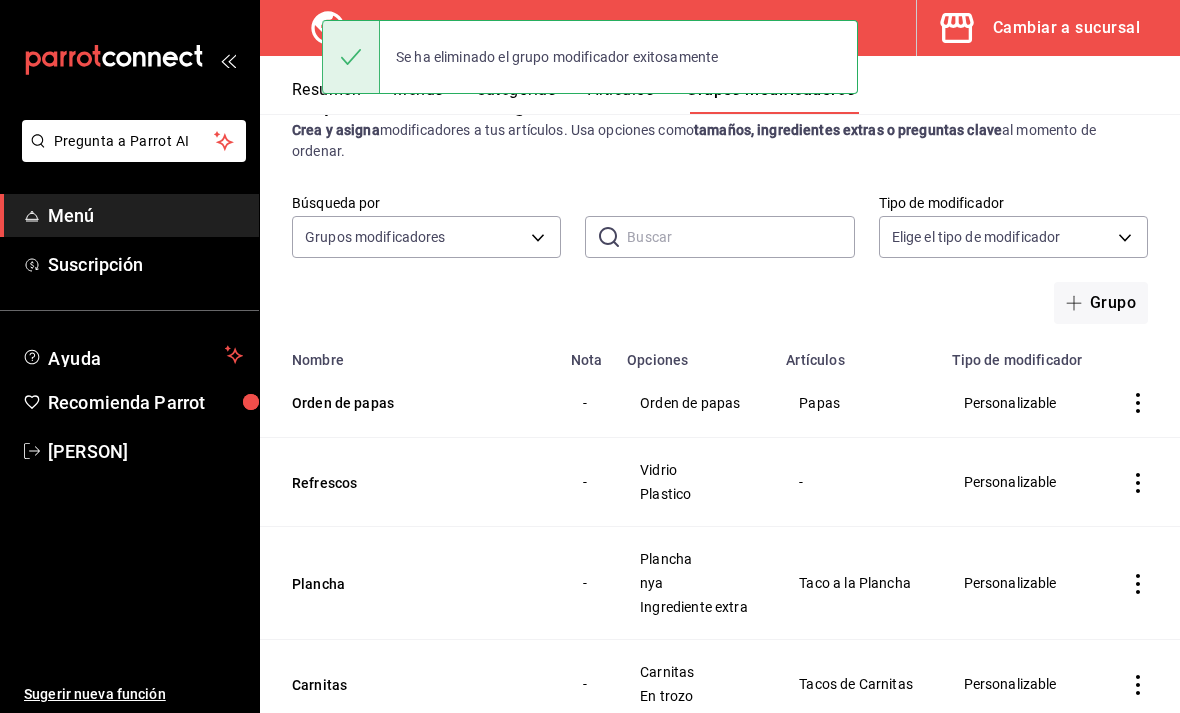 click on "Grupo" at bounding box center [1101, 303] 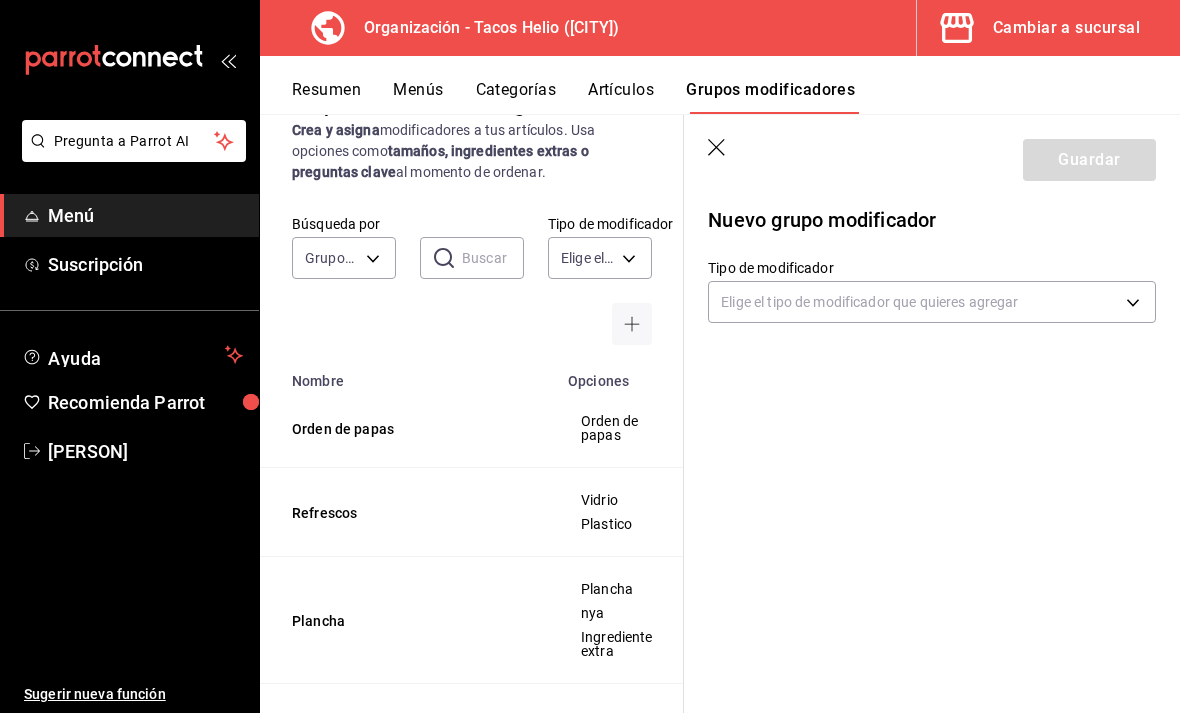 click on "Pregunta a Parrot AI Menú   Suscripción   Ayuda Recomienda Parrot   [PERSON]   Sugerir nueva función   Organización - Tacos Helio ([CITY]) Cambiar a sucursal Resumen Menús Categorías Artículos Grupos modificadores Grupos modificadores organización Crea y asigna  modificadores a tus artículos. Usa opciones como  tamaños, ingredientes extras o preguntas clave  al momento de ordenar. Búsqueda por Grupos modificadores GROUP ​ ​ Tipo de modificador Elige el tipo de modificador Nombre Opciones Artículos Orden de papas Orden de papas Papas Refrescos Vidrio Plastico - Plancha Plancha nya Ingrediente extra Taco a la Plancha Carnitas Carnitas En trozo Tacos de Carnitas Guardar Nuevo grupo modificador Tipo de modificador Elige el tipo de modificador que quieres agregar GANA 1 MES GRATIS EN TU SUSCRIPCIÓN AQUÍ Ver video tutorial Ir a video Pregunta a Parrot AI Menú   Suscripción   Ayuda Recomienda Parrot   [PERSON]   Sugerir nueva función   Editar Duplicar Eliminar Visitar centro de ayuda" at bounding box center [590, 356] 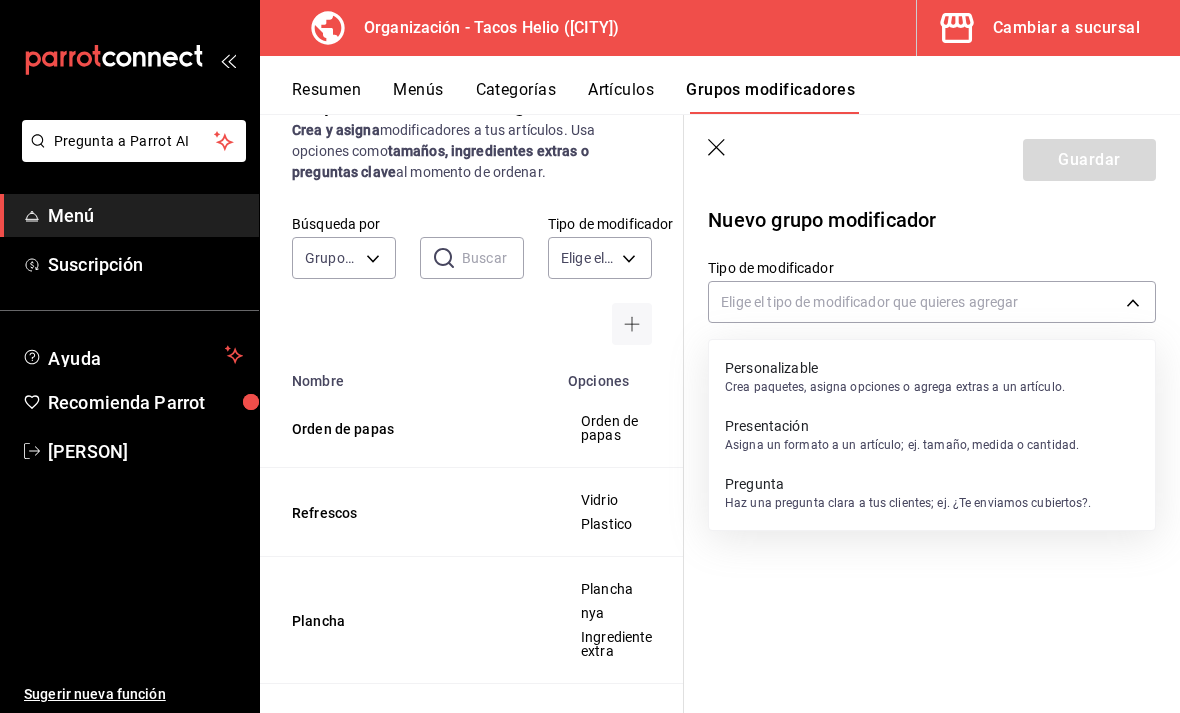 click on "Personalizable" at bounding box center [895, 368] 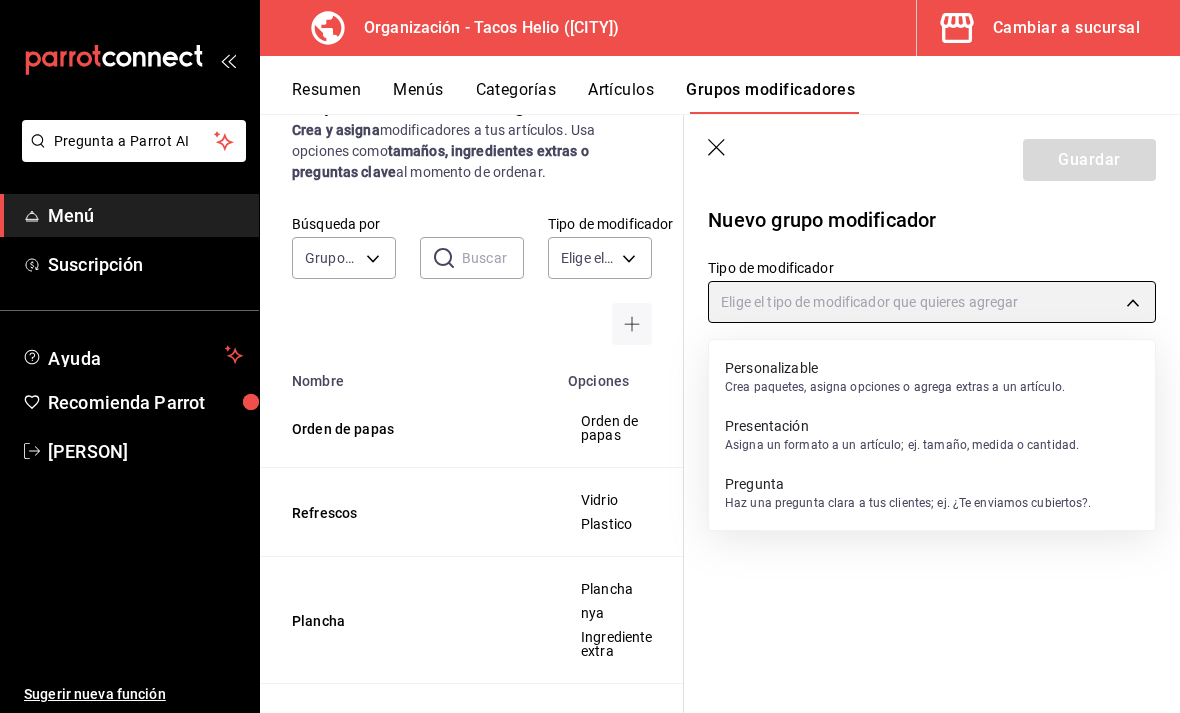 type on "CUSTOMIZABLE" 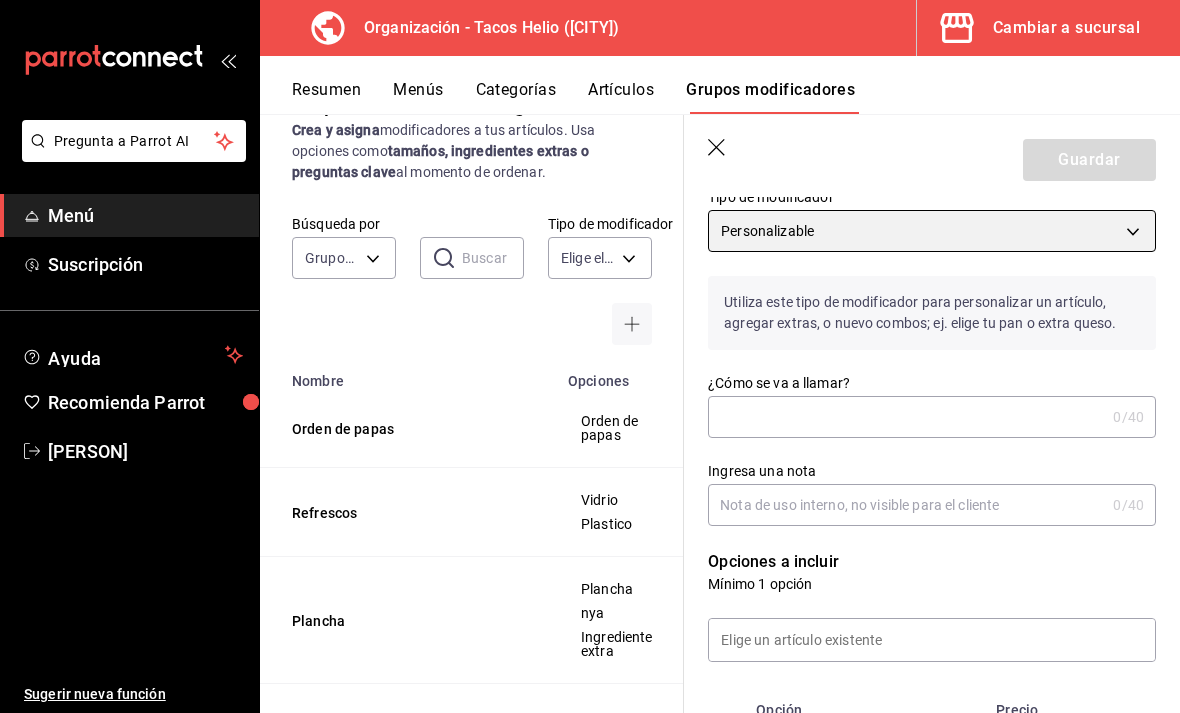 scroll, scrollTop: 73, scrollLeft: 0, axis: vertical 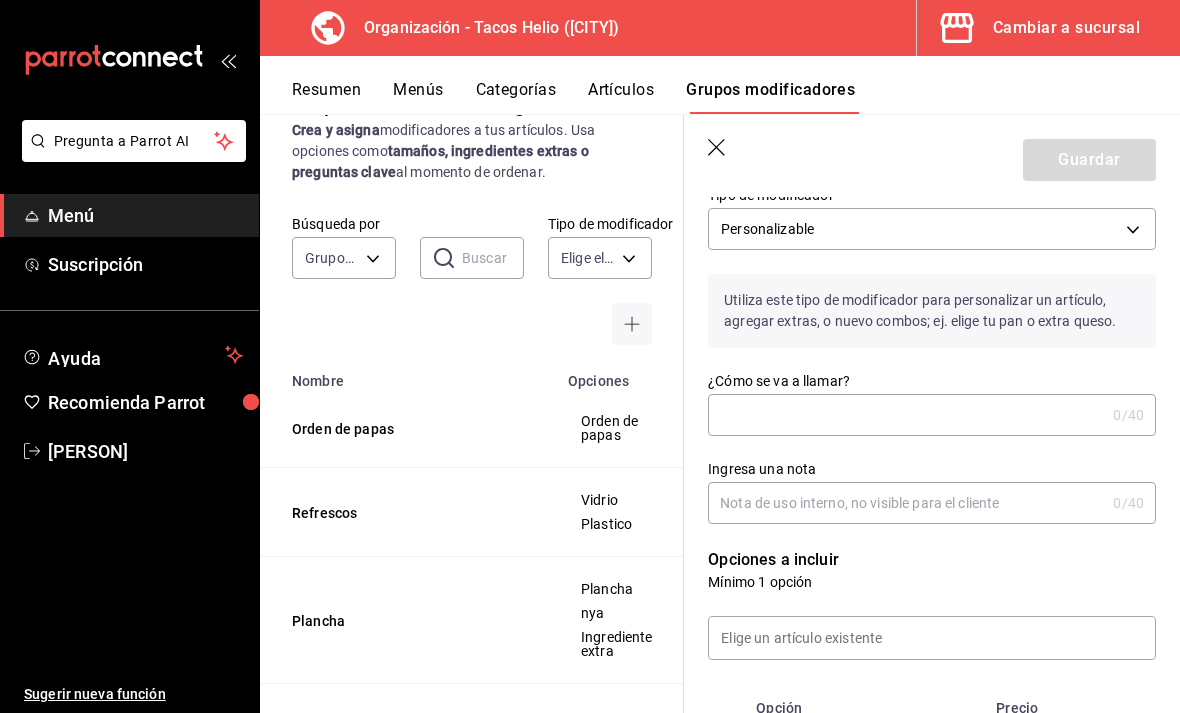 click on "¿Cómo se va a llamar?" at bounding box center (906, 415) 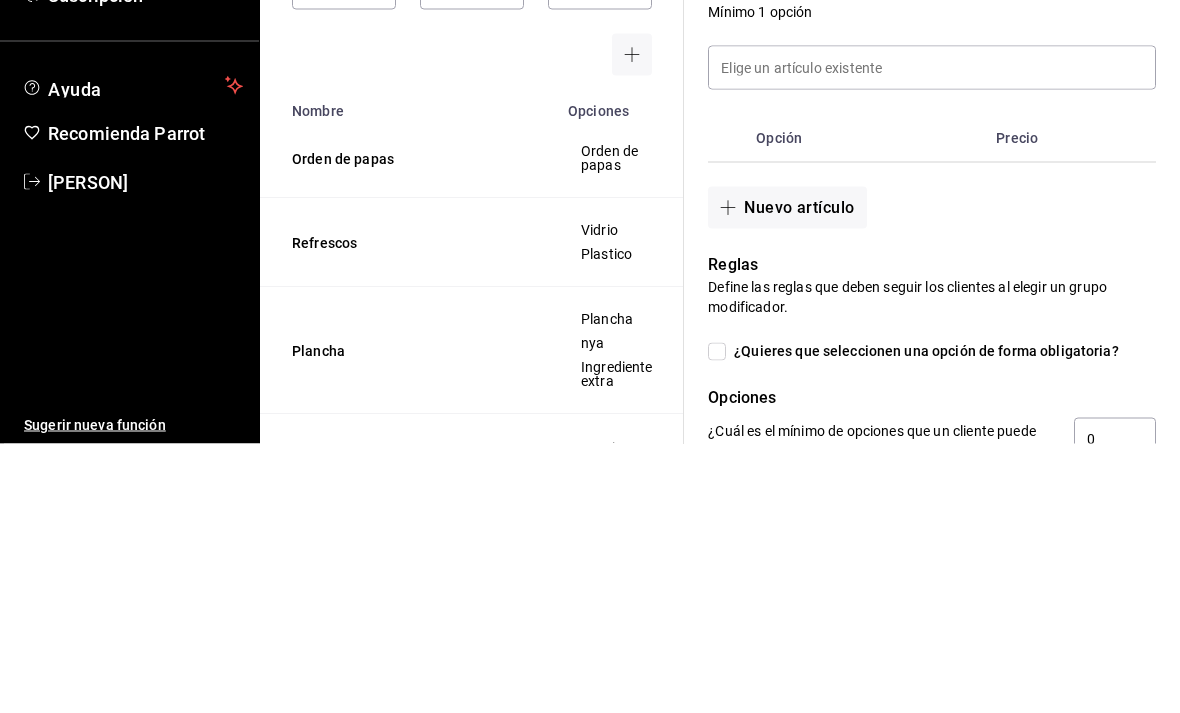 scroll, scrollTop: 383, scrollLeft: 0, axis: vertical 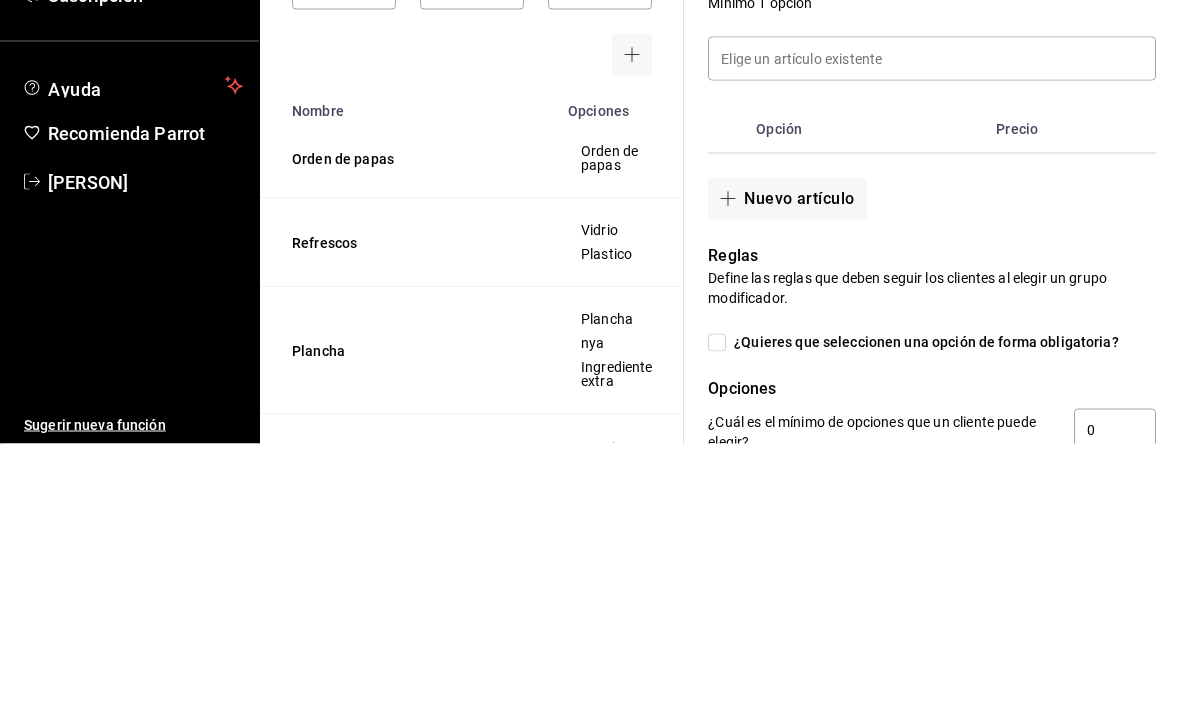 type on "Suadero" 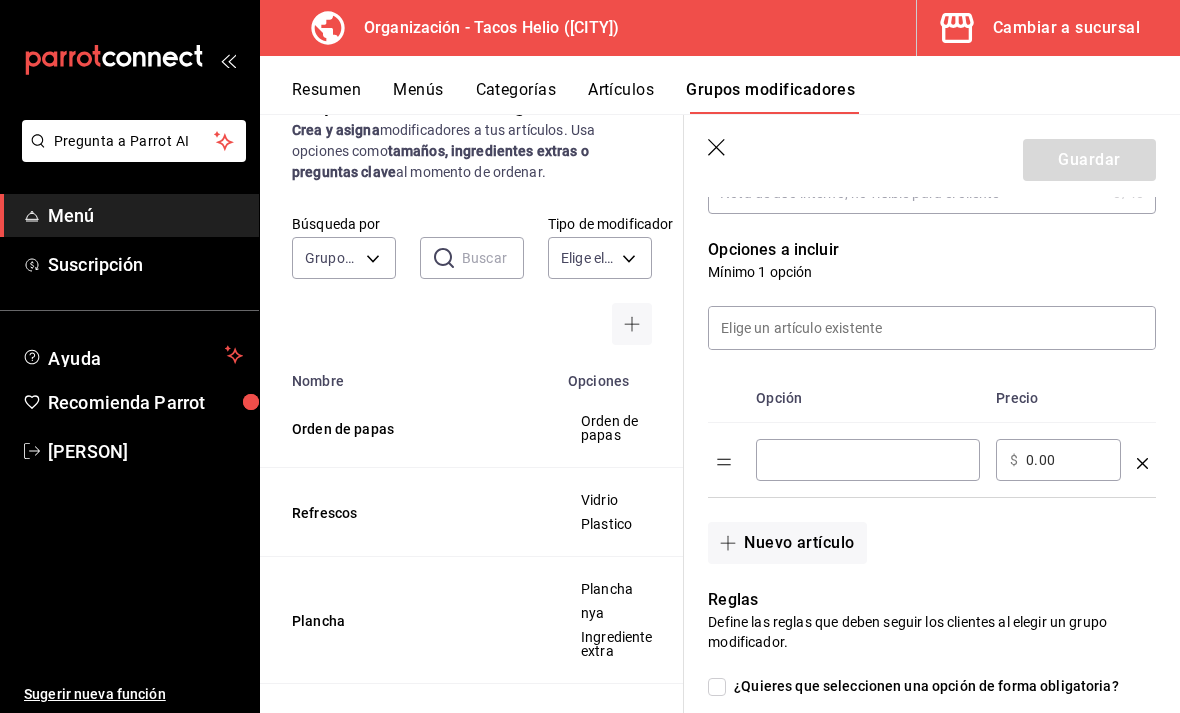 click on "Nuevo artículo" at bounding box center [787, 543] 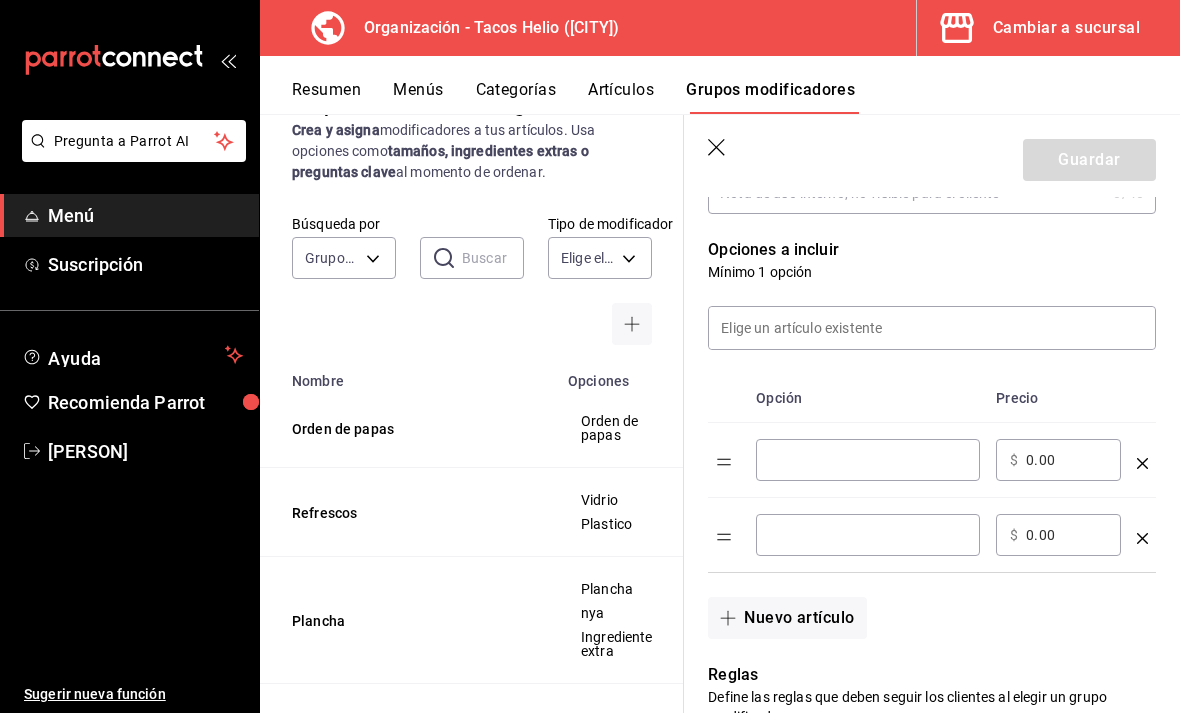 click at bounding box center (868, 460) 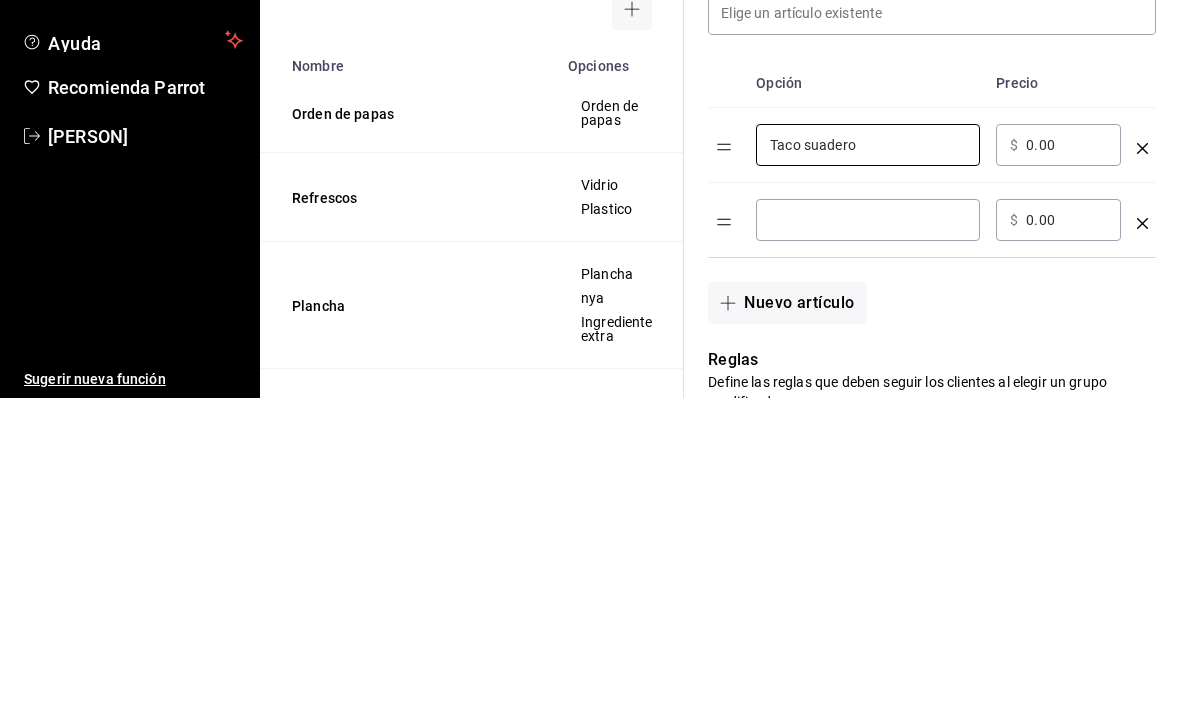 type on "Taco suadero" 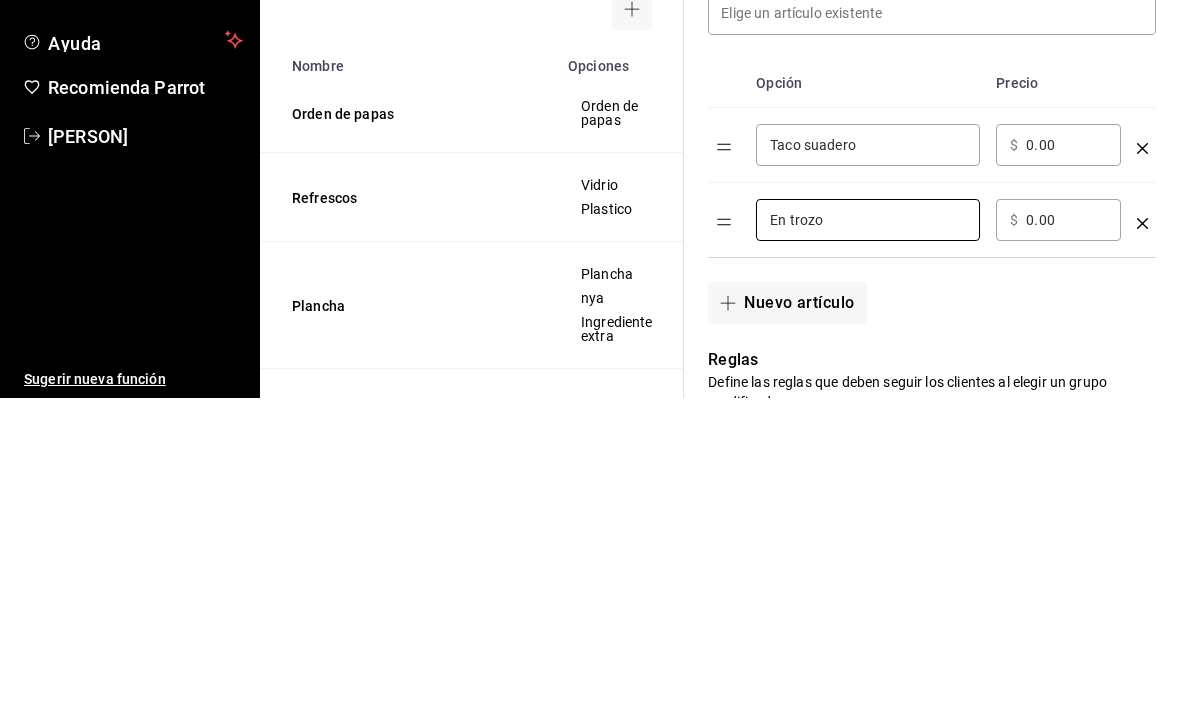 type on "En trozo" 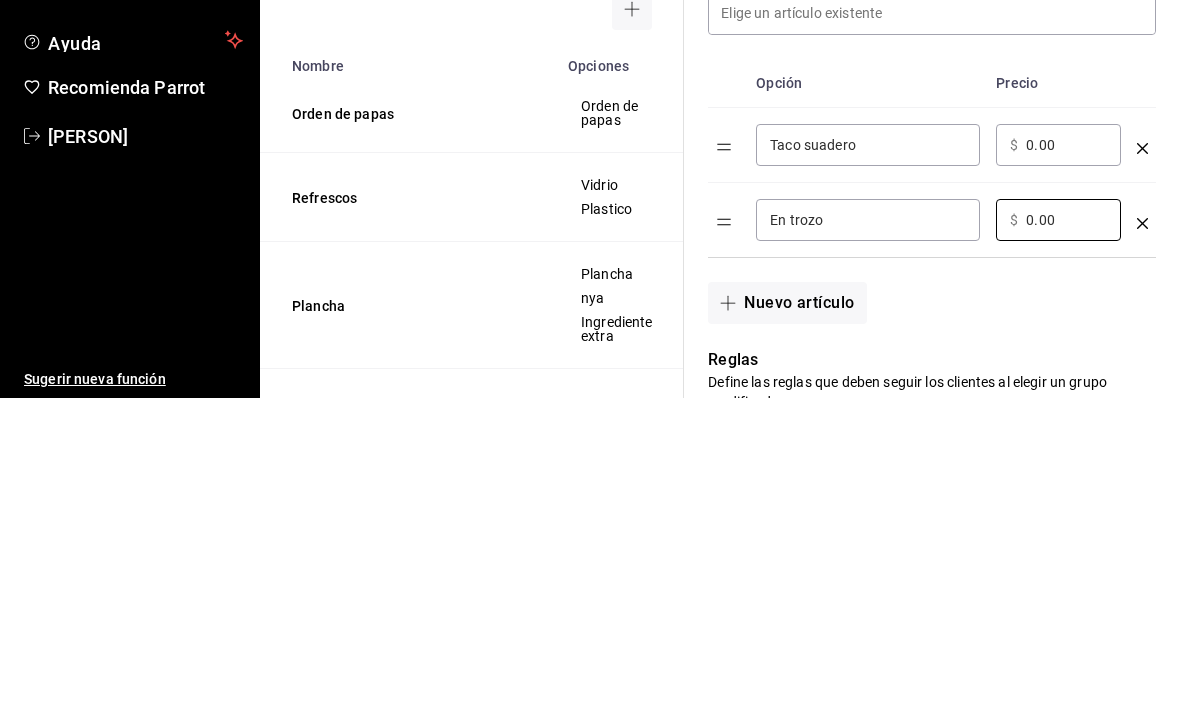 type on "0.00" 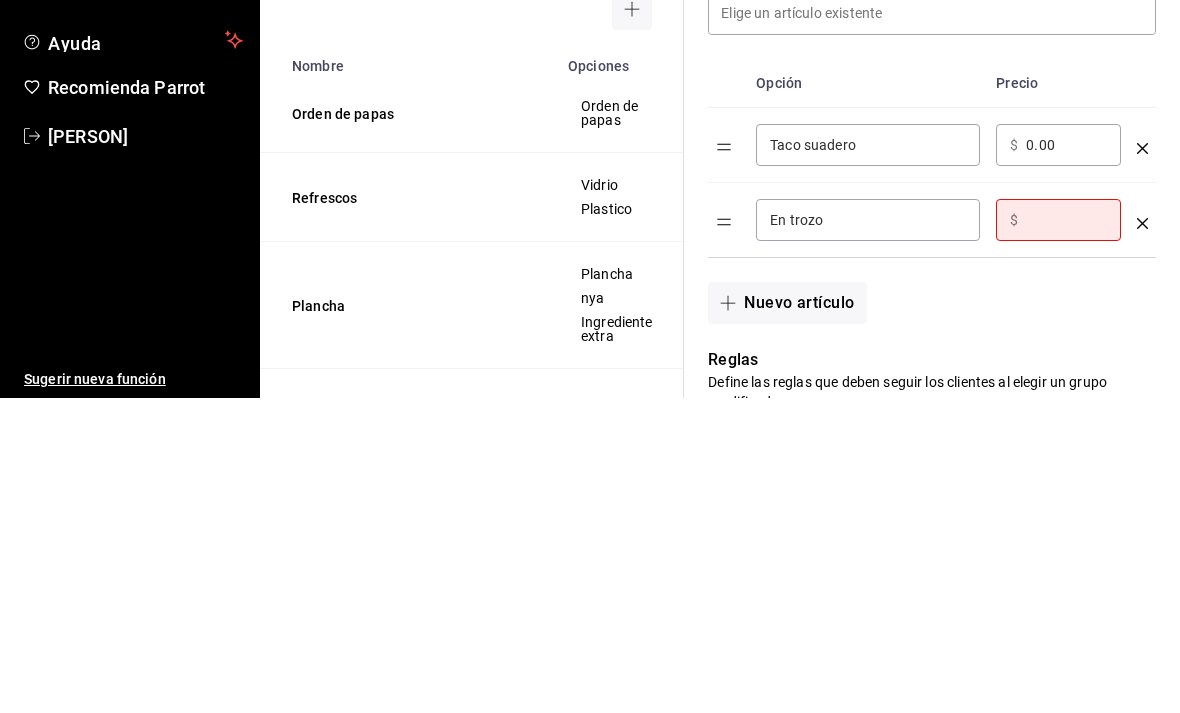 type on "7.00" 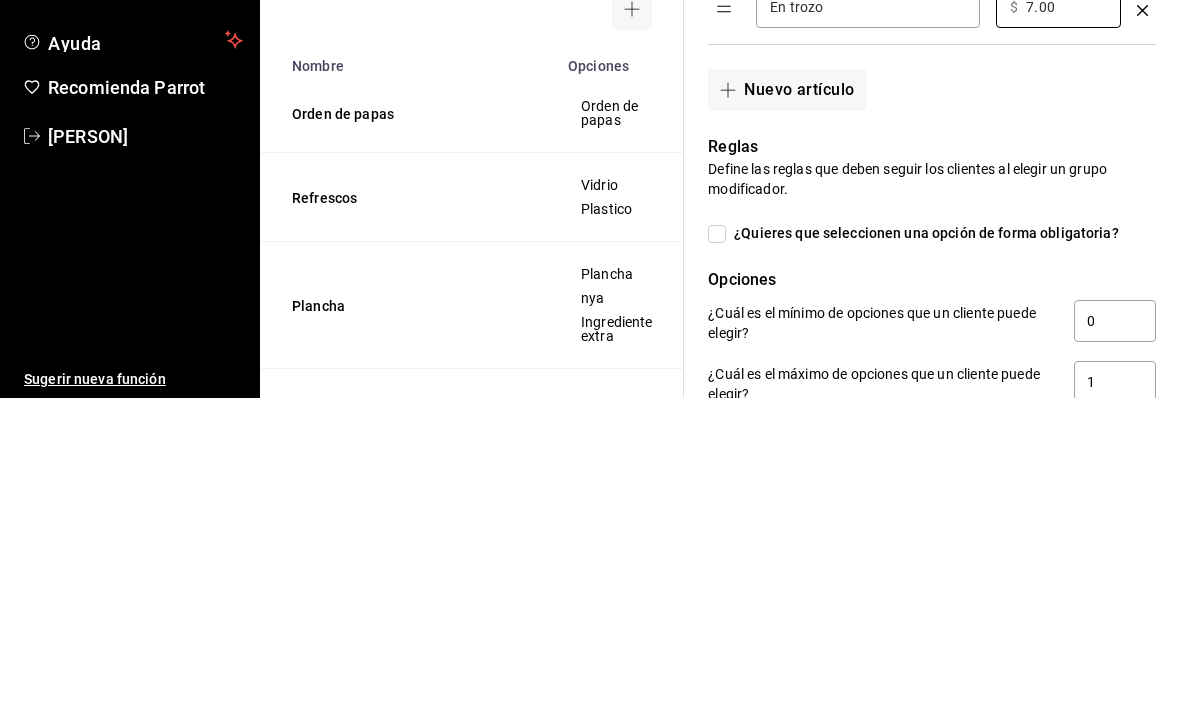 scroll, scrollTop: 628, scrollLeft: 0, axis: vertical 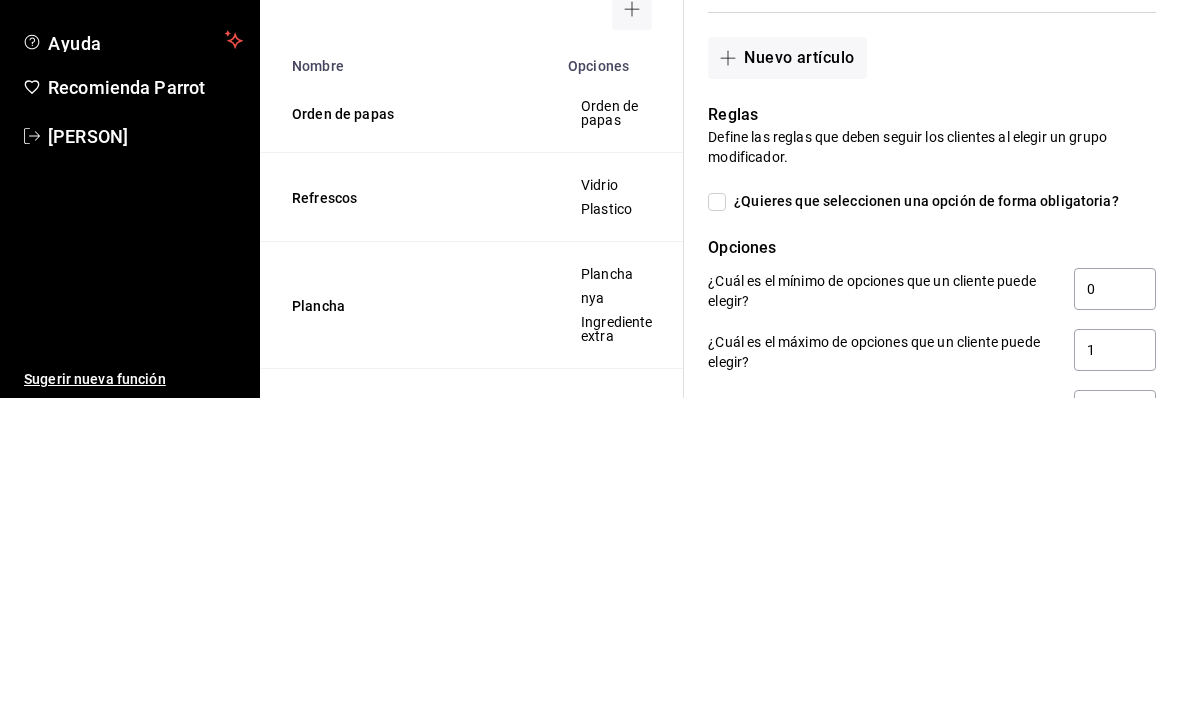 click on "Define las reglas que deben seguir los clientes al elegir un grupo modificador." at bounding box center [932, 462] 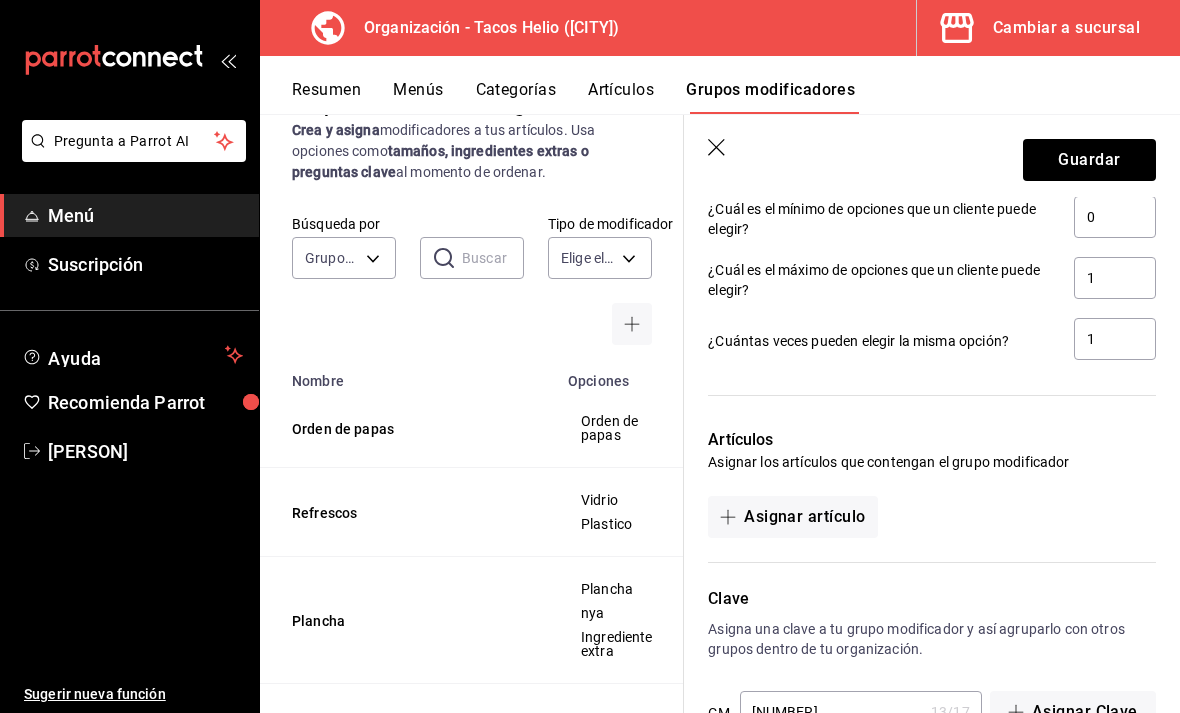 scroll, scrollTop: 1014, scrollLeft: 0, axis: vertical 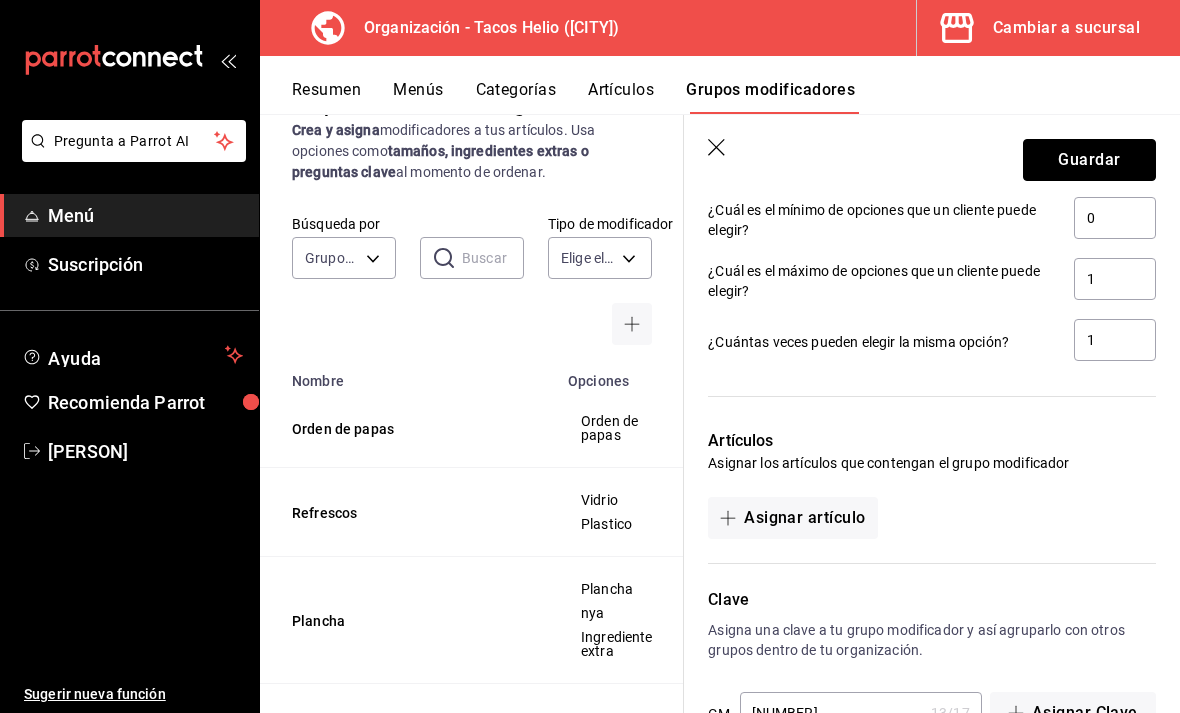 click on "Guardar" at bounding box center (1089, 160) 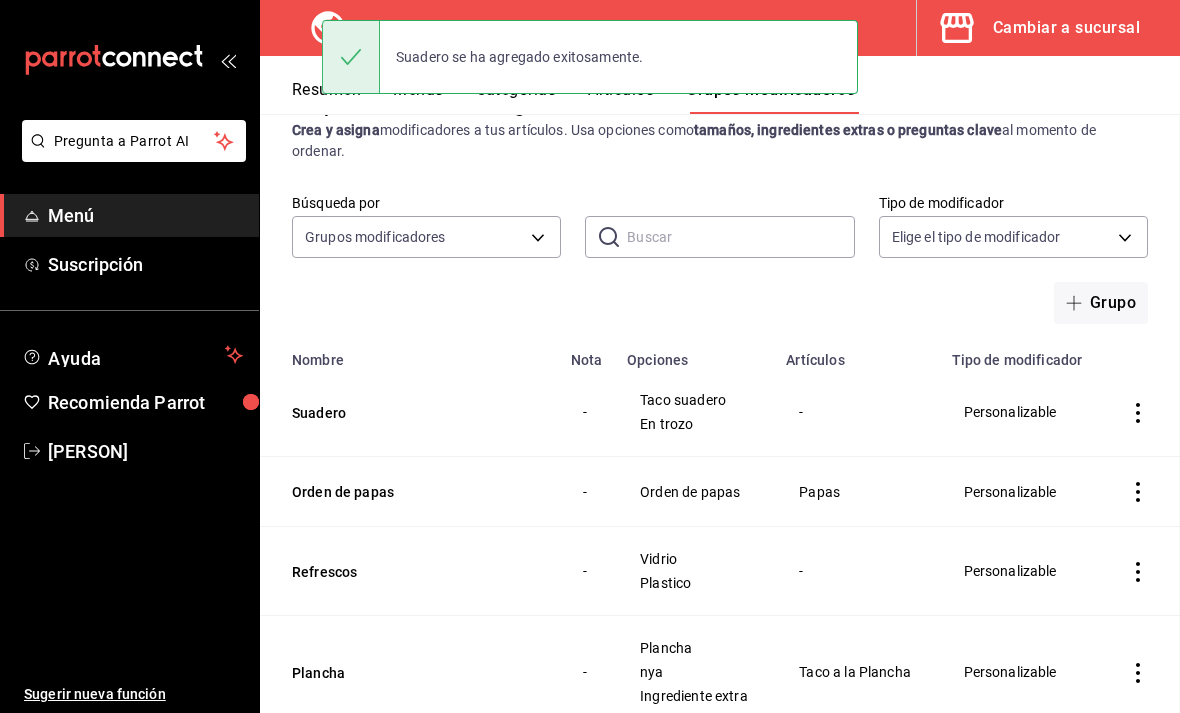 scroll, scrollTop: 0, scrollLeft: 0, axis: both 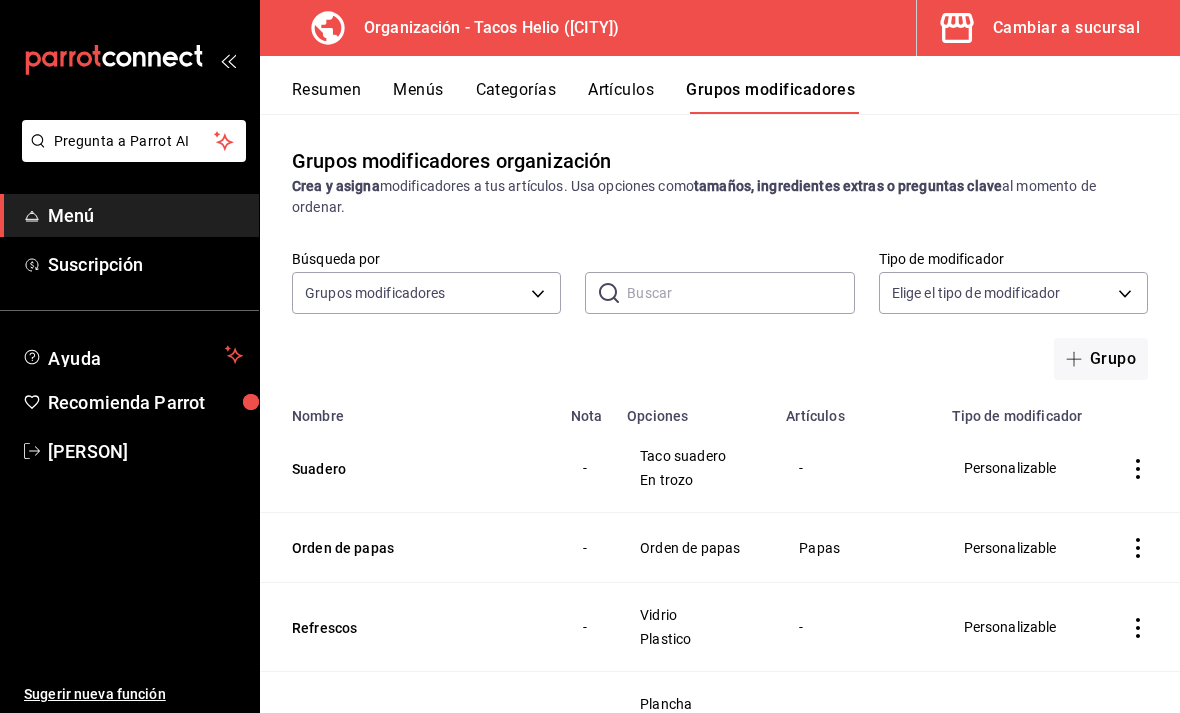 click on "Cambiar a sucursal" at bounding box center (1066, 28) 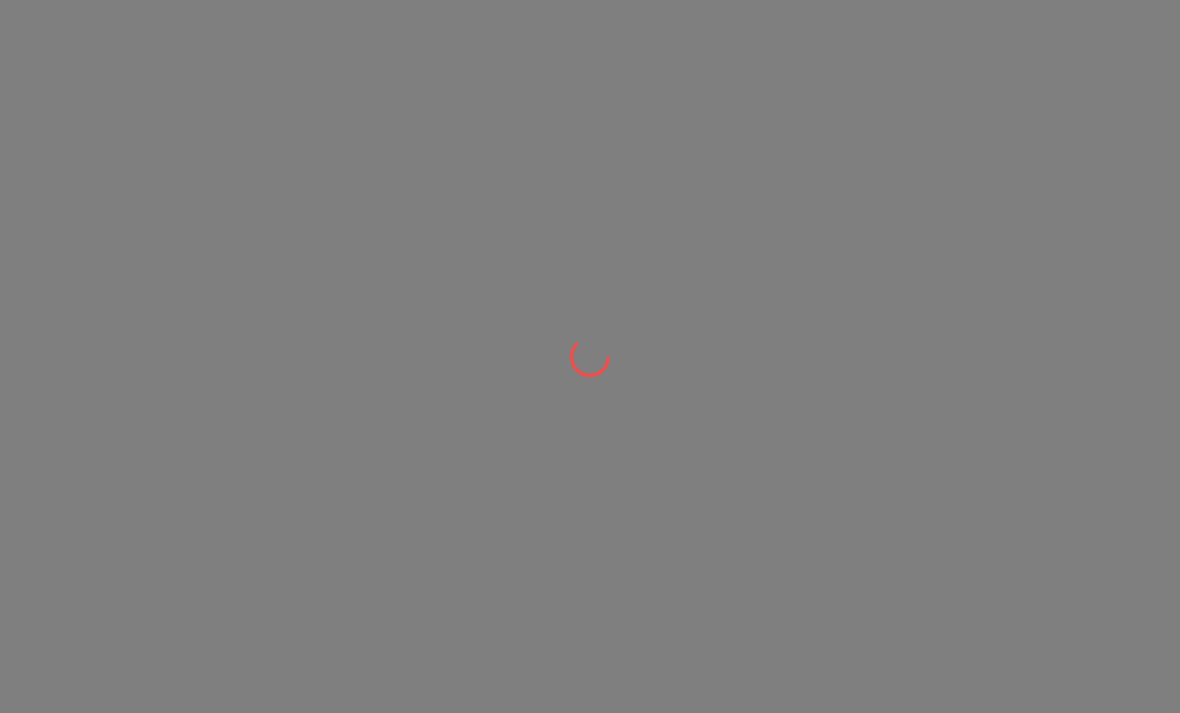 scroll, scrollTop: 0, scrollLeft: 0, axis: both 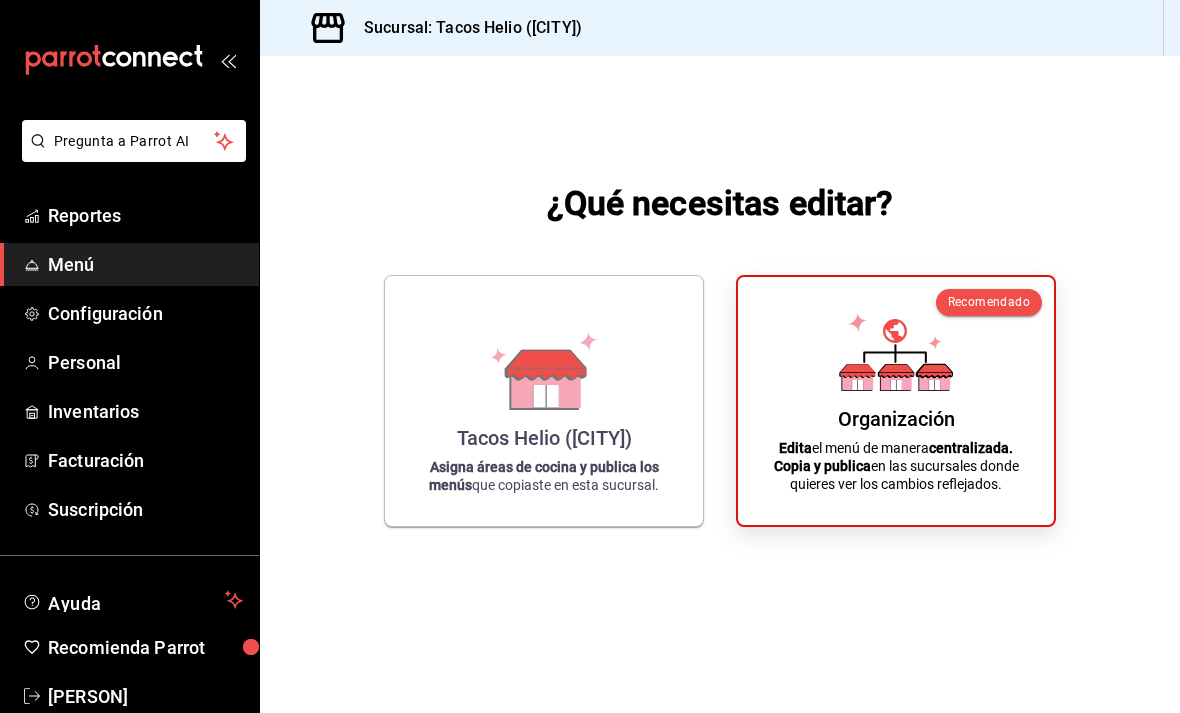 click on "Organización Edita  el menú de manera  centralizada.     Copia y publica  en las sucursales donde quieres ver los cambios reflejados." at bounding box center (896, 401) 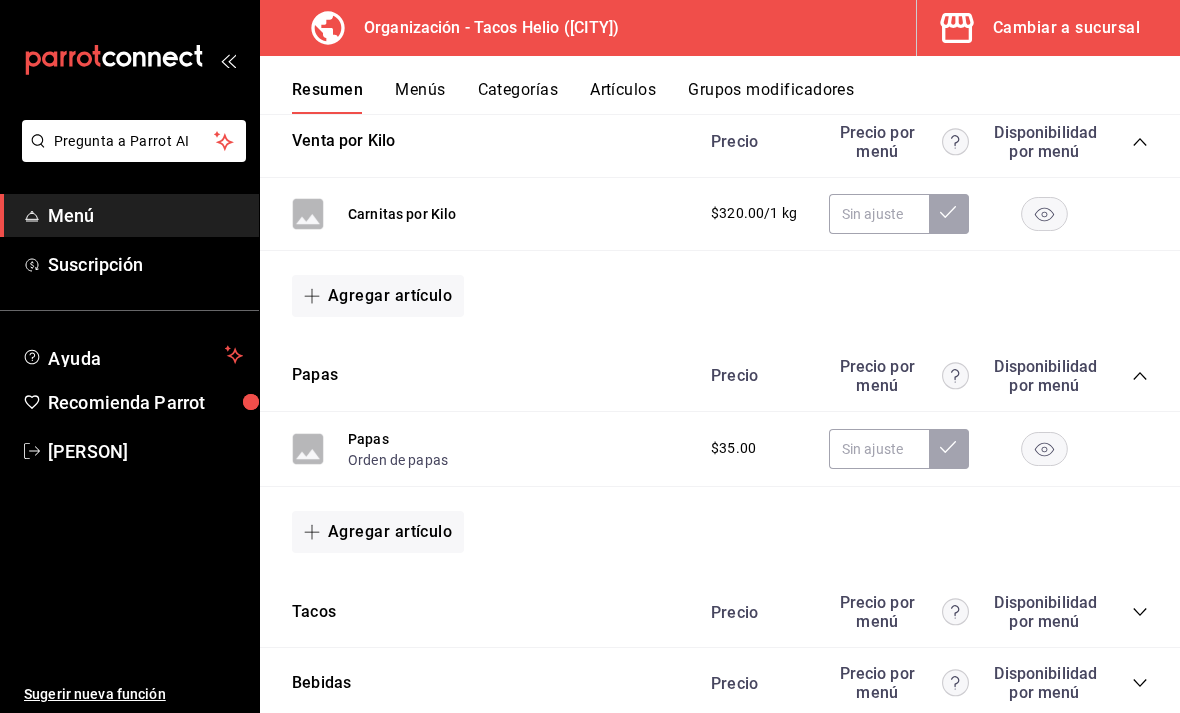 scroll, scrollTop: 347, scrollLeft: 0, axis: vertical 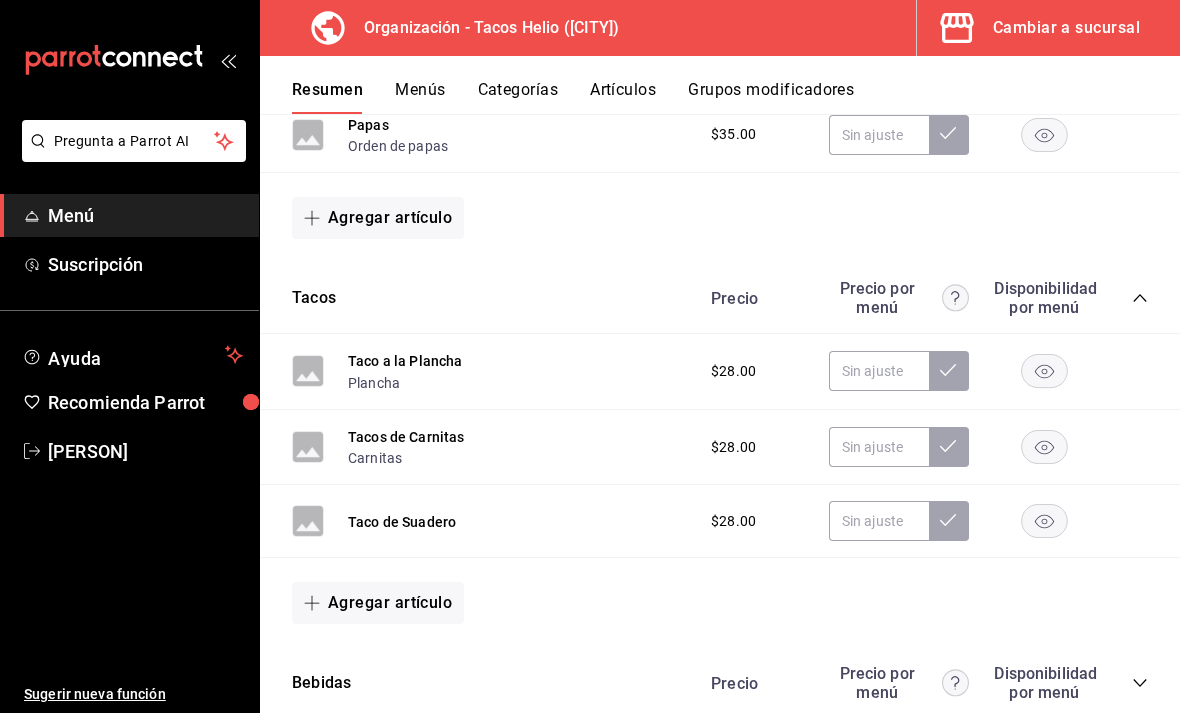 click on "Tacos de Carnitas" at bounding box center (406, 437) 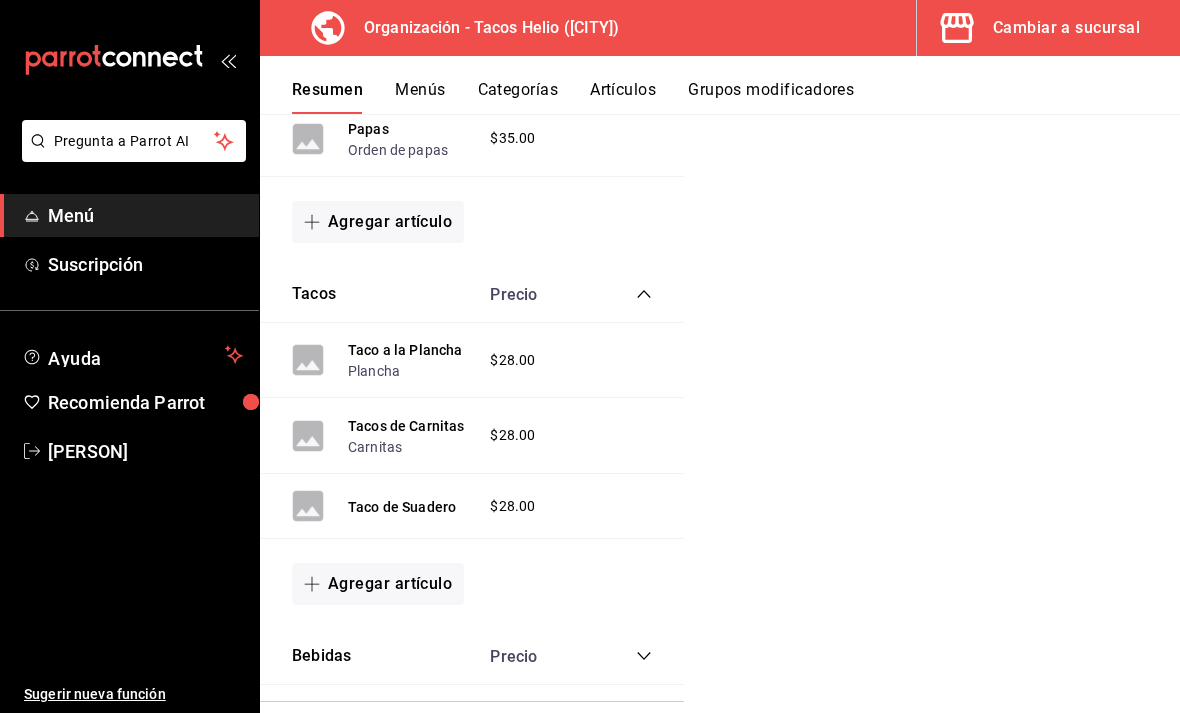 click on "Plancha" at bounding box center (405, 370) 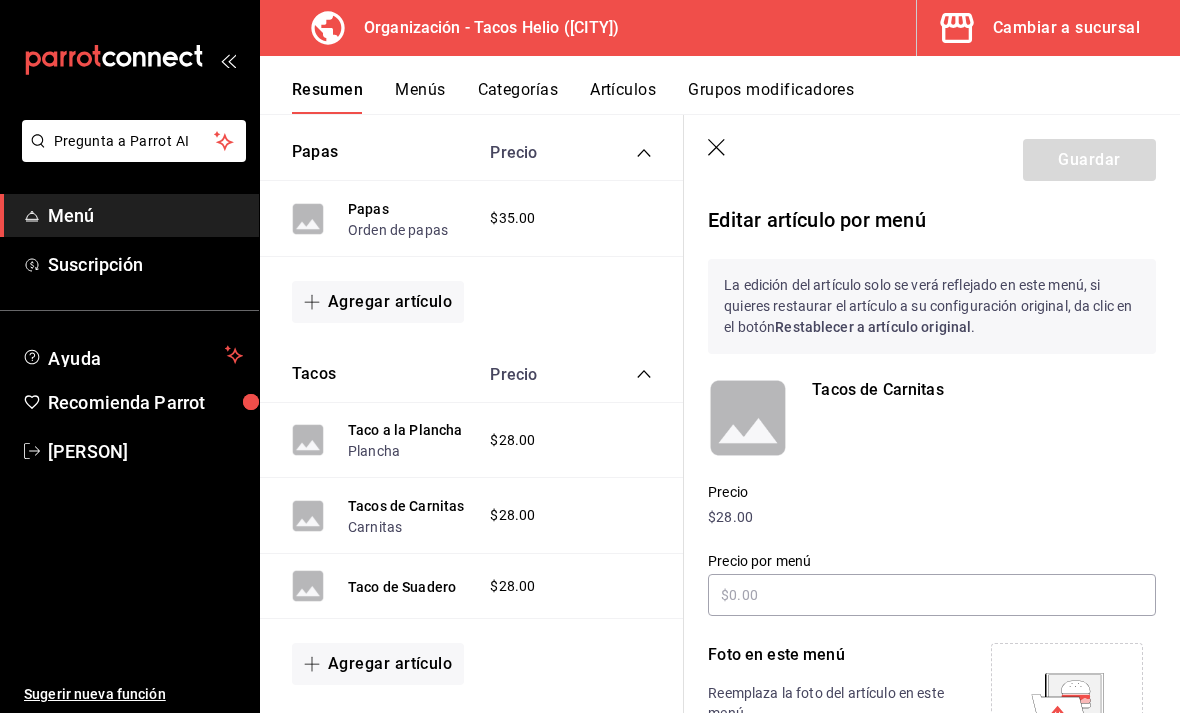 scroll, scrollTop: 0, scrollLeft: 0, axis: both 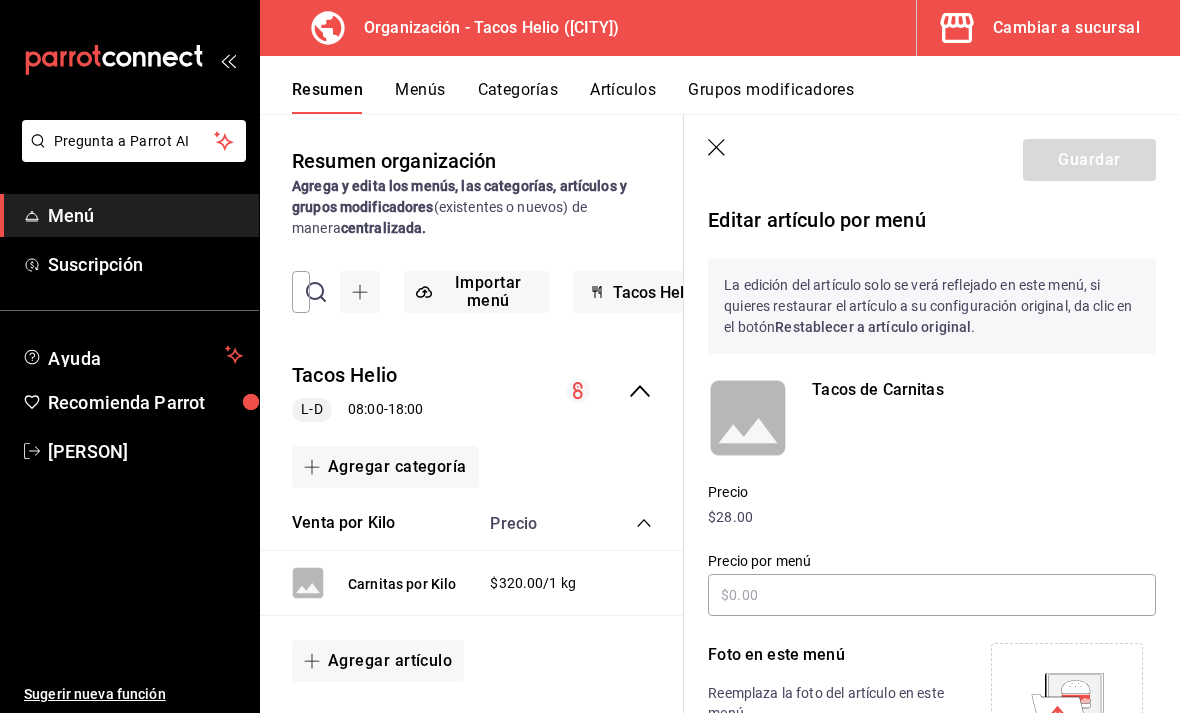 click on "Menús" at bounding box center (420, 97) 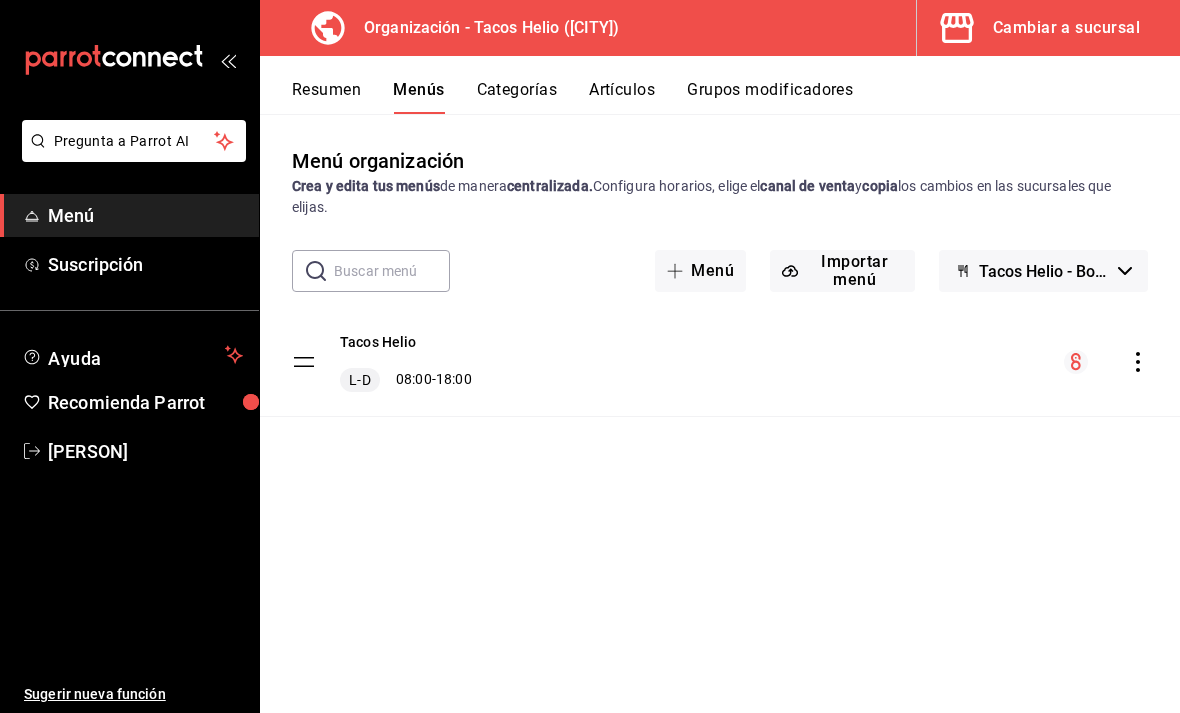 click on "Tacos Helio" at bounding box center [378, 342] 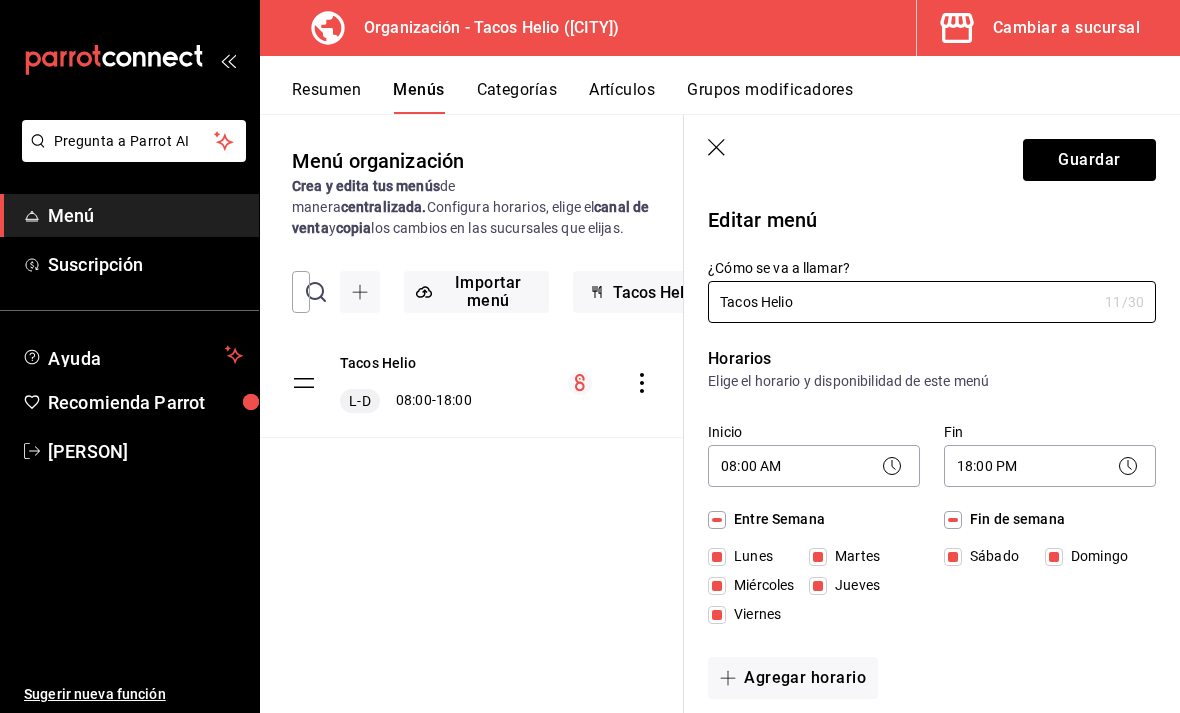 click on "Menú organización Crea y edita tus menús  de manera  centralizada.  Configura horarios, elige el  canal de venta  y  copia  los cambios en las sucursales que elijas. ​ ​ Importar menú Tacos Helio - Borrador Tacos Helio L-D 08:00  -  18:00" at bounding box center [472, 429] 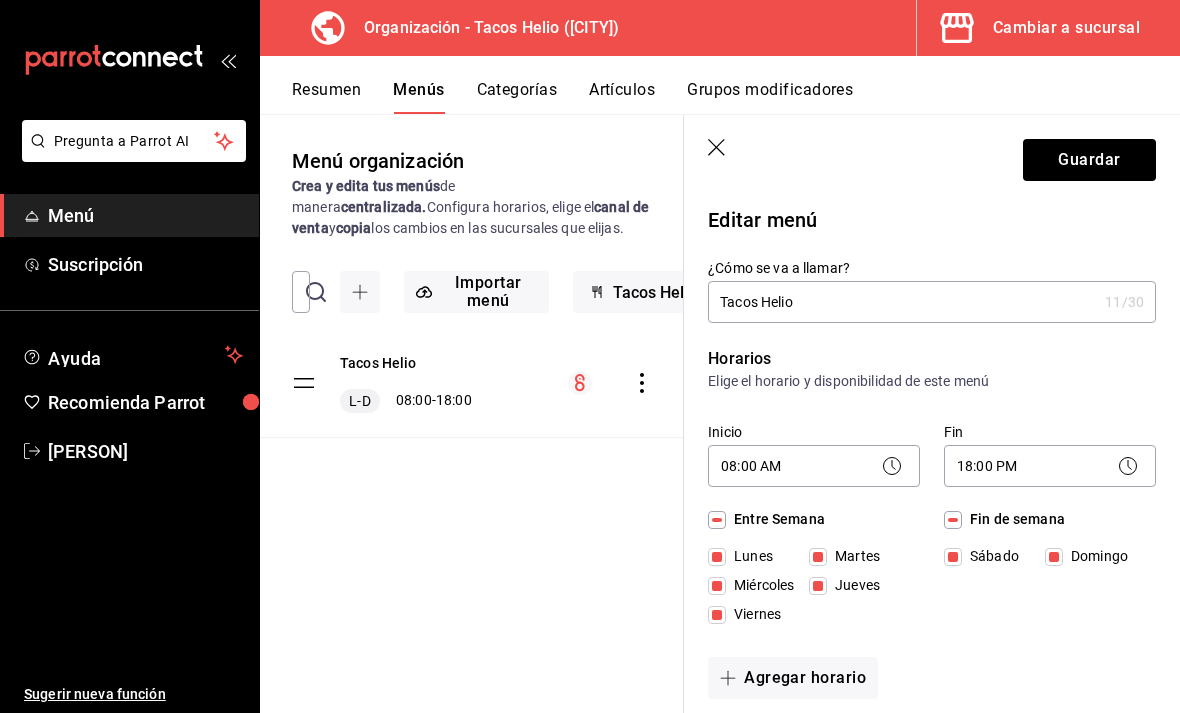 click on "Tacos Helio L-D 08:00  -  18:00" at bounding box center [472, 383] 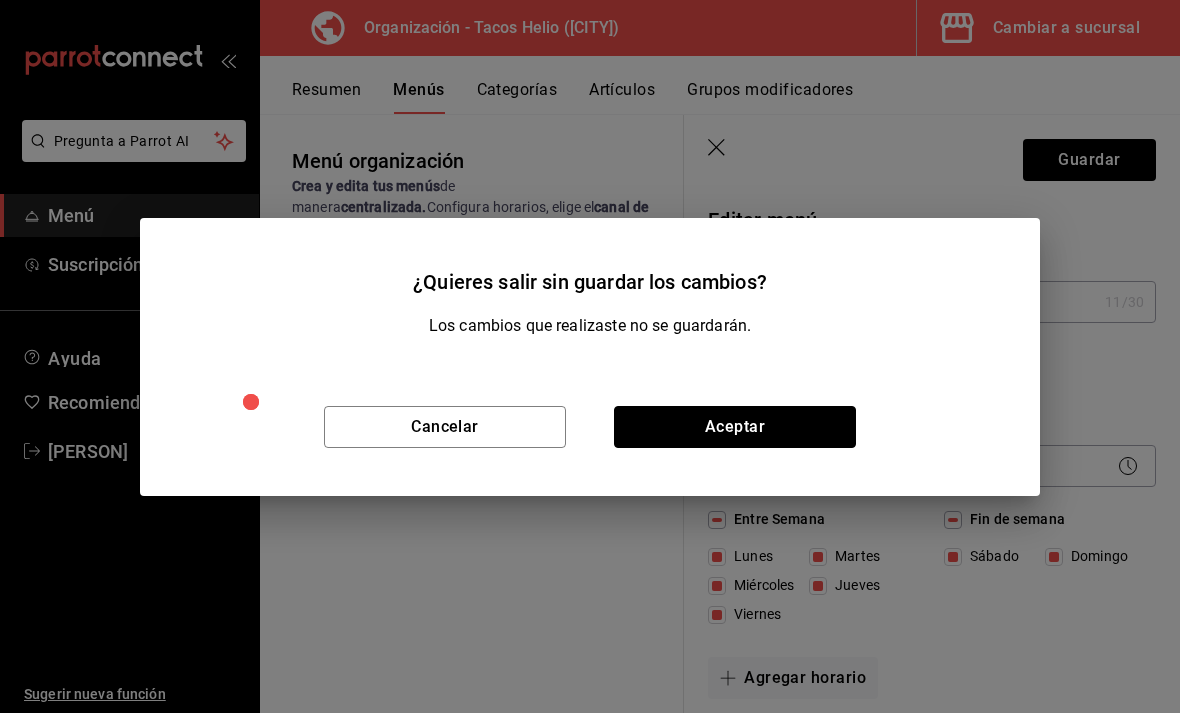click on "Aceptar" at bounding box center [735, 427] 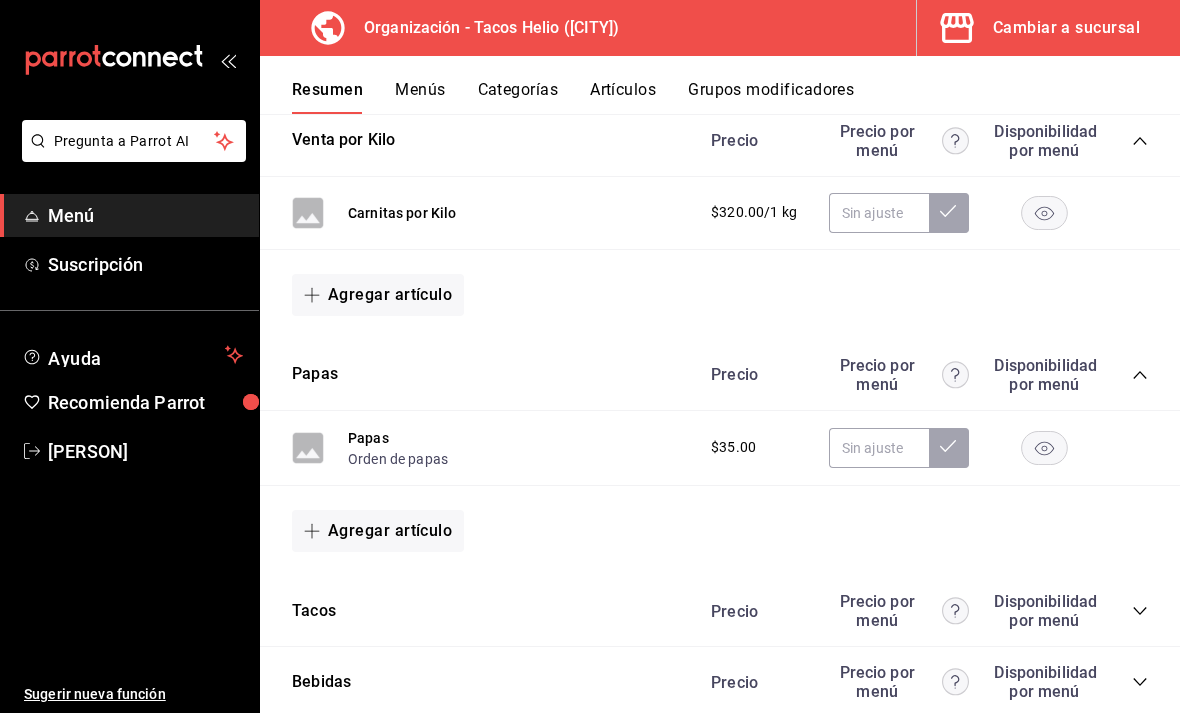 scroll, scrollTop: 347, scrollLeft: 0, axis: vertical 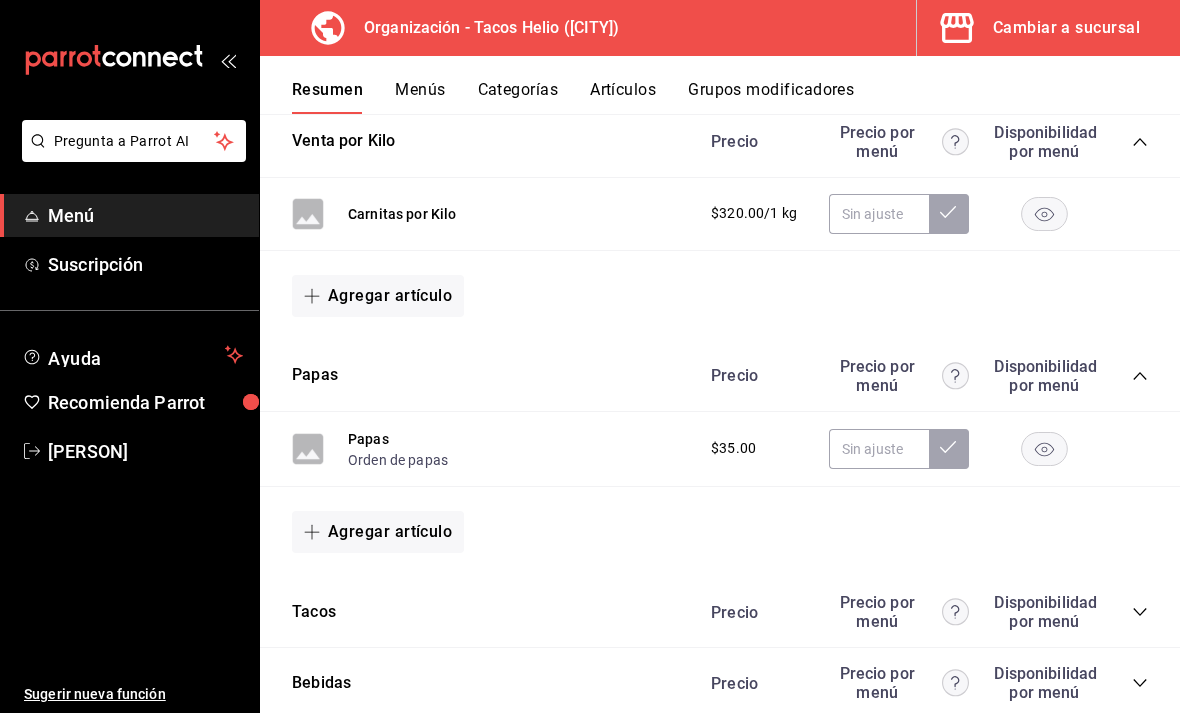 click 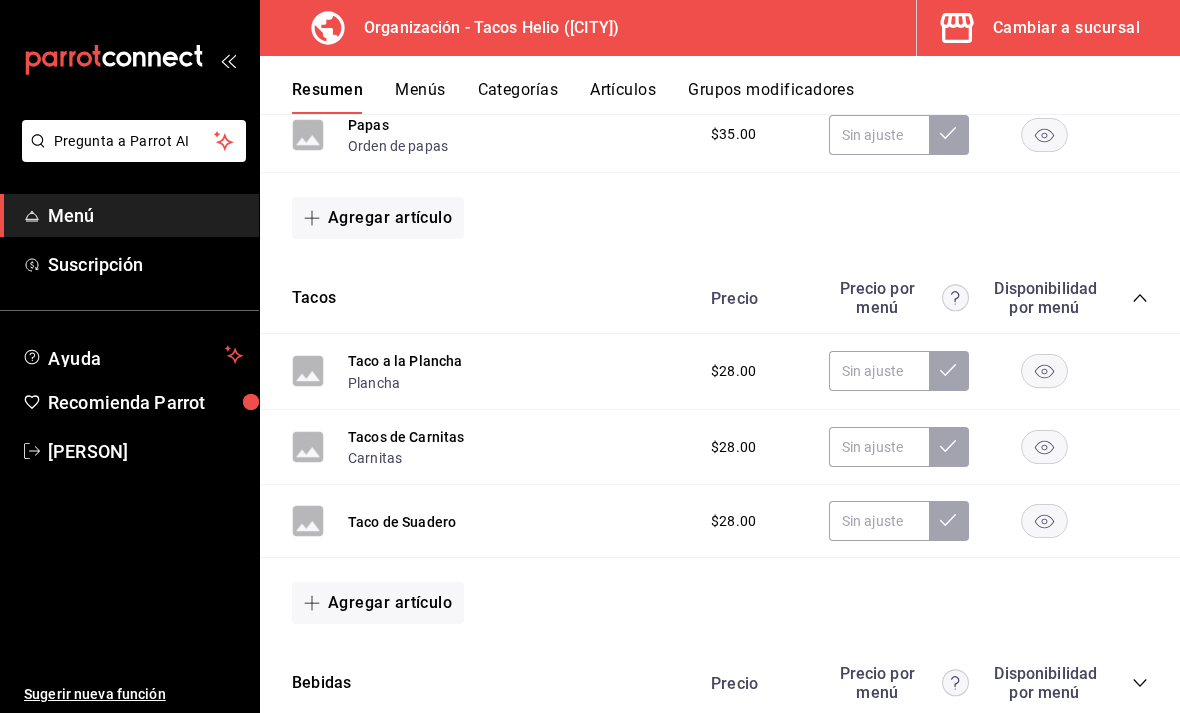 scroll, scrollTop: 661, scrollLeft: 0, axis: vertical 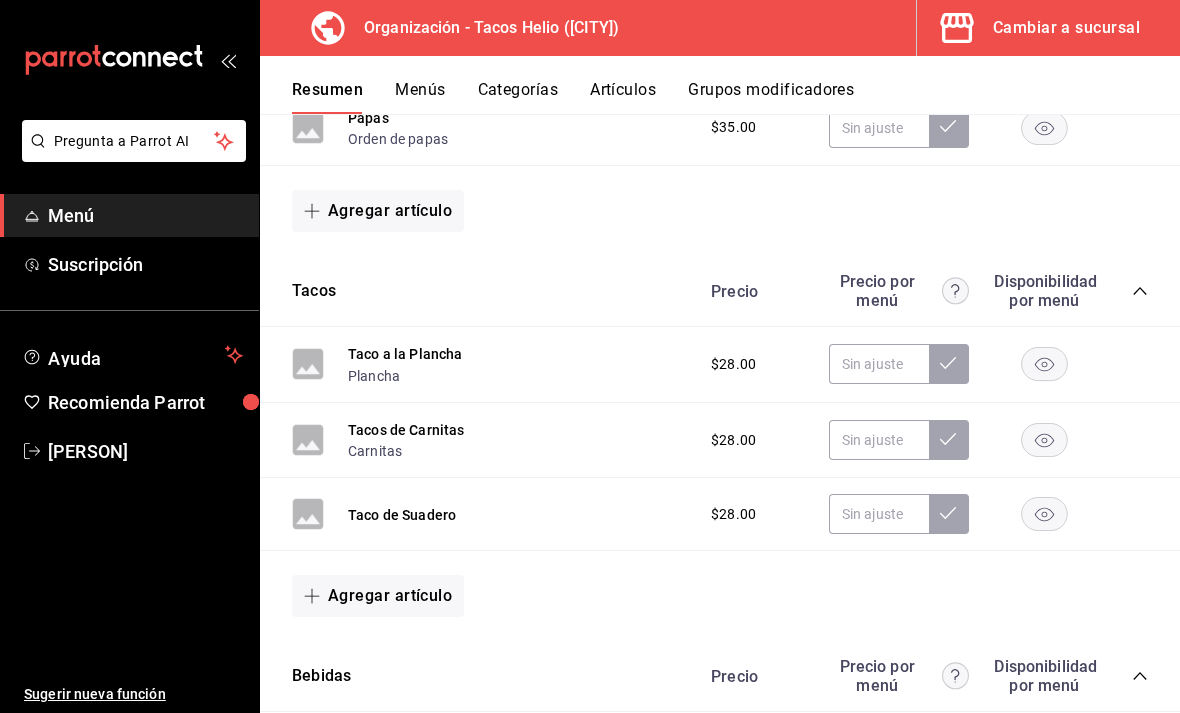 click on "Tacos de Carnitas" at bounding box center (406, 430) 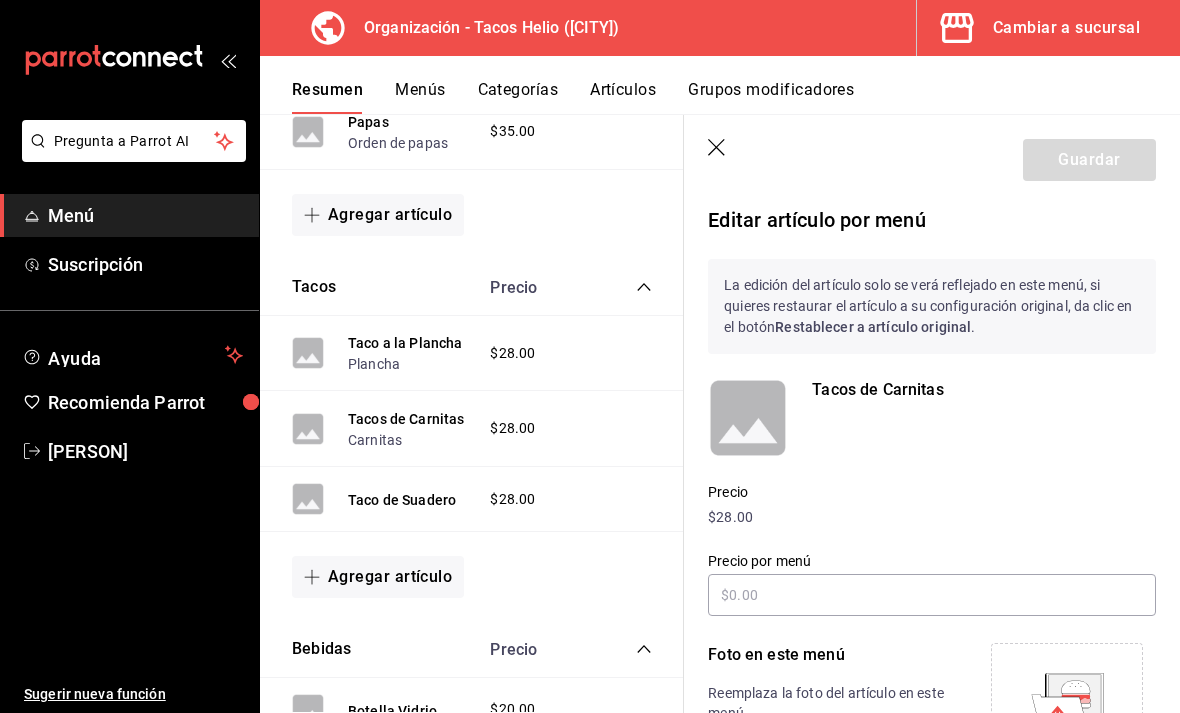 scroll, scrollTop: 0, scrollLeft: 0, axis: both 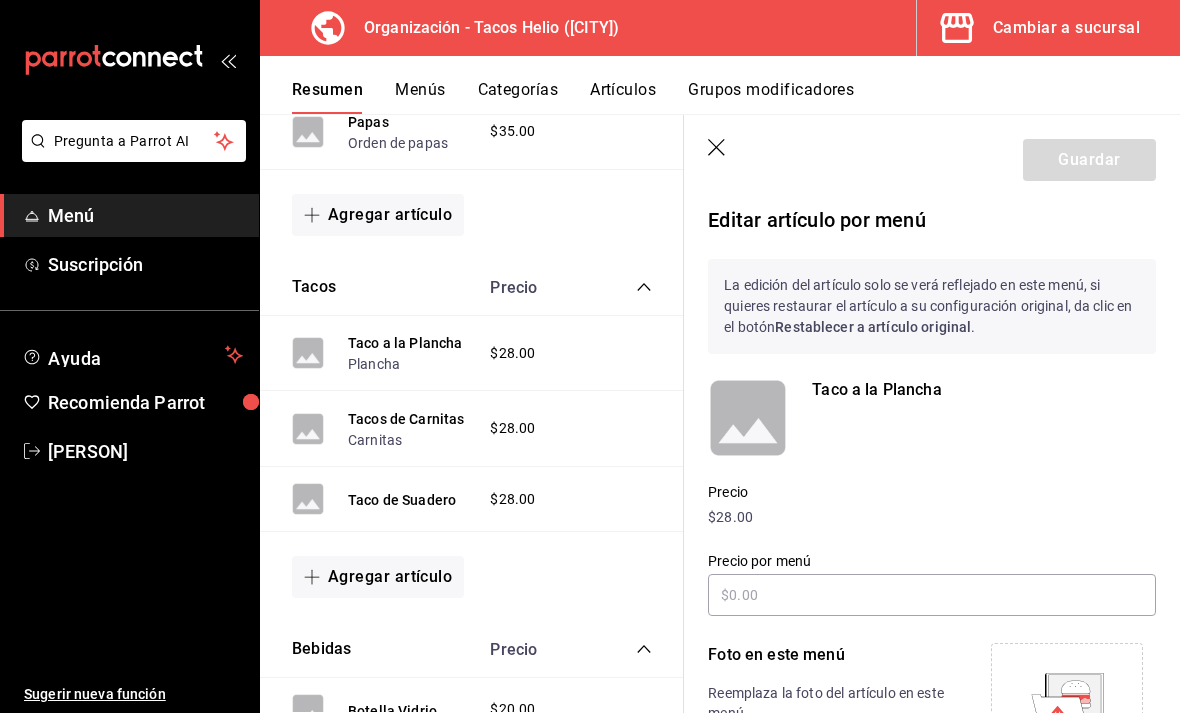 click on "Guardar" at bounding box center [932, 156] 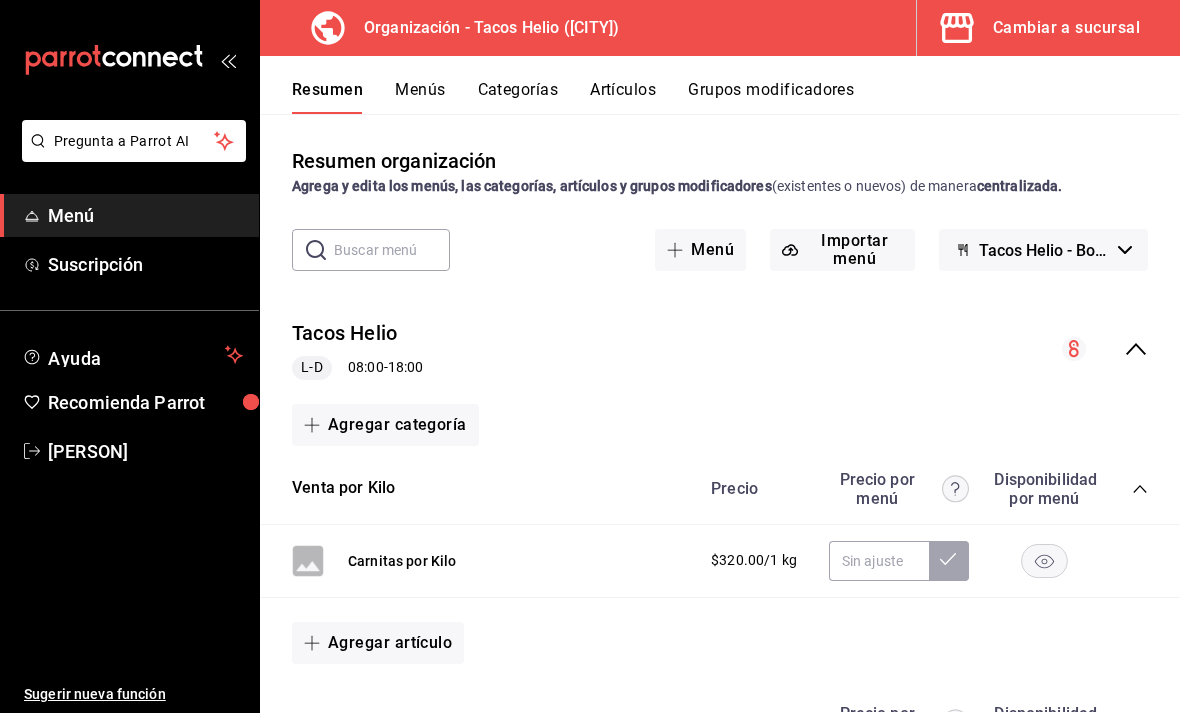scroll, scrollTop: 0, scrollLeft: 0, axis: both 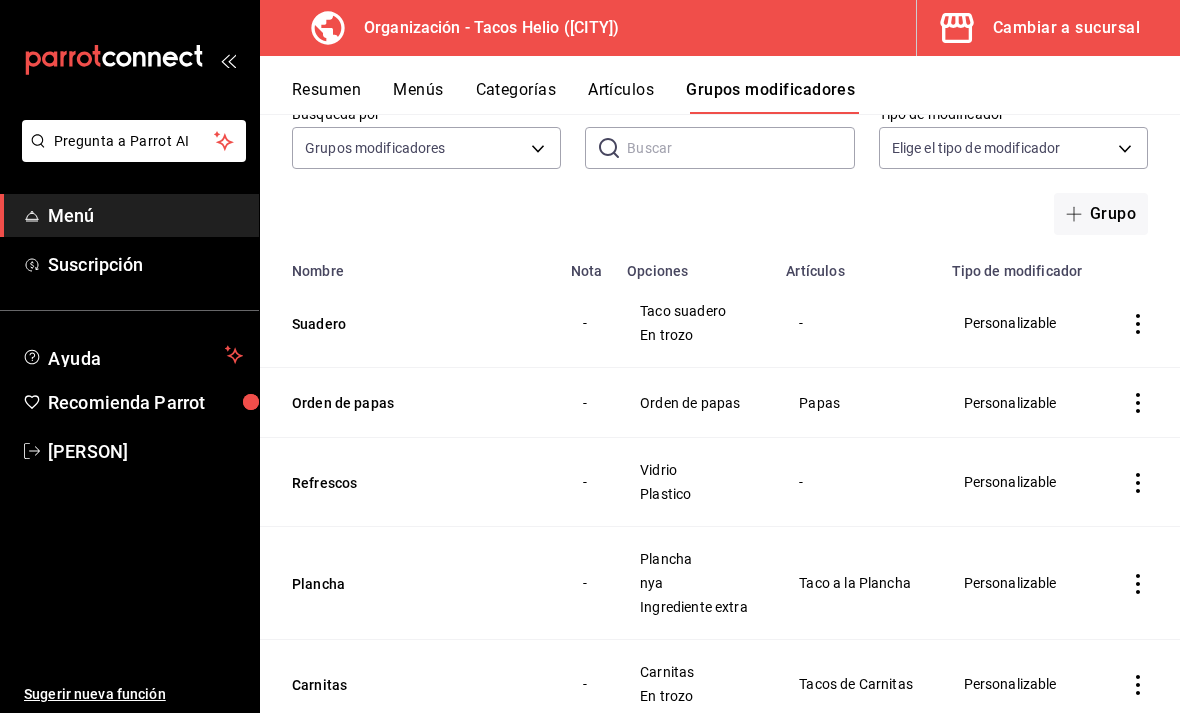 click on "Suadero" at bounding box center (412, 324) 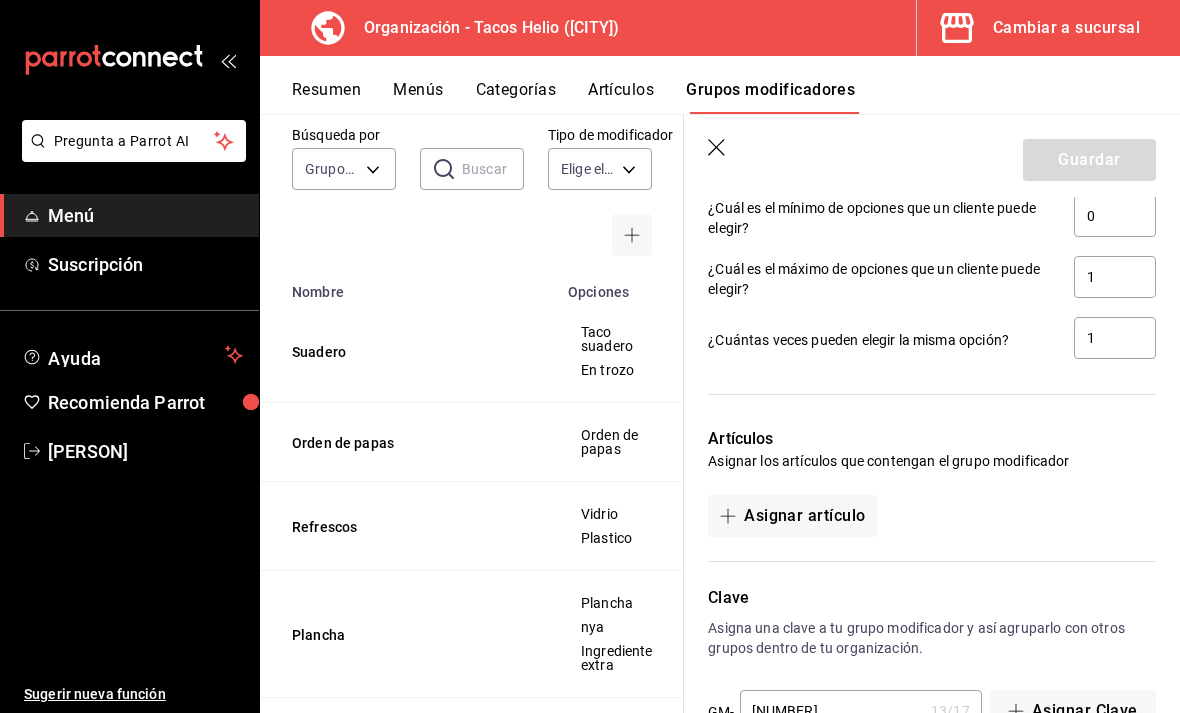 scroll, scrollTop: 1112, scrollLeft: 0, axis: vertical 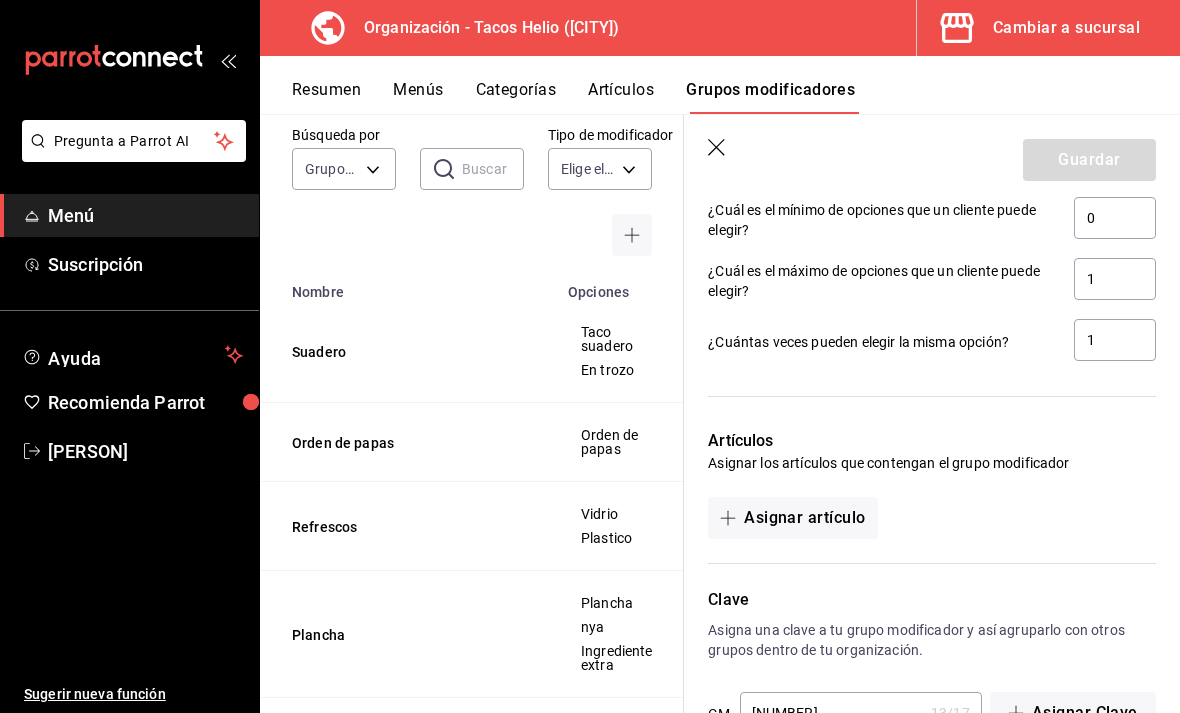 click on "Asignar artículo" at bounding box center [792, 518] 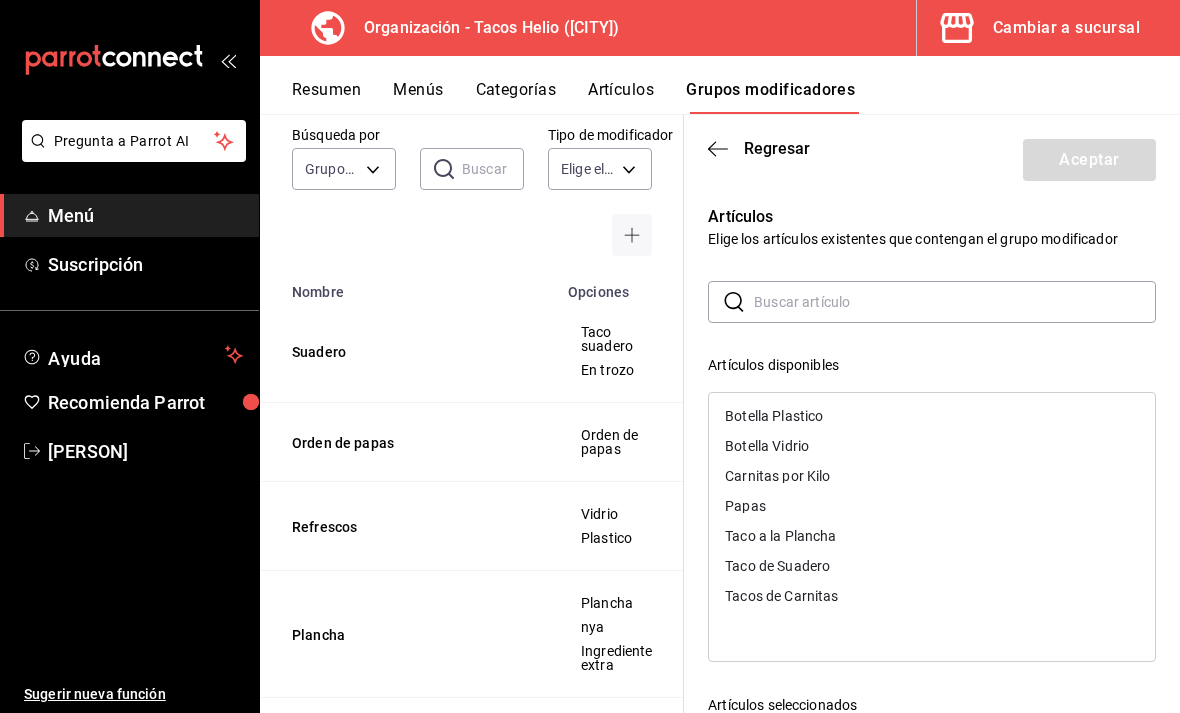 click on "Taco de Suadero" at bounding box center [777, 566] 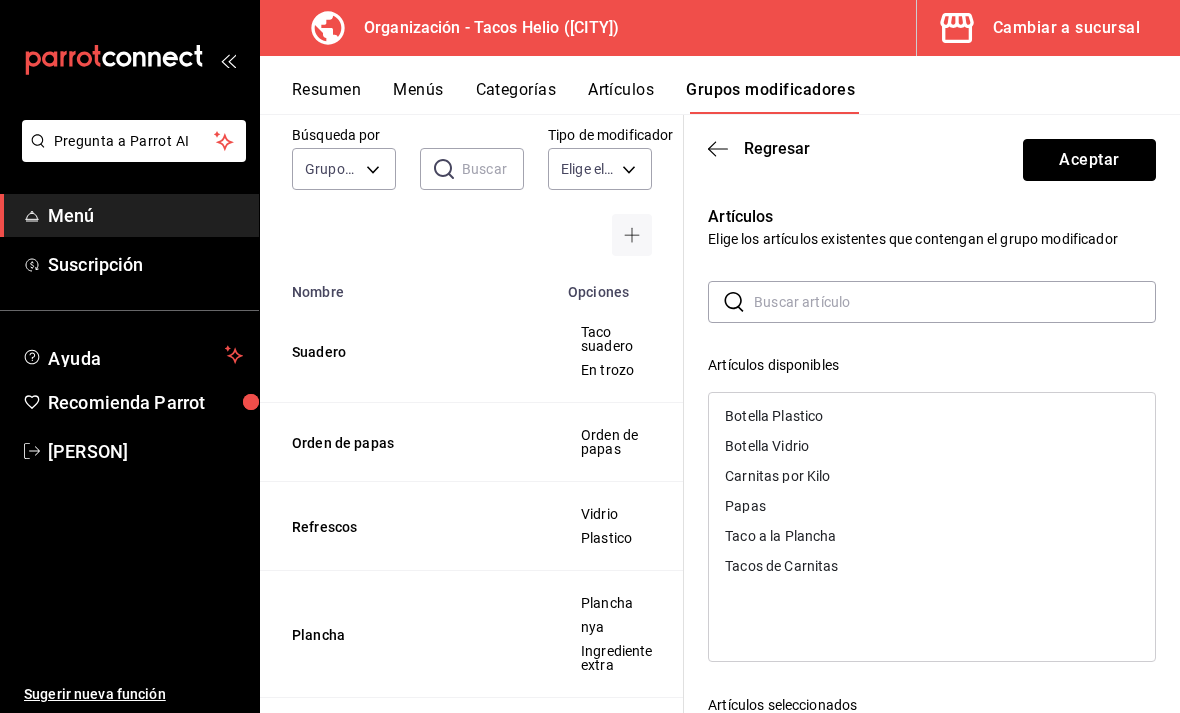 click on "Aceptar" at bounding box center [1089, 160] 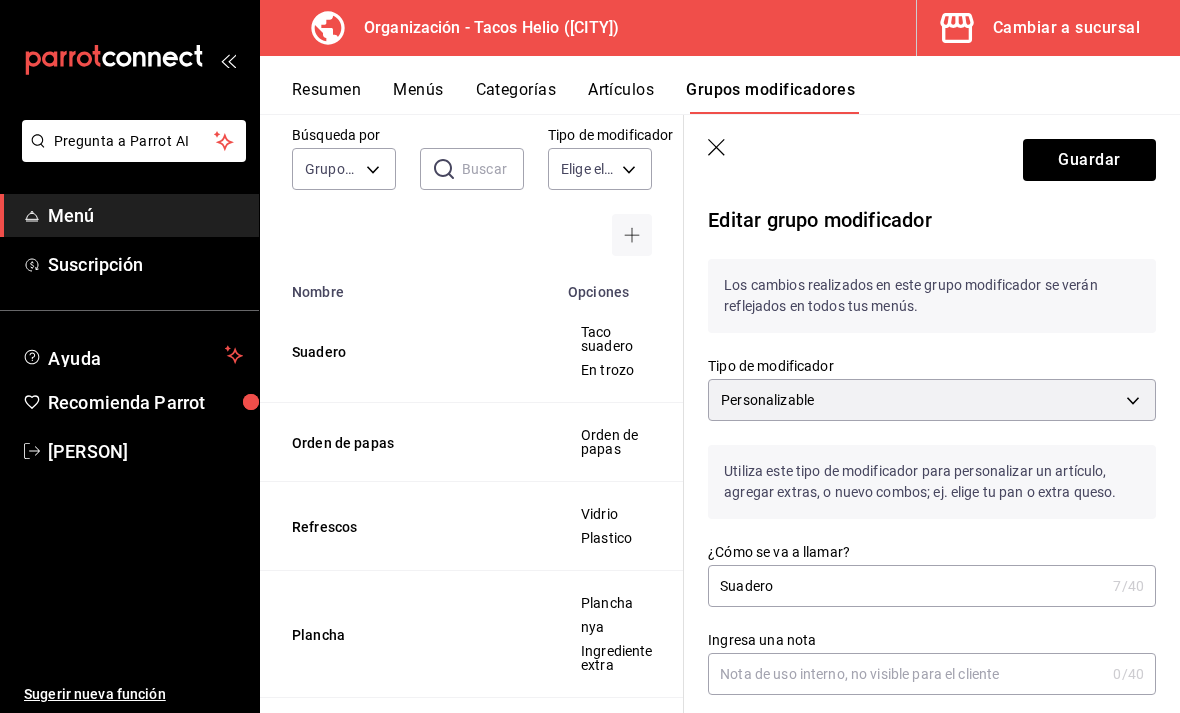 scroll, scrollTop: 0, scrollLeft: 0, axis: both 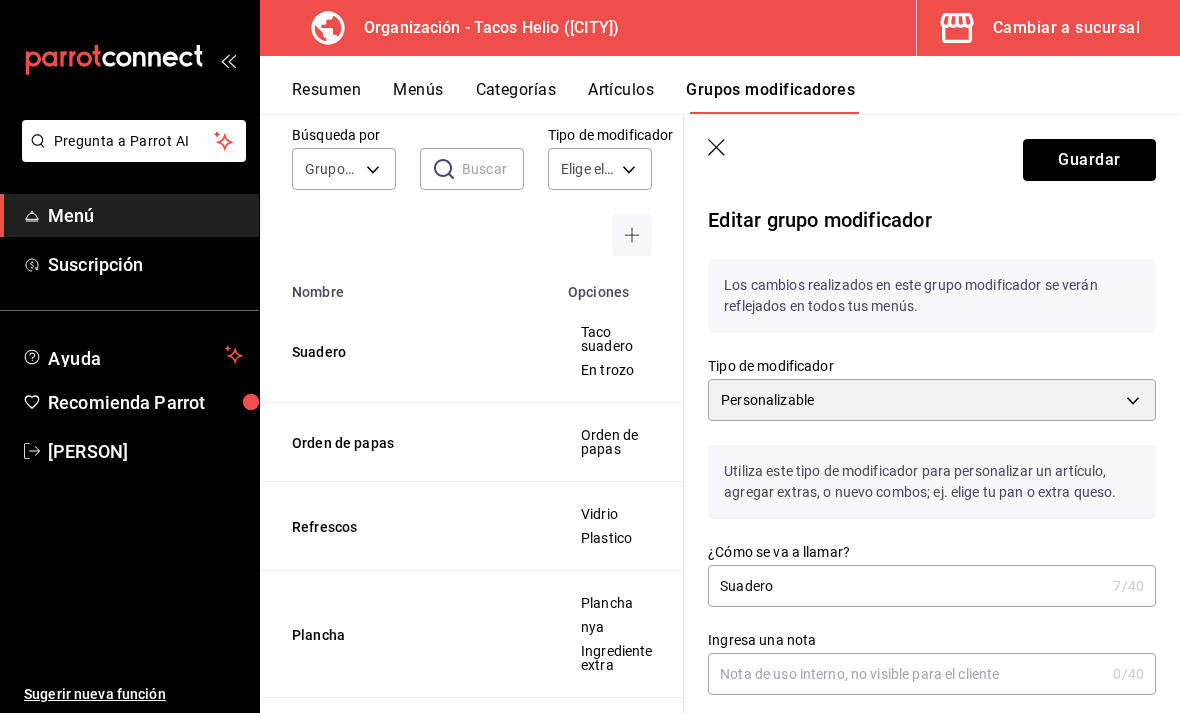 click on "Guardar" at bounding box center [1089, 160] 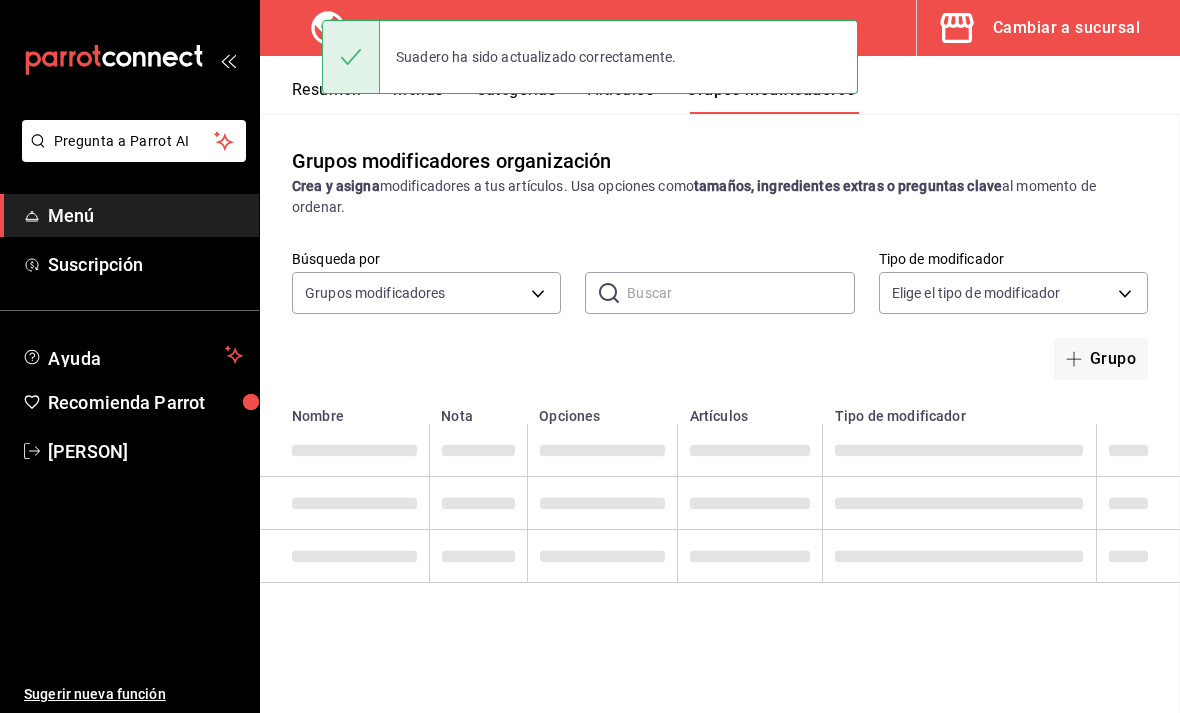 scroll, scrollTop: 0, scrollLeft: 0, axis: both 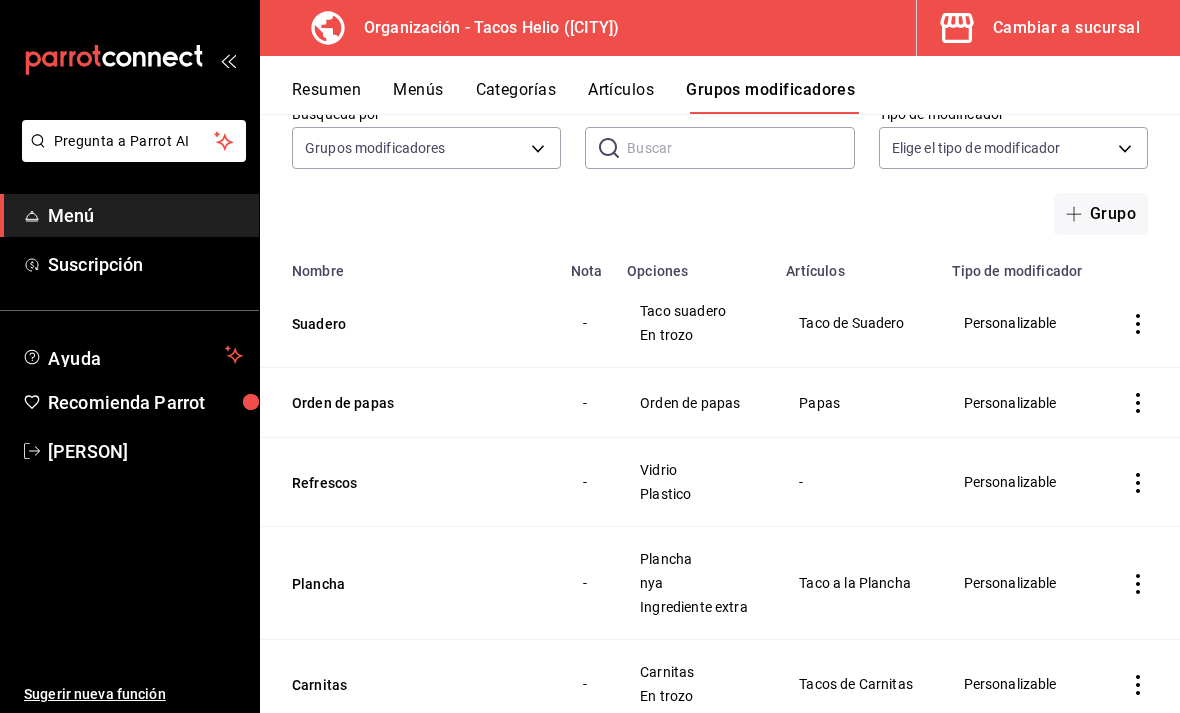 click 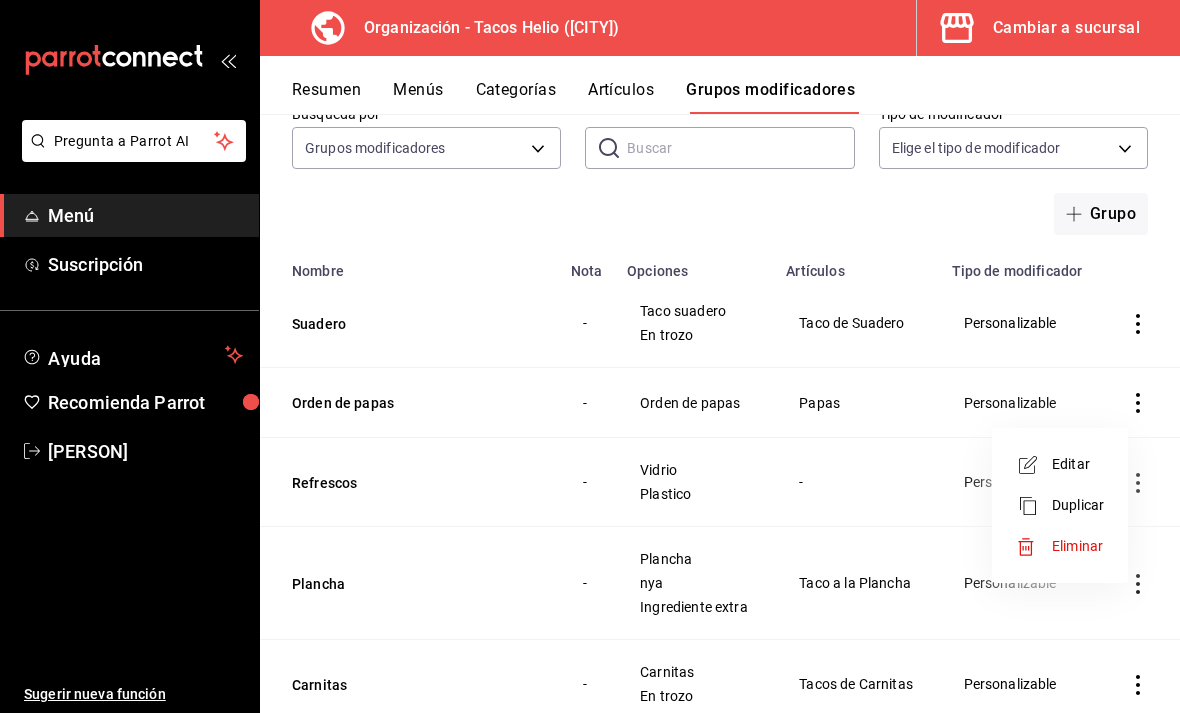 click on "Editar" at bounding box center [1078, 464] 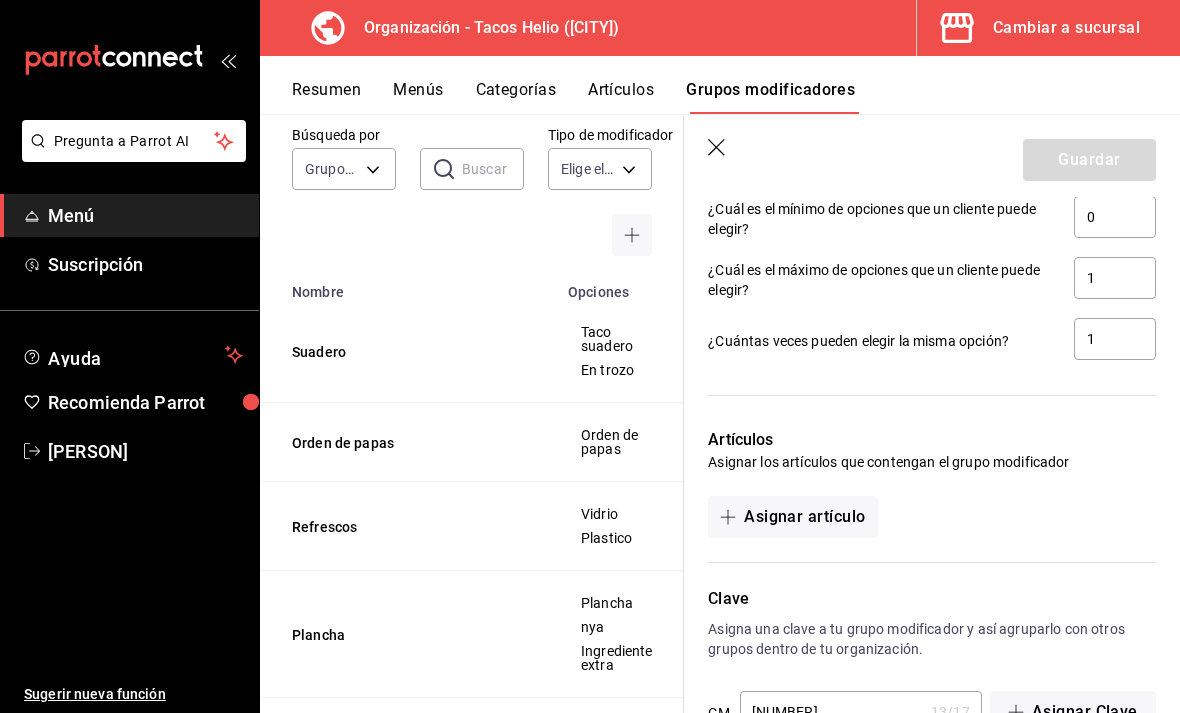 scroll, scrollTop: 1112, scrollLeft: 0, axis: vertical 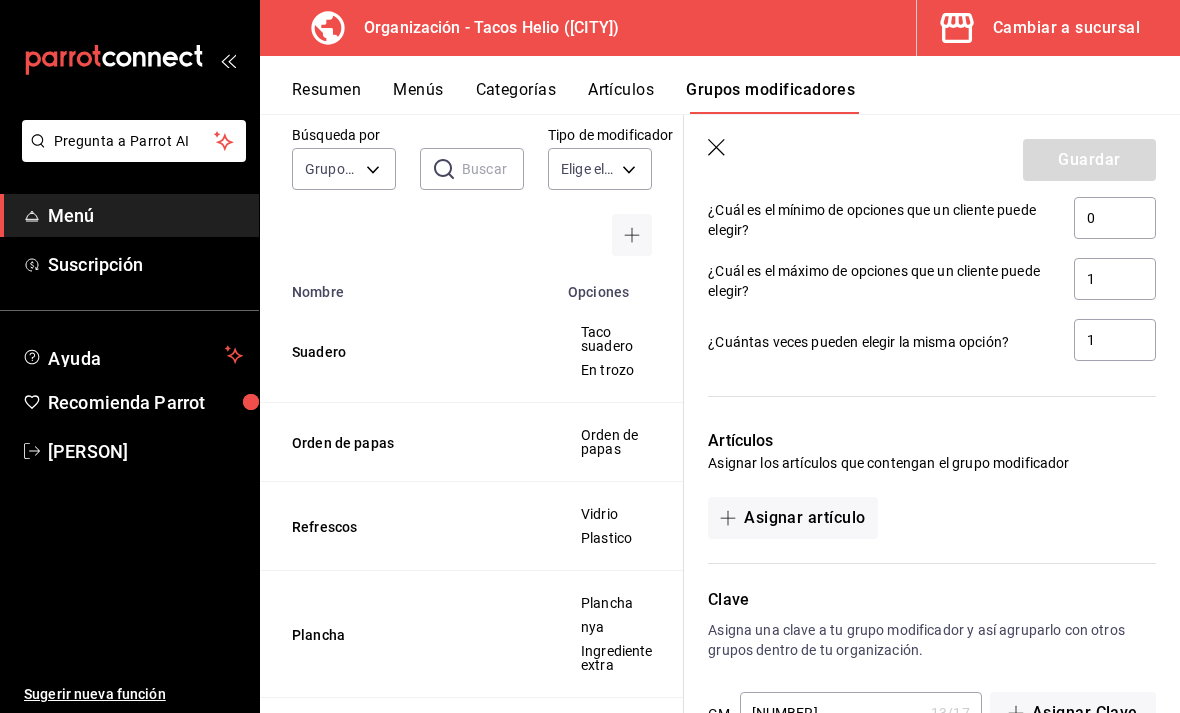 click on "Asignar artículo" at bounding box center [792, 518] 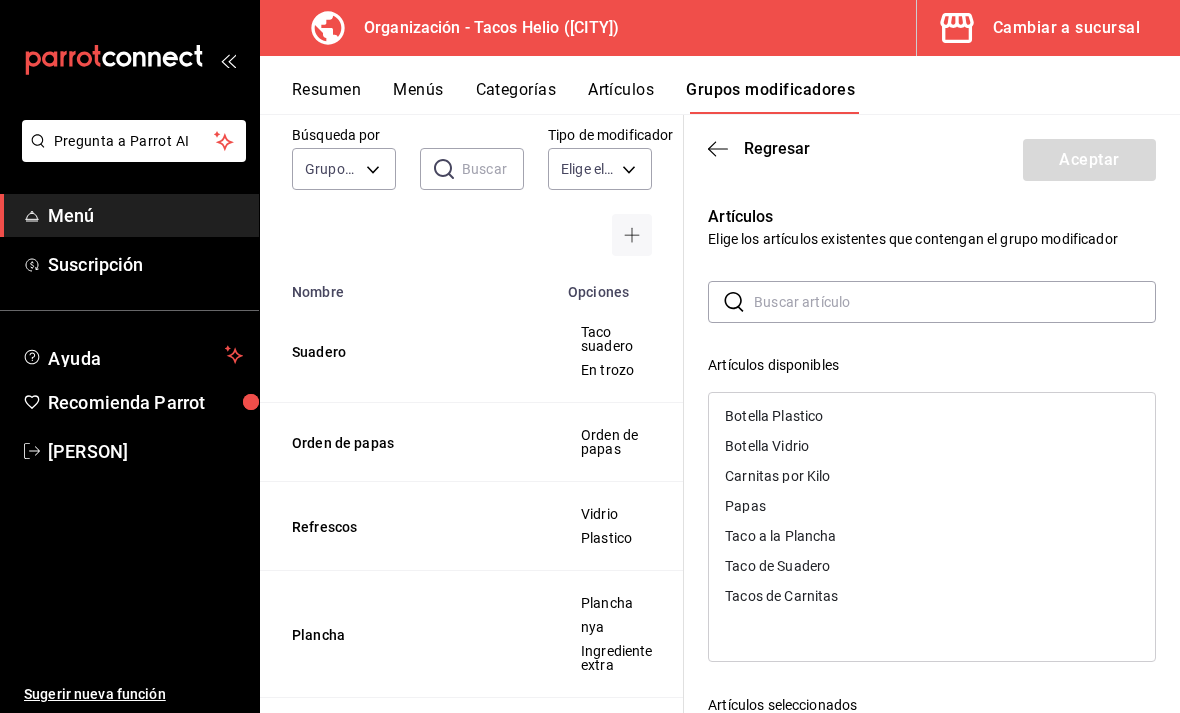 click on "Regresar" at bounding box center (777, 148) 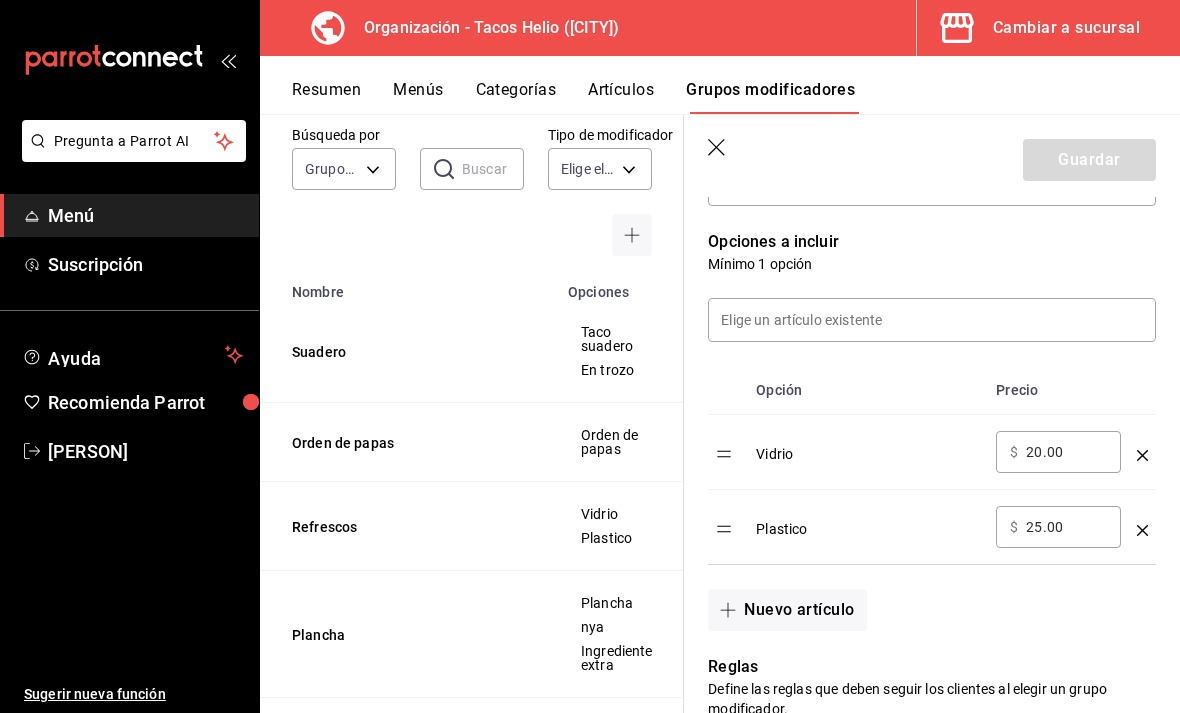 scroll, scrollTop: 484, scrollLeft: 0, axis: vertical 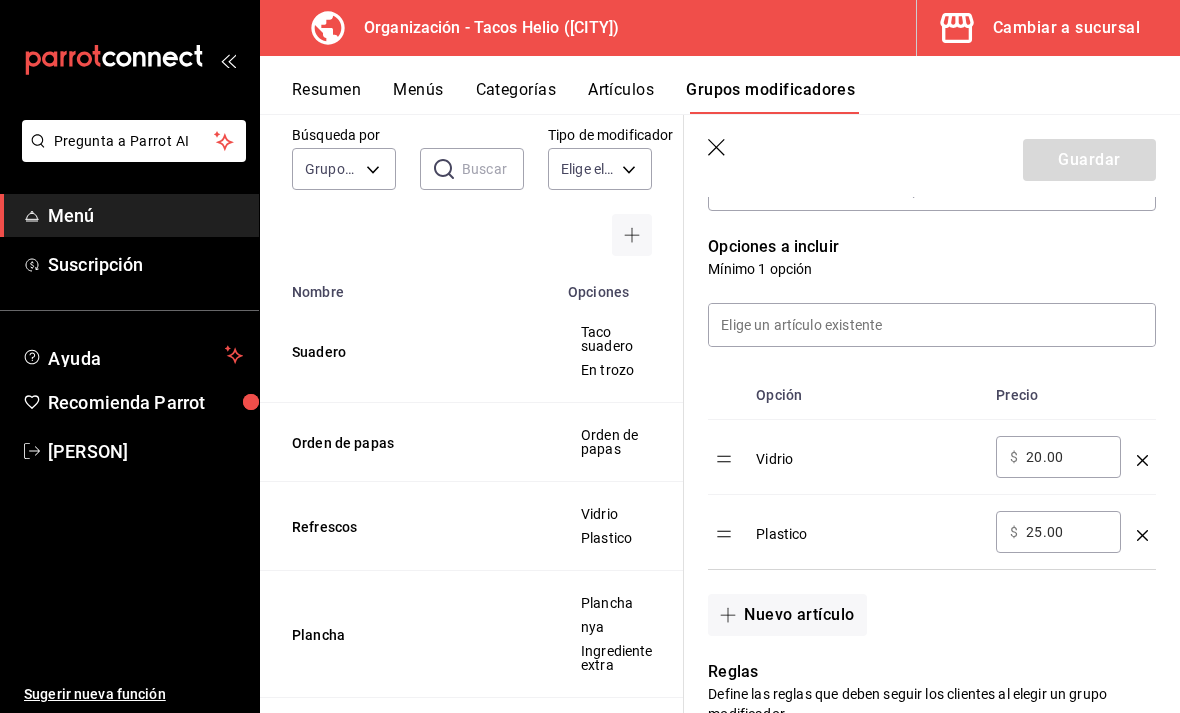 click 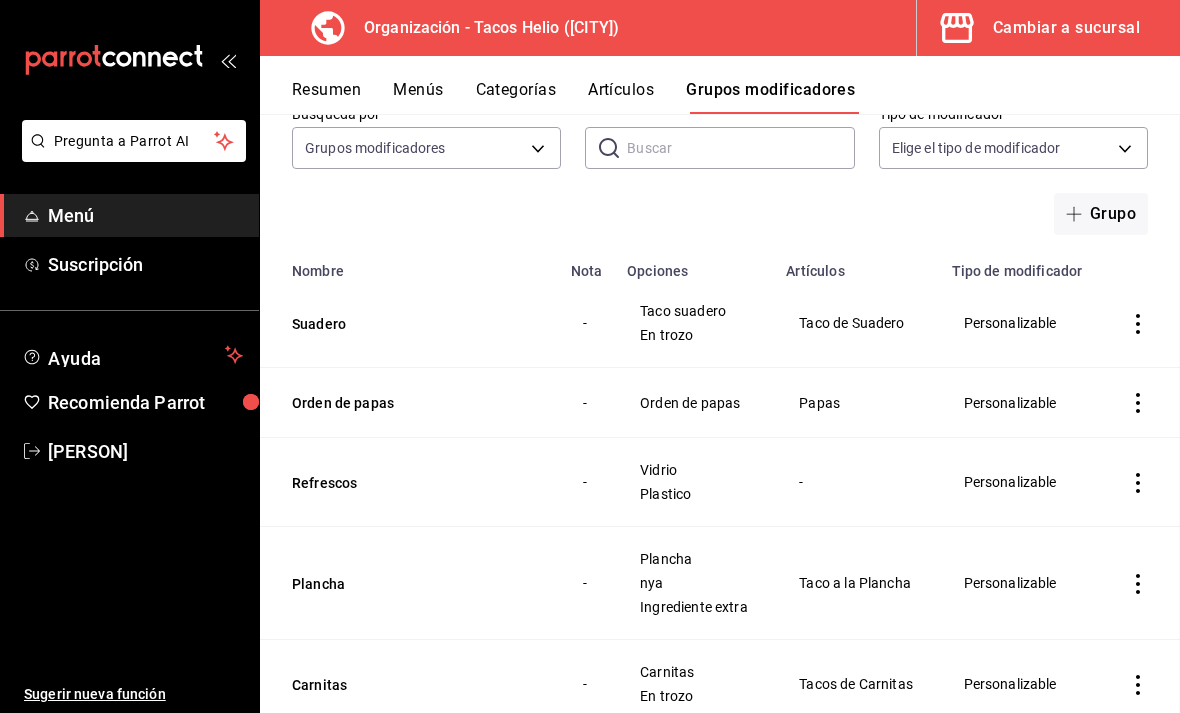 scroll, scrollTop: 0, scrollLeft: 0, axis: both 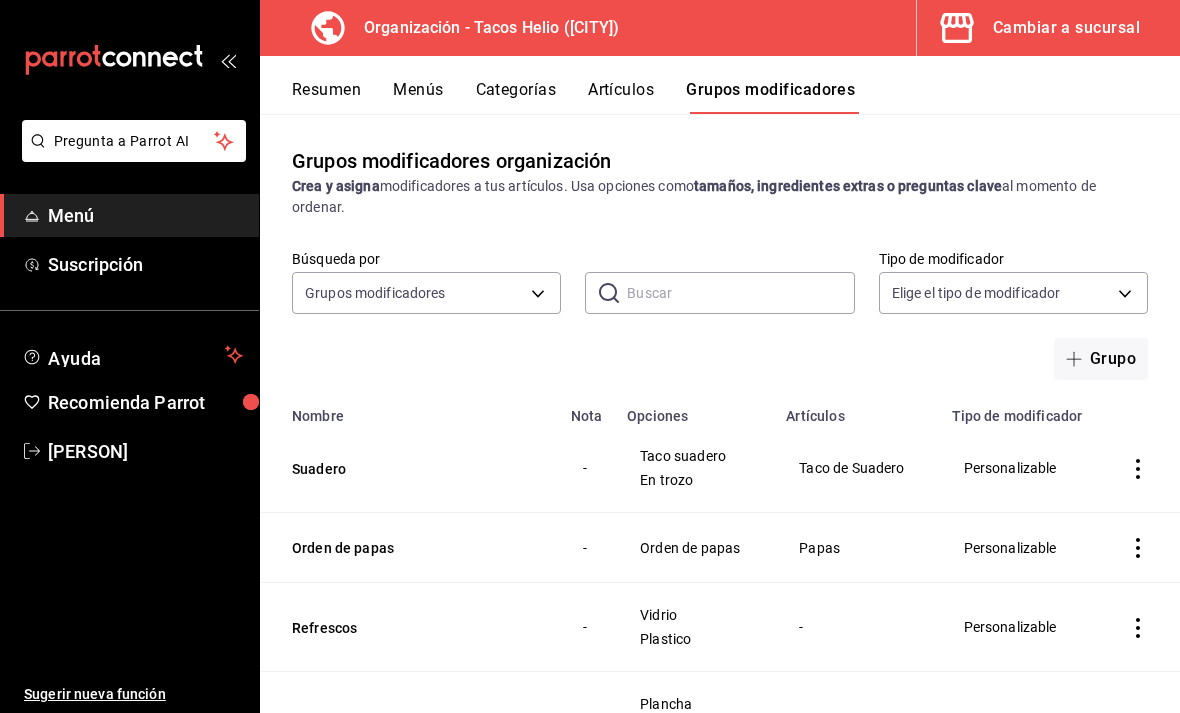 click on "Organización - Tacos Helio ([CITY]) Cambiar a sucursal" at bounding box center [720, 28] 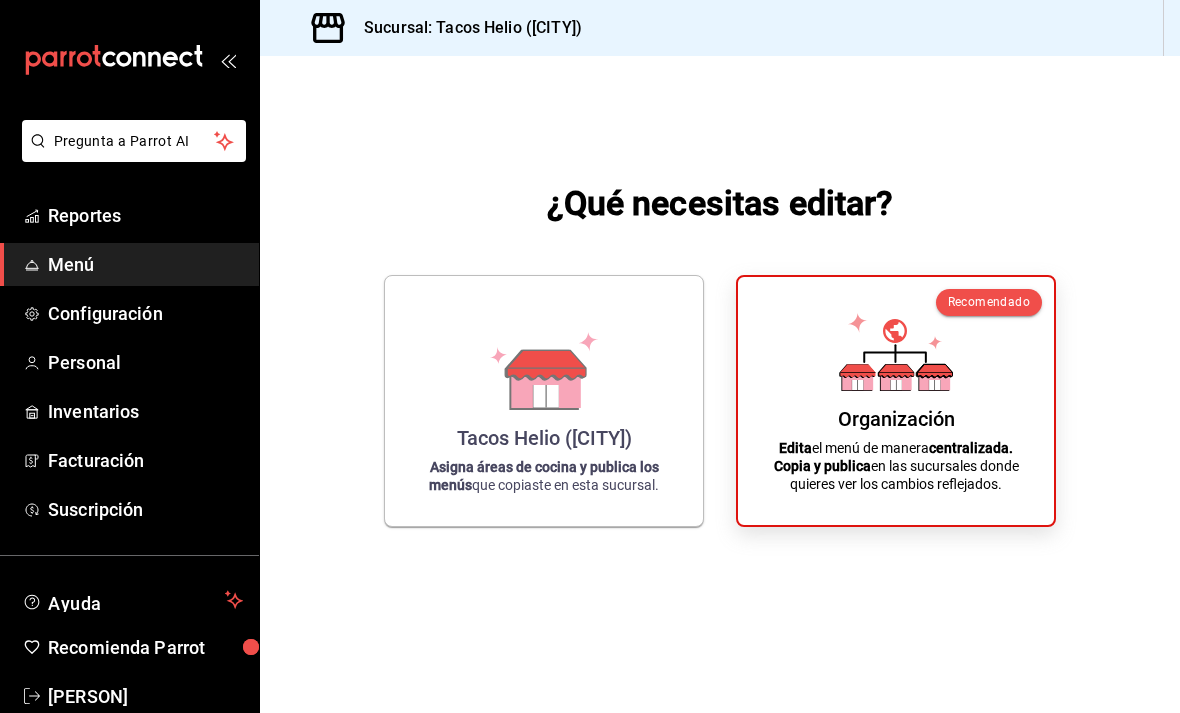 click on "Tacos Helio ([CITY])" at bounding box center (544, 438) 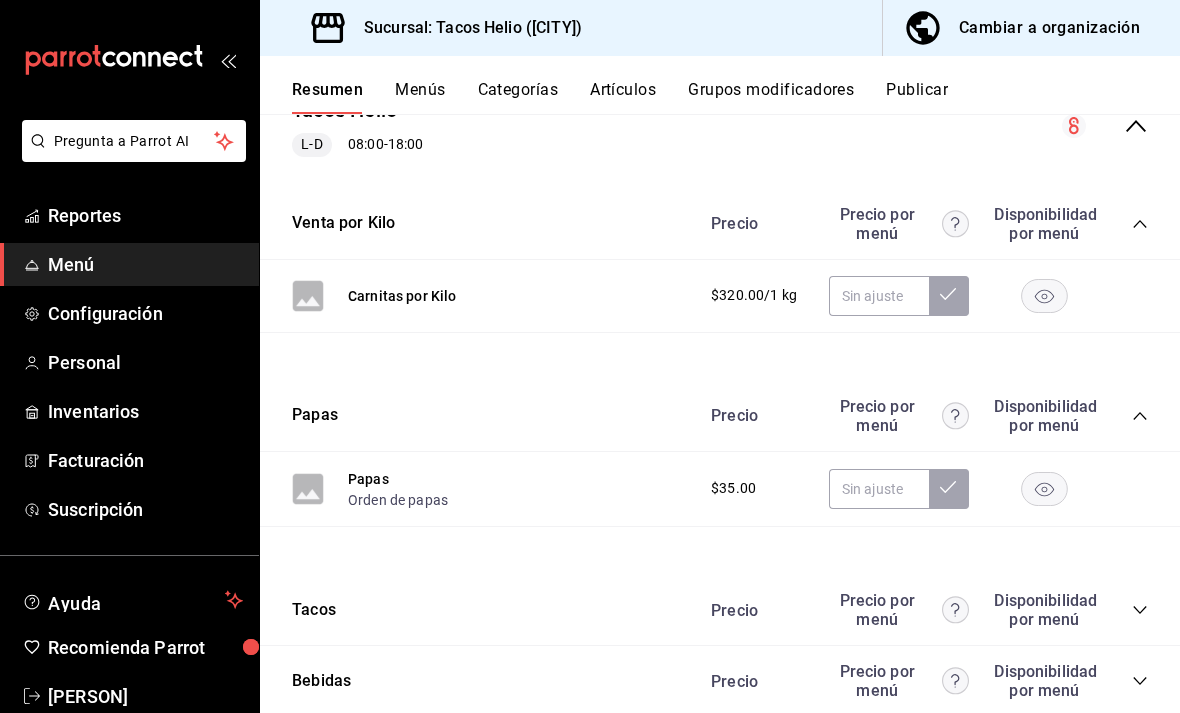 scroll, scrollTop: 221, scrollLeft: 0, axis: vertical 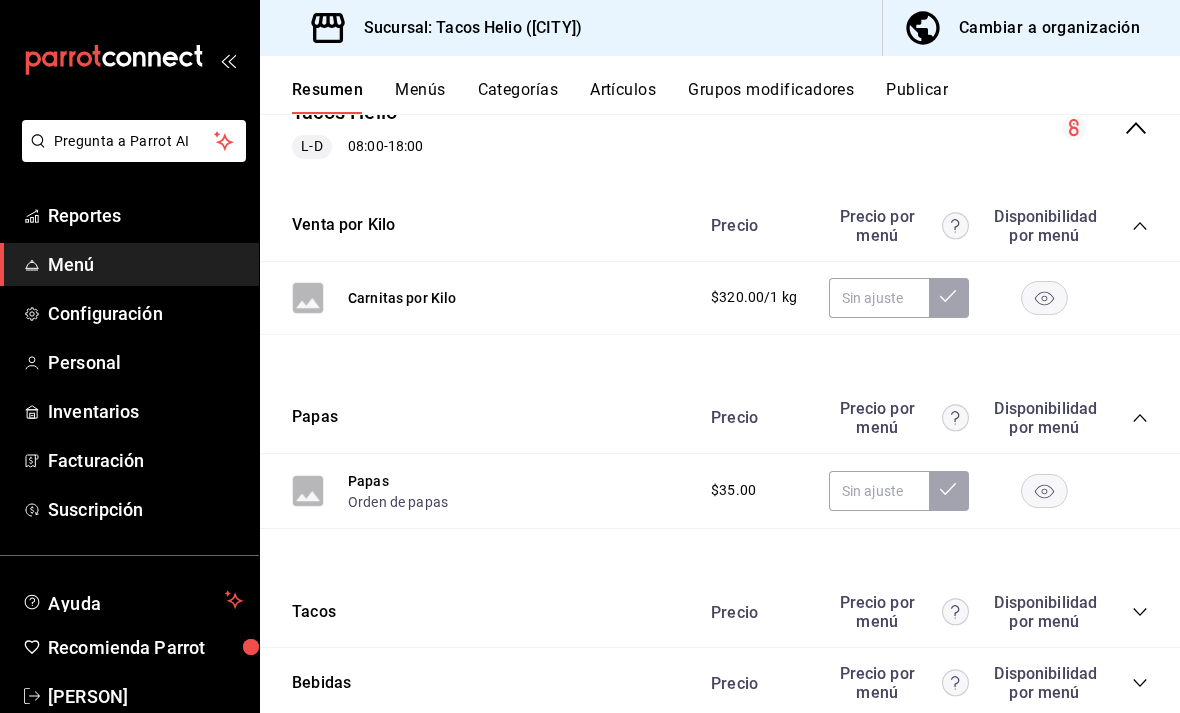 click 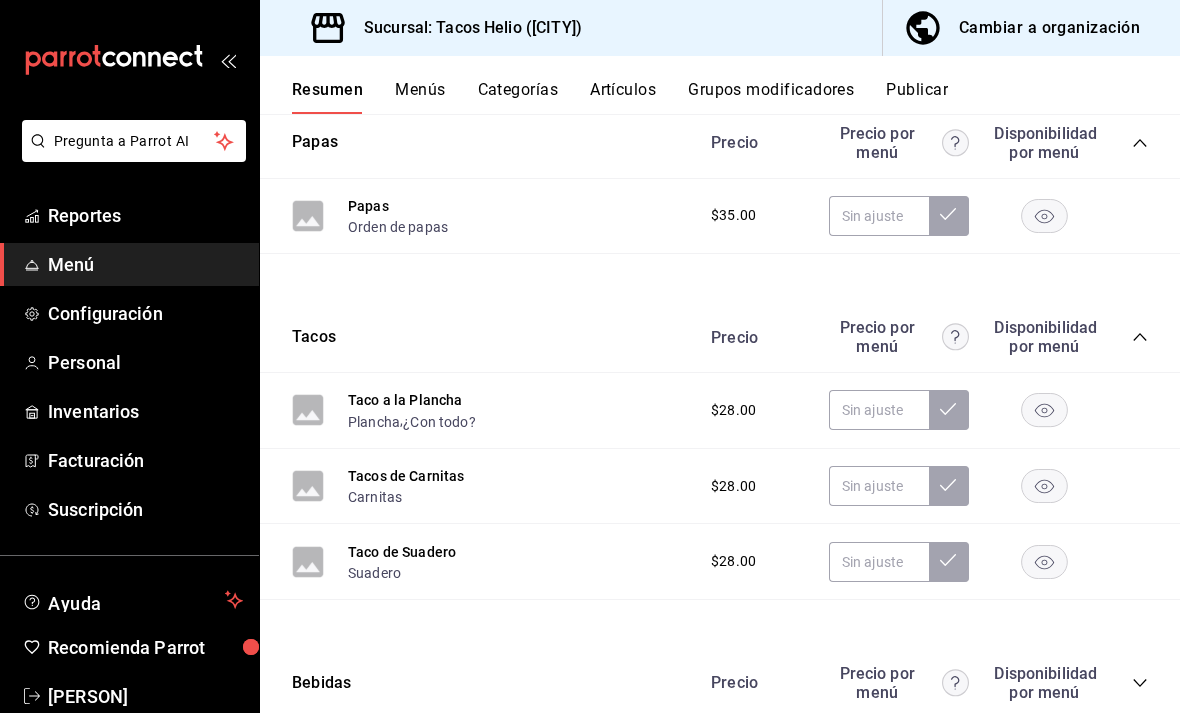 scroll, scrollTop: 495, scrollLeft: 0, axis: vertical 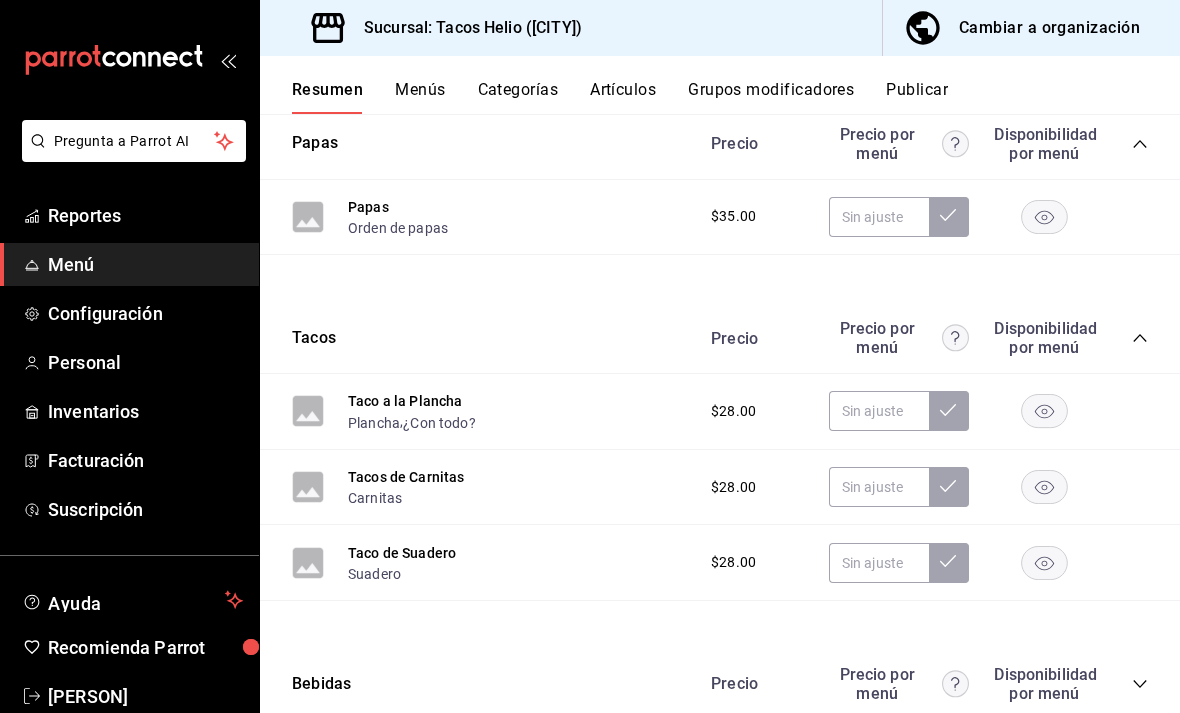 click 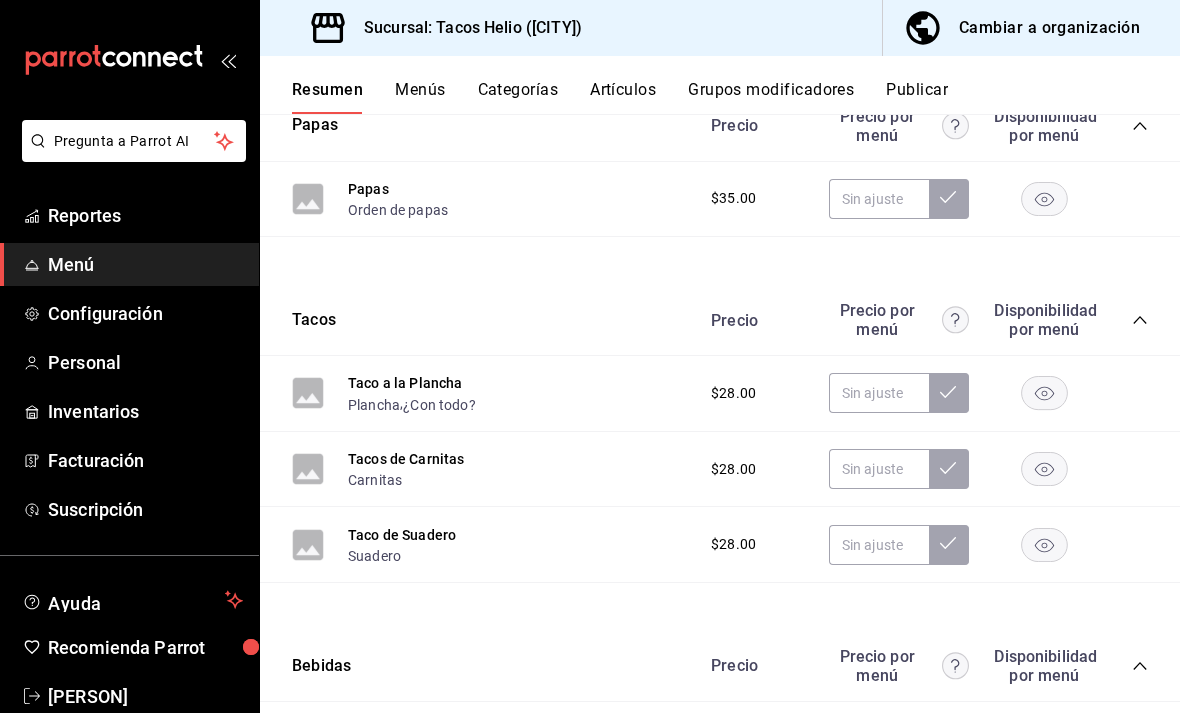 scroll, scrollTop: 512, scrollLeft: 0, axis: vertical 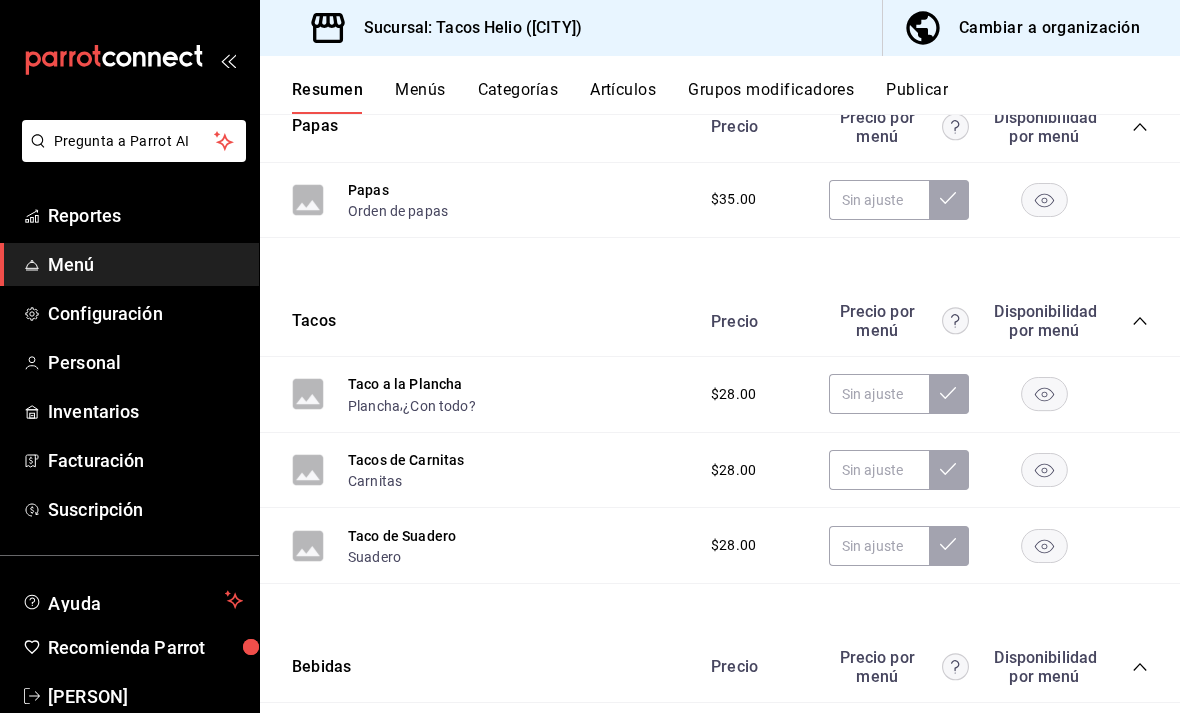 click on "Tacos de Carnitas" at bounding box center (406, 460) 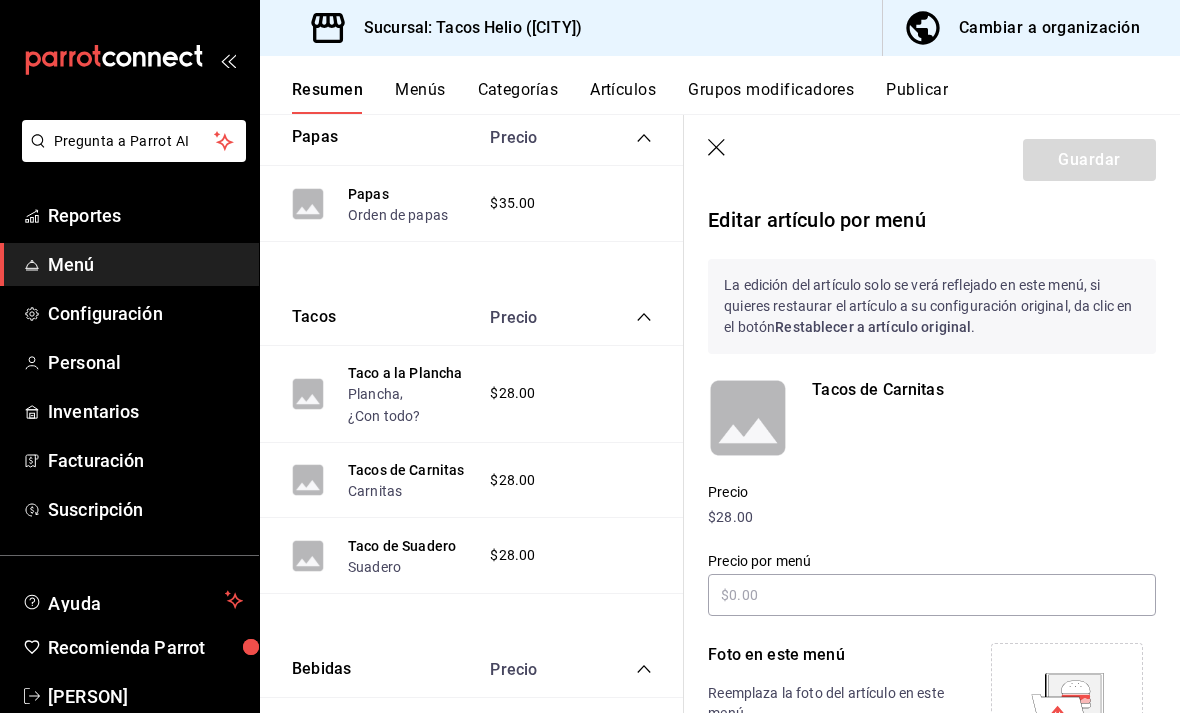 scroll, scrollTop: 0, scrollLeft: 0, axis: both 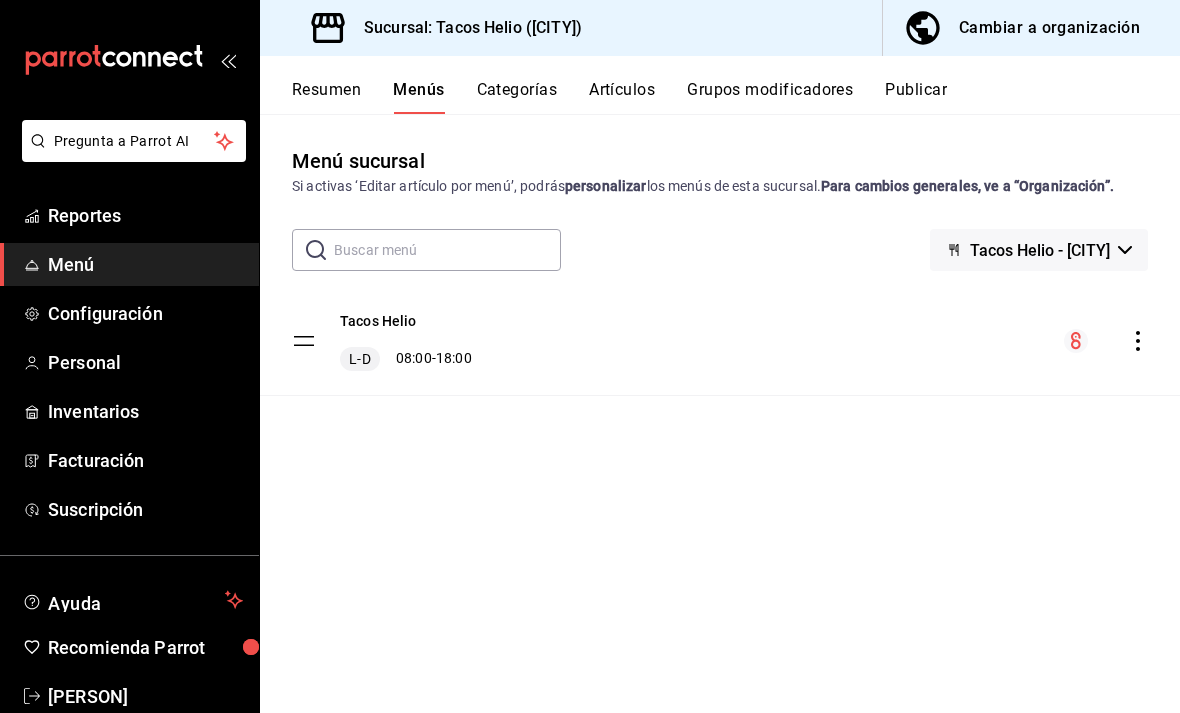click on "Tacos Helio" at bounding box center (378, 321) 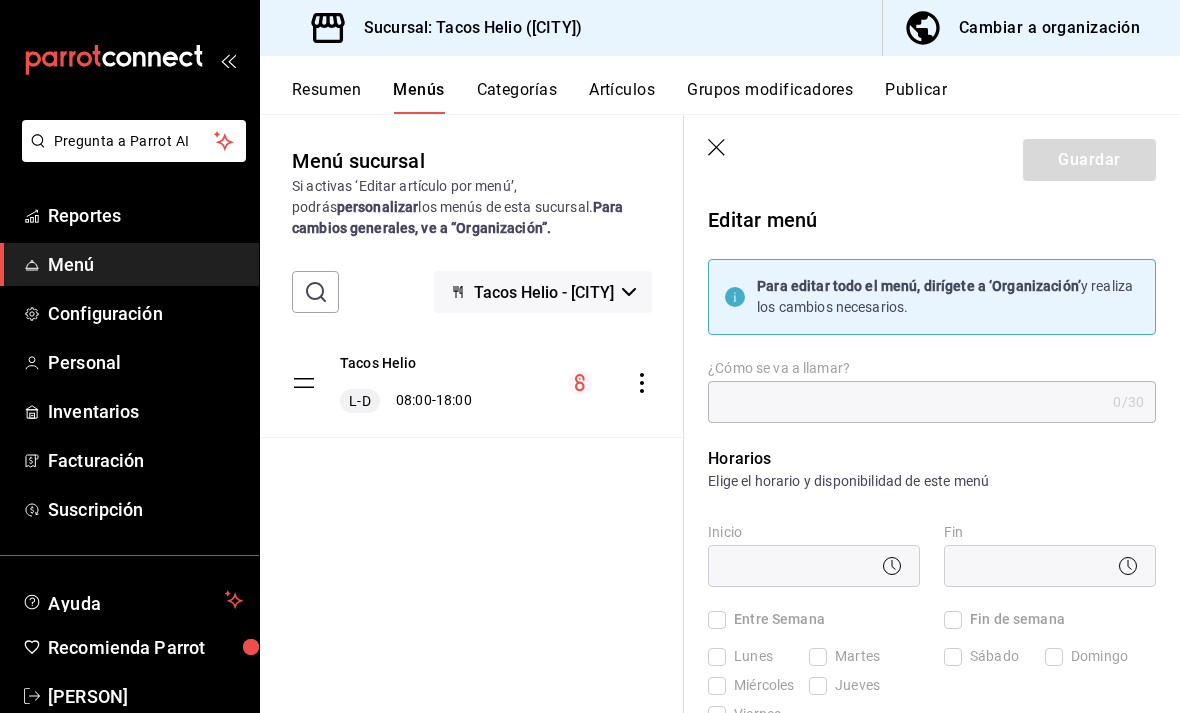 type on "Tacos Helio" 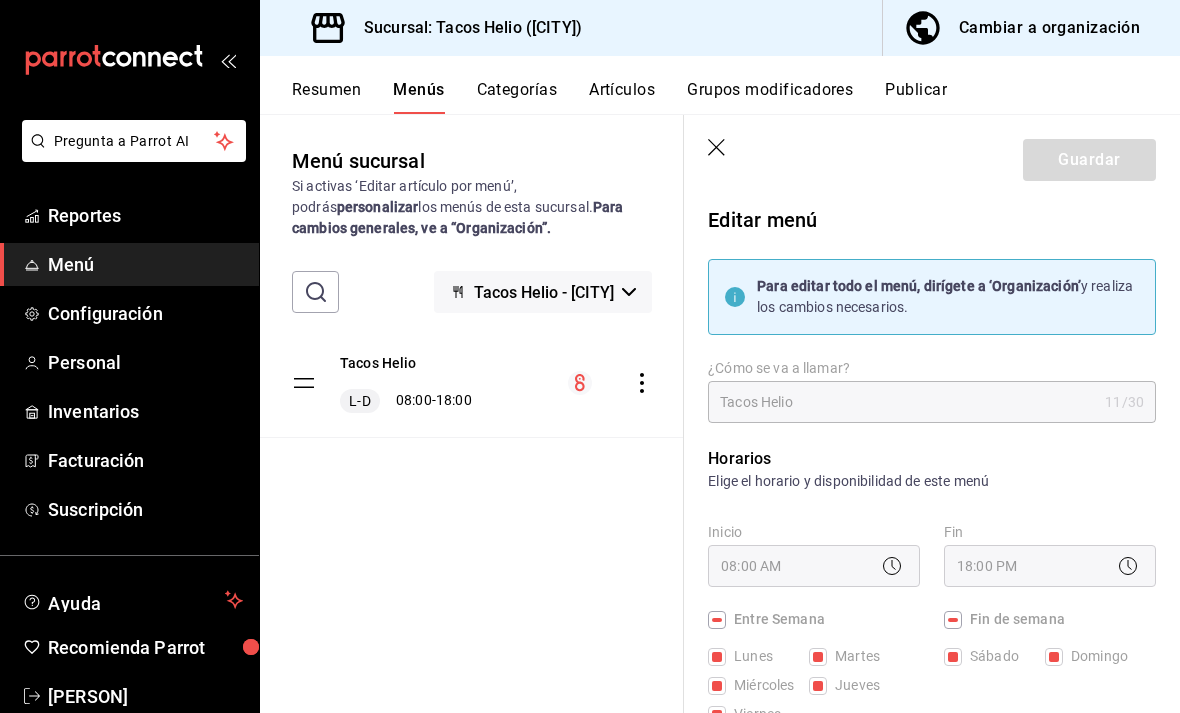 click on "Categorías" at bounding box center [517, 97] 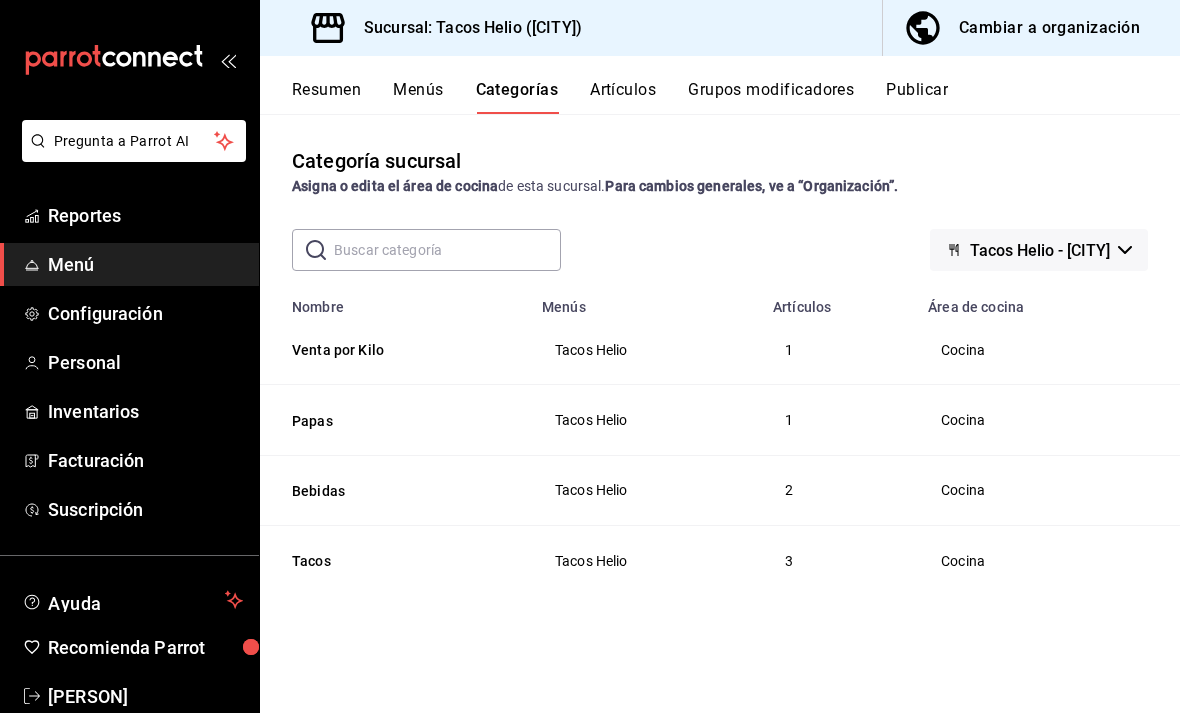 click on "Tacos" at bounding box center [392, 561] 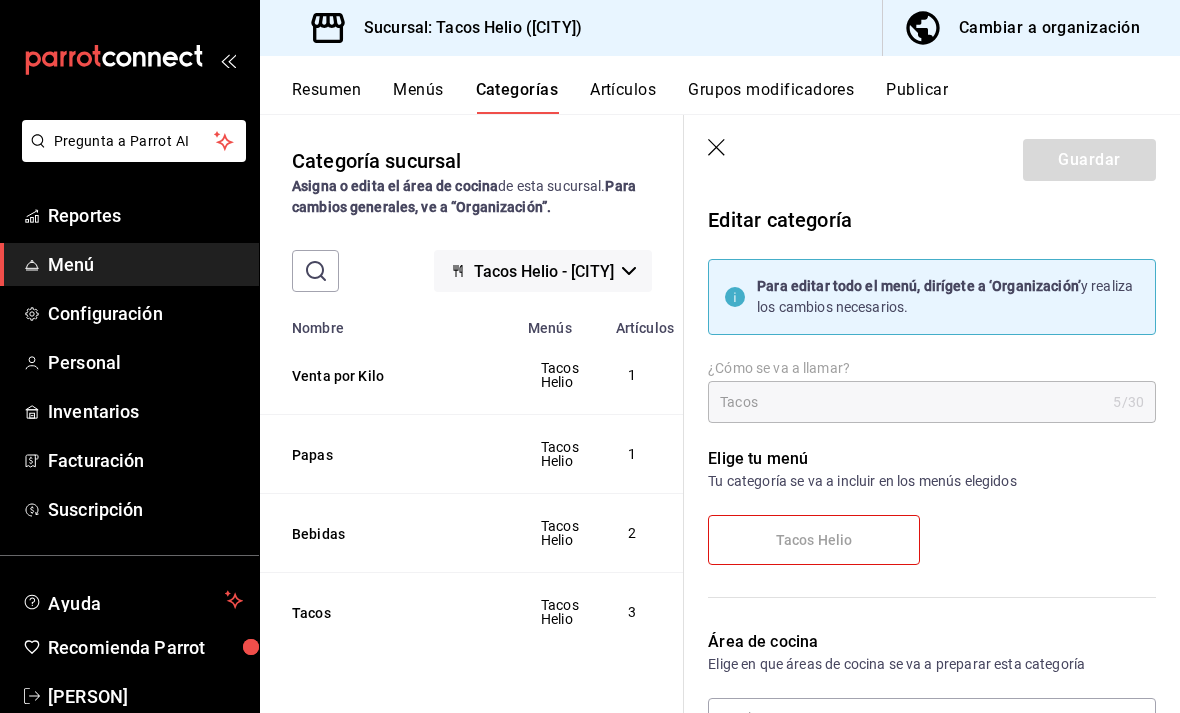 scroll, scrollTop: 0, scrollLeft: 0, axis: both 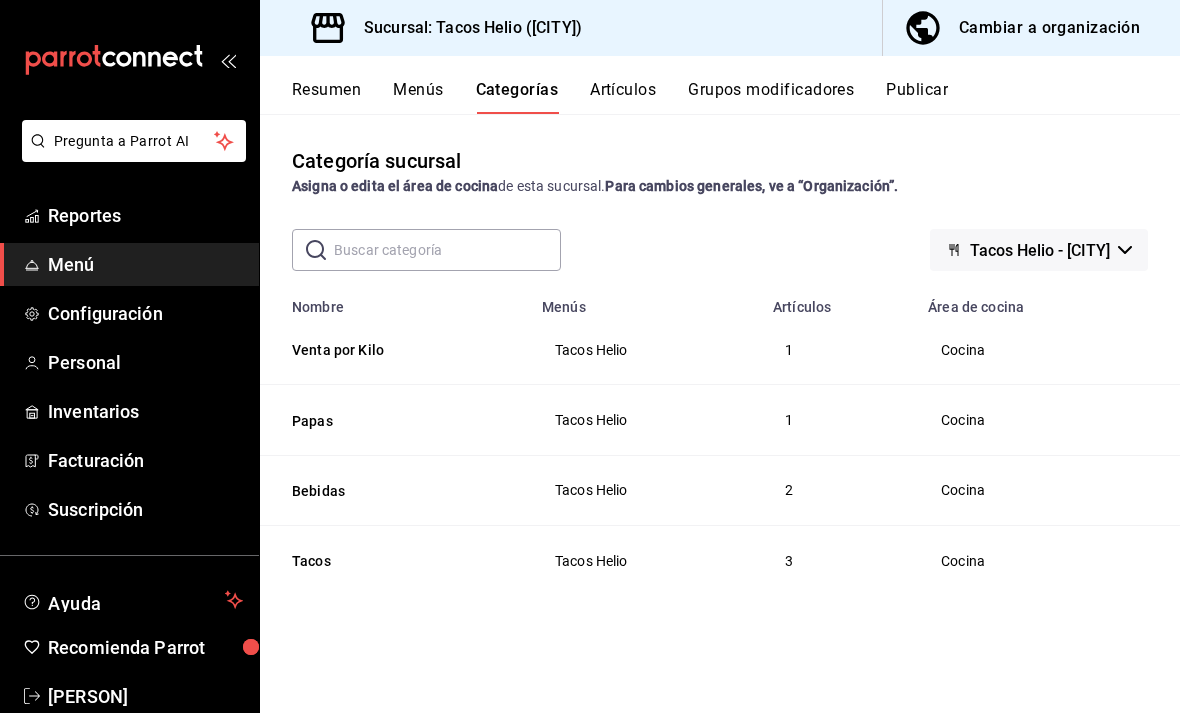 click on "Artículos" at bounding box center [623, 97] 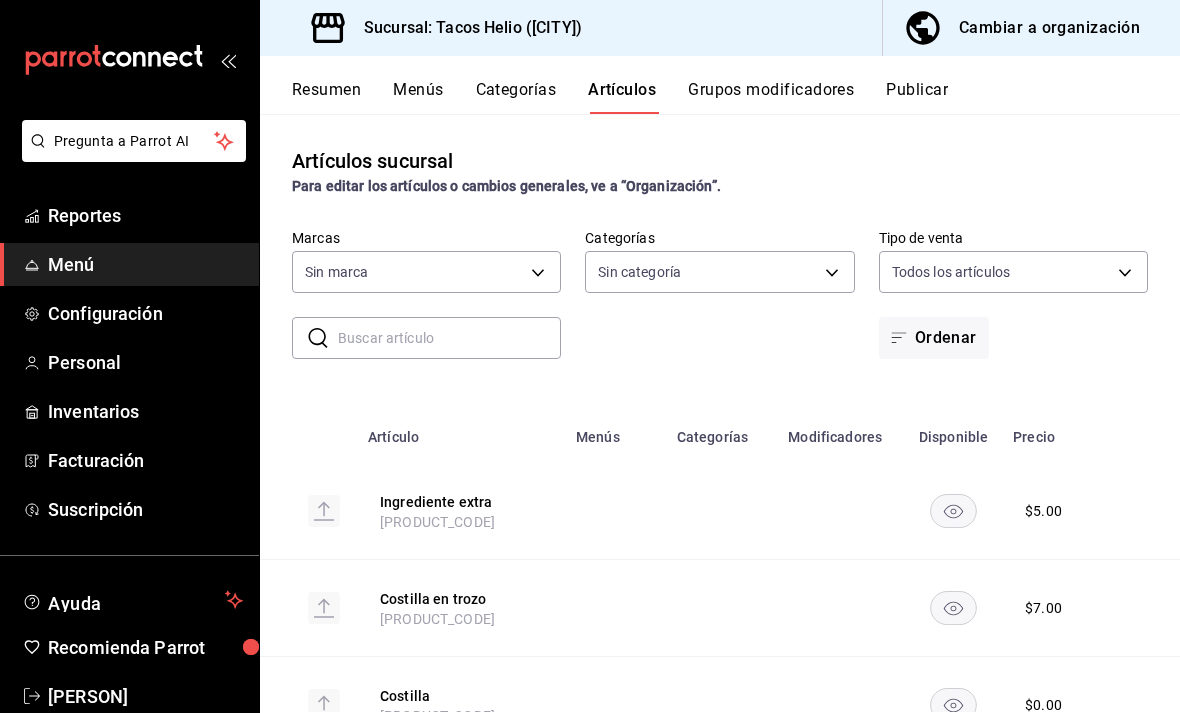 type on "[UUID]" 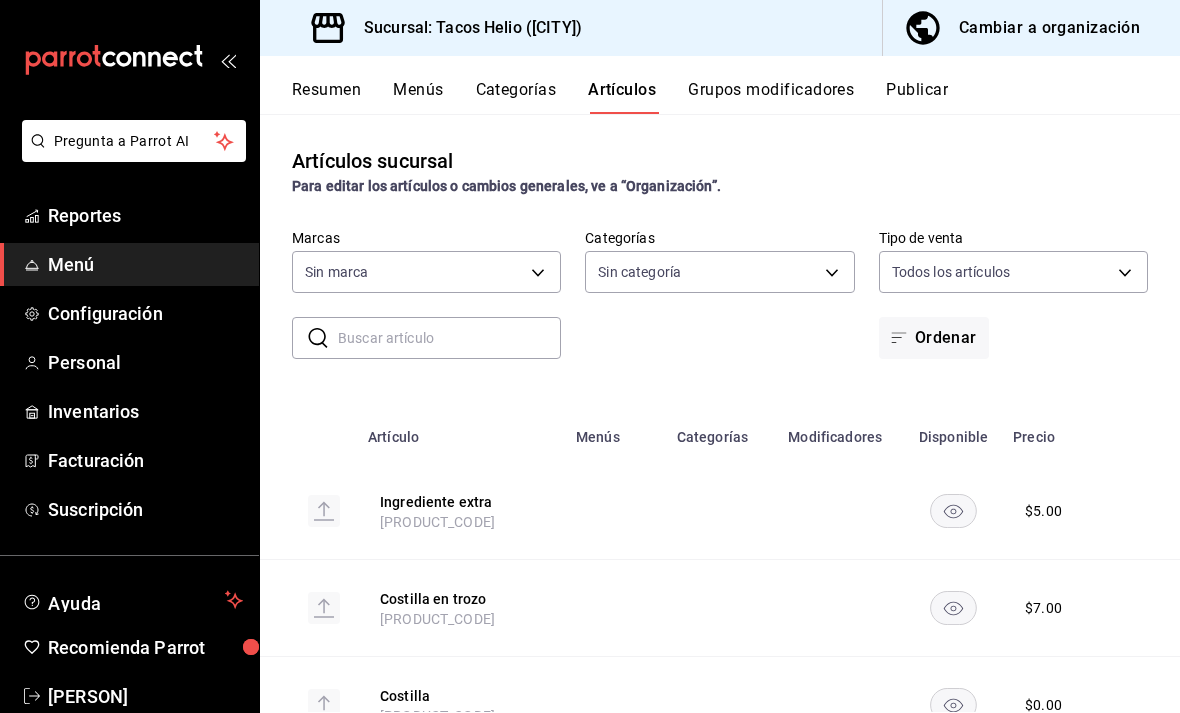 type on "[UUID],[UUID],[UUID],[UUID]" 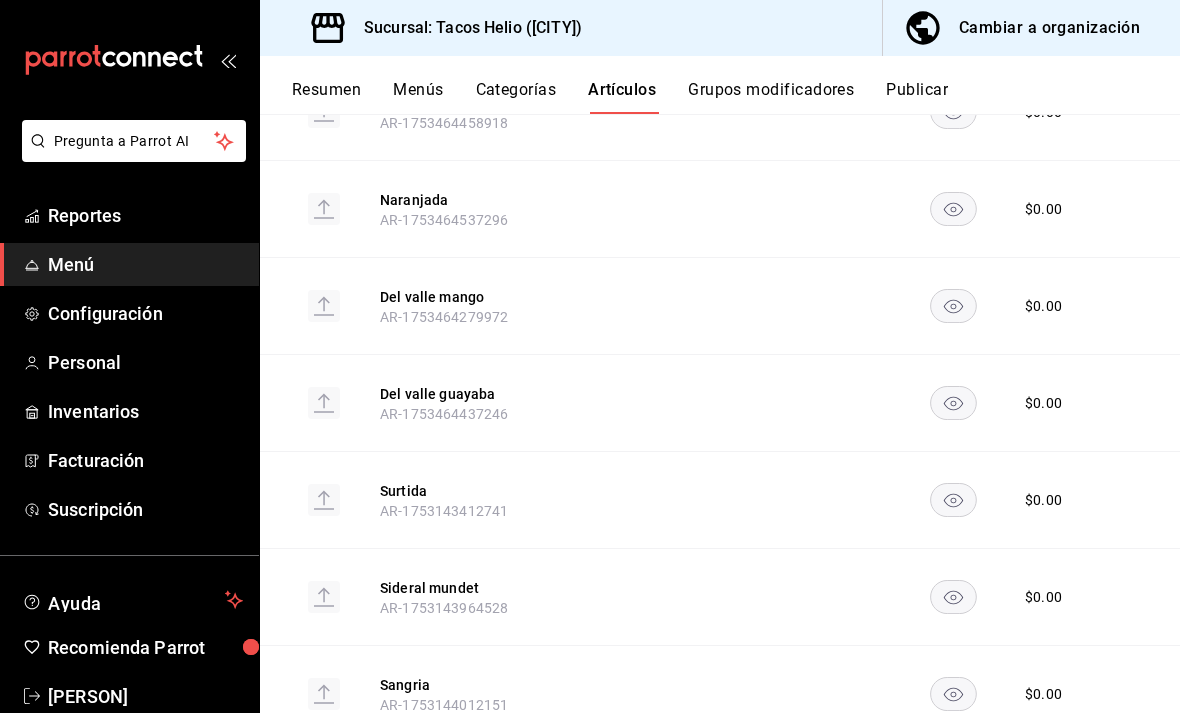 scroll, scrollTop: 1276, scrollLeft: 0, axis: vertical 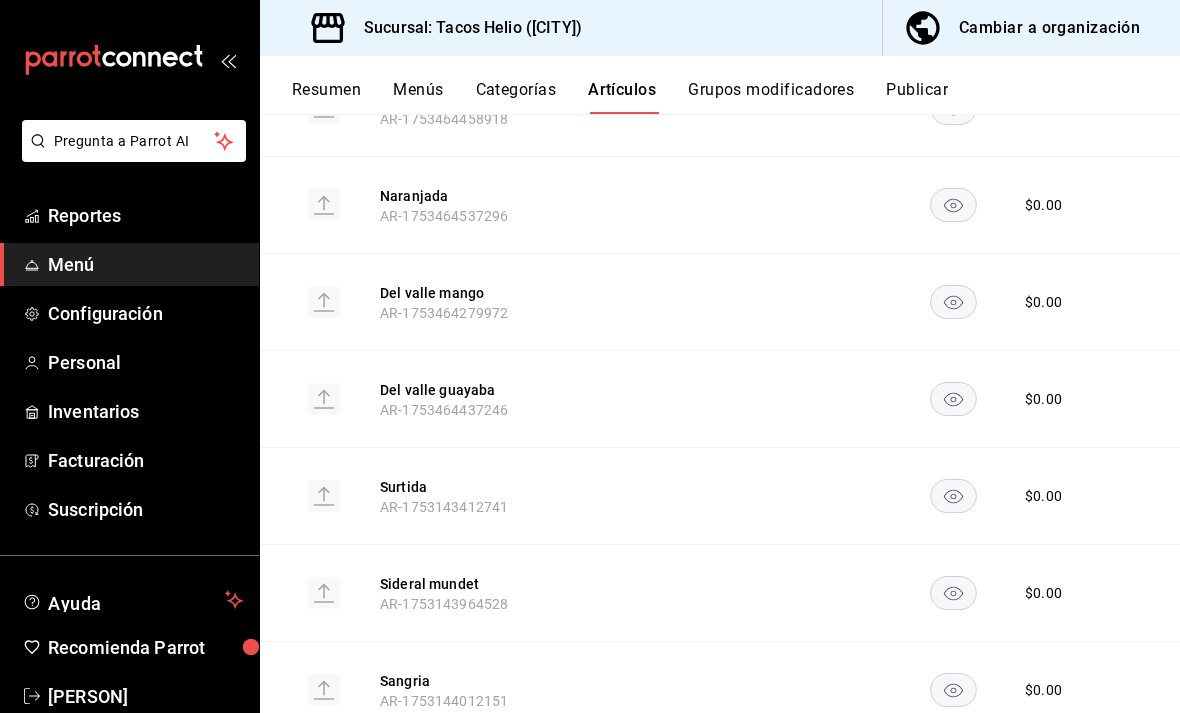 click on "Grupos modificadores" at bounding box center [771, 97] 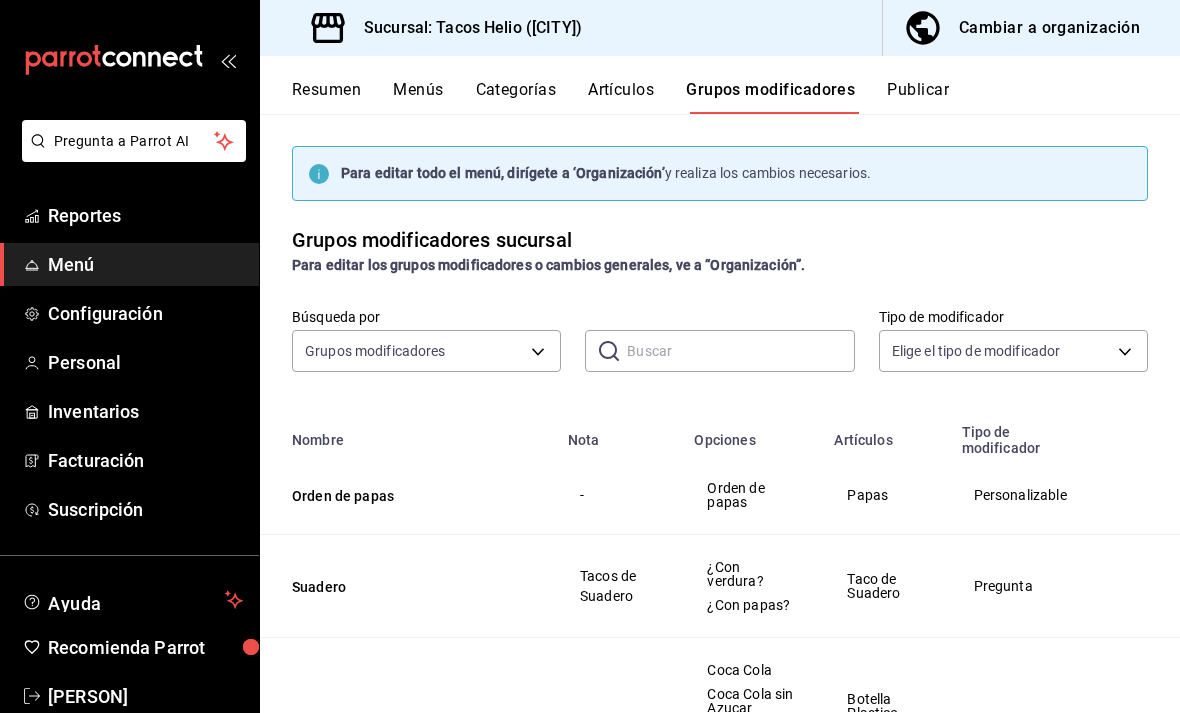 scroll, scrollTop: 0, scrollLeft: 0, axis: both 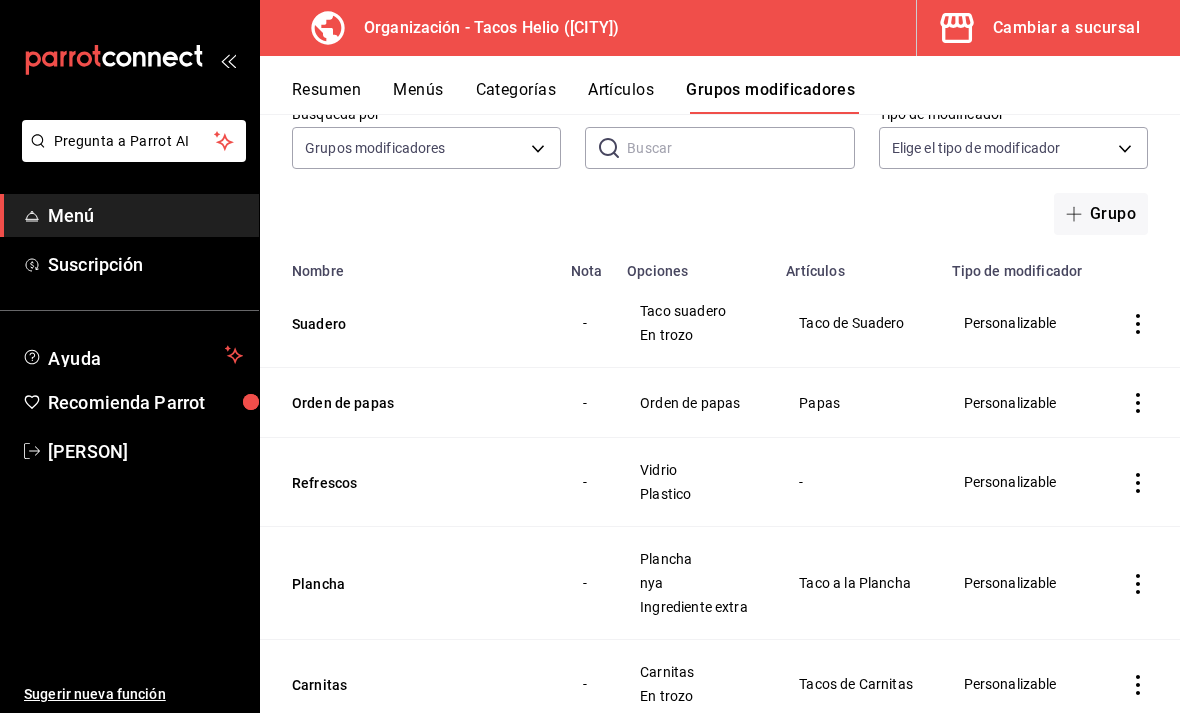 click on "Menús" at bounding box center [418, 97] 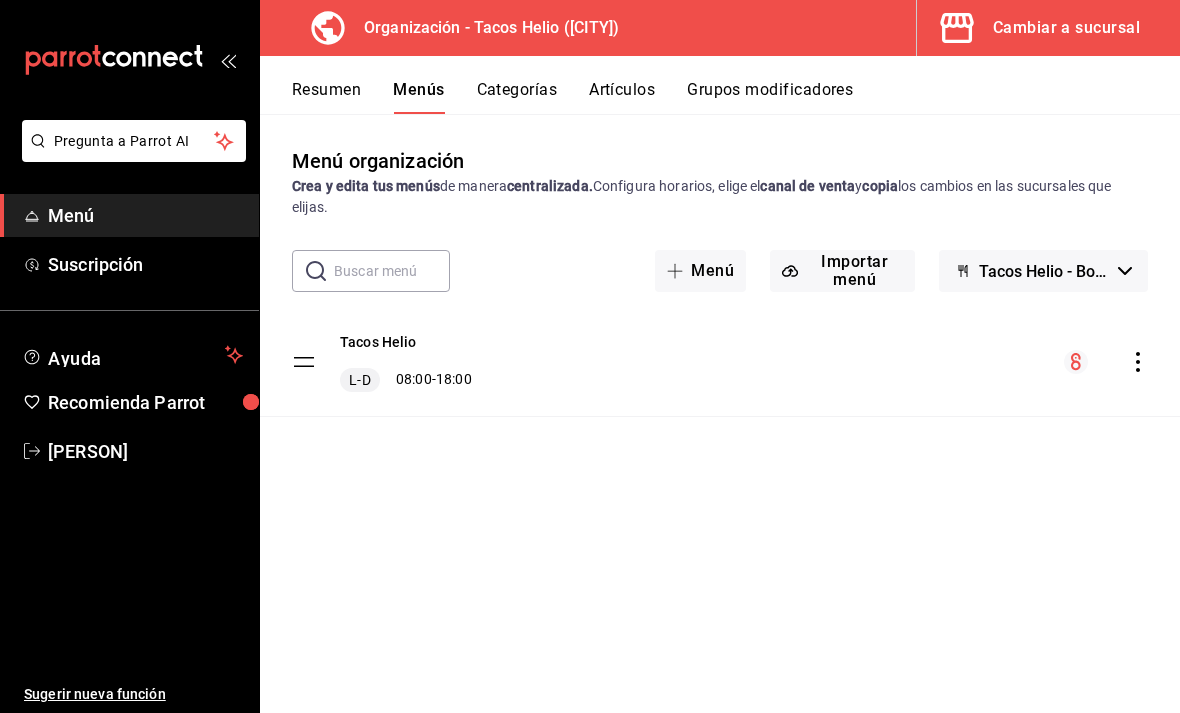 click 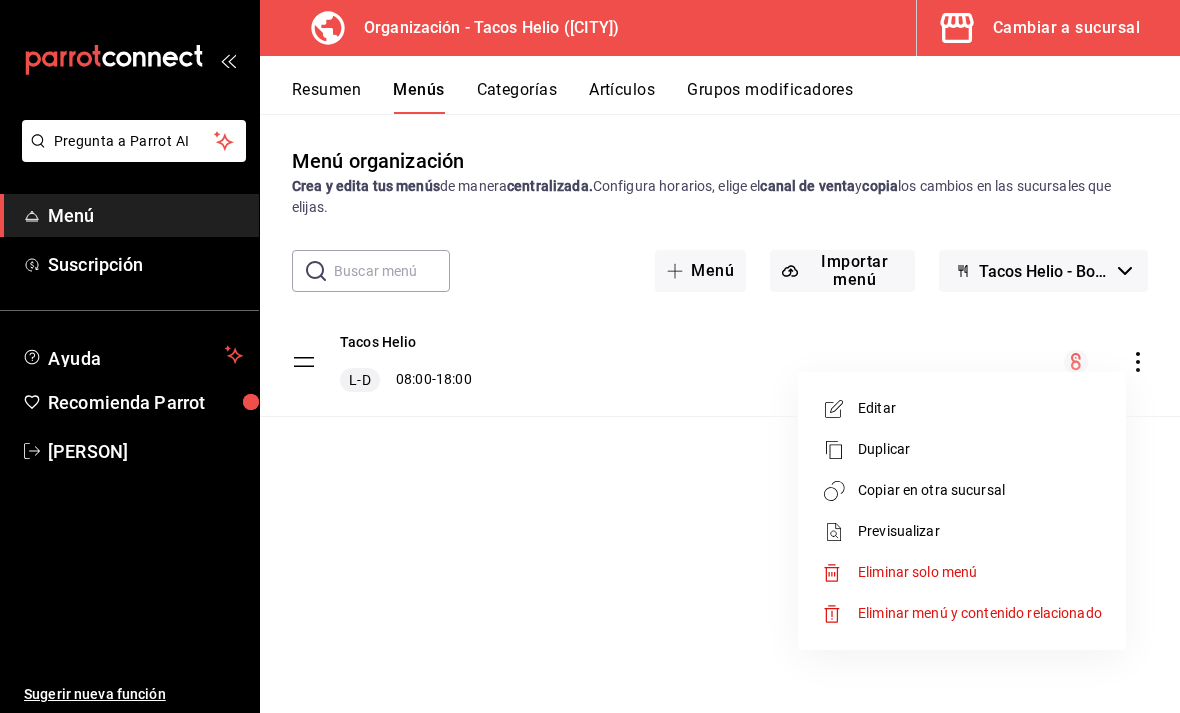 click on "Copiar en otra sucursal" at bounding box center (980, 490) 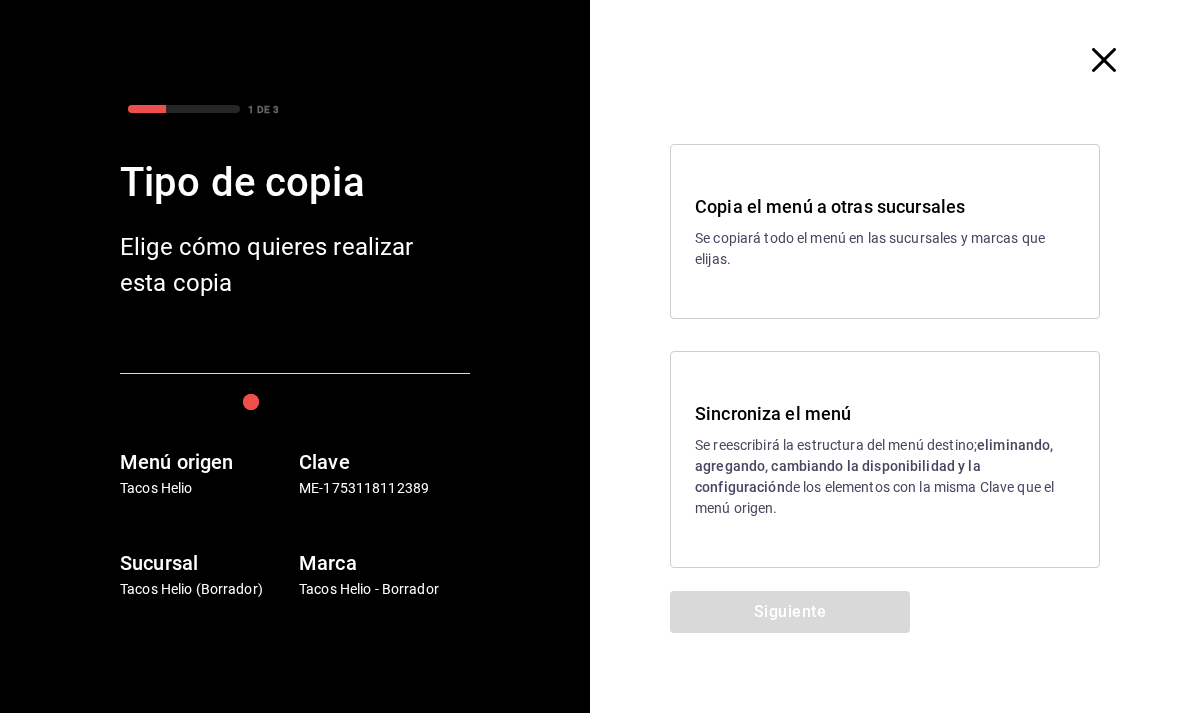 click on "eliminando, agregando, cambiando la disponibilidad y la configuración" at bounding box center [874, 466] 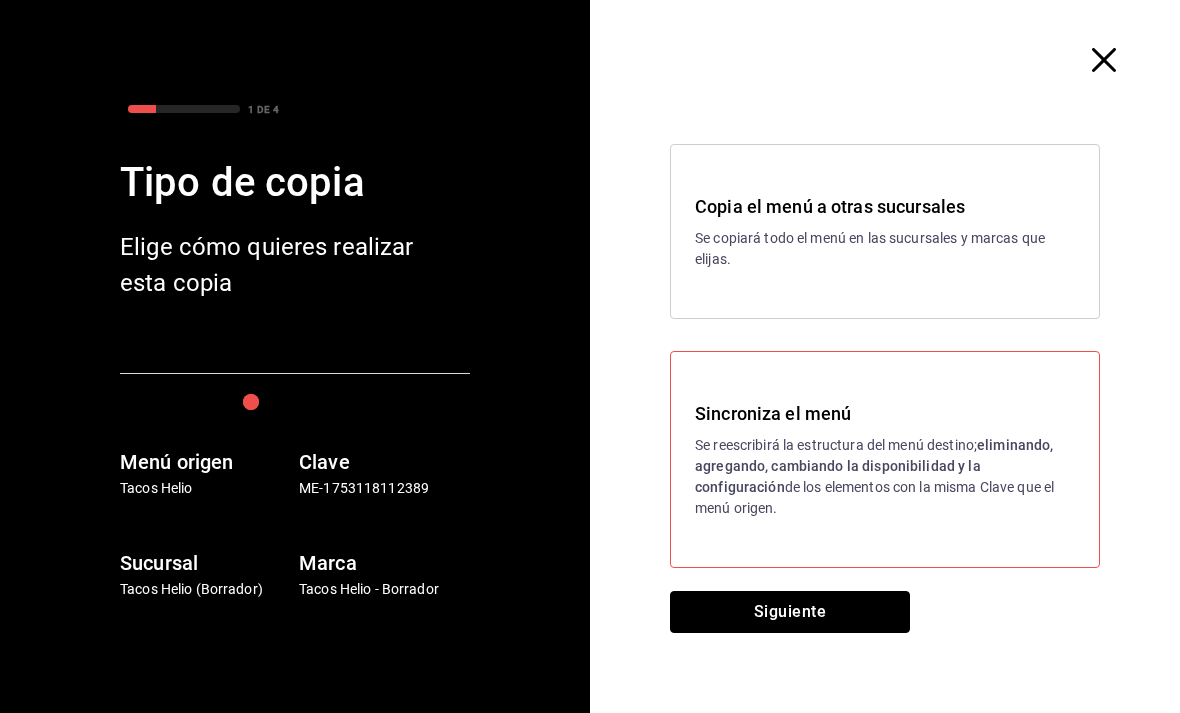 click on "Siguiente" at bounding box center [790, 612] 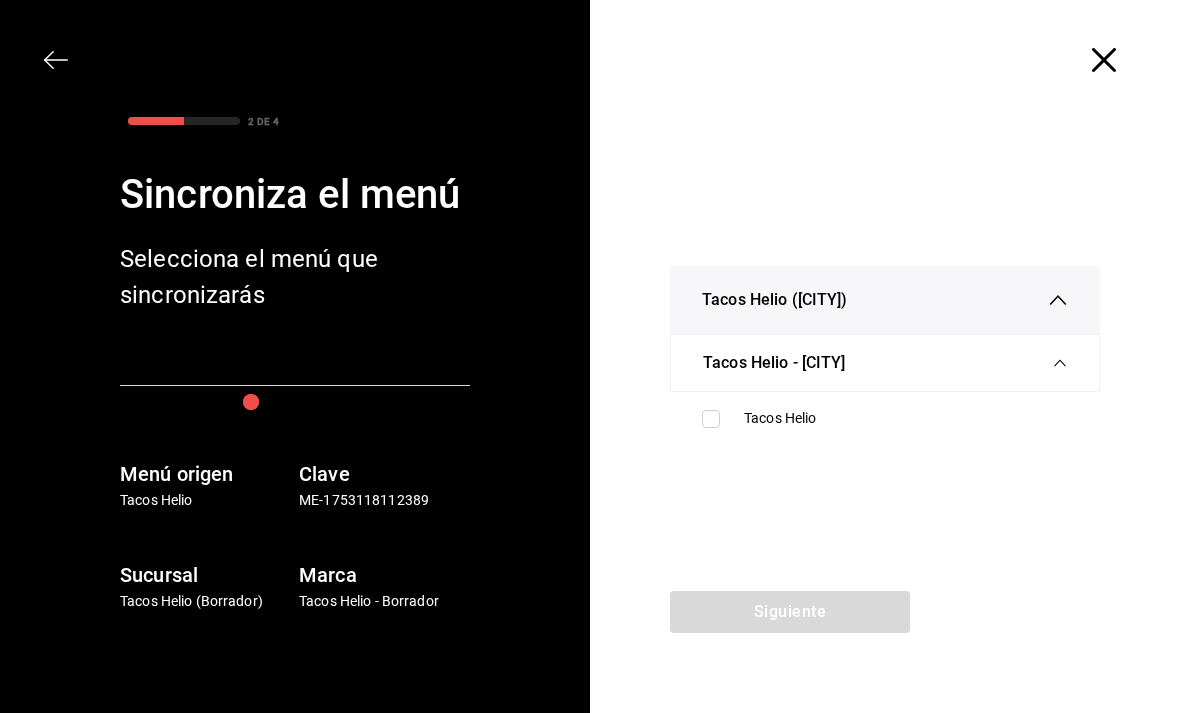 click at bounding box center (711, 419) 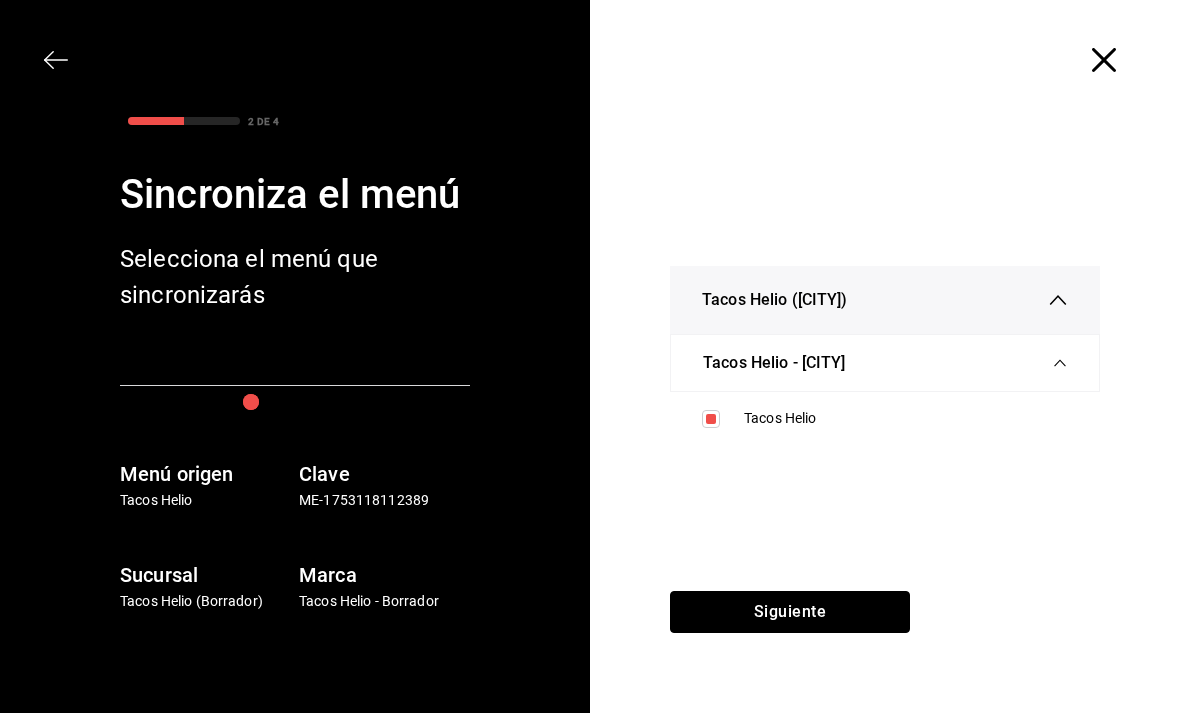 click on "Siguiente" at bounding box center (790, 612) 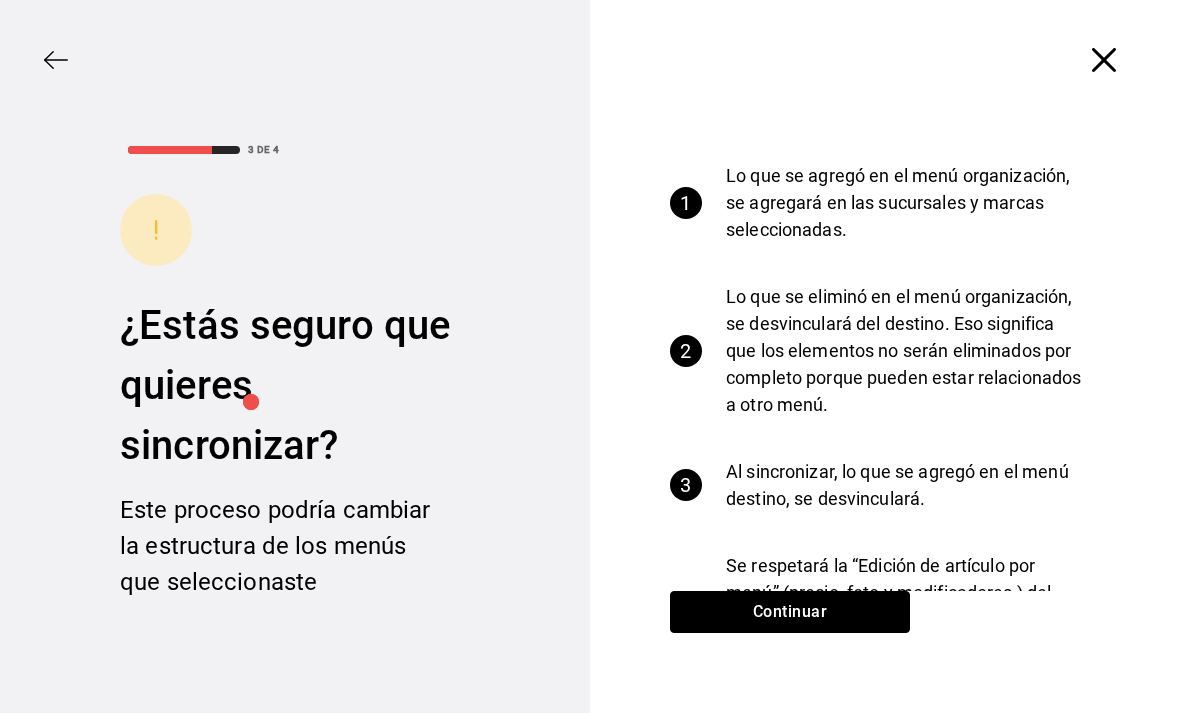 click on "Continuar" at bounding box center (790, 612) 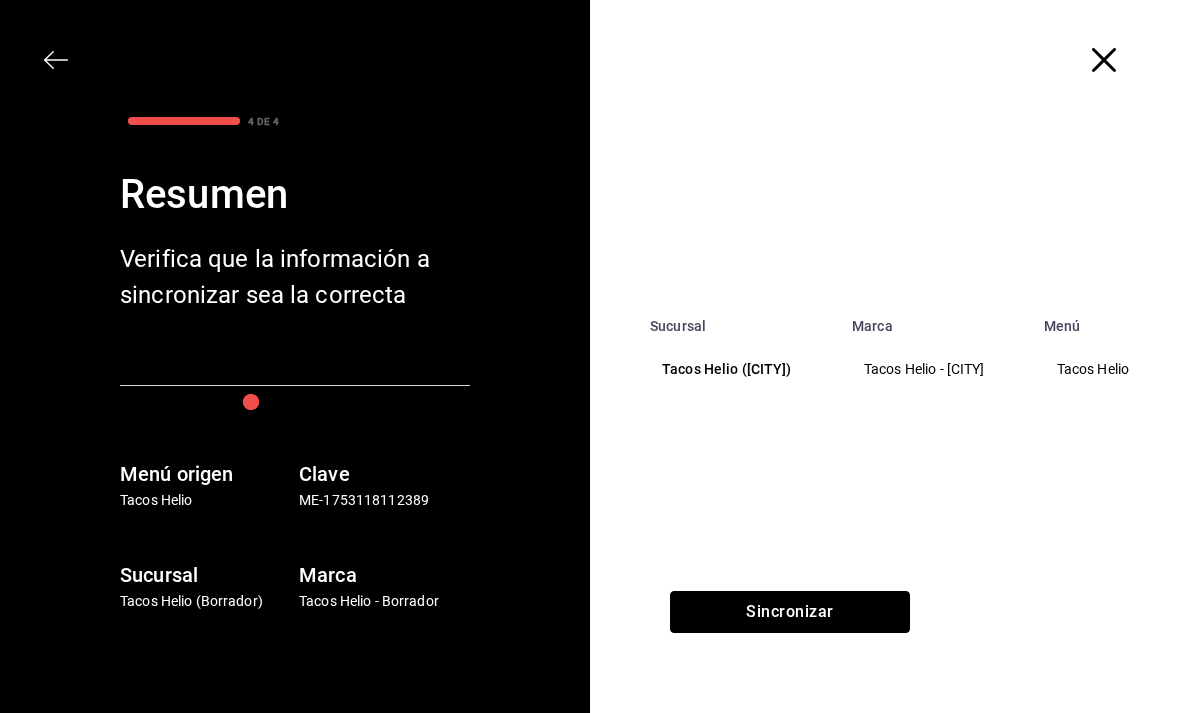 click on "Sincronizar" at bounding box center [790, 612] 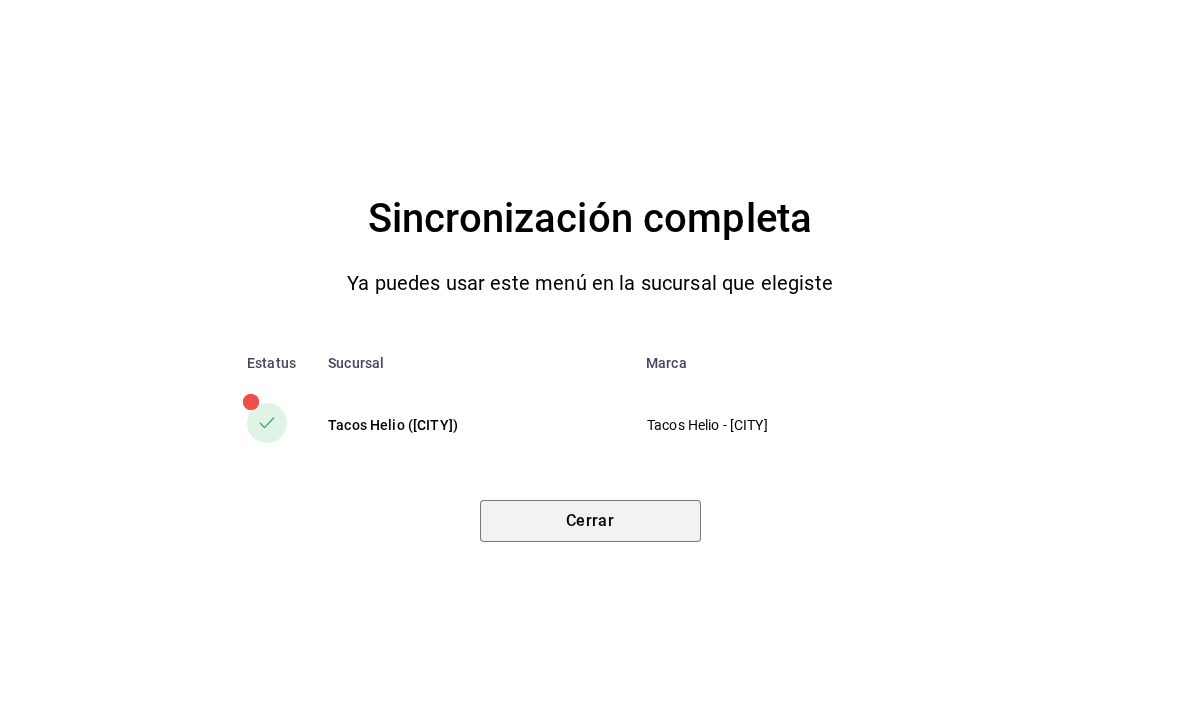 click on "Cerrar" at bounding box center [590, 521] 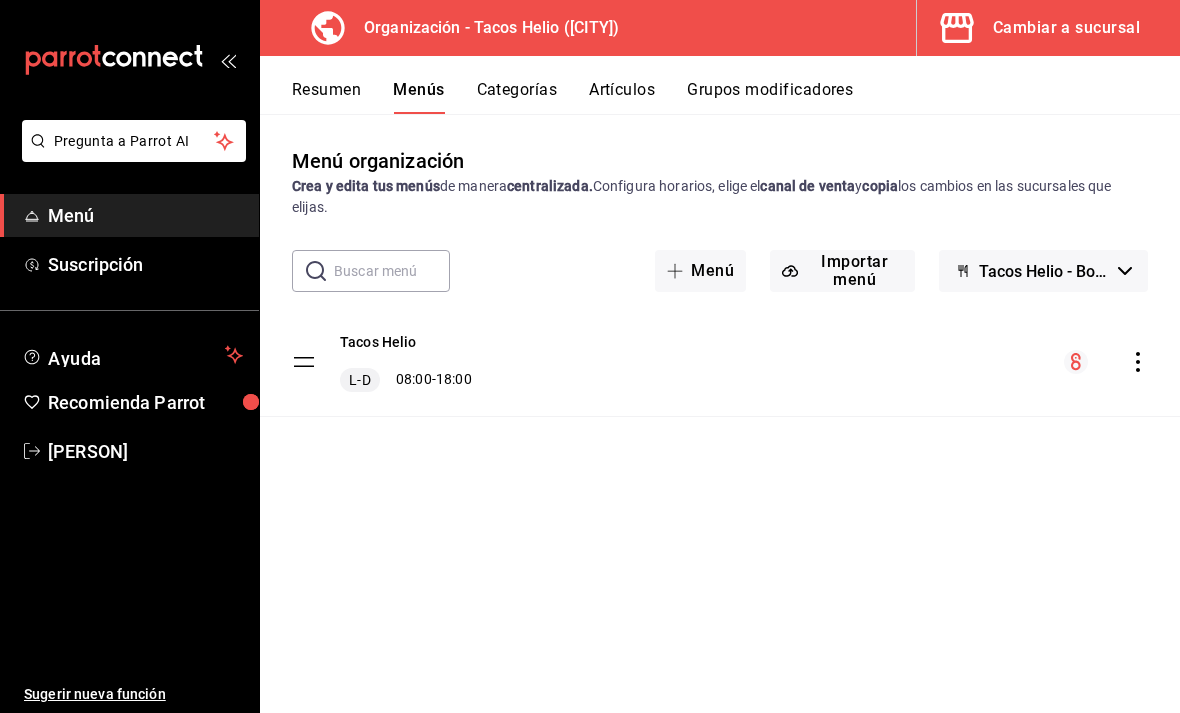 click on "Cambiar a sucursal" at bounding box center [1066, 28] 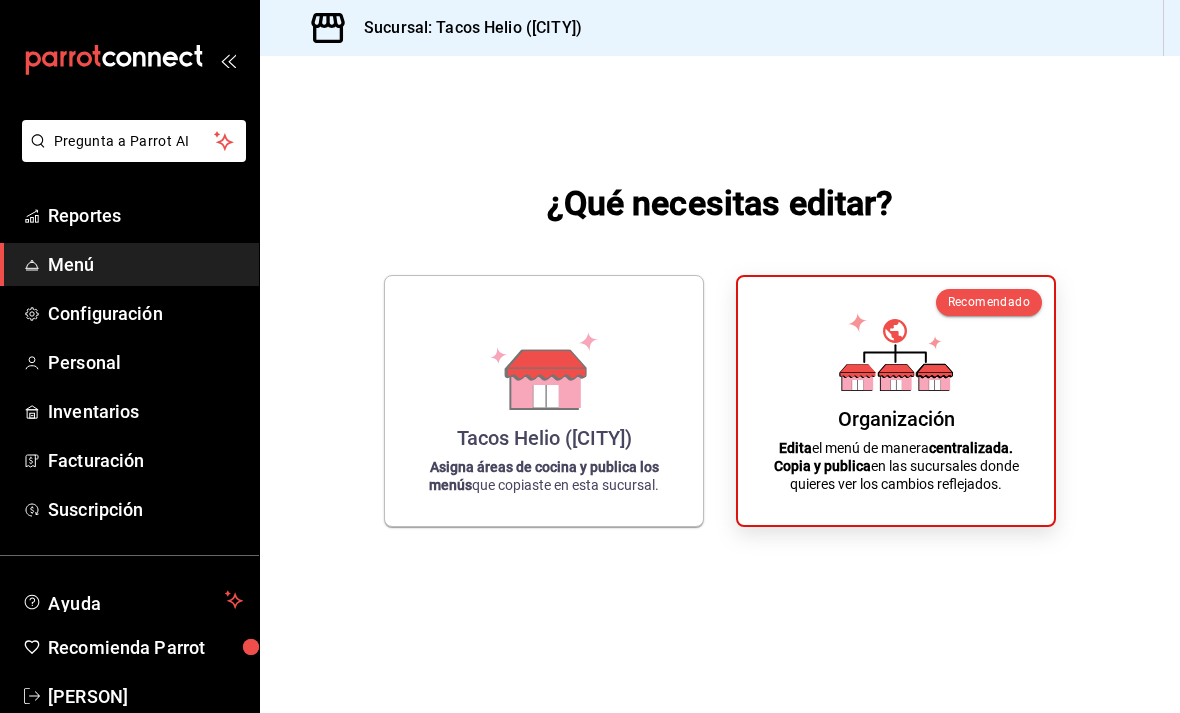 click on "Tacos Helio ([CITY]) Asigna áreas de cocina y publica los menús  que copiaste en esta sucursal." at bounding box center [544, 401] 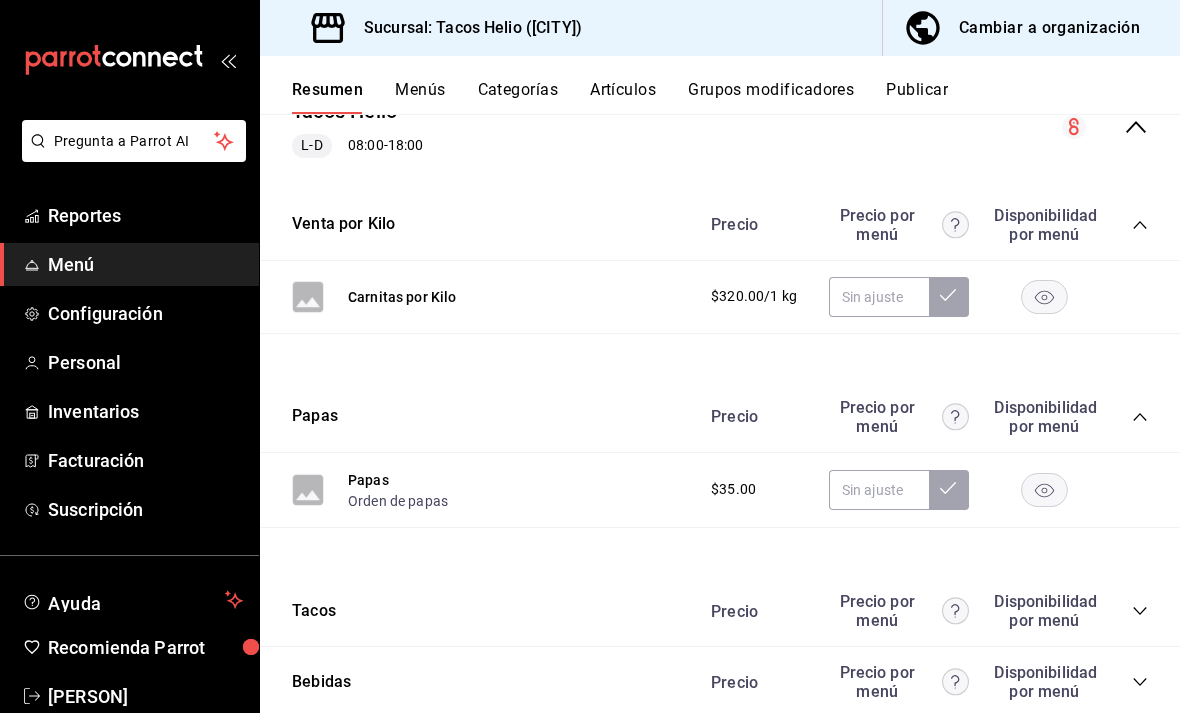 scroll, scrollTop: 221, scrollLeft: 0, axis: vertical 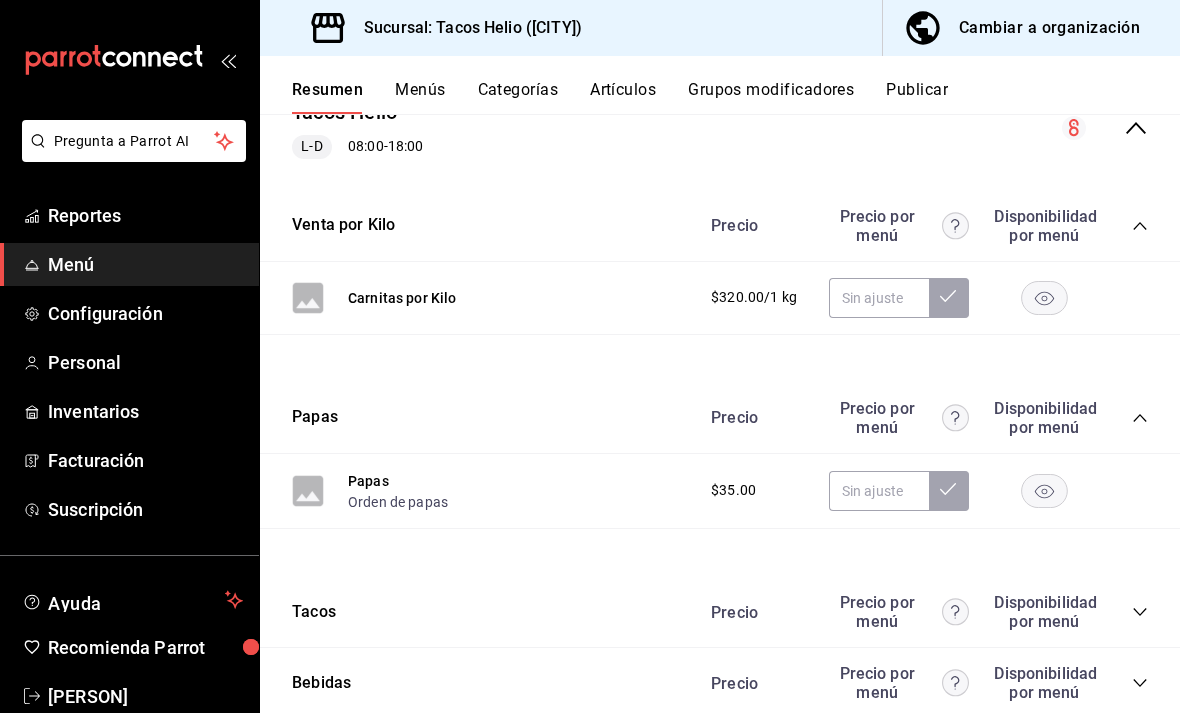 click 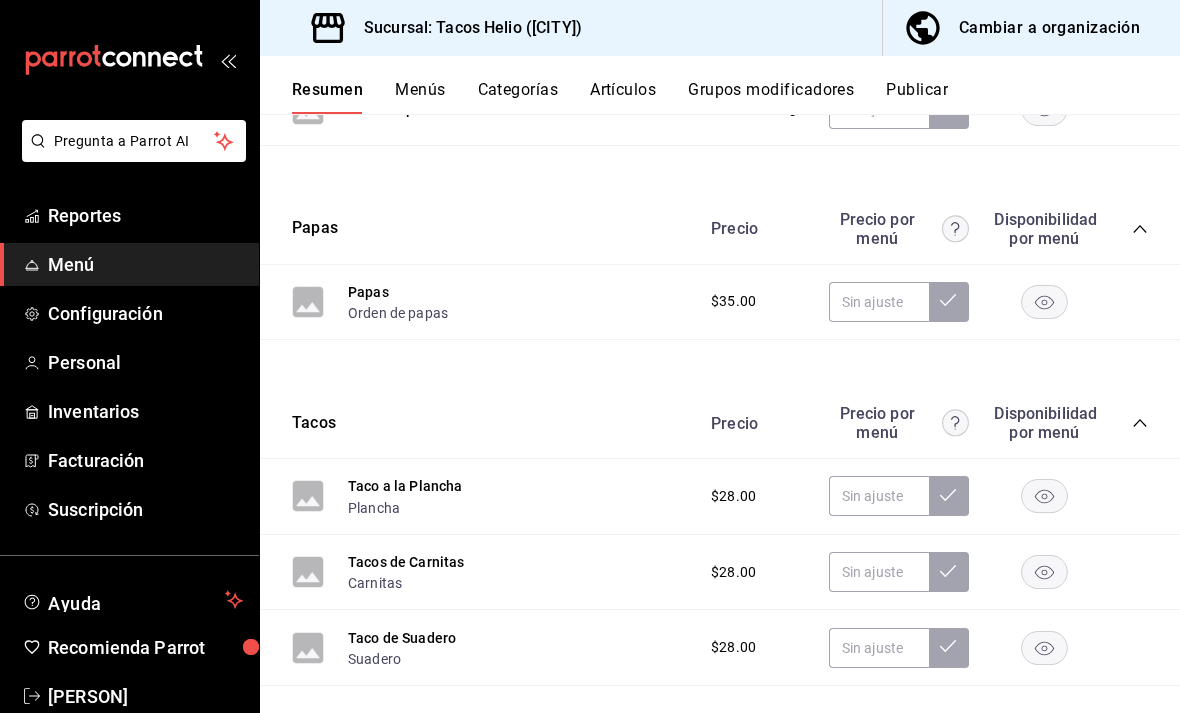 scroll, scrollTop: 409, scrollLeft: 0, axis: vertical 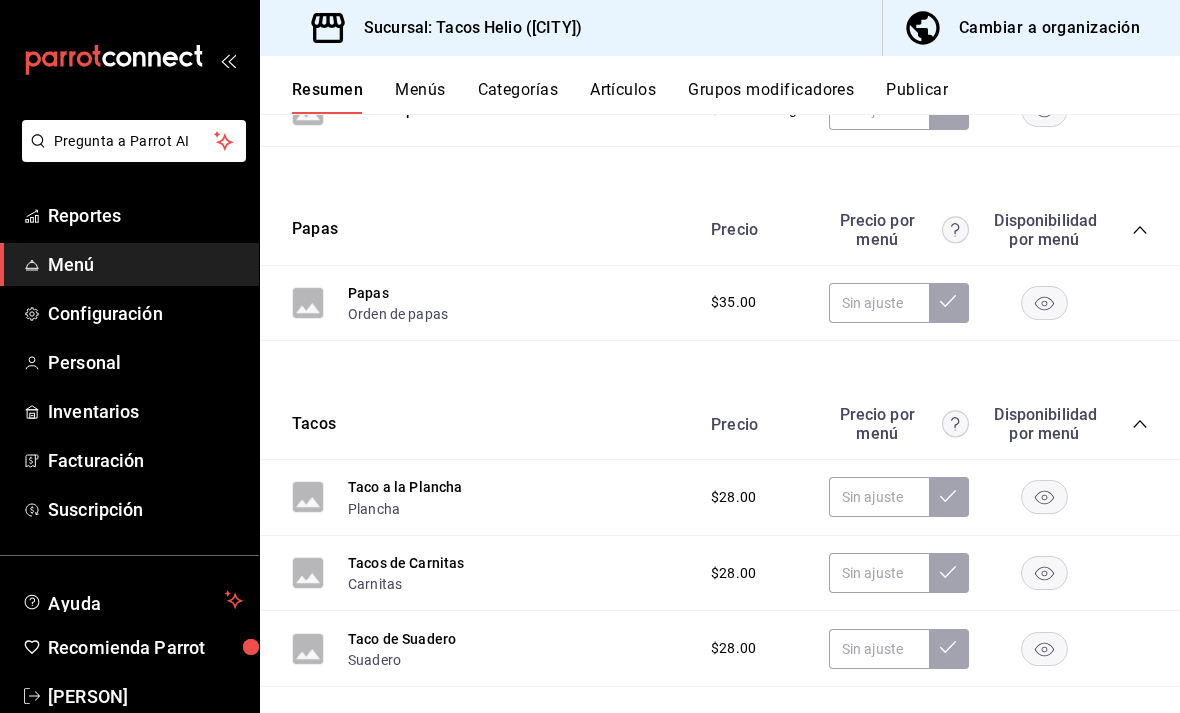 click on "Artículos" at bounding box center (623, 97) 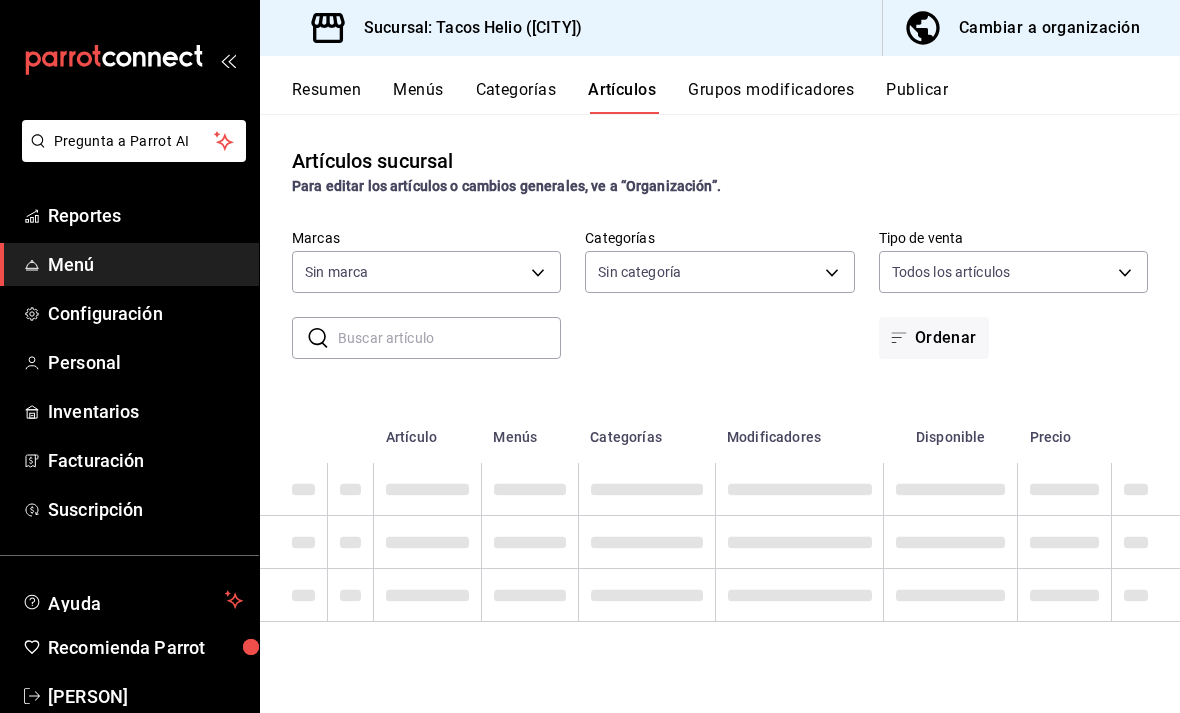 type on "[UUID]" 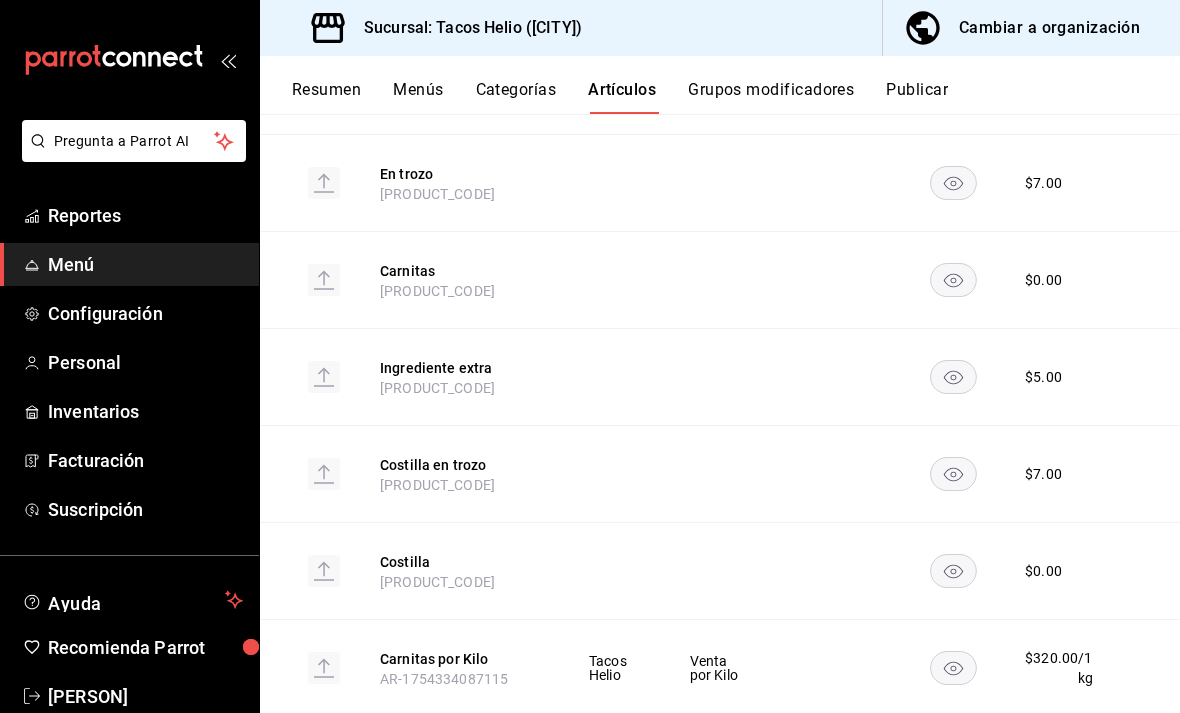 scroll, scrollTop: 802, scrollLeft: 0, axis: vertical 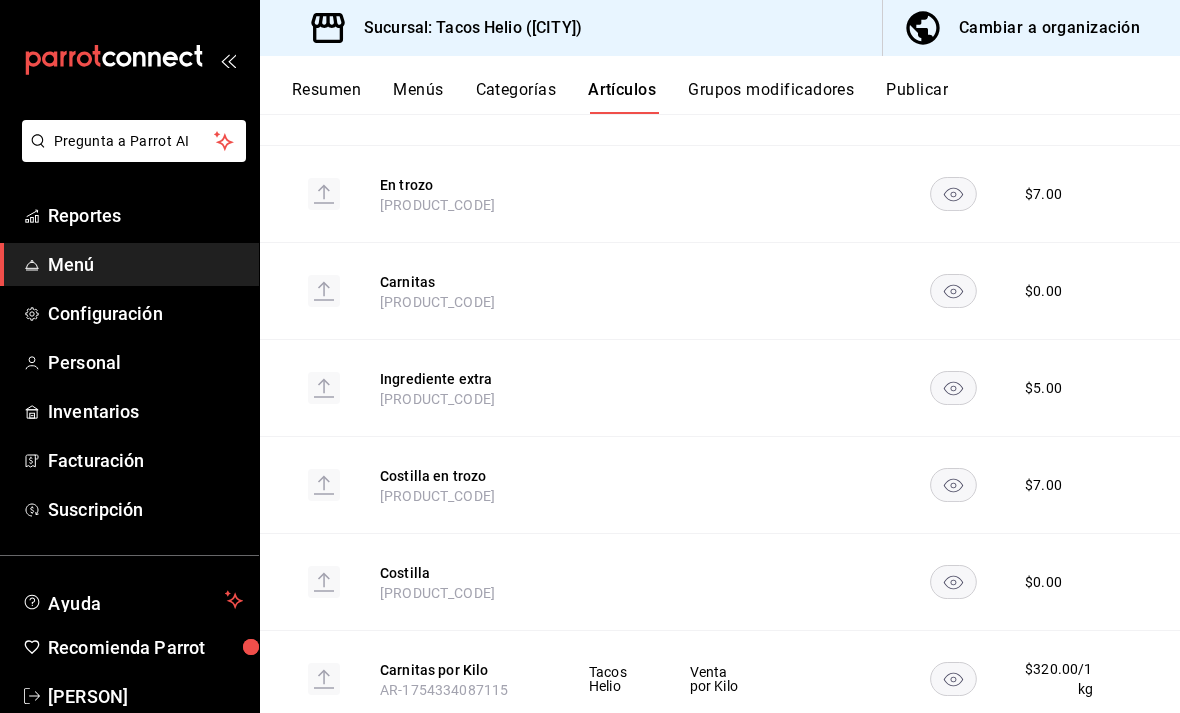click on "Cambiar a organización" at bounding box center (1049, 28) 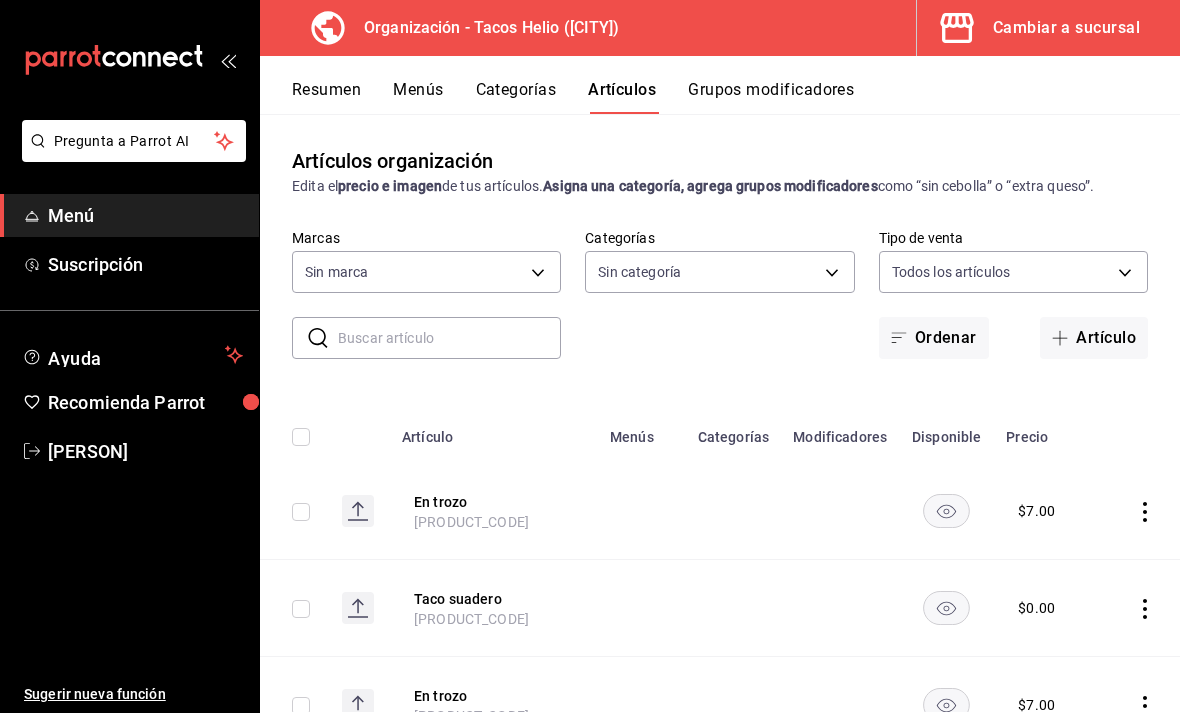 type on "c08c2281-c625-4f38-a2fe-92219e8a615f" 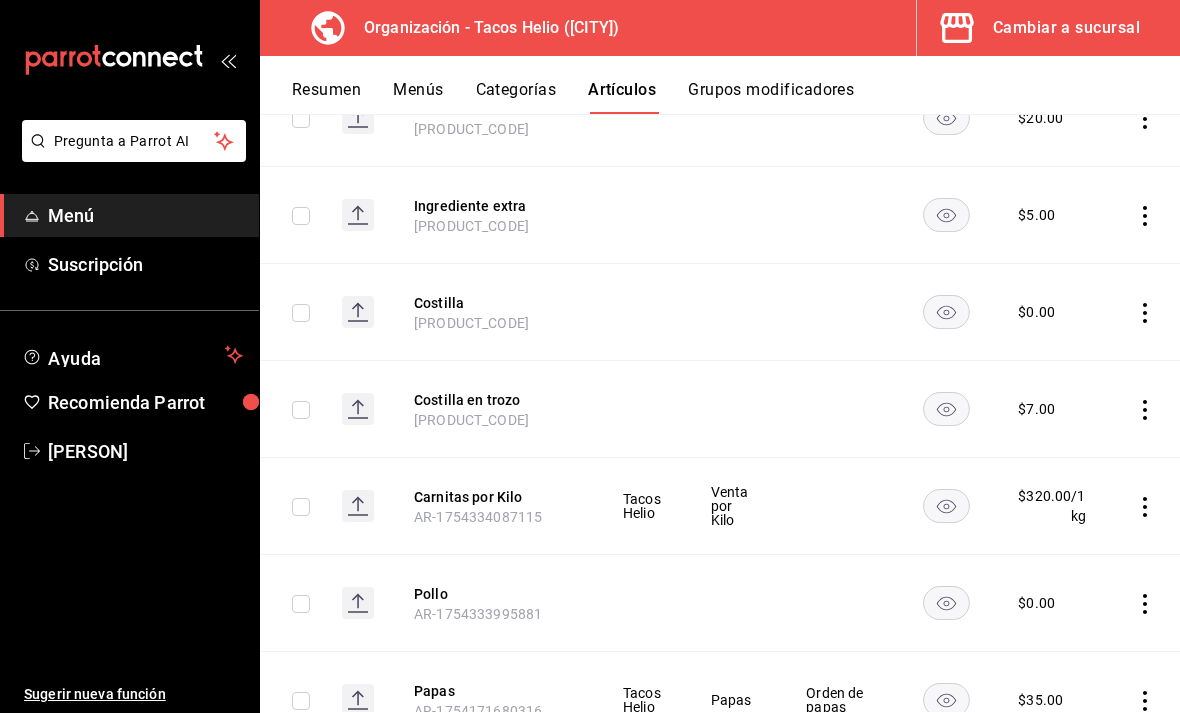 scroll, scrollTop: 1367, scrollLeft: 0, axis: vertical 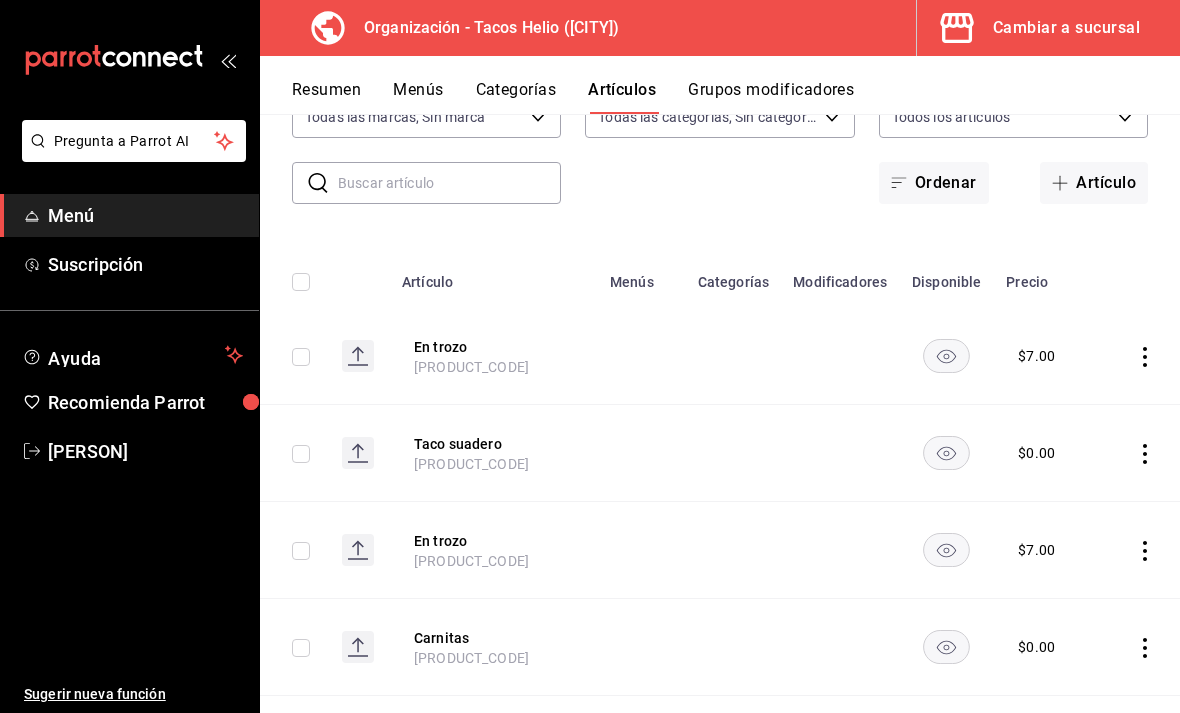click on "Grupos modificadores" at bounding box center [771, 97] 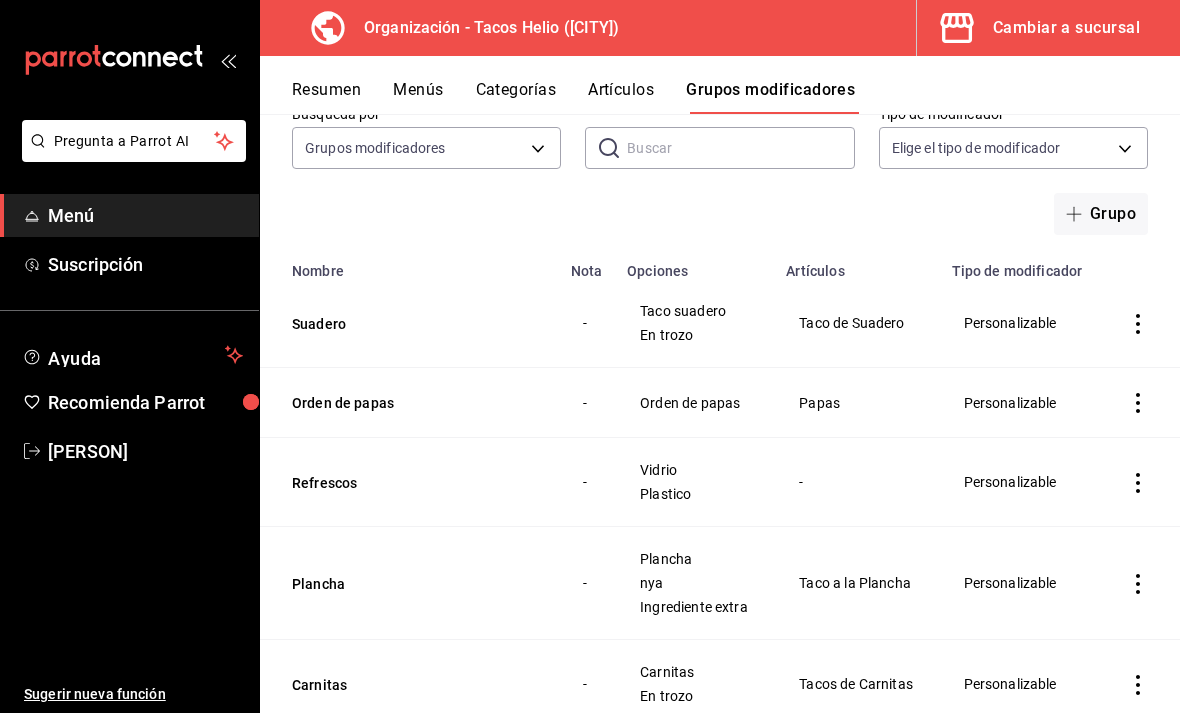 scroll, scrollTop: 145, scrollLeft: 0, axis: vertical 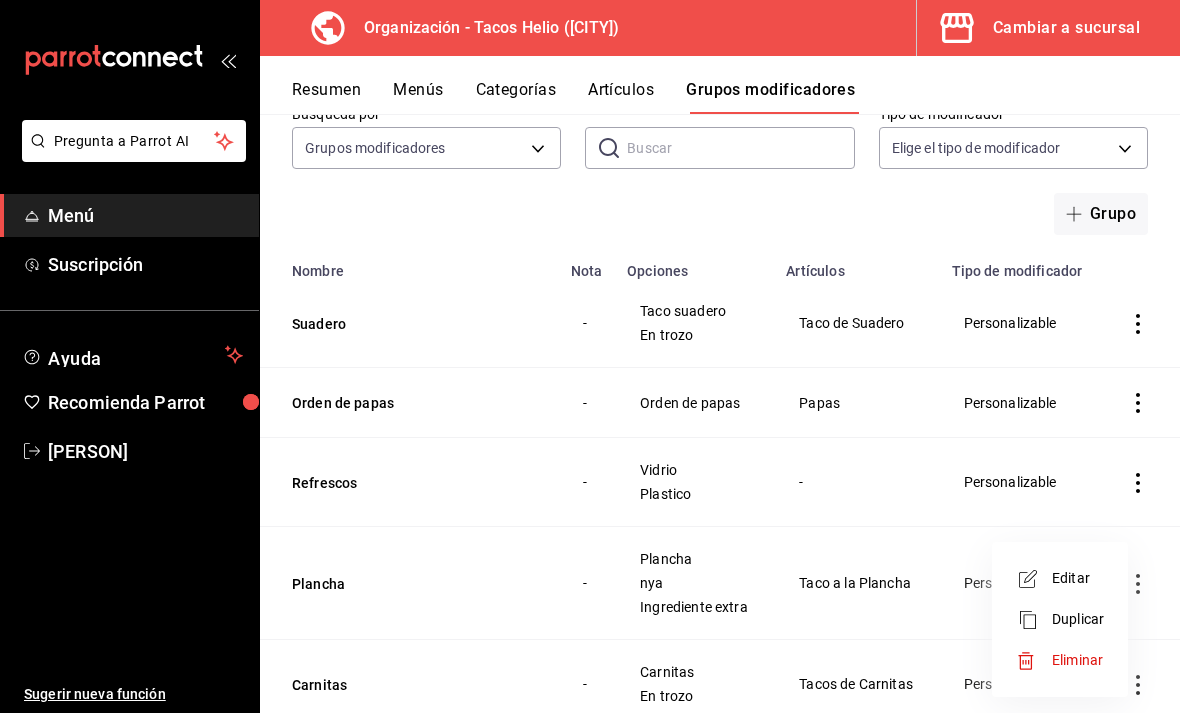 click on "Duplicar" at bounding box center (1078, 619) 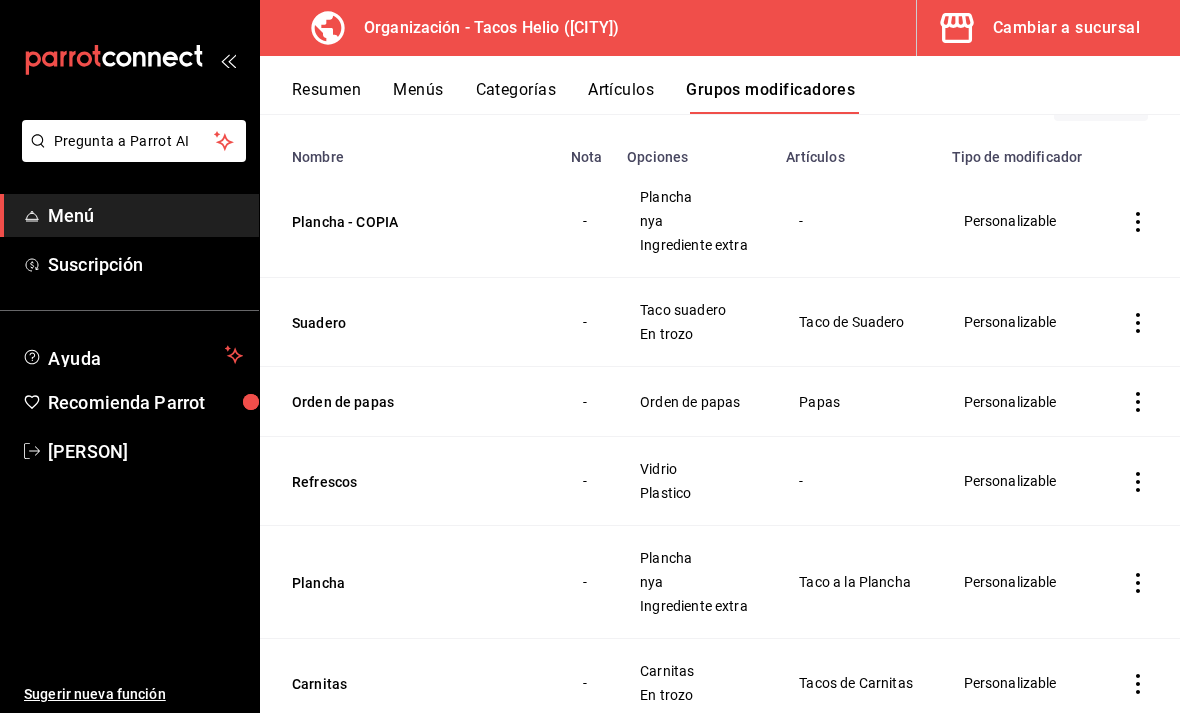scroll, scrollTop: 258, scrollLeft: 0, axis: vertical 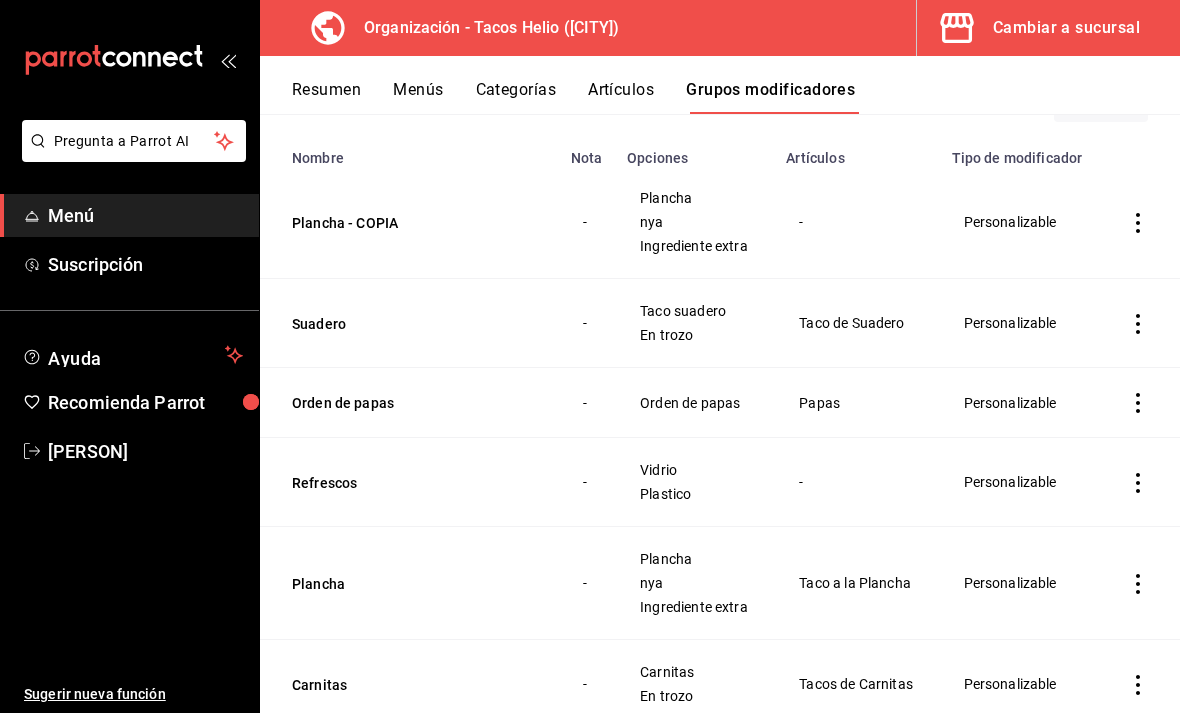 click 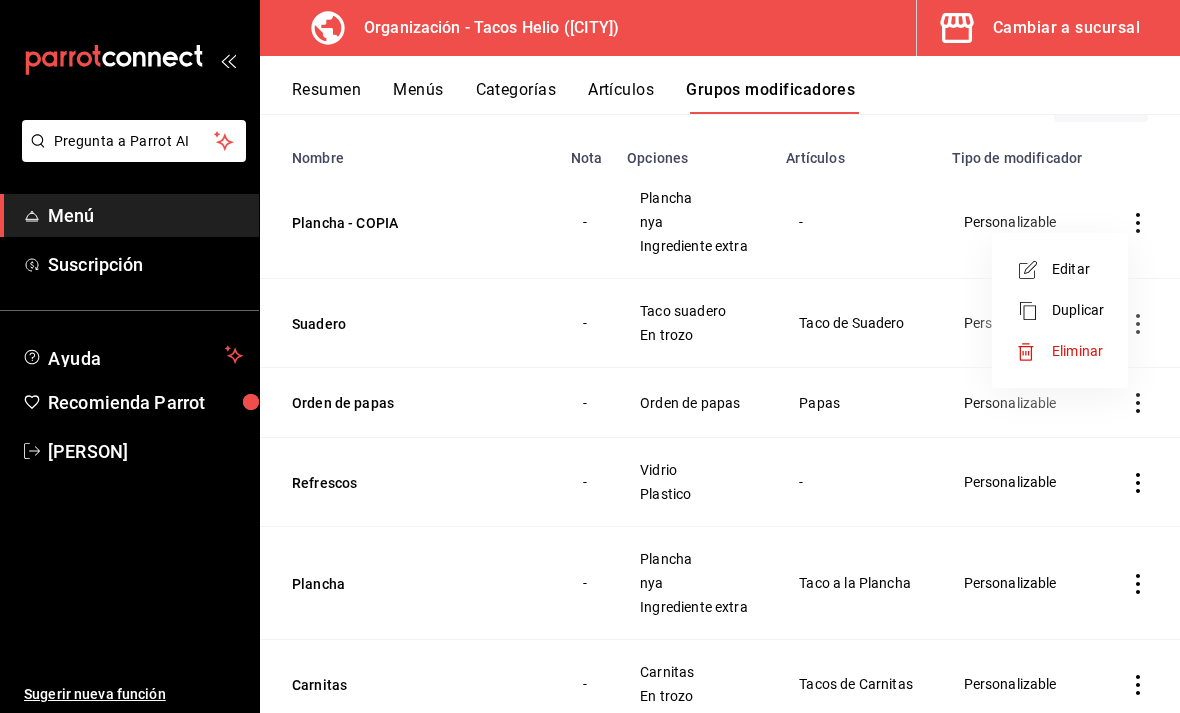 click on "Eliminar" at bounding box center (1060, 351) 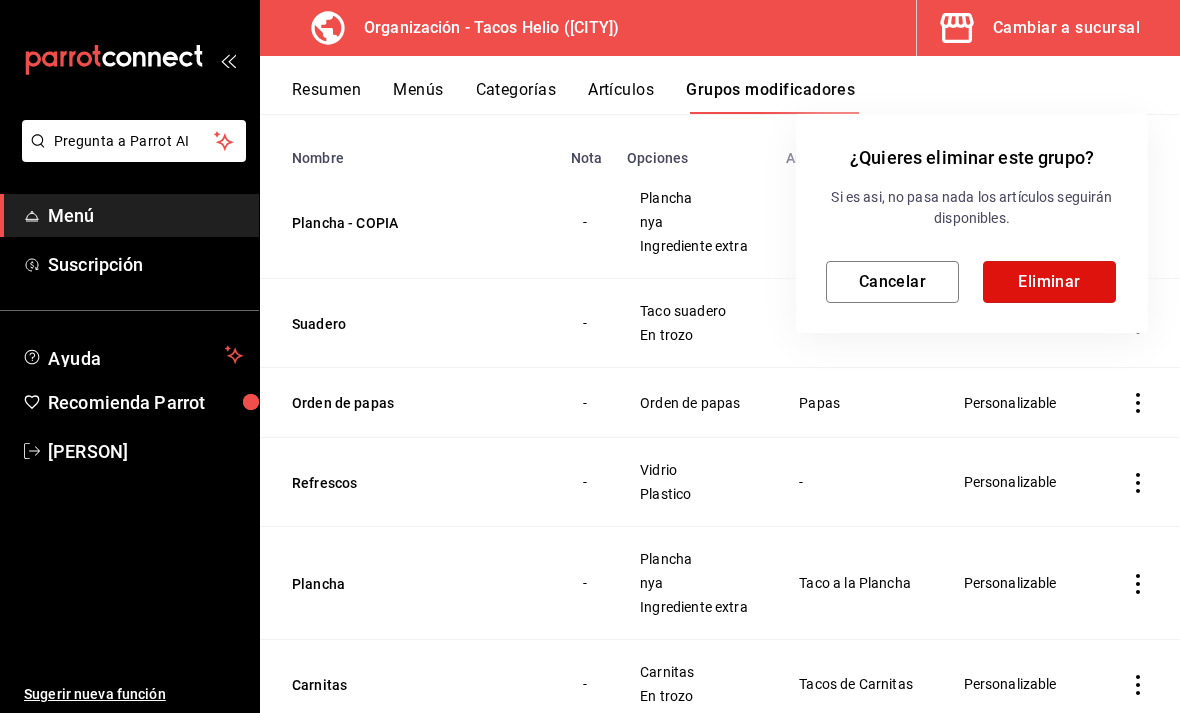 click on "Eliminar" at bounding box center [1049, 282] 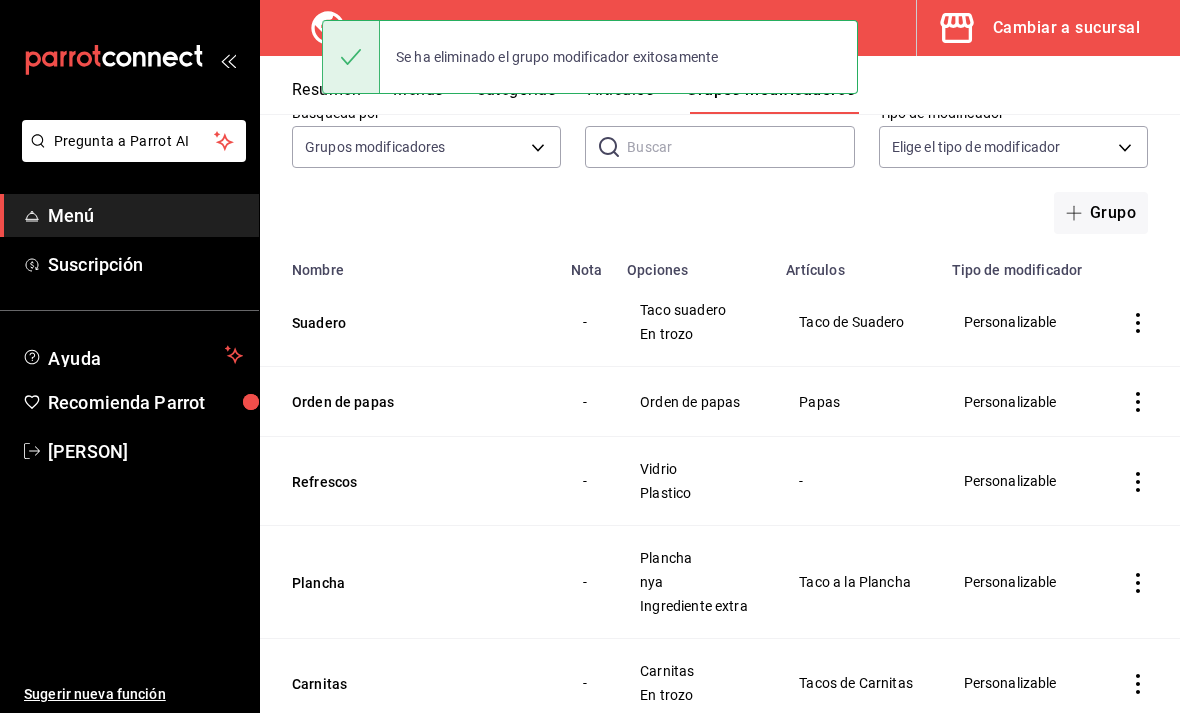 scroll, scrollTop: 145, scrollLeft: 0, axis: vertical 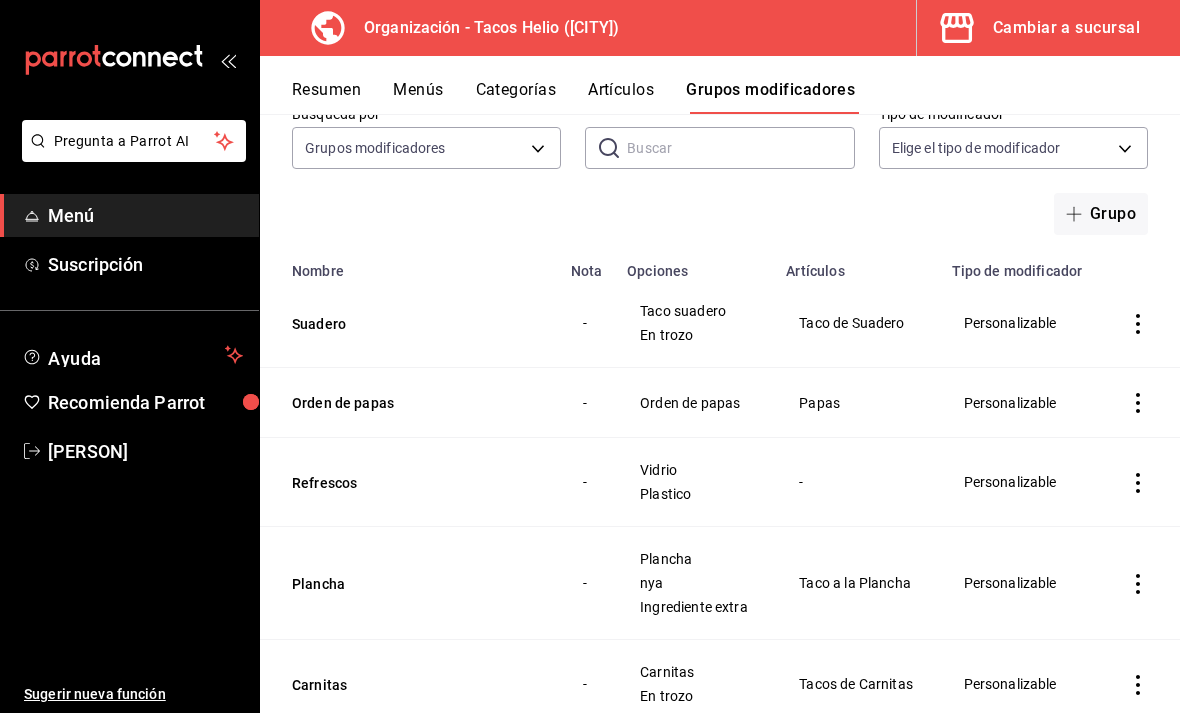 click on "Plancha" at bounding box center [412, 584] 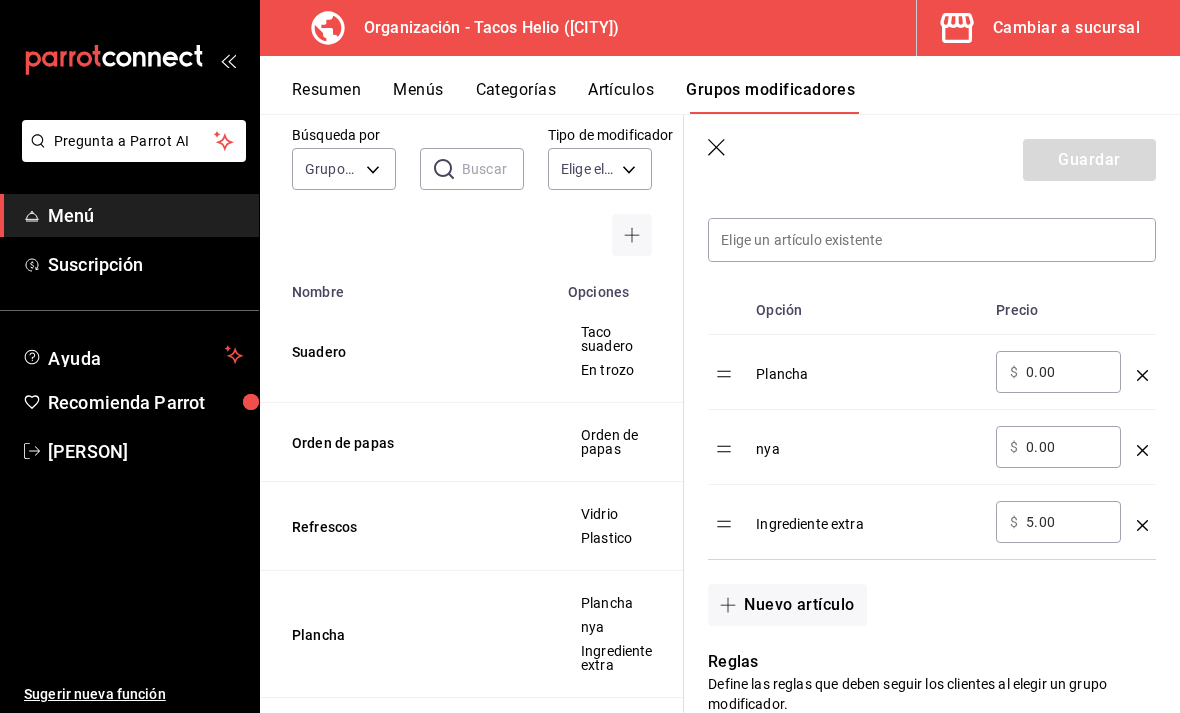 scroll, scrollTop: 582, scrollLeft: 0, axis: vertical 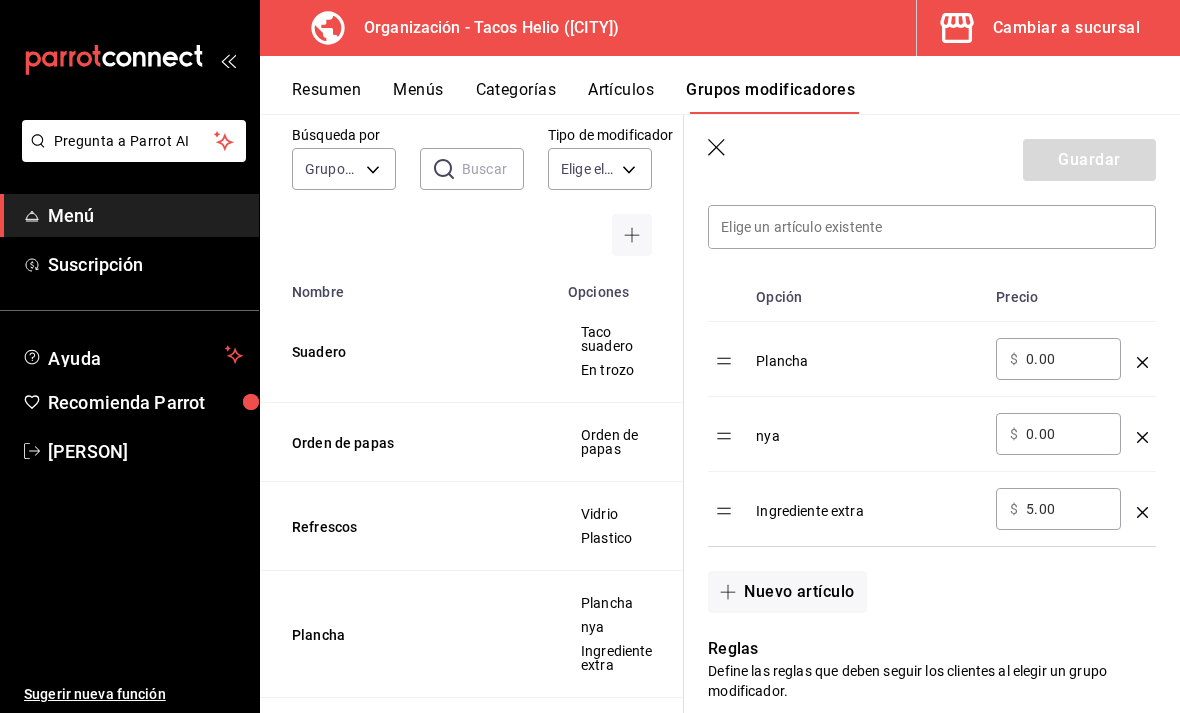 click on "0.00" at bounding box center (1066, 434) 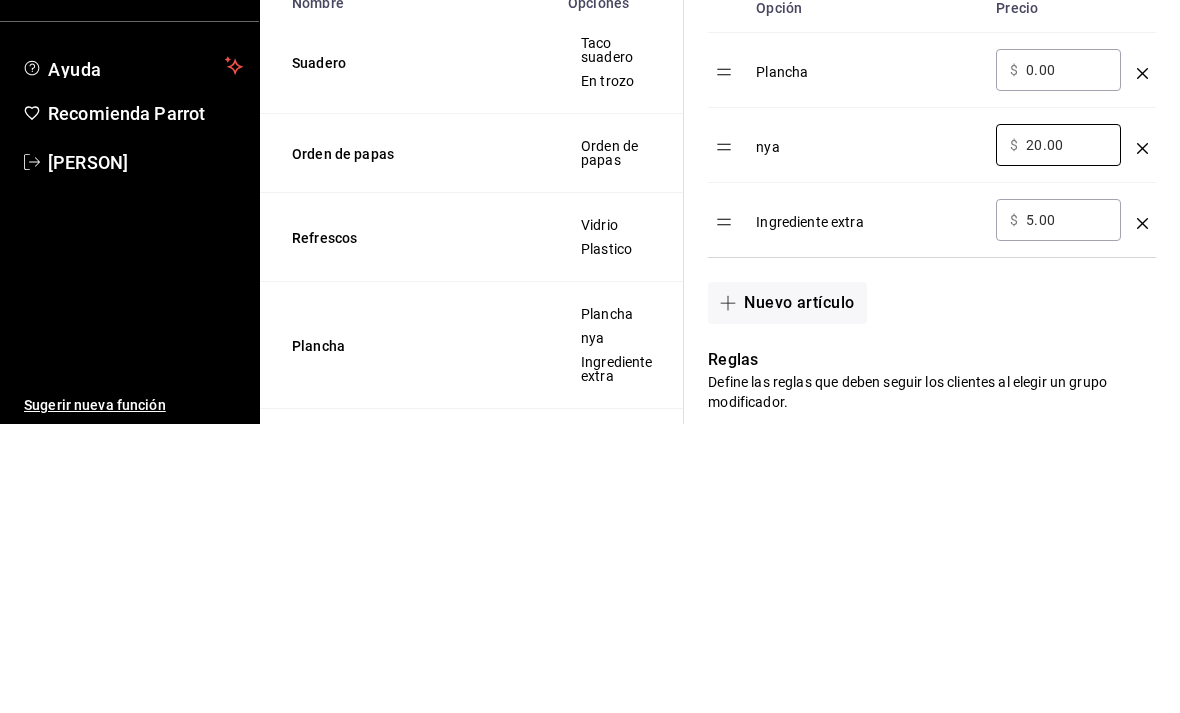 click on "20.00" at bounding box center (1066, 434) 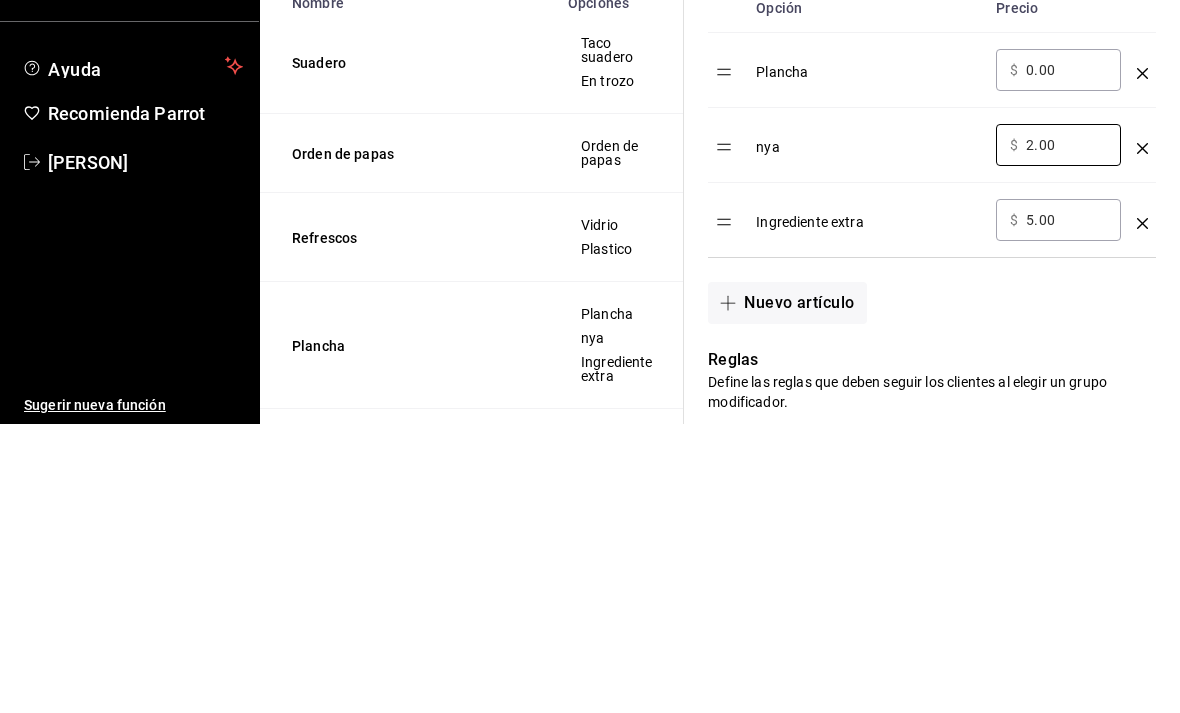scroll, scrollTop: 64, scrollLeft: 0, axis: vertical 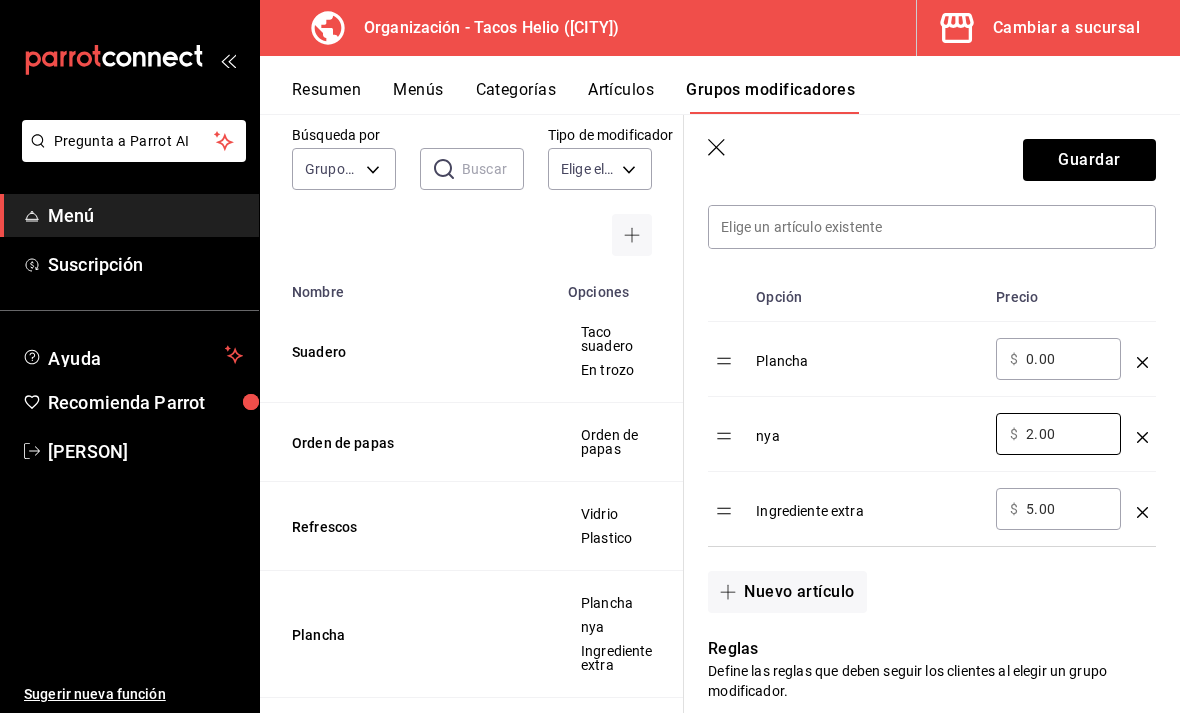 type on "2.00" 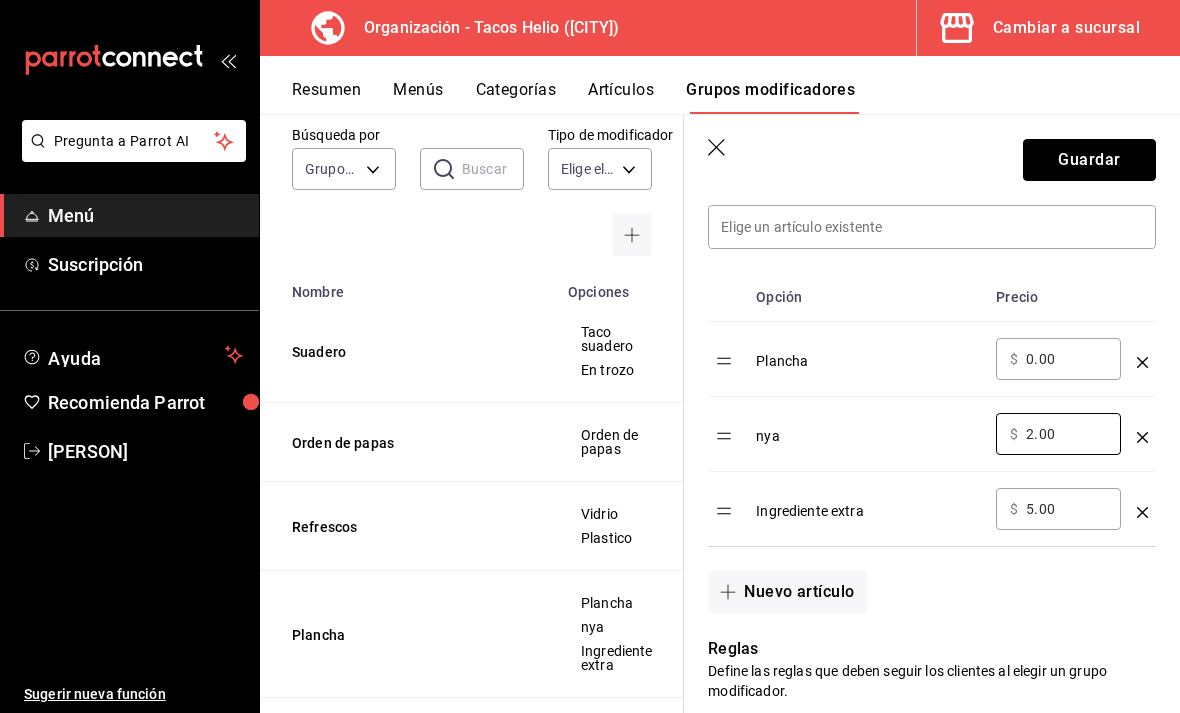 click on "Guardar" at bounding box center (1089, 160) 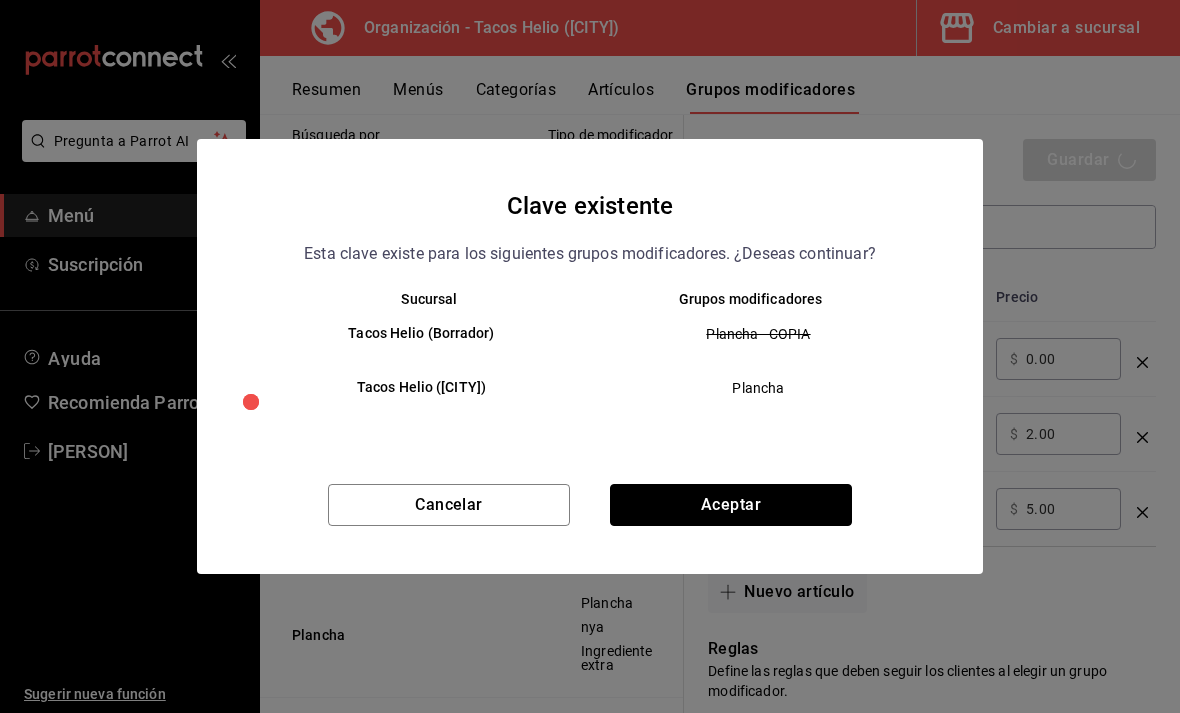 click on "Aceptar" at bounding box center [731, 505] 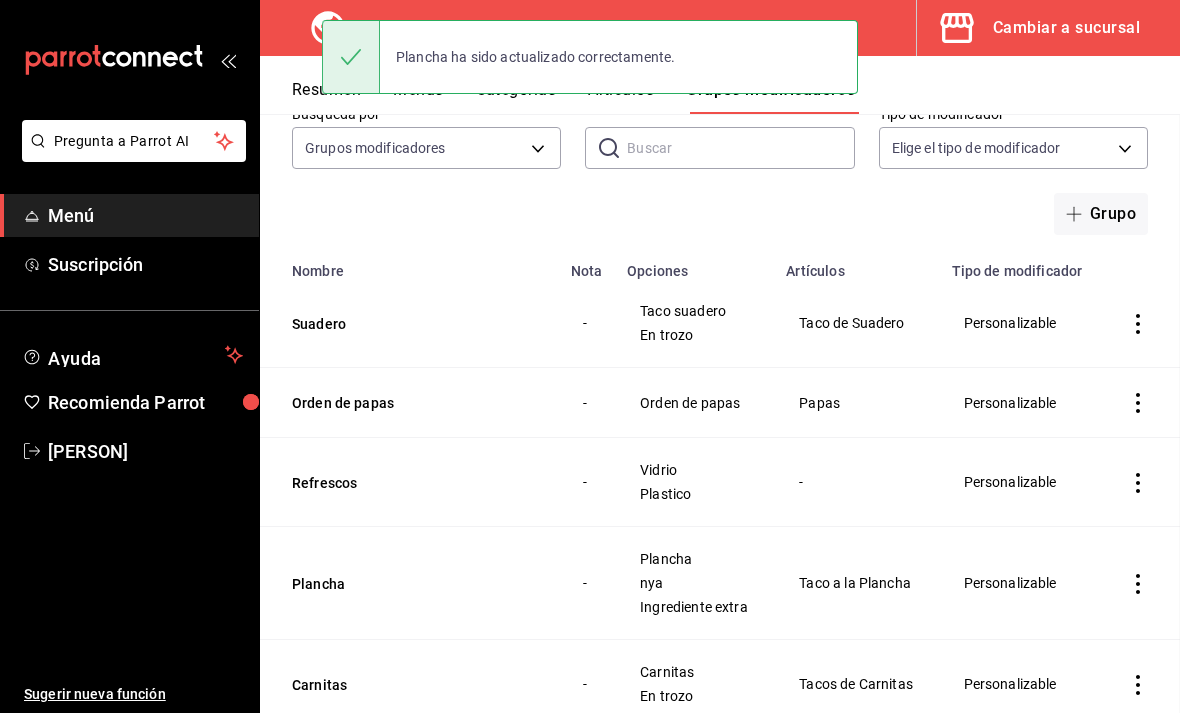 scroll, scrollTop: 0, scrollLeft: 0, axis: both 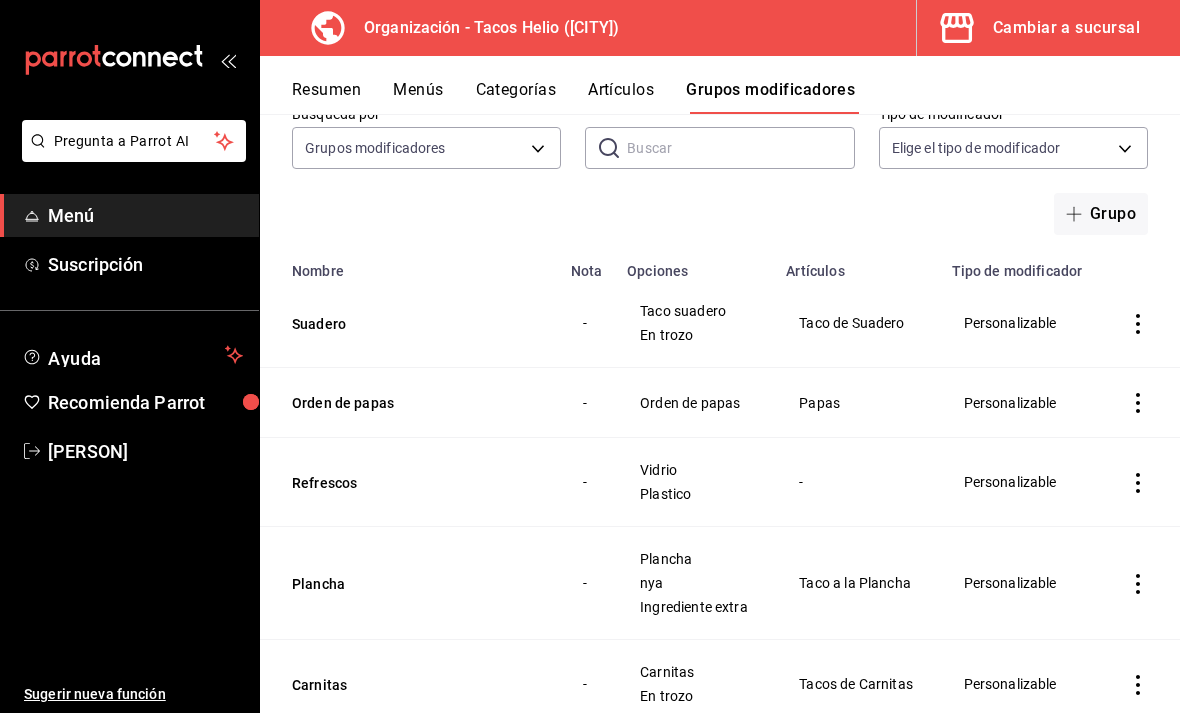 click on "Organización - Tacos Helio ([CITY]) Cambiar a sucursal" at bounding box center (720, 28) 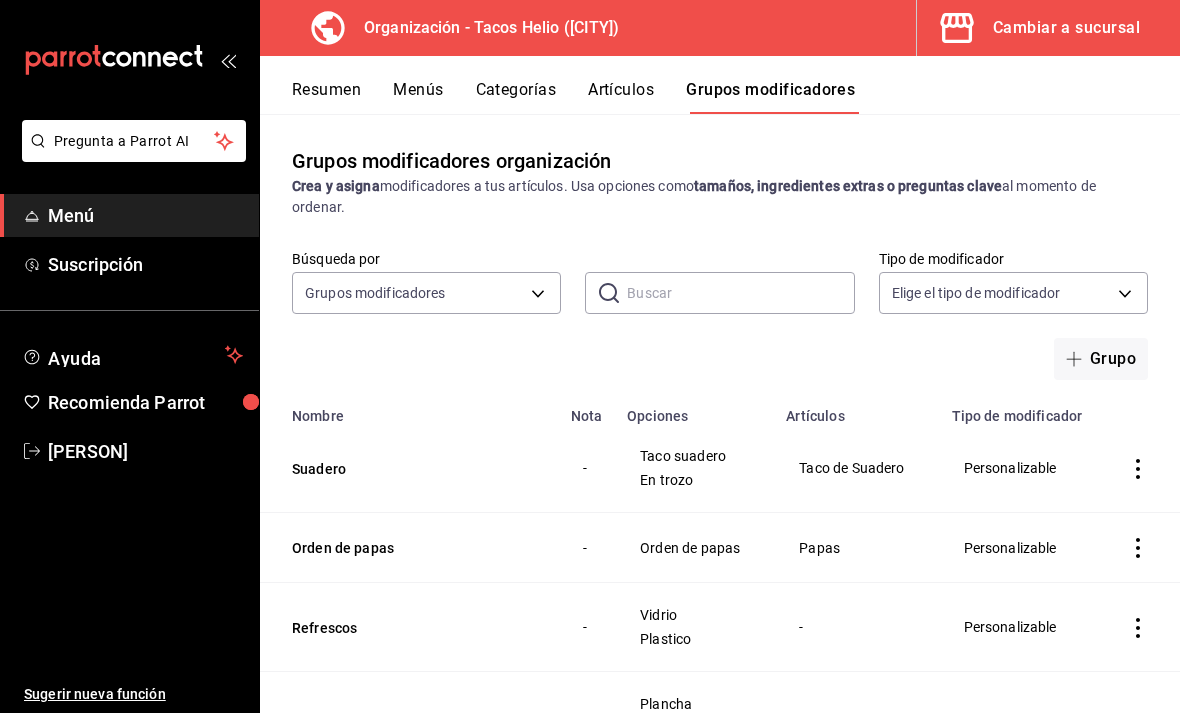 scroll, scrollTop: 0, scrollLeft: 0, axis: both 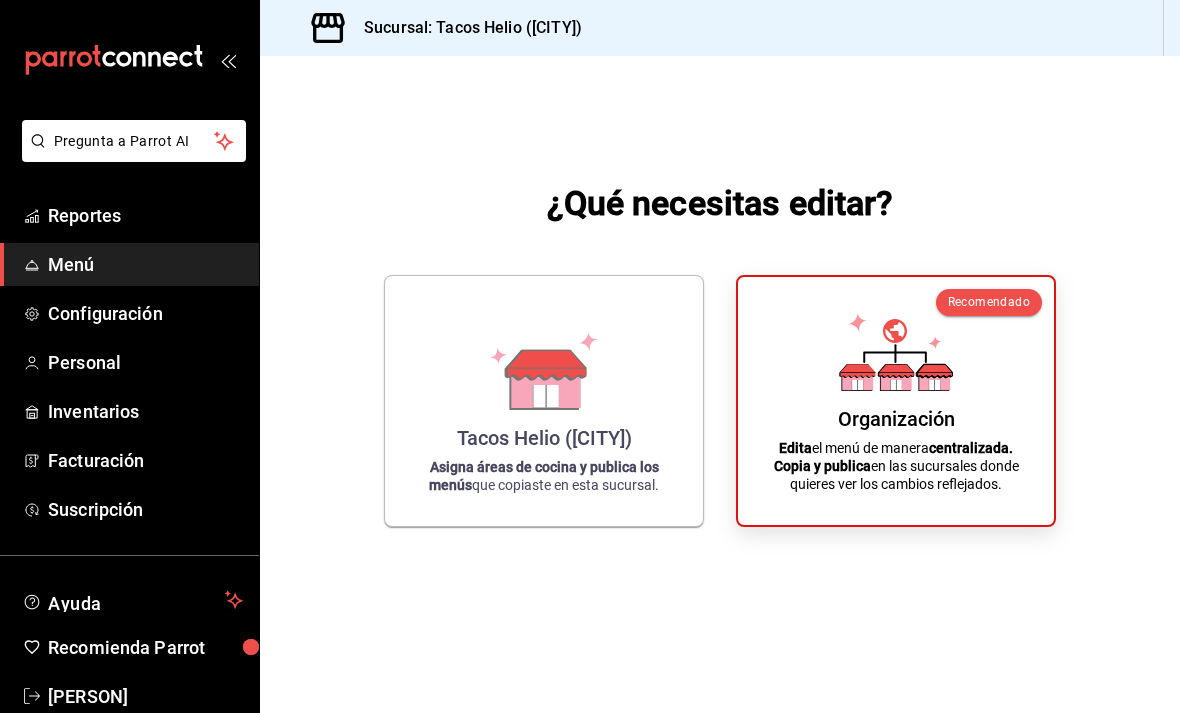 click on "Organización" at bounding box center (896, 419) 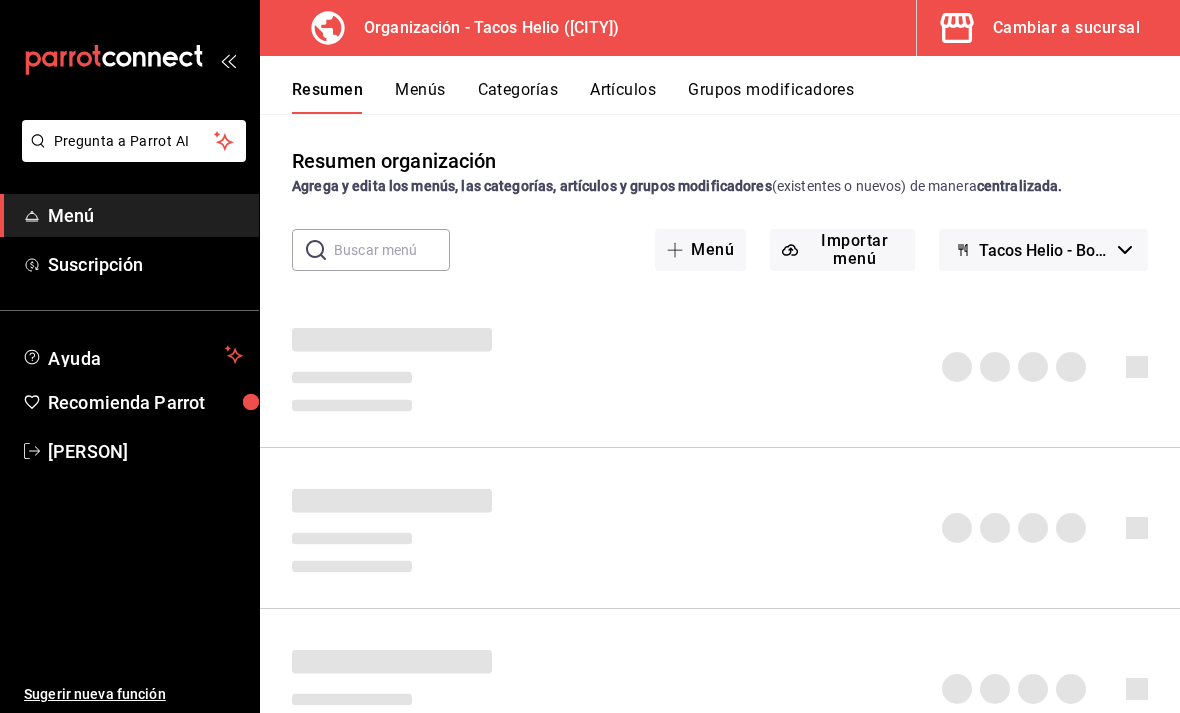 click on "Menús" at bounding box center [420, 97] 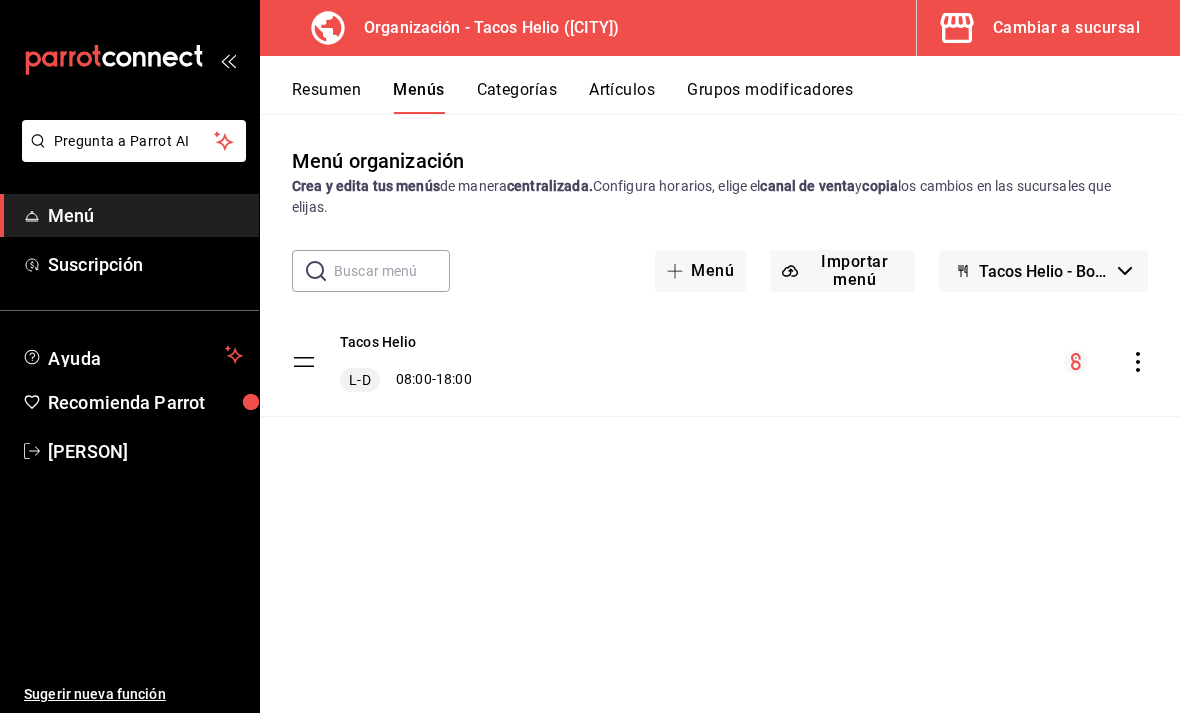 click 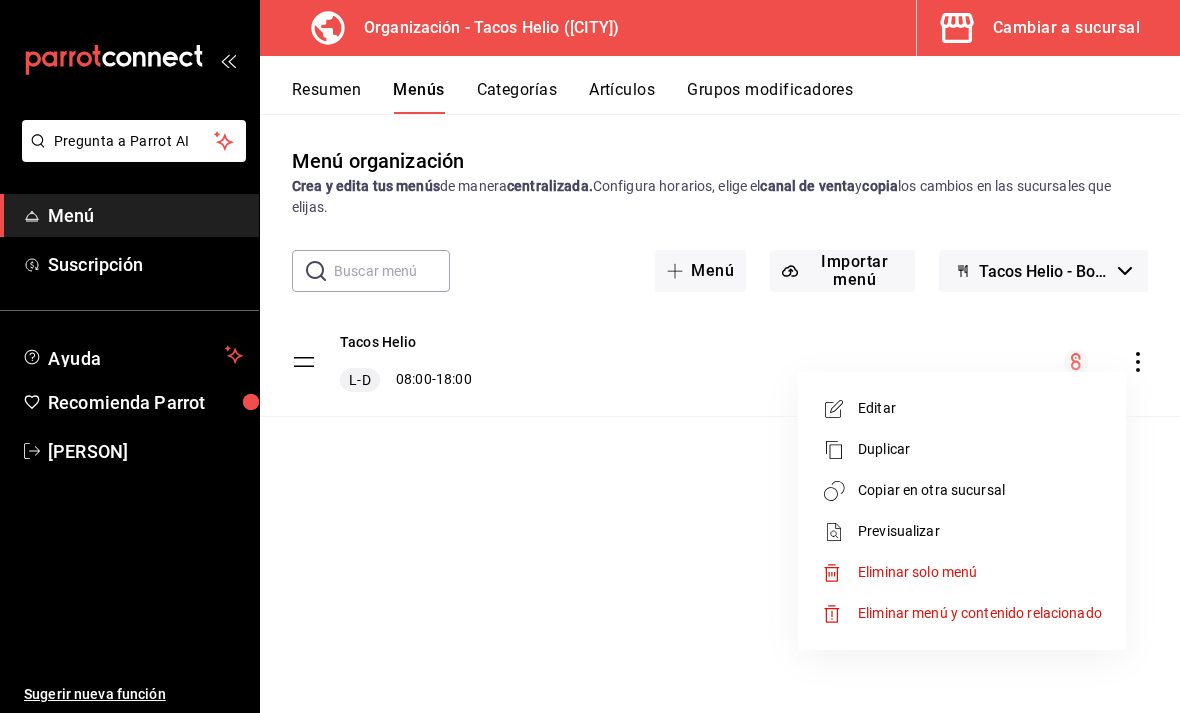 click on "Previsualizar" at bounding box center [980, 531] 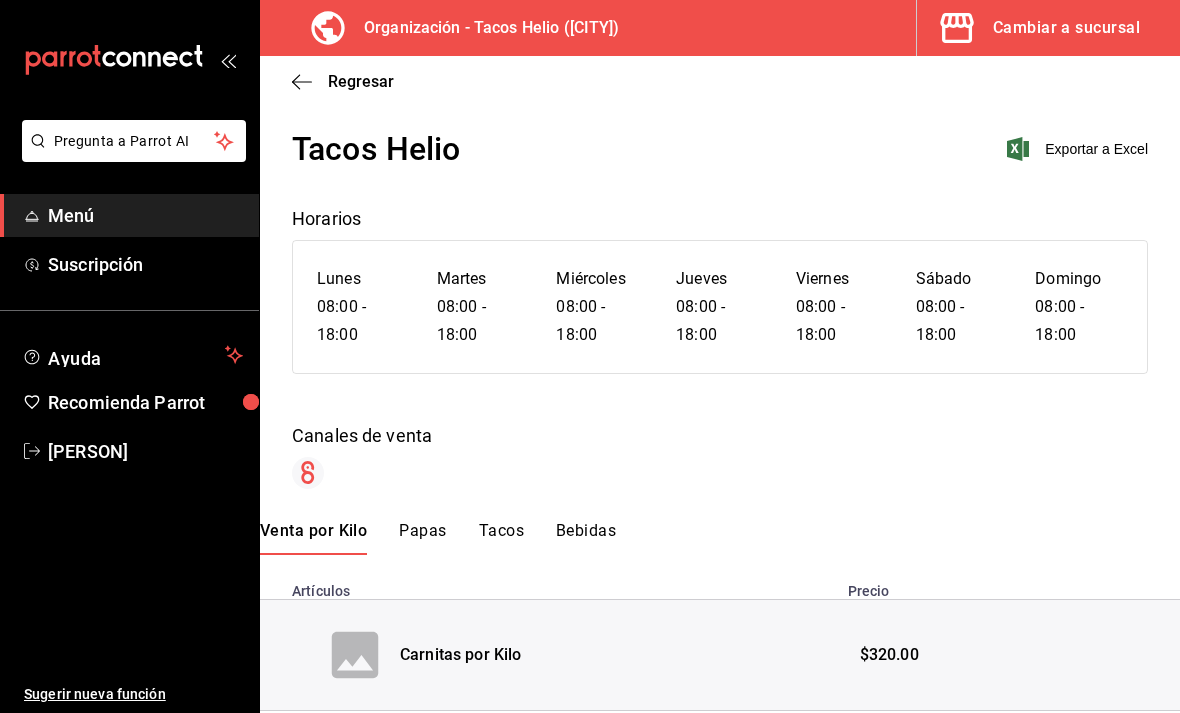 scroll, scrollTop: 29, scrollLeft: 0, axis: vertical 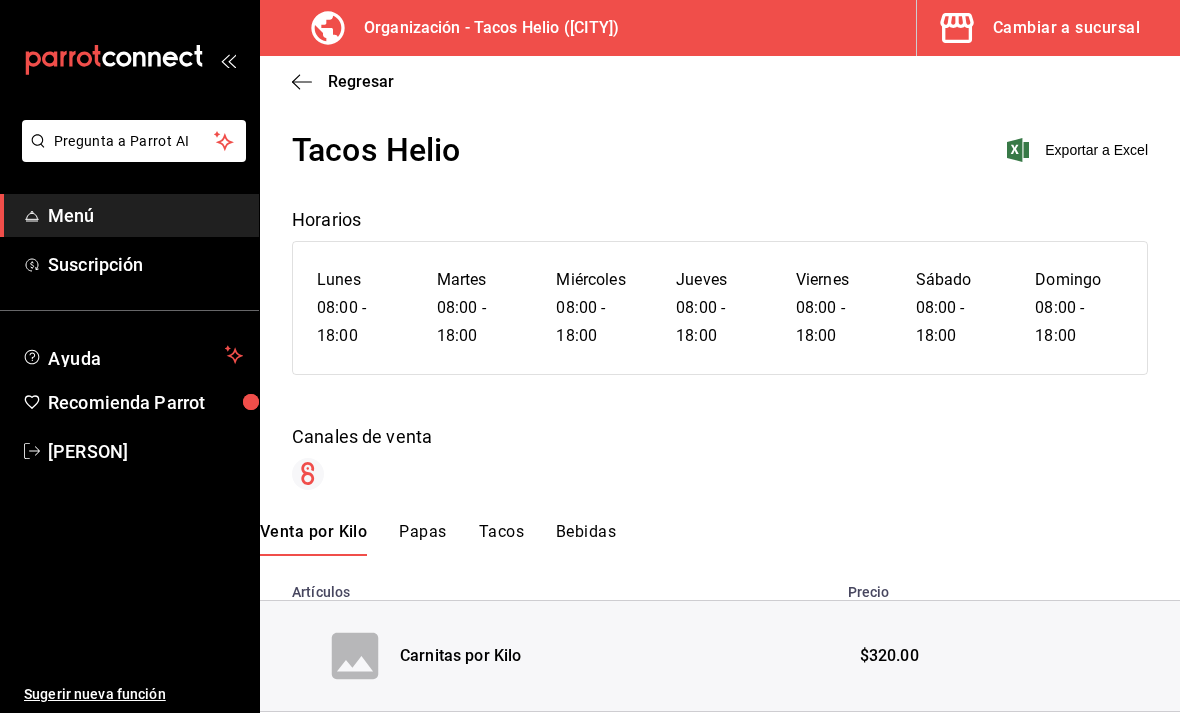 click on "Papas" at bounding box center [422, 539] 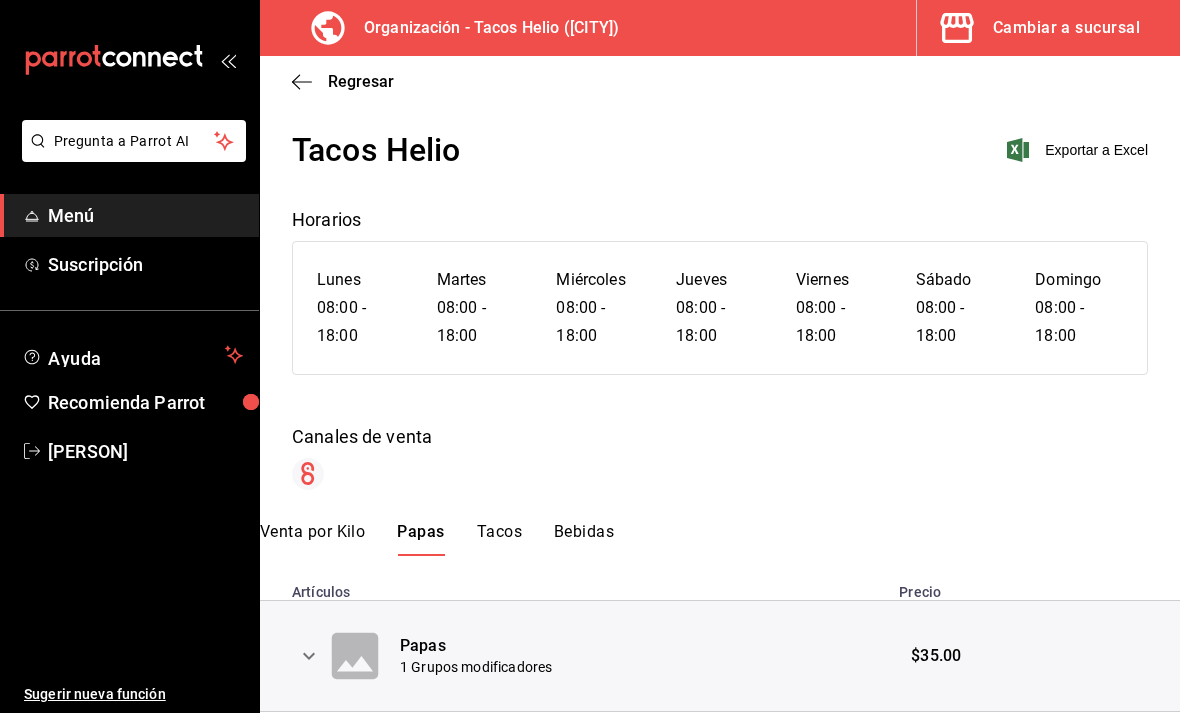 scroll, scrollTop: 29, scrollLeft: 0, axis: vertical 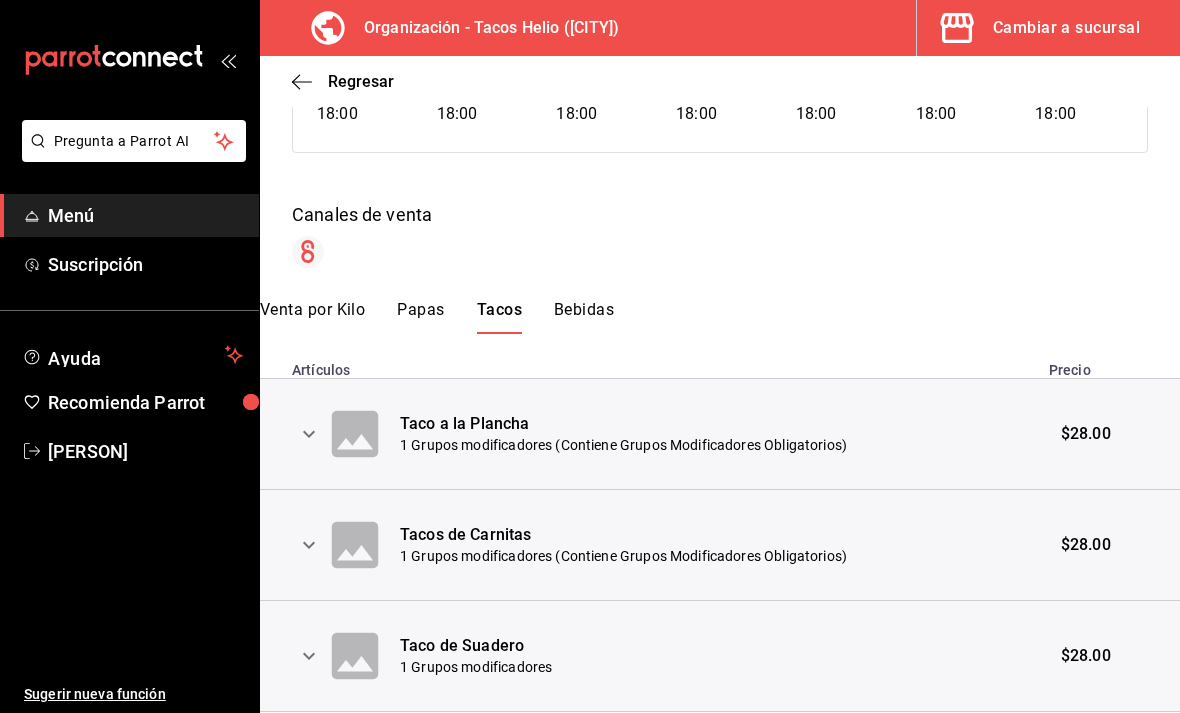 click at bounding box center [309, 434] 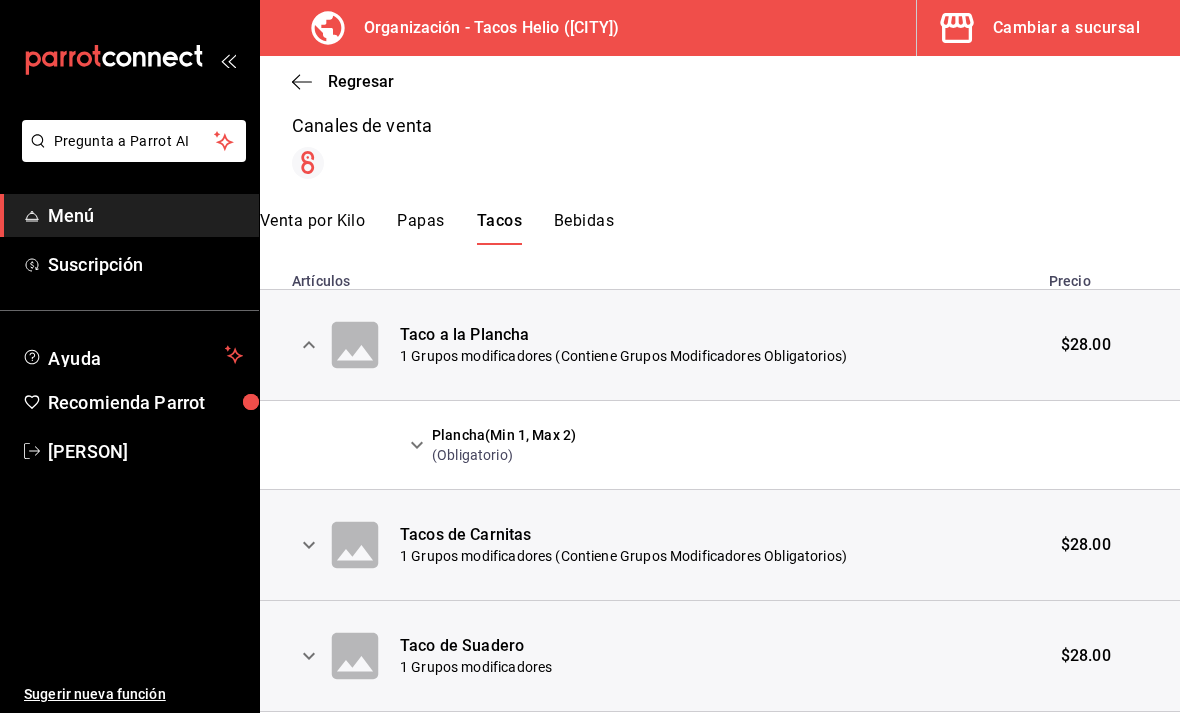 scroll, scrollTop: 340, scrollLeft: 0, axis: vertical 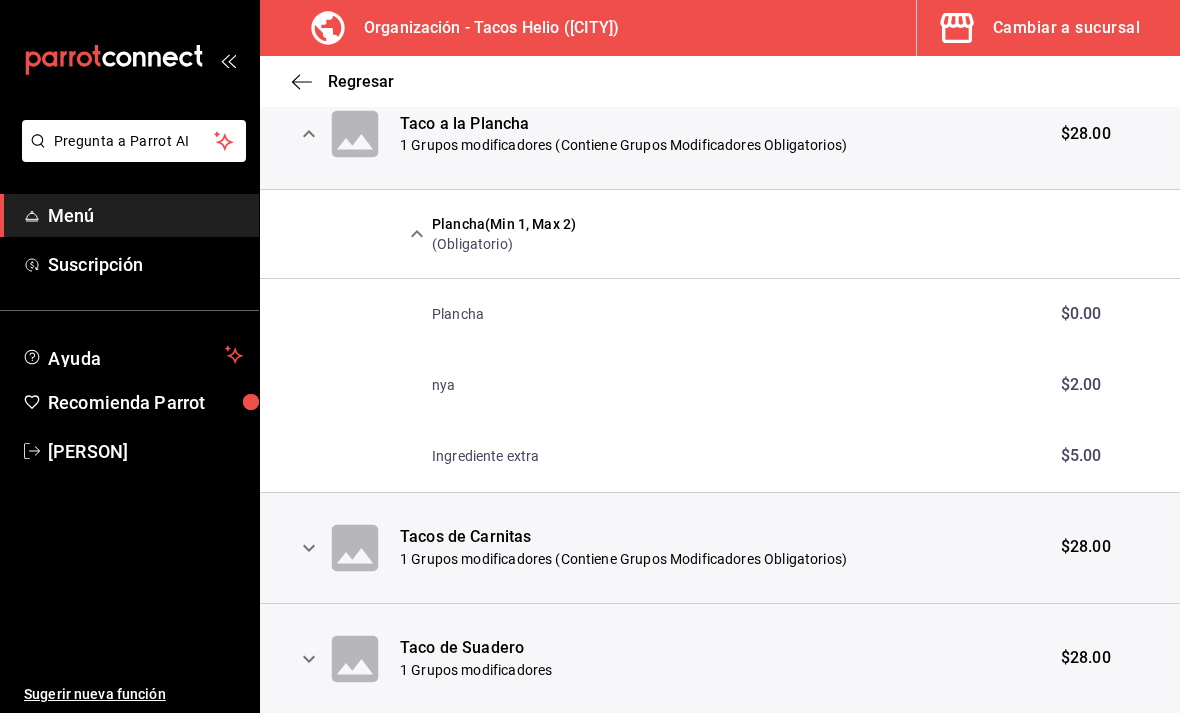 click 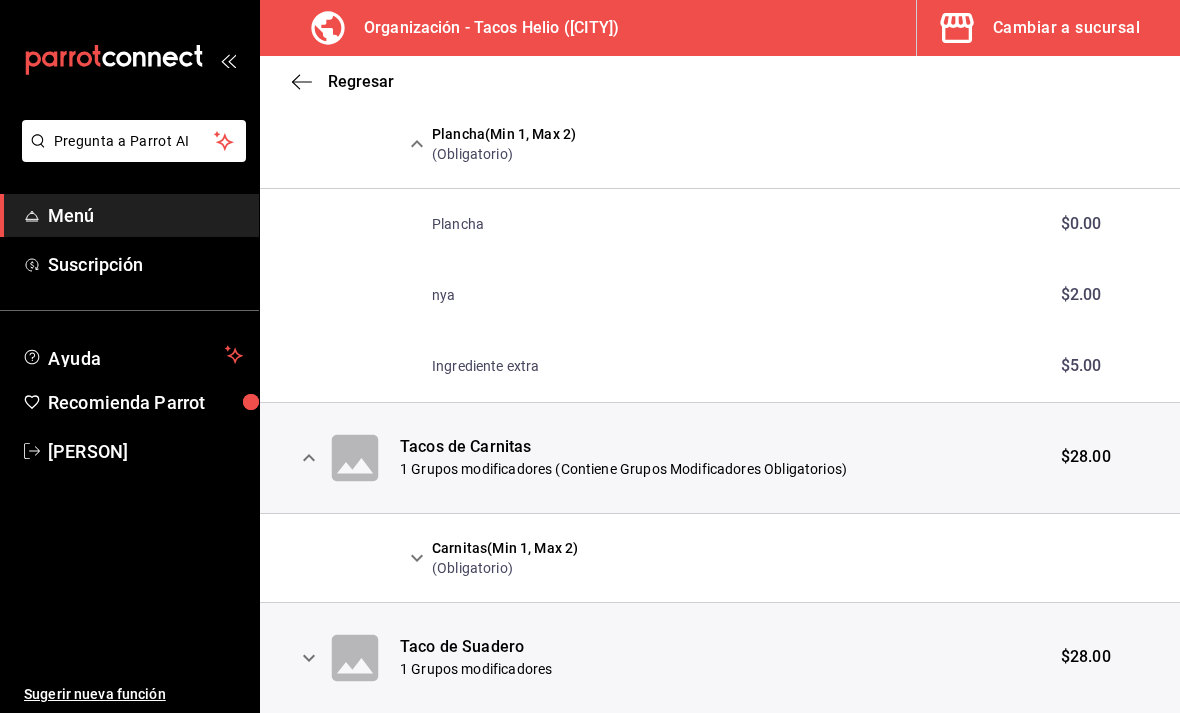 scroll, scrollTop: 640, scrollLeft: 0, axis: vertical 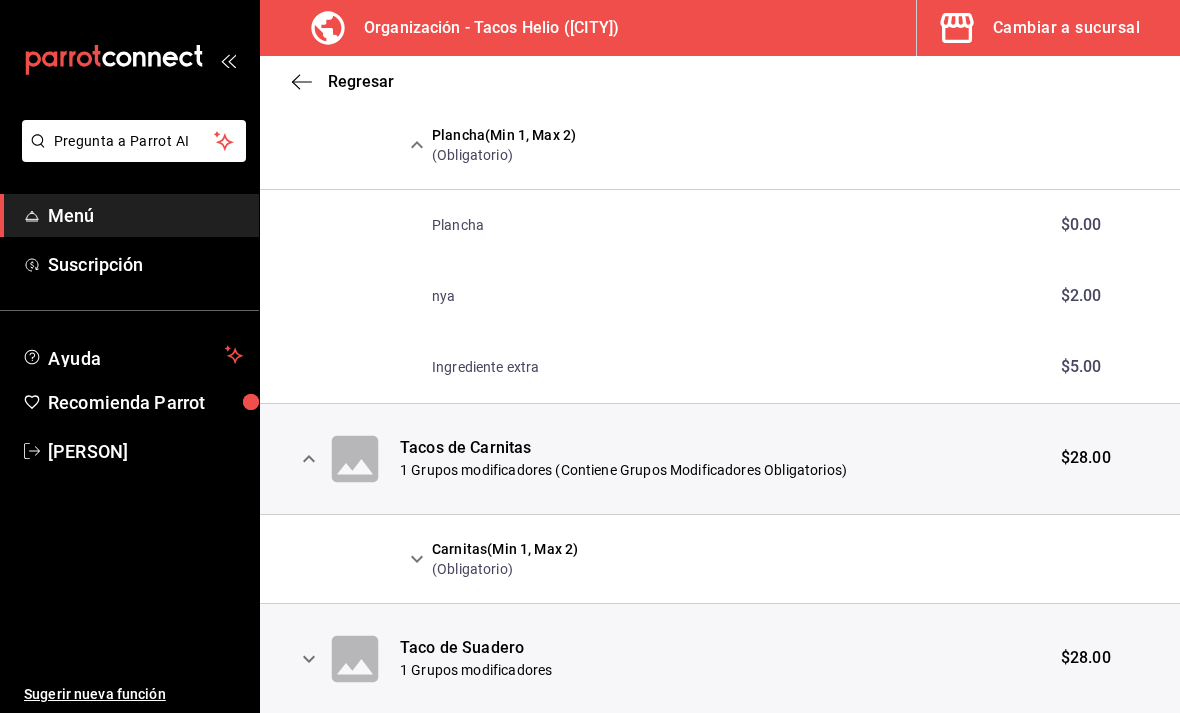 click 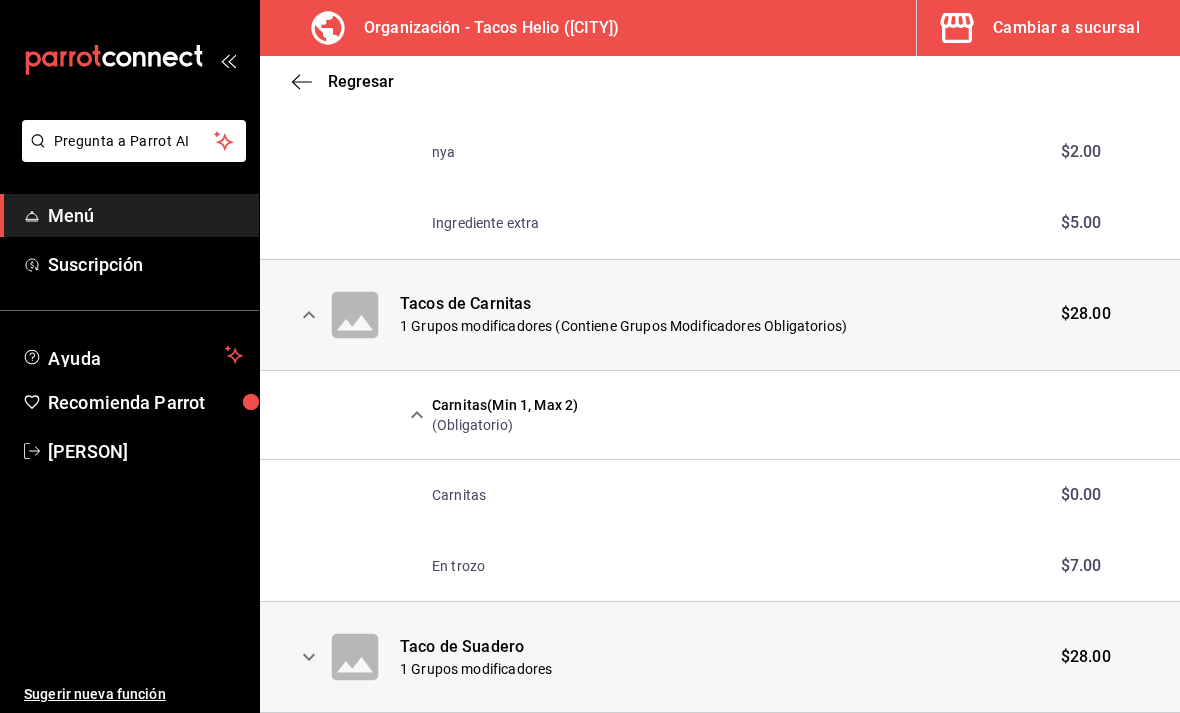 scroll, scrollTop: 781, scrollLeft: 0, axis: vertical 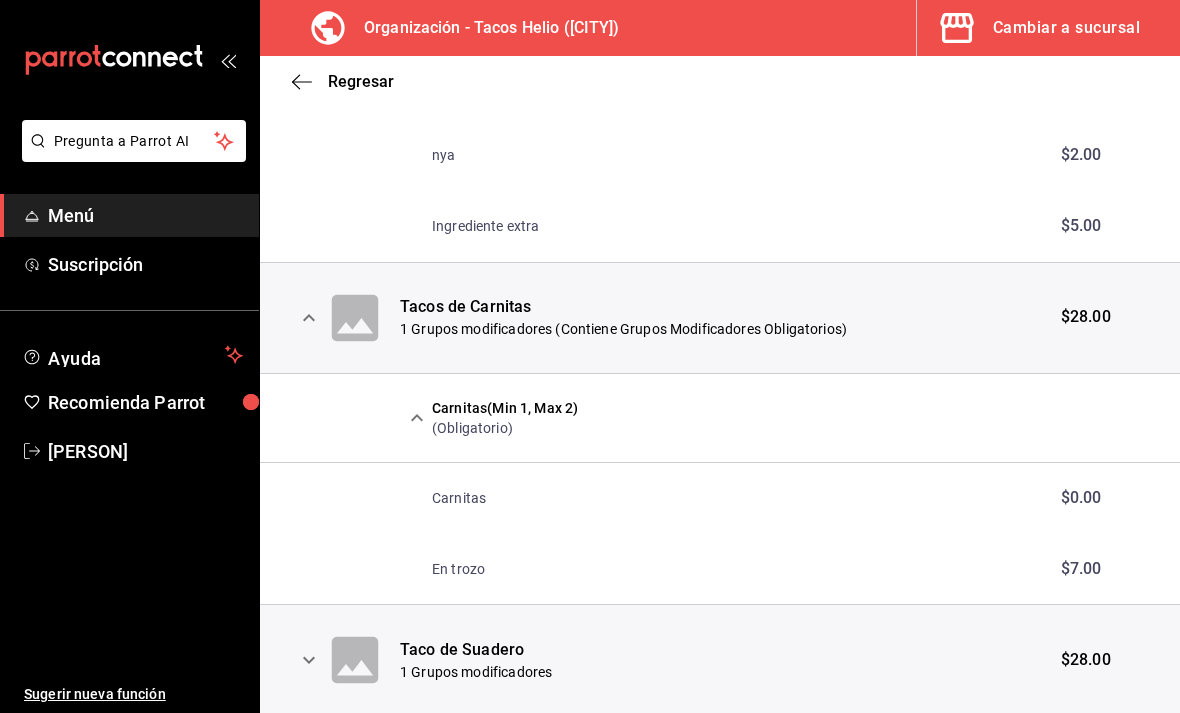 click 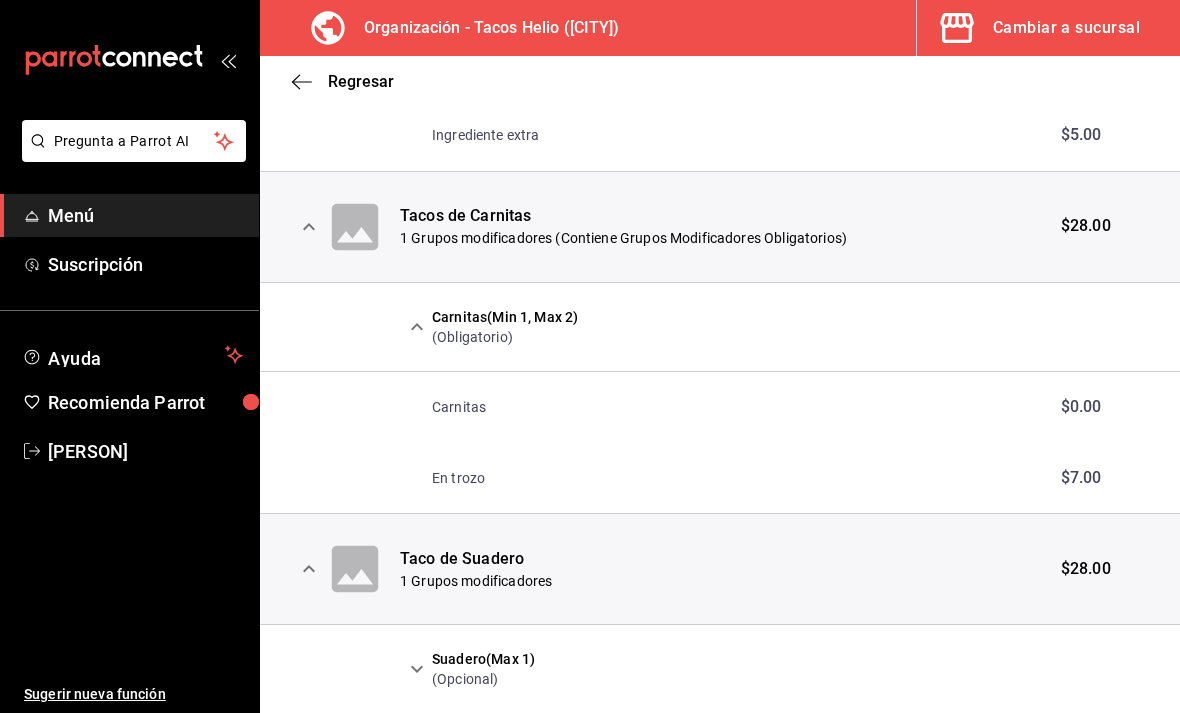 scroll, scrollTop: 870, scrollLeft: 0, axis: vertical 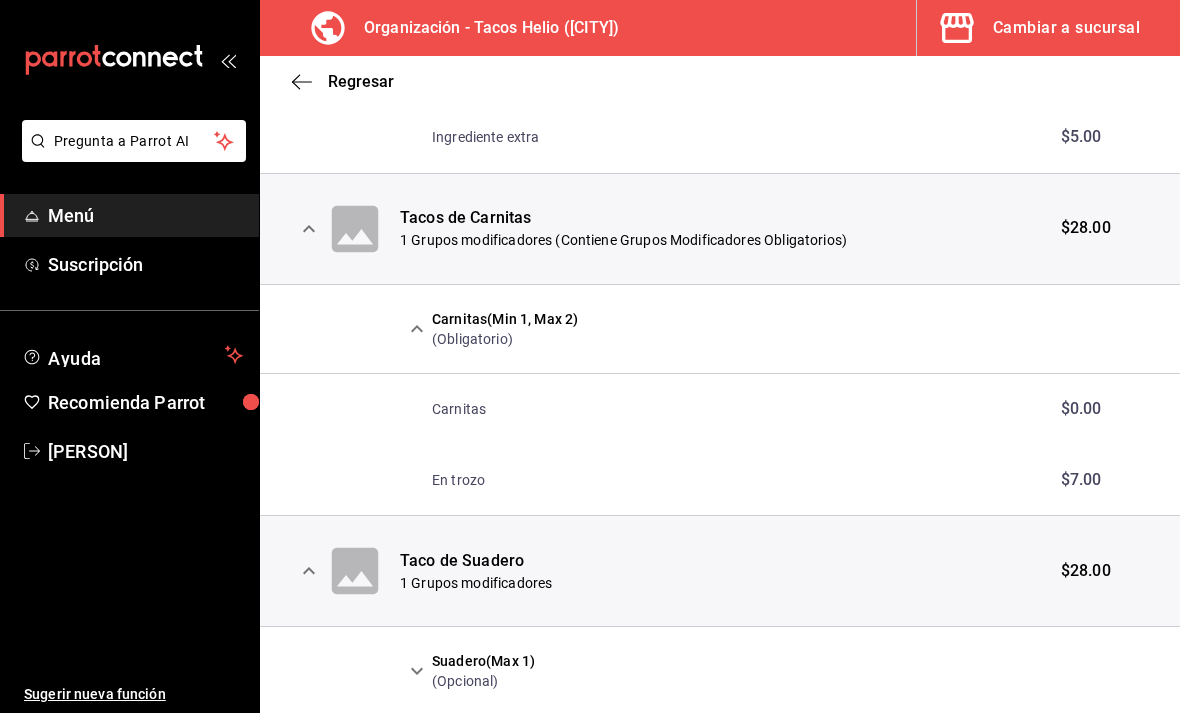 click 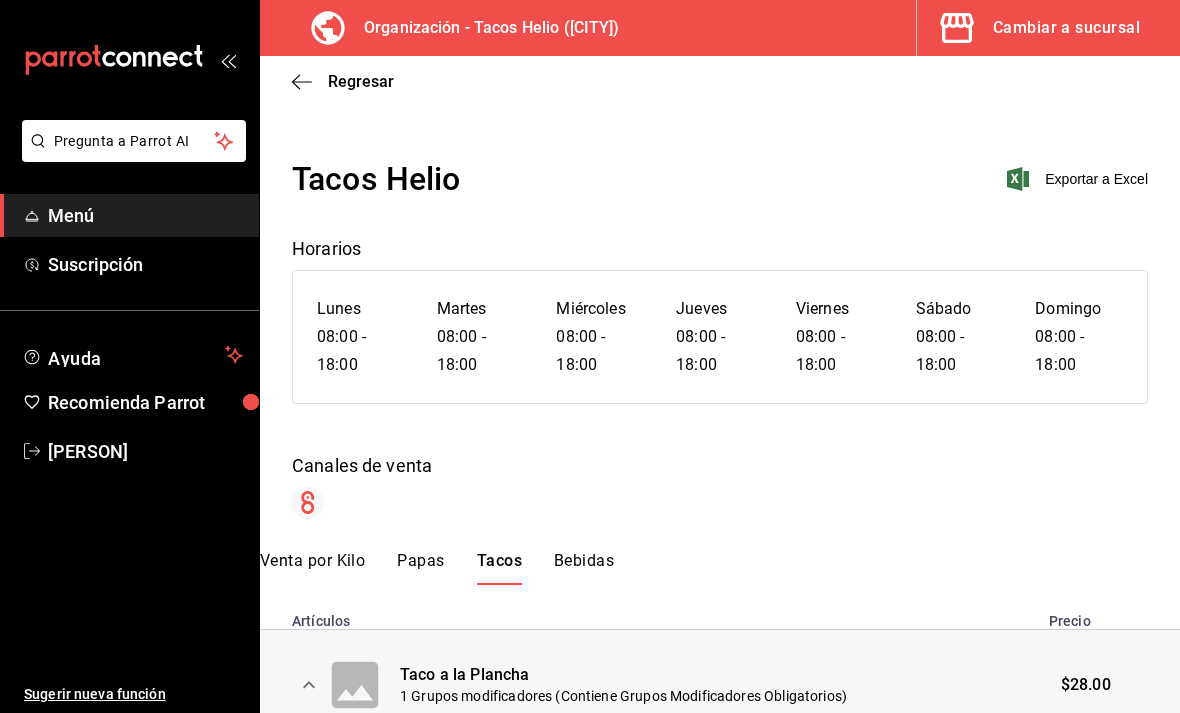 scroll, scrollTop: 0, scrollLeft: 0, axis: both 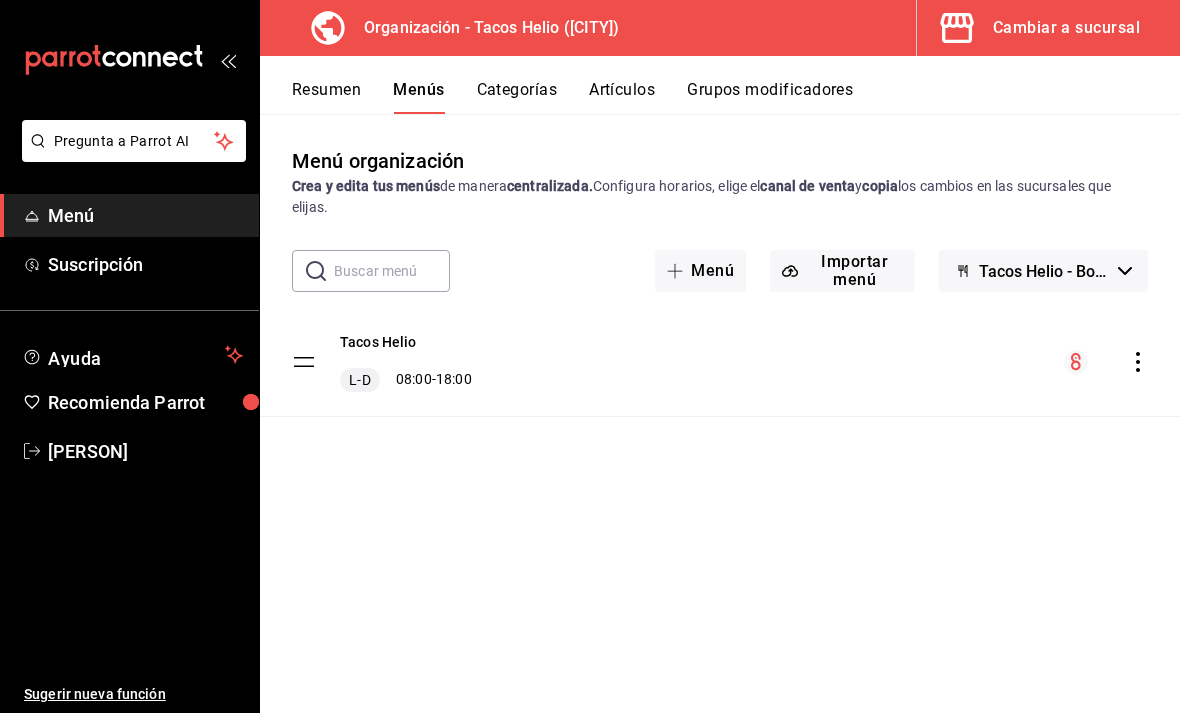 click 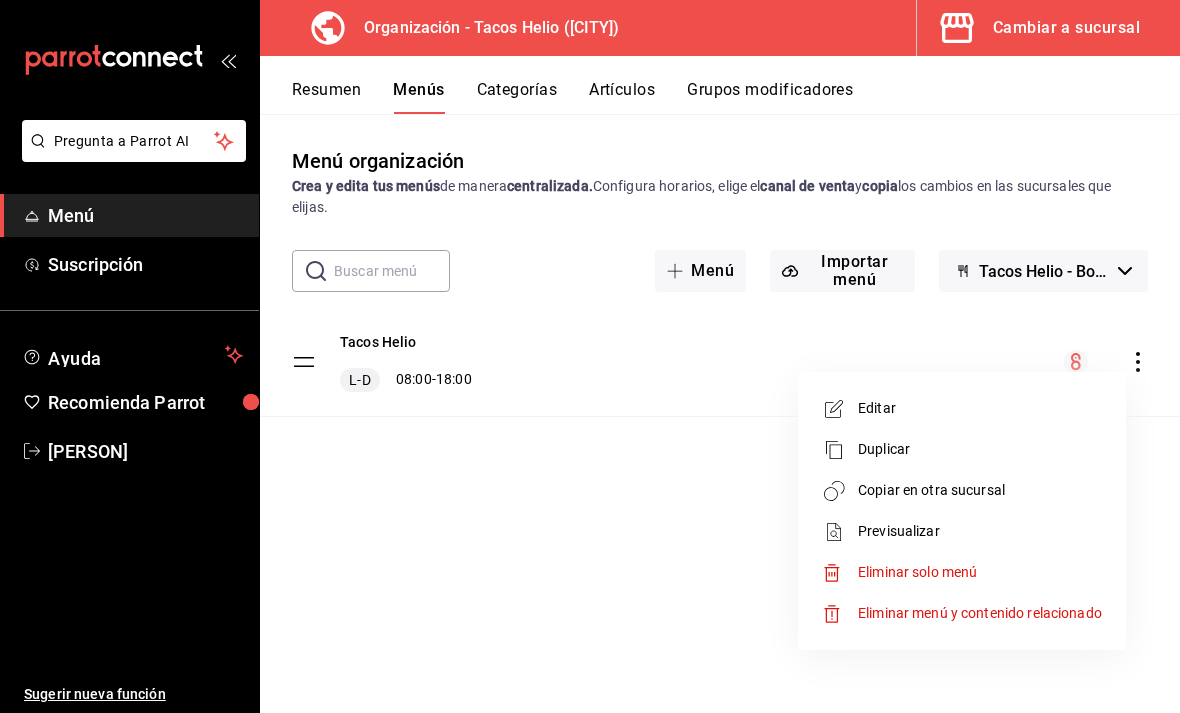 click on "Copiar en otra sucursal" at bounding box center (980, 490) 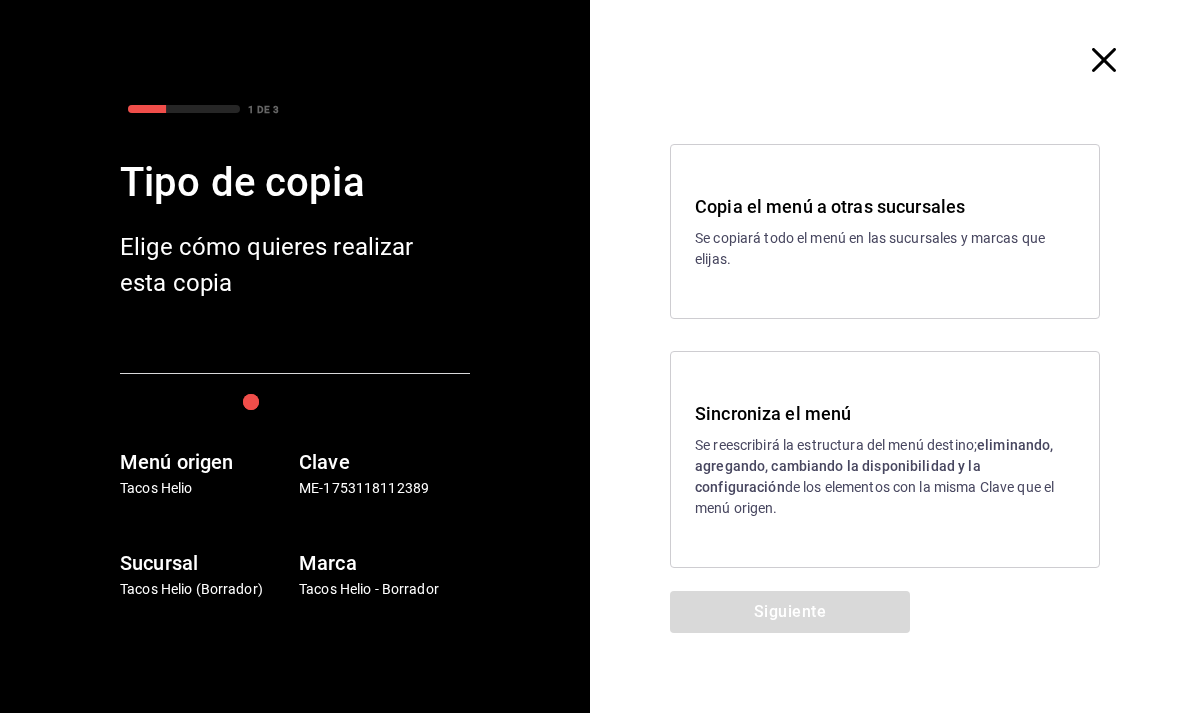 click on "eliminando, agregando, cambiando la disponibilidad y la configuración" at bounding box center (874, 466) 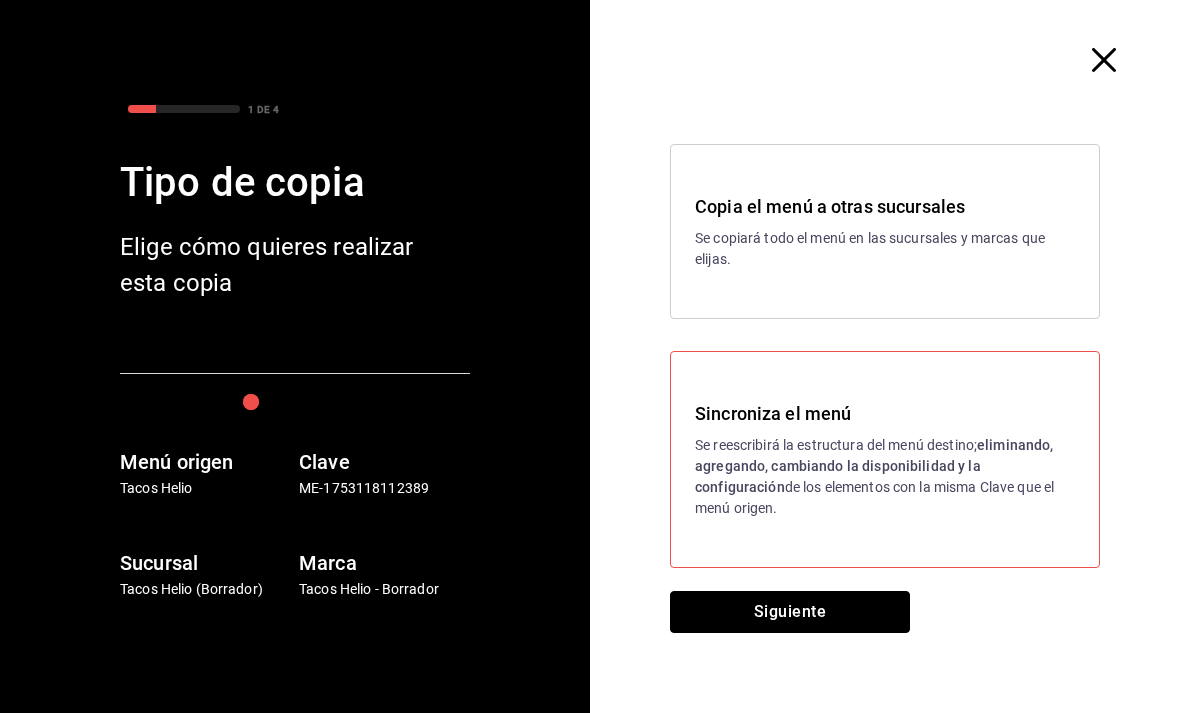 click on "Siguiente" at bounding box center [790, 612] 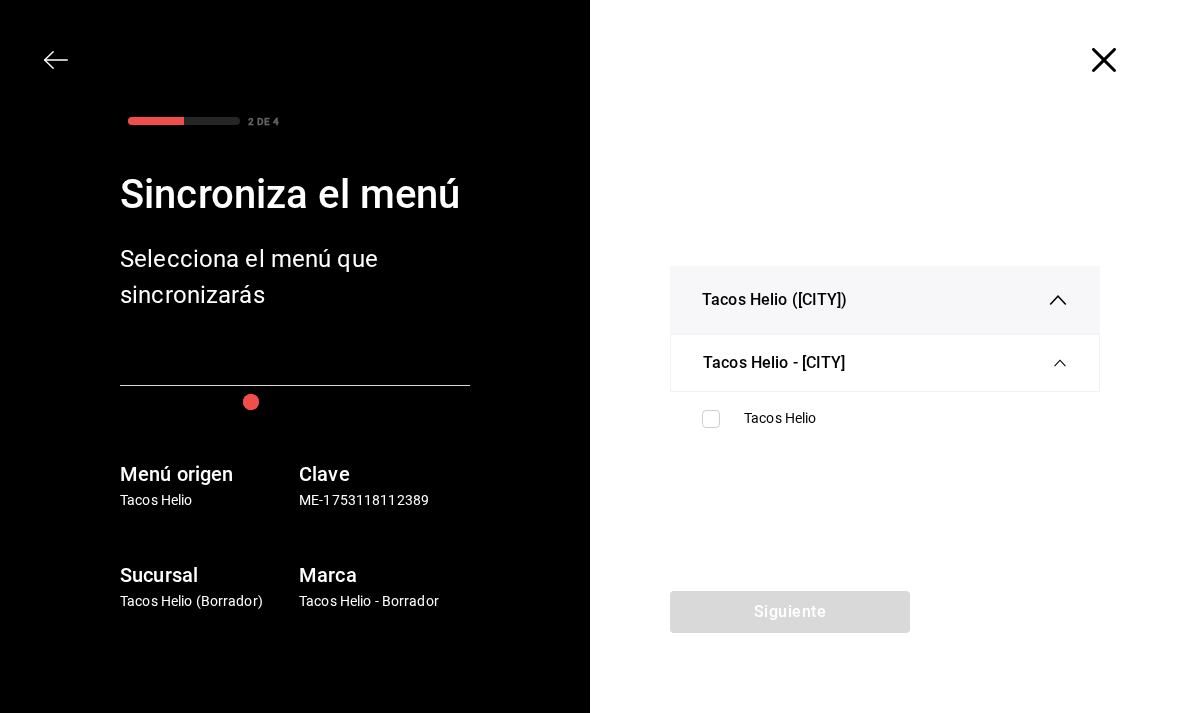 click at bounding box center [711, 419] 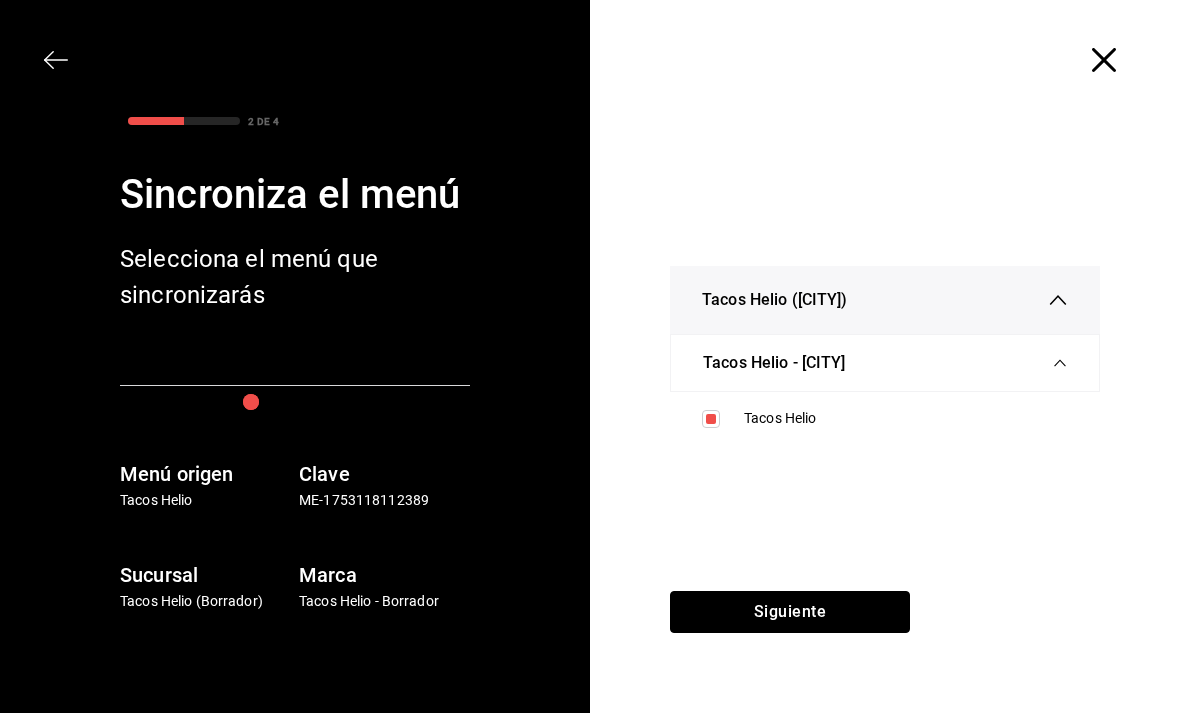 click on "Siguiente" at bounding box center (790, 612) 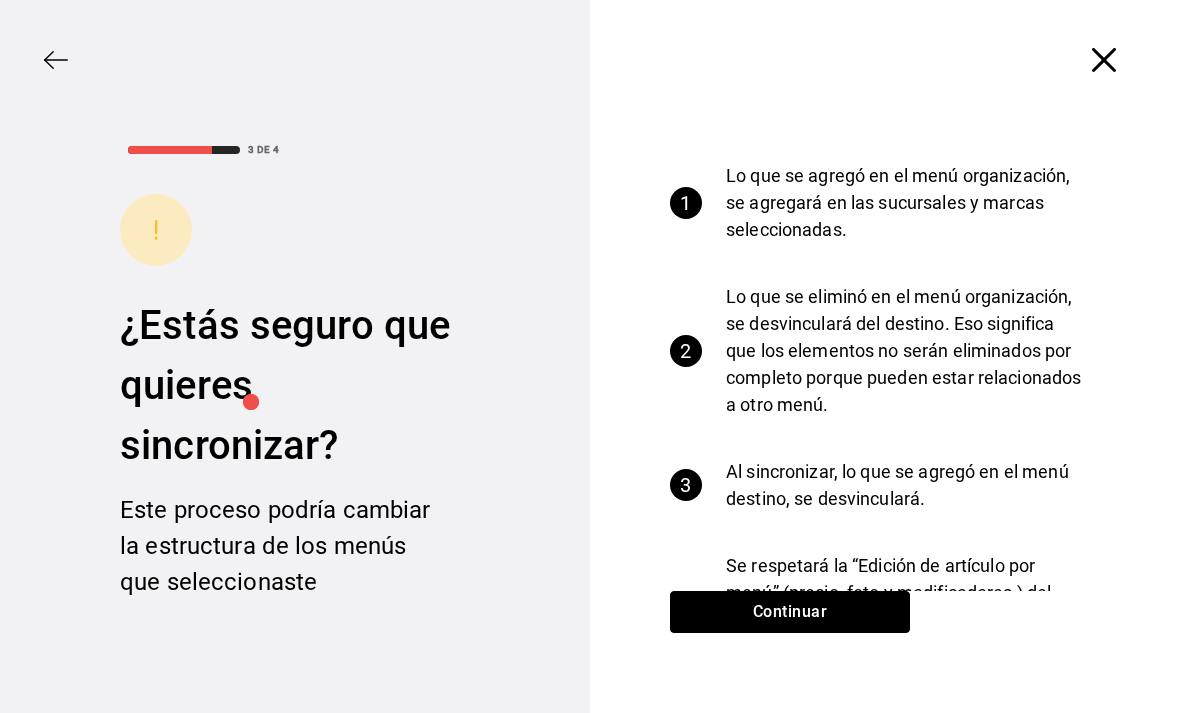 click on "Continuar" at bounding box center (790, 612) 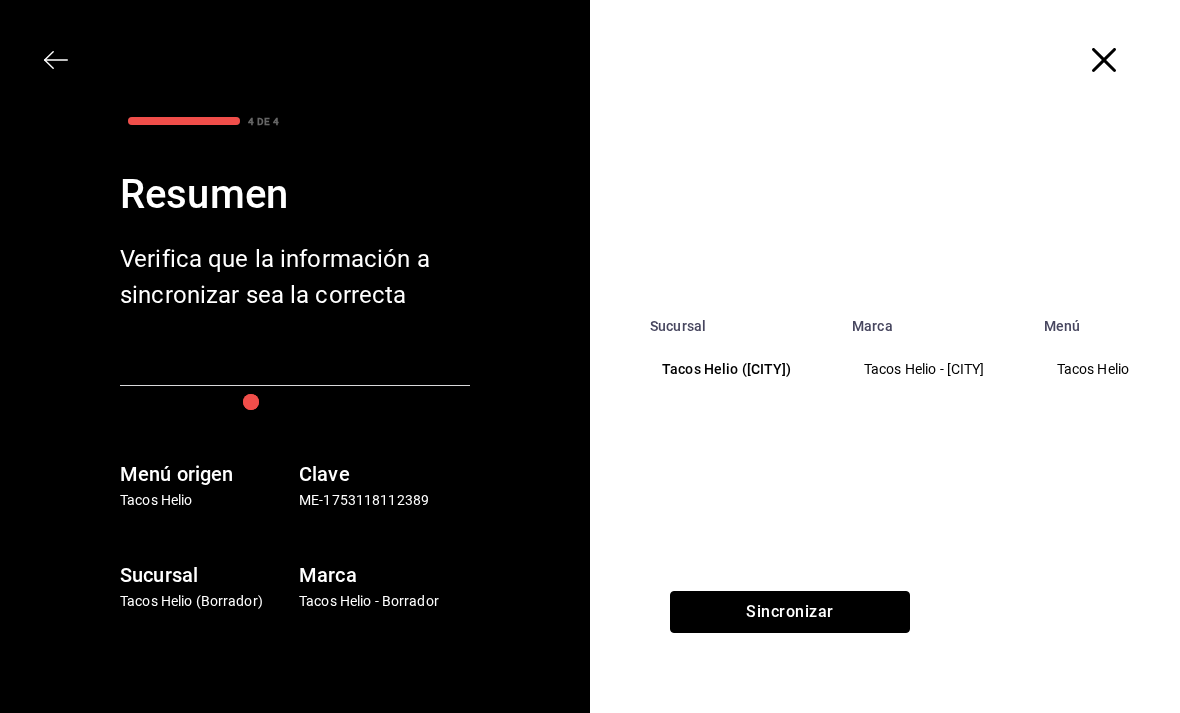 click on "Sincronizar" at bounding box center (790, 612) 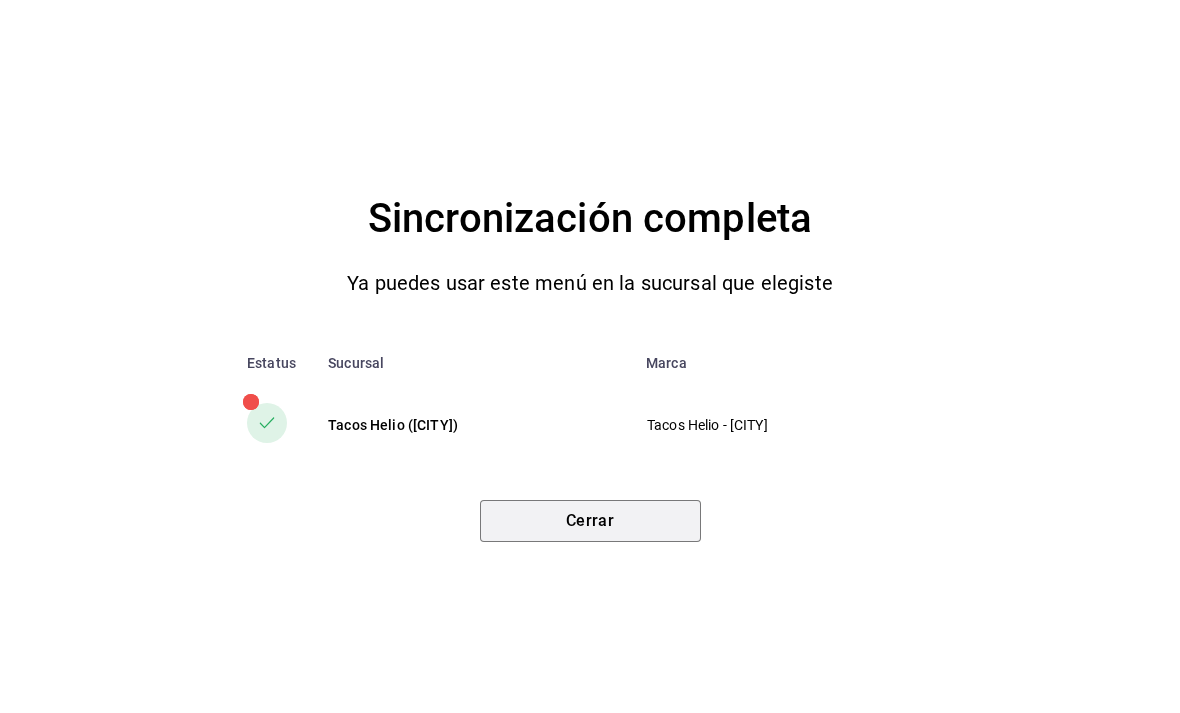 click on "Cerrar" at bounding box center [590, 521] 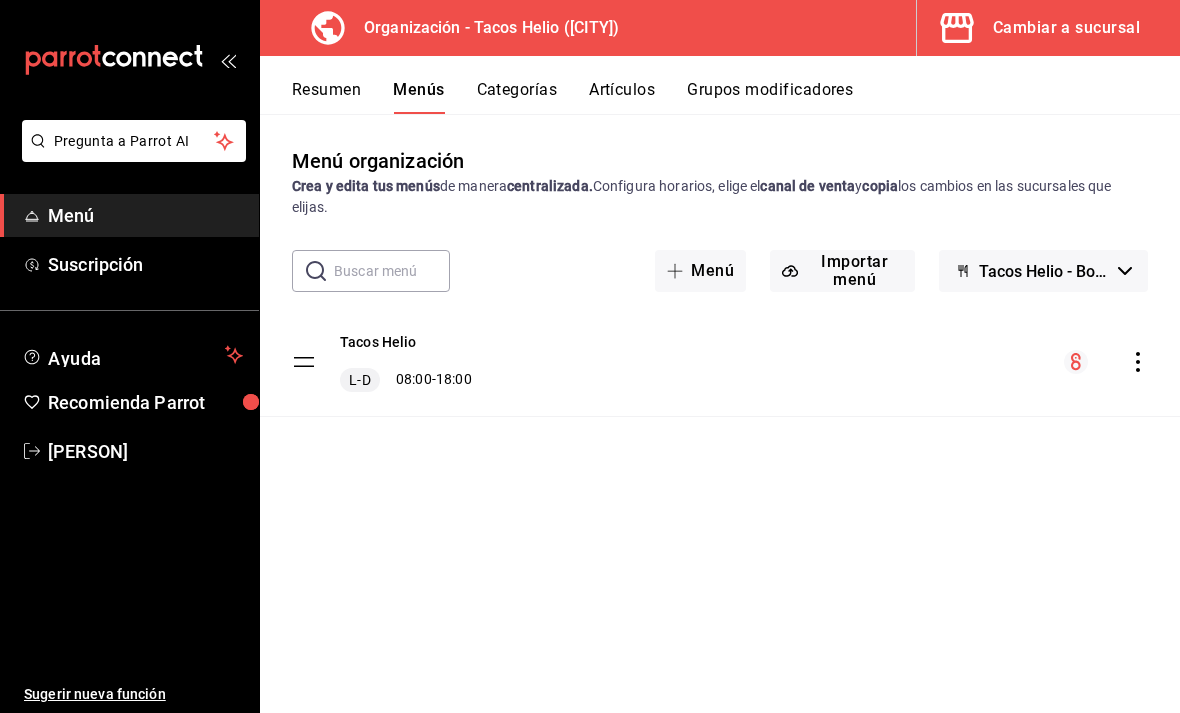 click on "Cambiar a sucursal" at bounding box center (1066, 28) 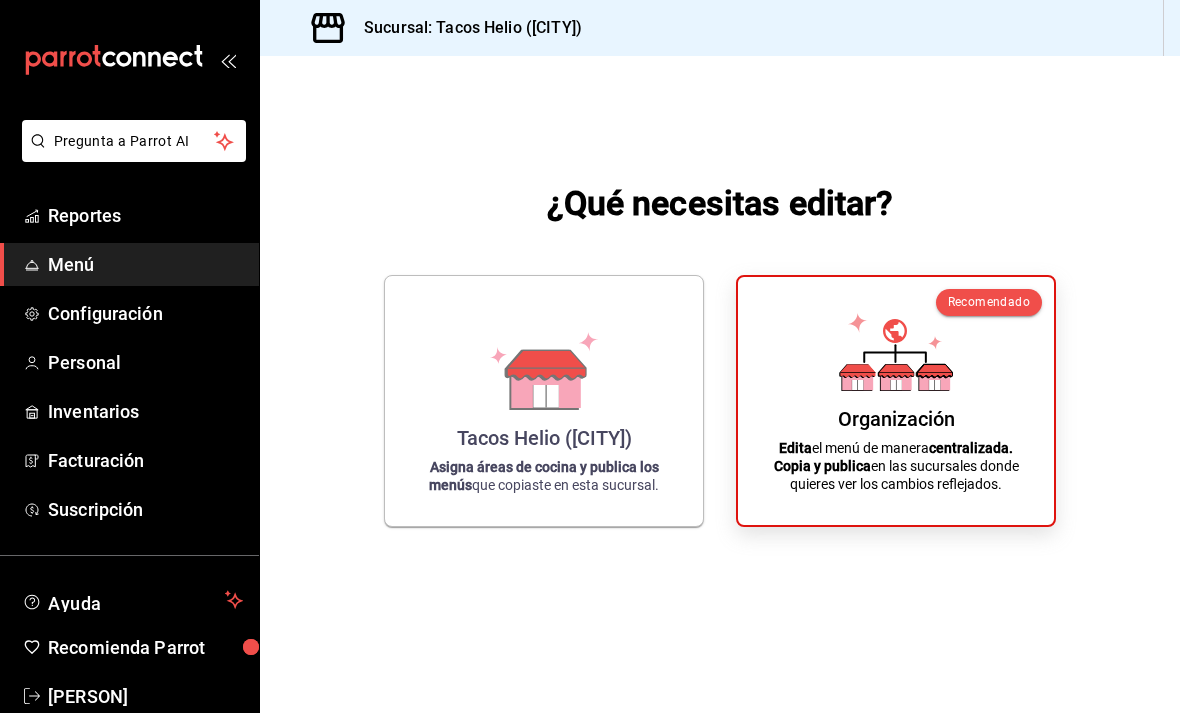 click on "Tacos Helio ([CITY]) Asigna áreas de cocina y publica los menús  que copiaste en esta sucursal." at bounding box center [544, 401] 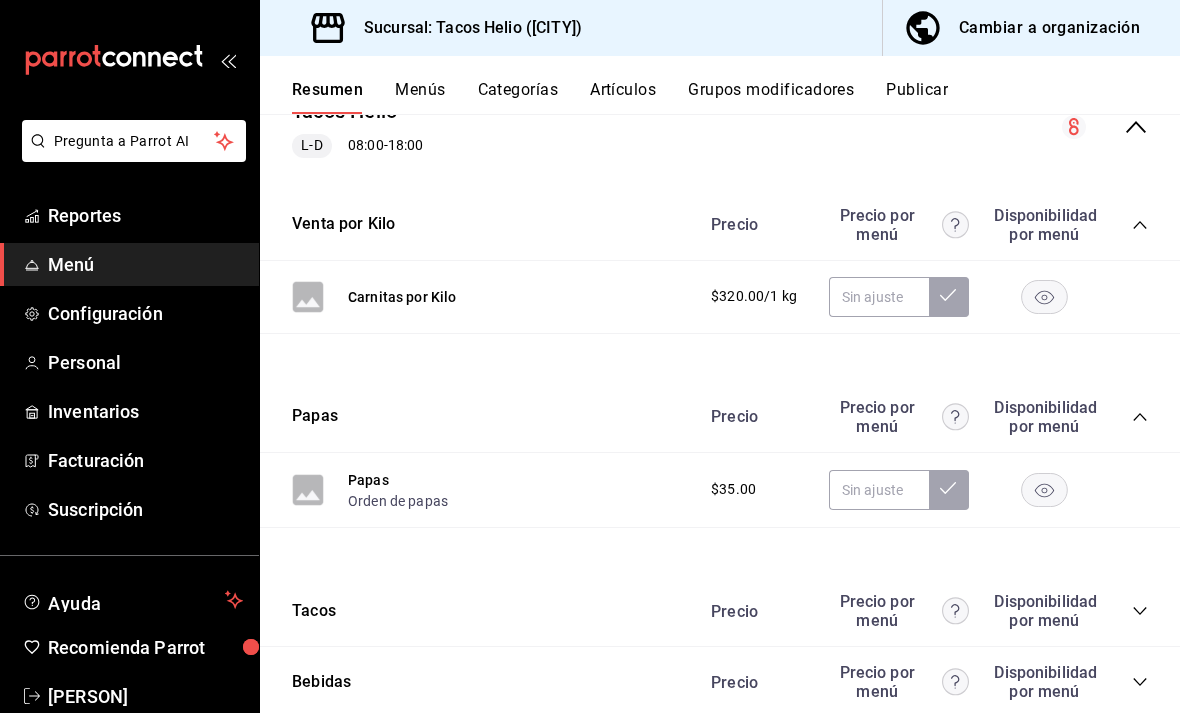 scroll, scrollTop: 221, scrollLeft: 0, axis: vertical 